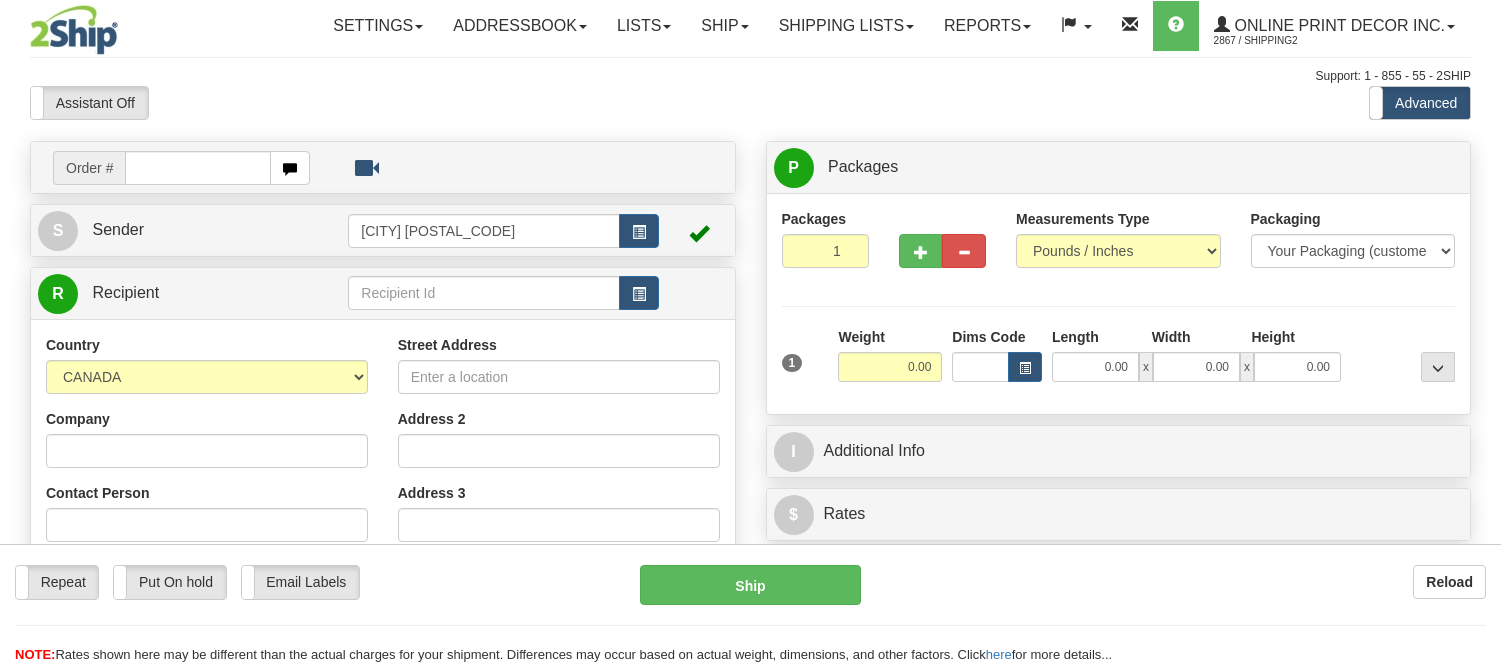 scroll, scrollTop: 0, scrollLeft: 0, axis: both 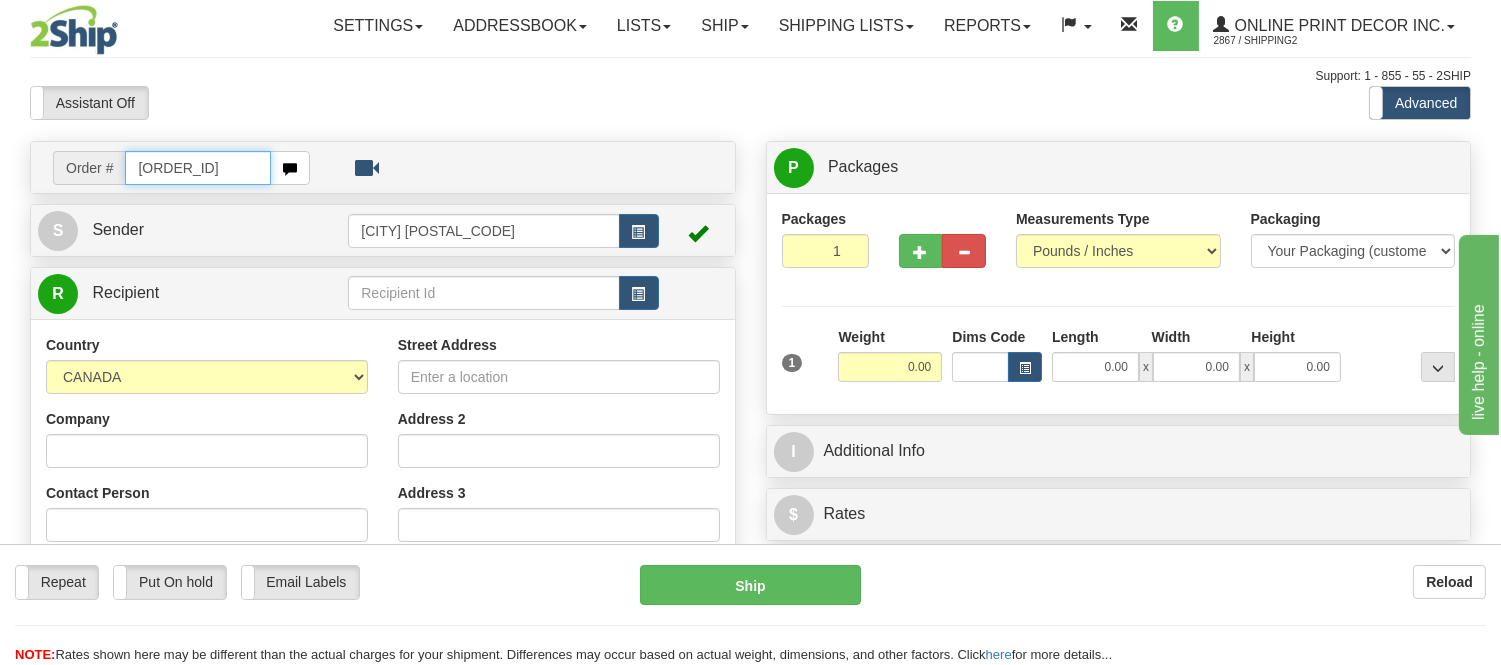 type on "ca-417597" 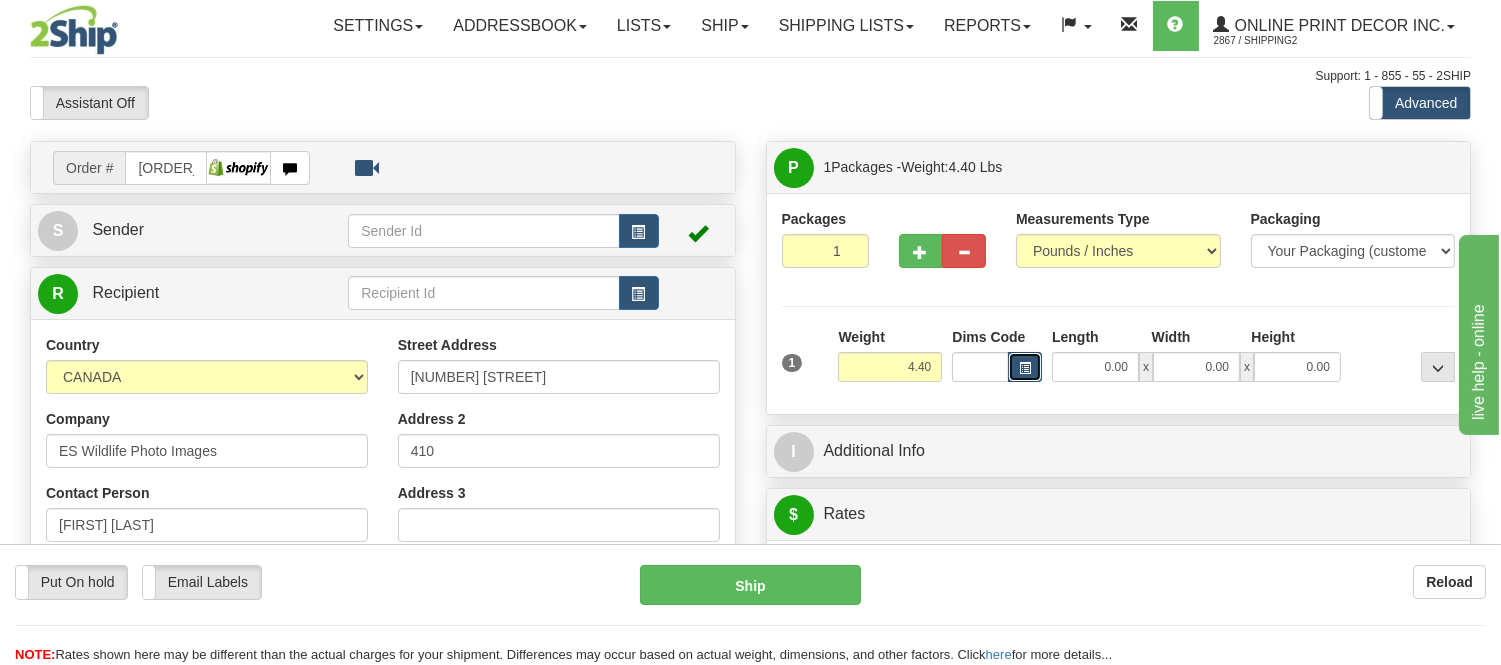 click at bounding box center (1025, 367) 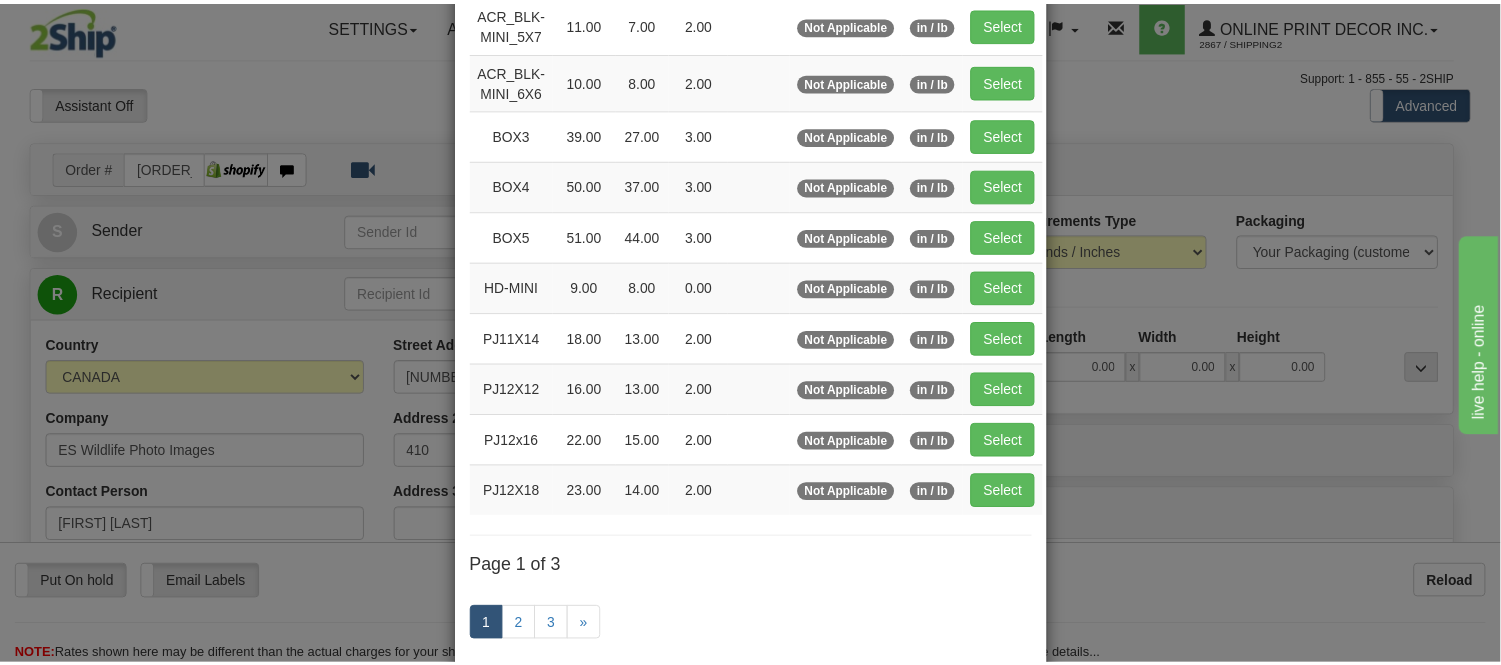 scroll, scrollTop: 222, scrollLeft: 0, axis: vertical 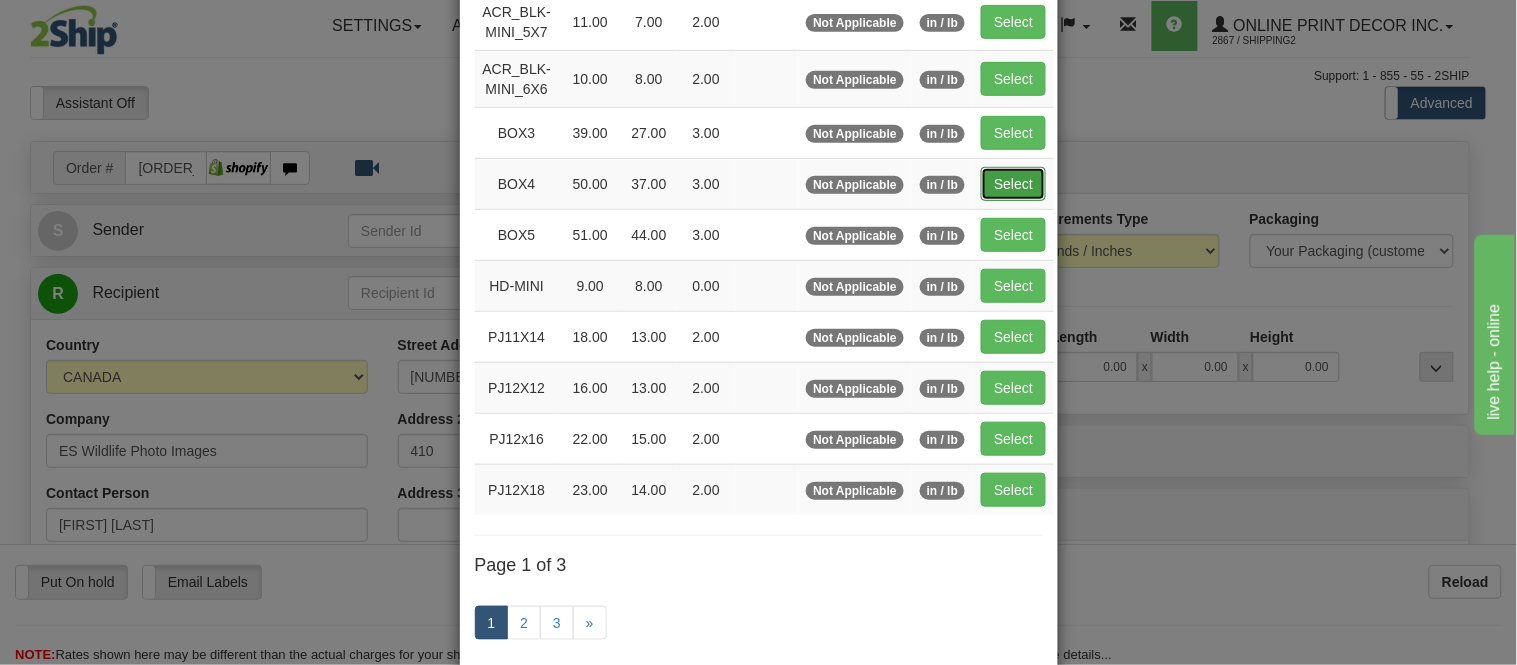 click on "Select" at bounding box center (1013, 184) 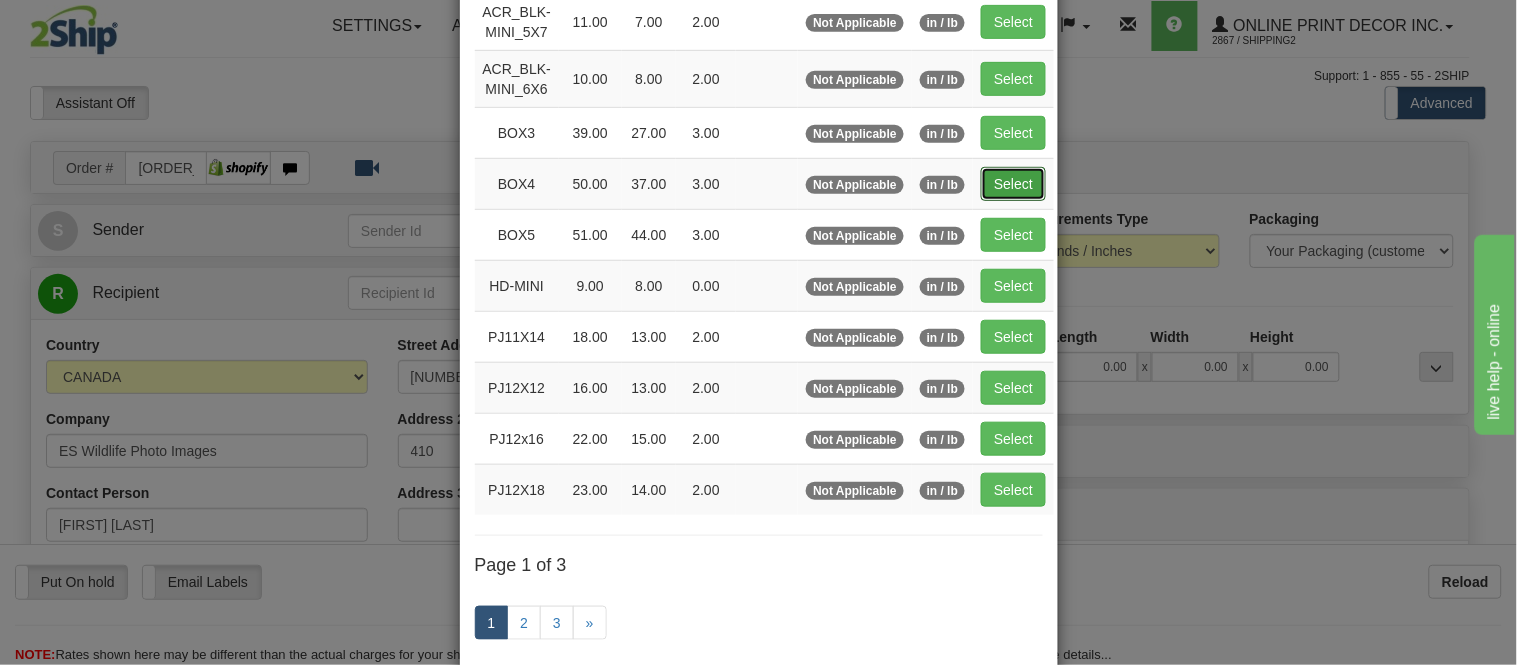 type on "50.00" 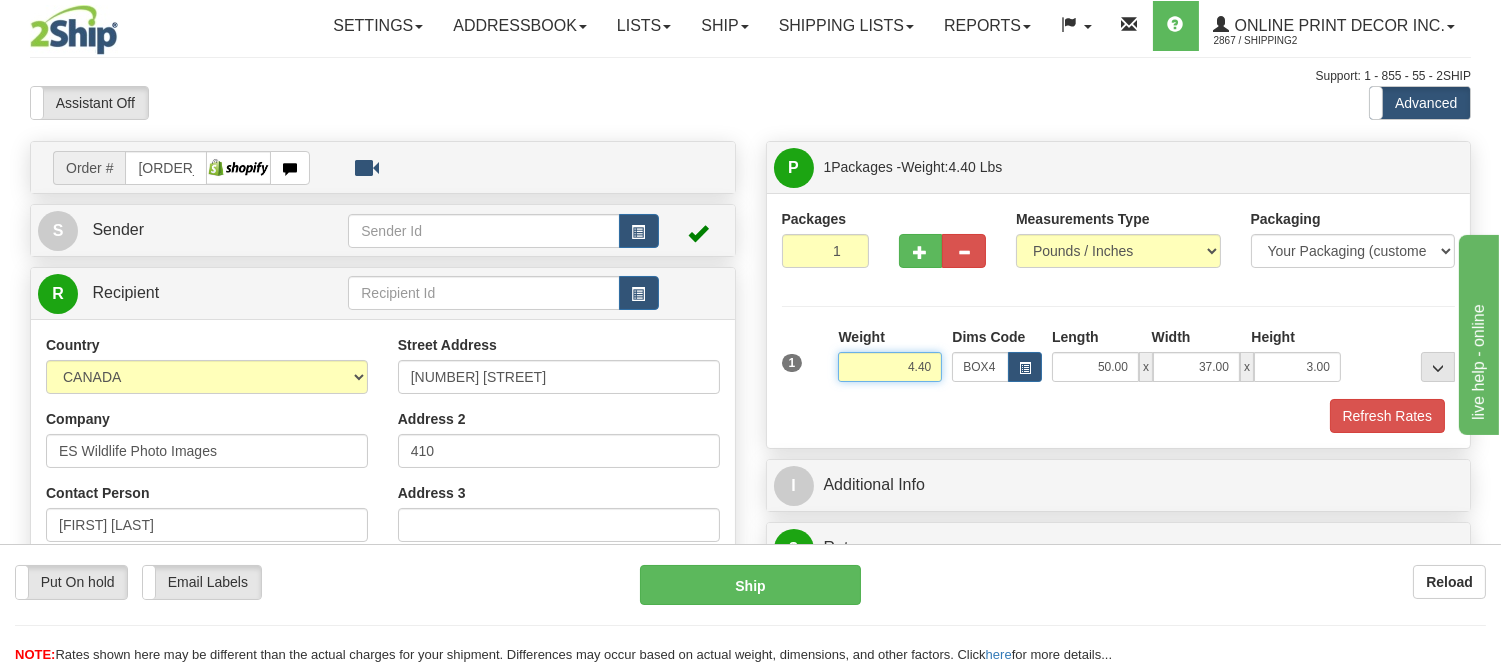 drag, startPoint x: 938, startPoint y: 365, endPoint x: 847, endPoint y: 423, distance: 107.912 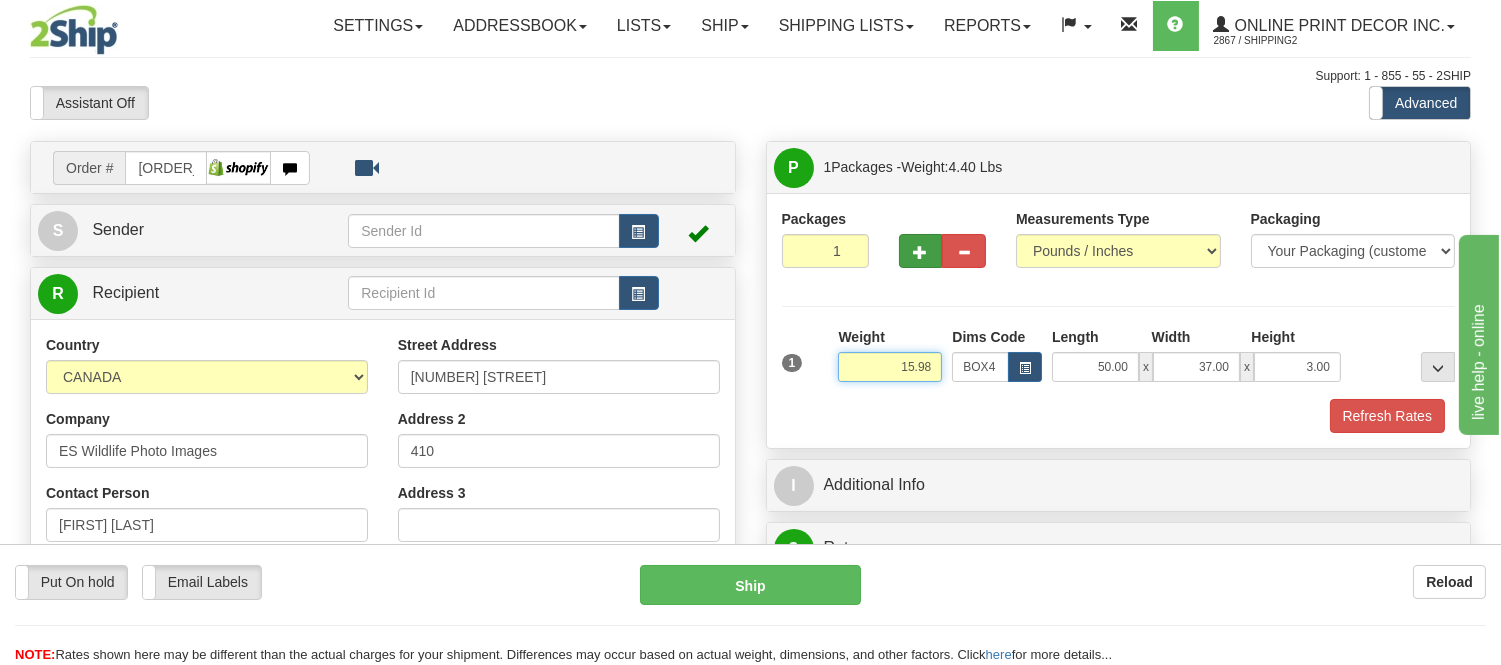 type on "15.98" 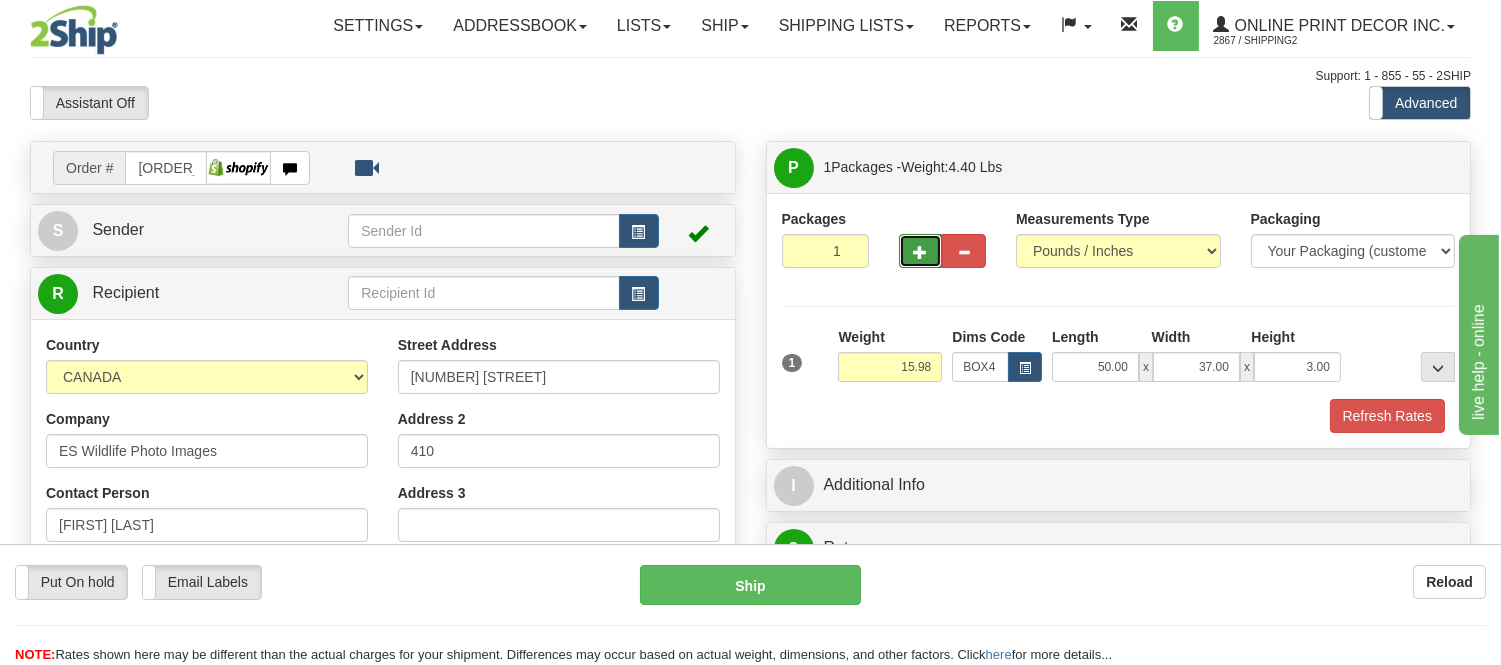 click at bounding box center [921, 251] 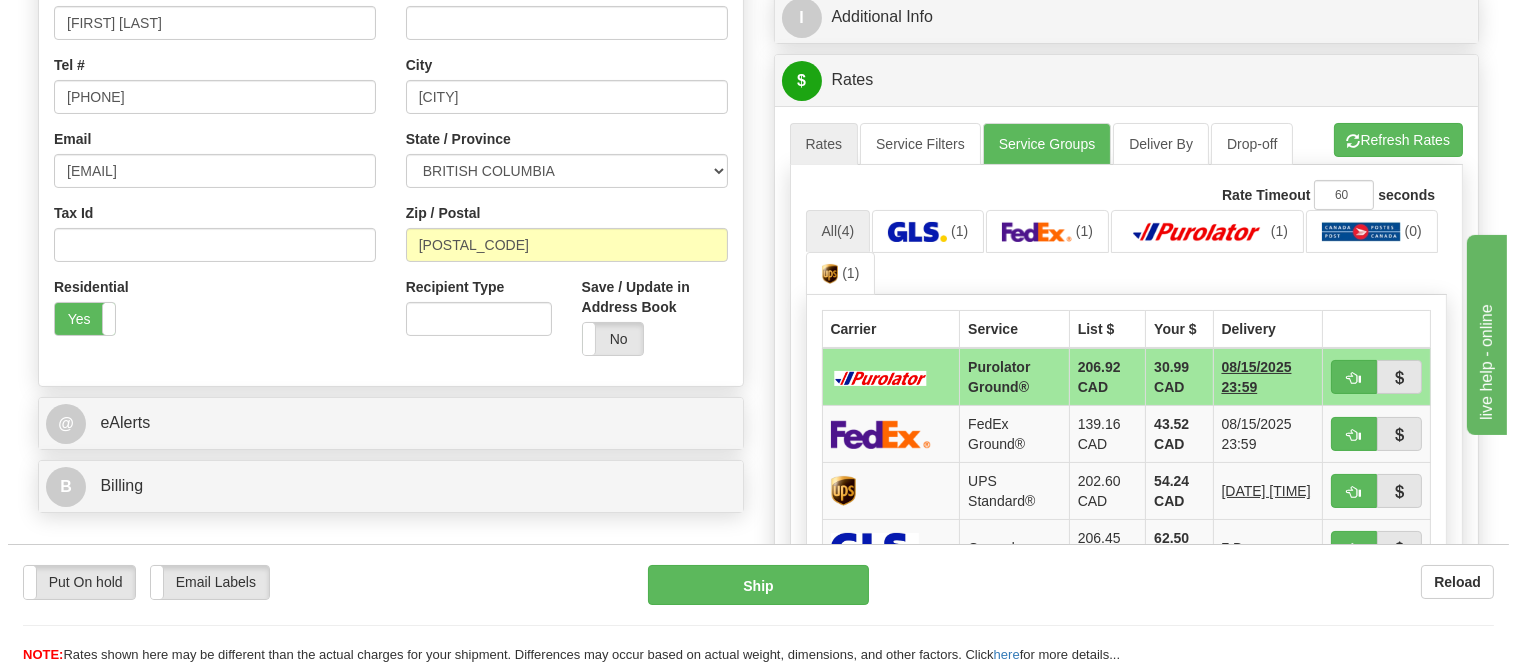 scroll, scrollTop: 555, scrollLeft: 0, axis: vertical 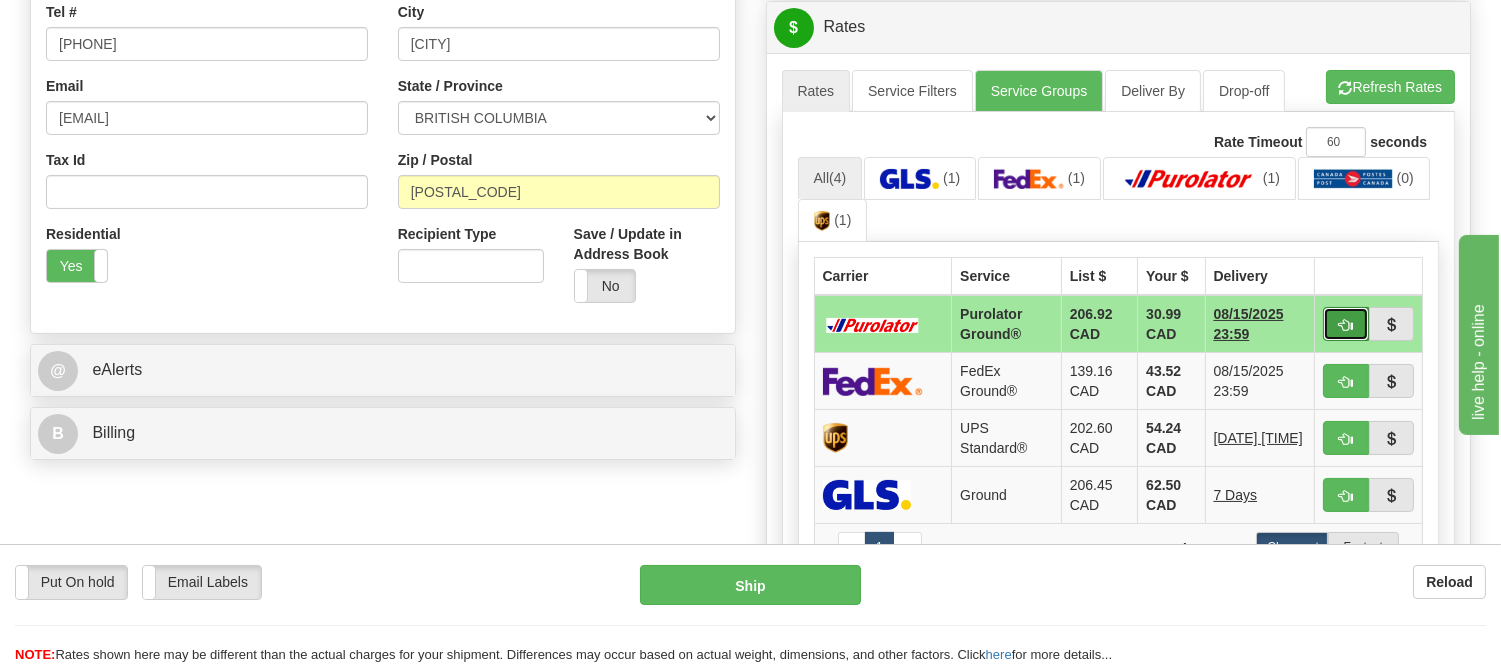 click at bounding box center [1346, 325] 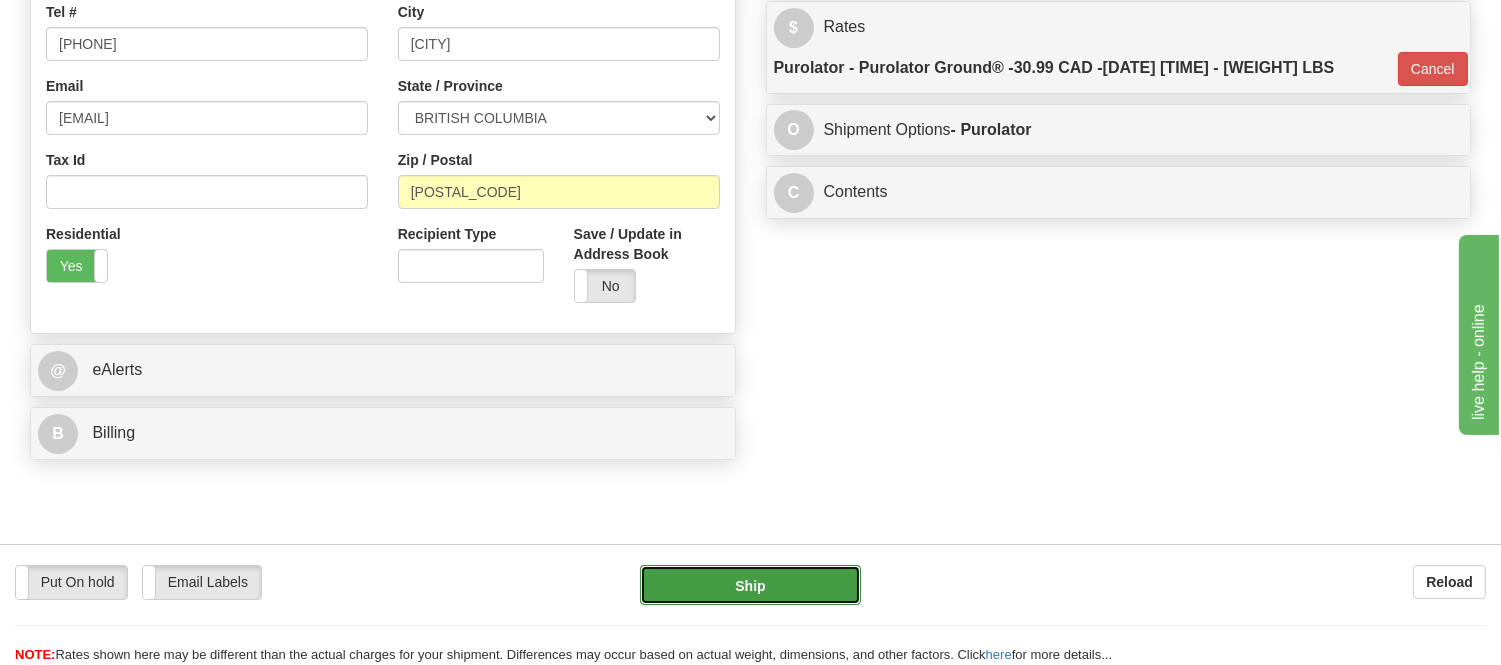 click on "Ship" at bounding box center [750, 585] 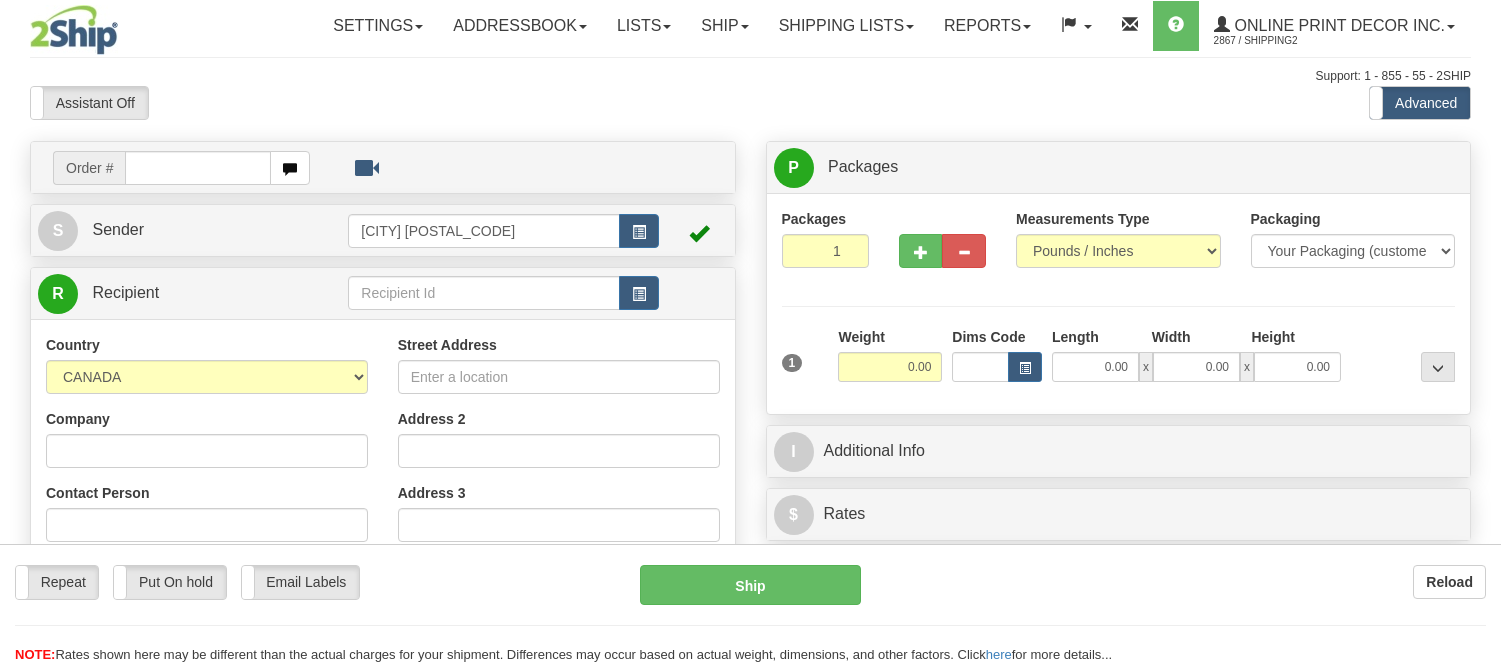 scroll, scrollTop: 0, scrollLeft: 0, axis: both 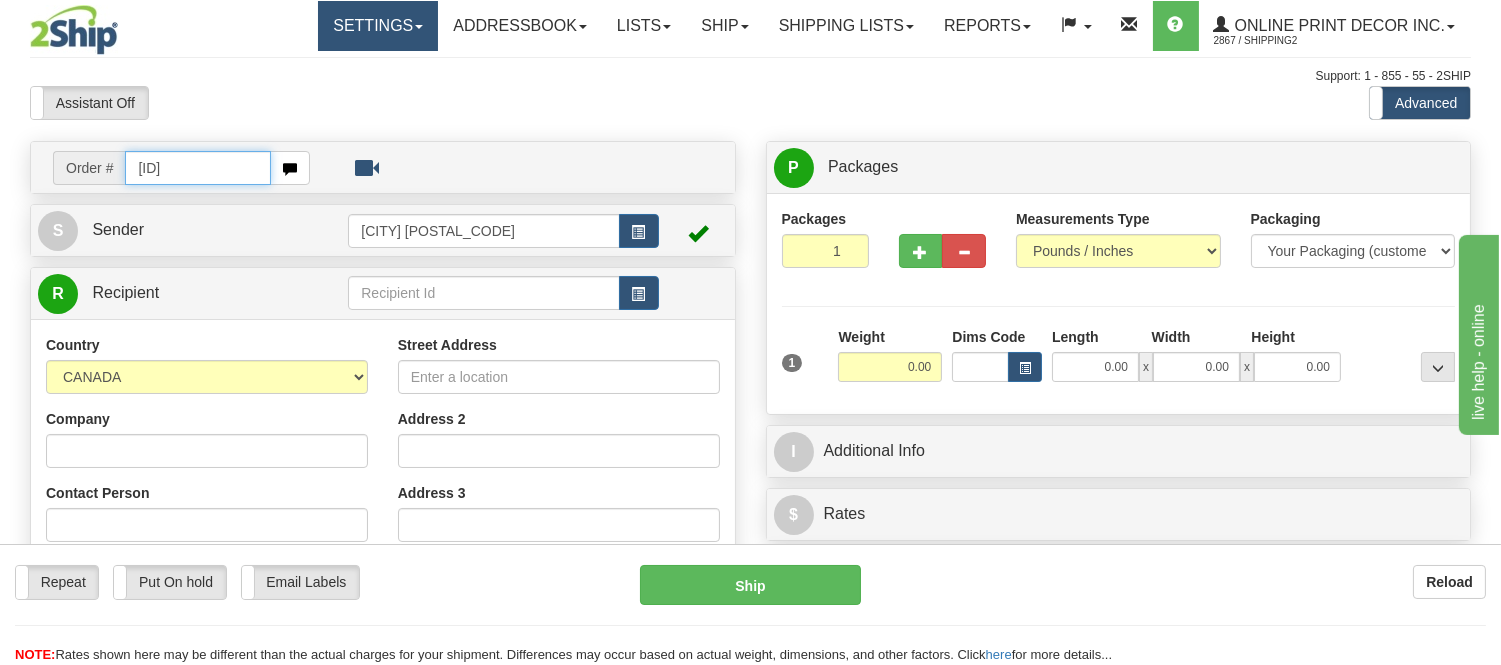 type on "ca-418266" 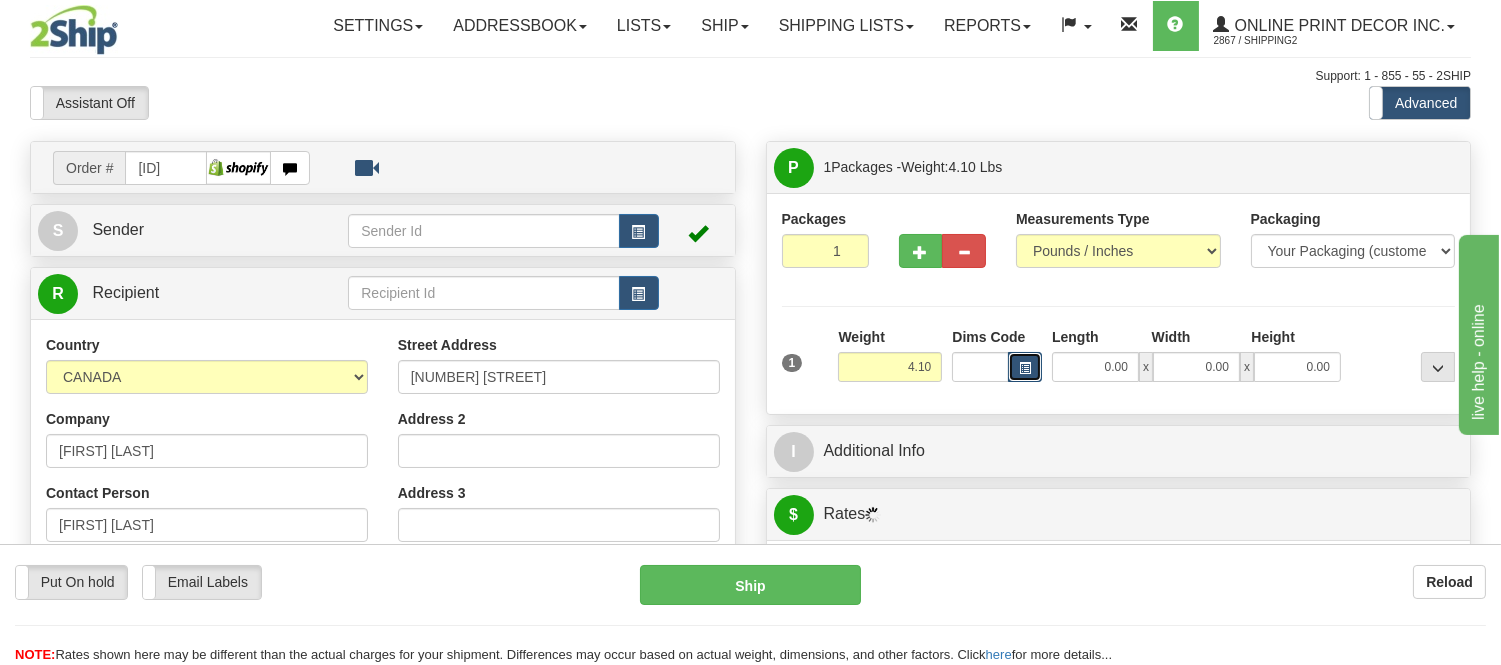click at bounding box center [1025, 367] 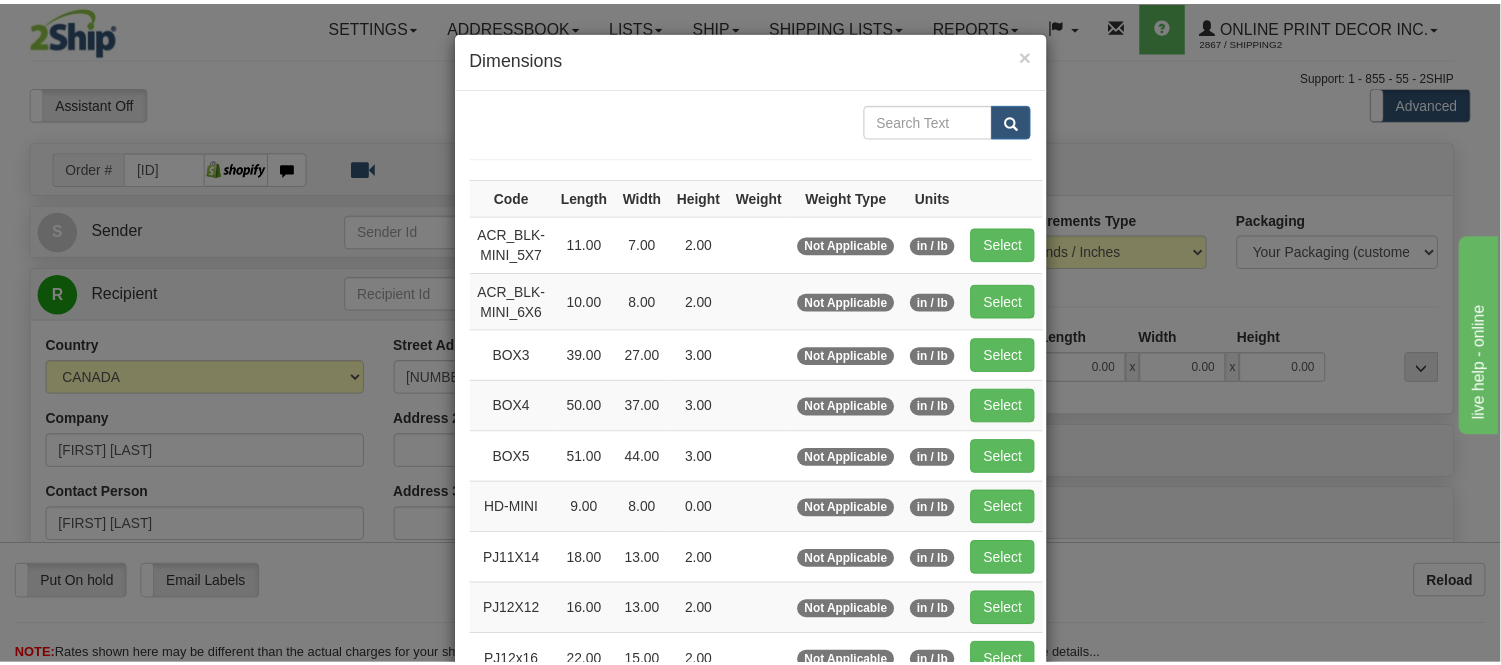scroll, scrollTop: 222, scrollLeft: 0, axis: vertical 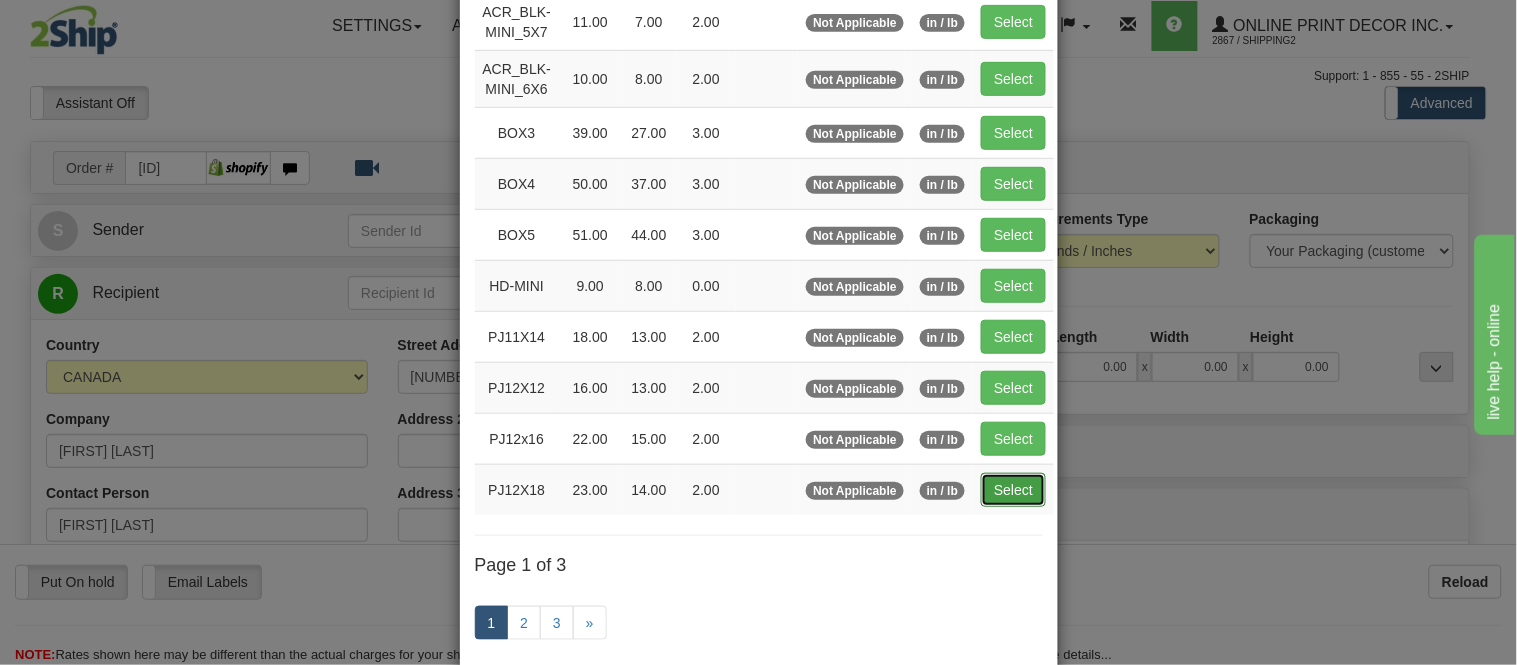 click on "Select" at bounding box center (1013, 490) 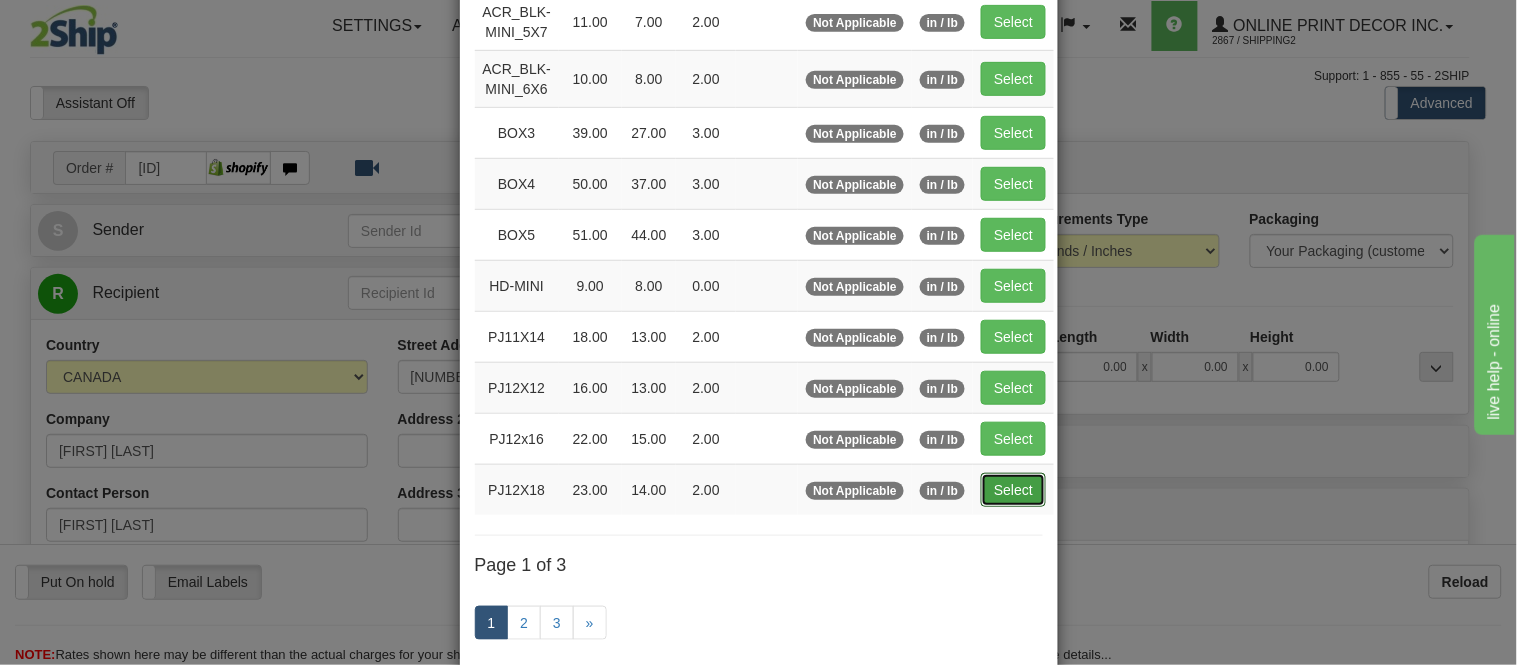type on "23.00" 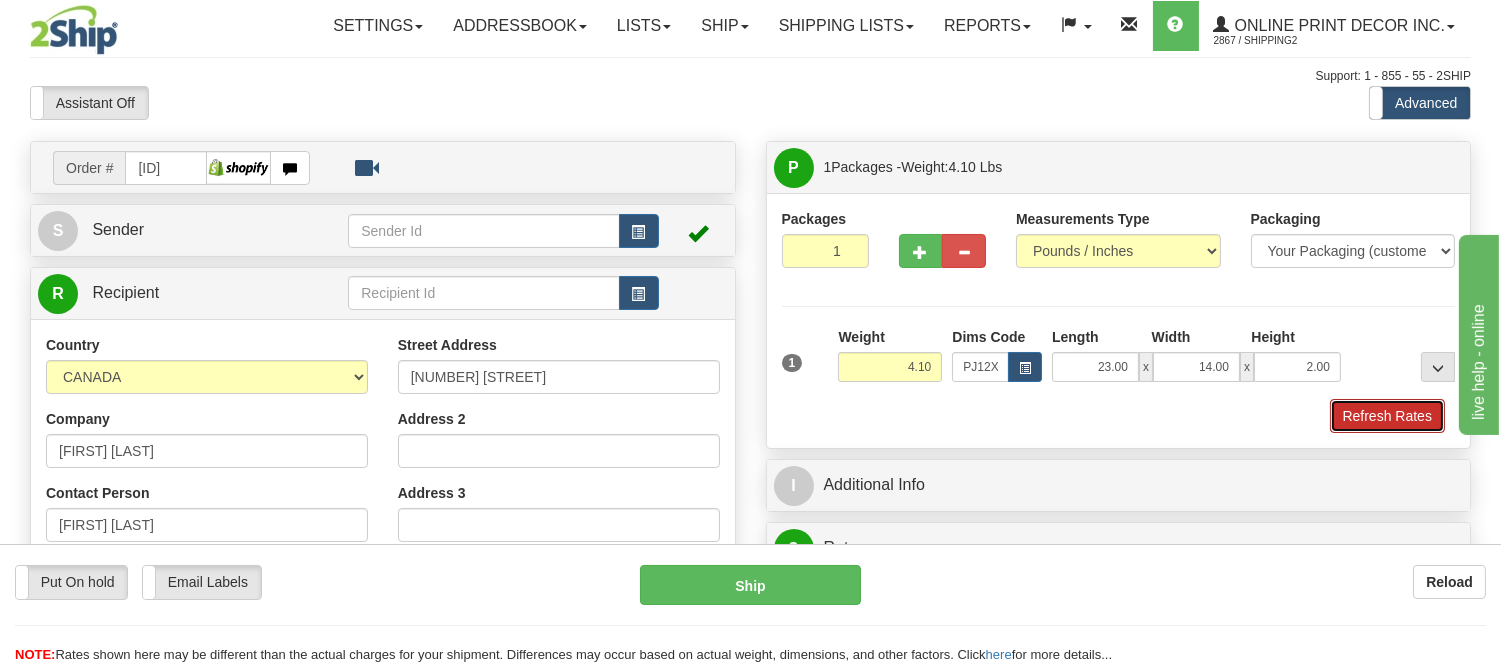click on "Refresh Rates" at bounding box center [1387, 416] 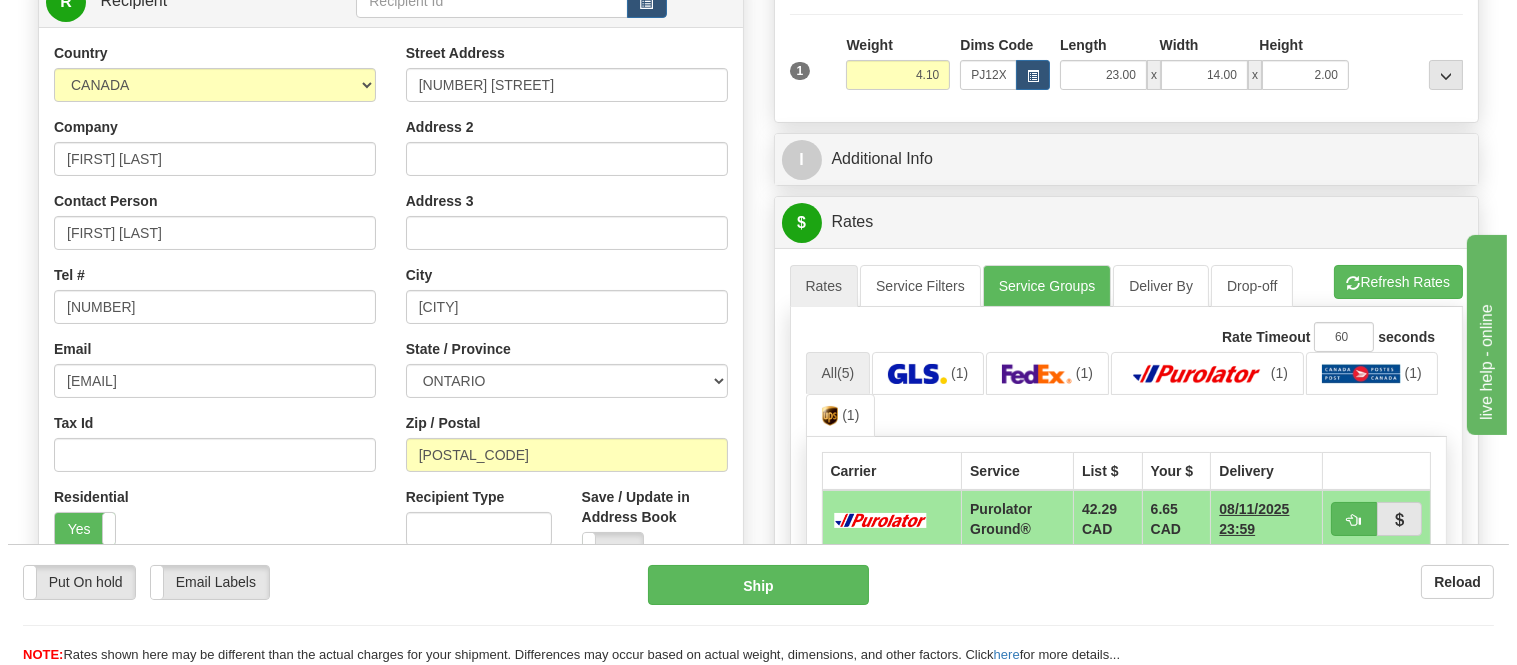 scroll, scrollTop: 420, scrollLeft: 0, axis: vertical 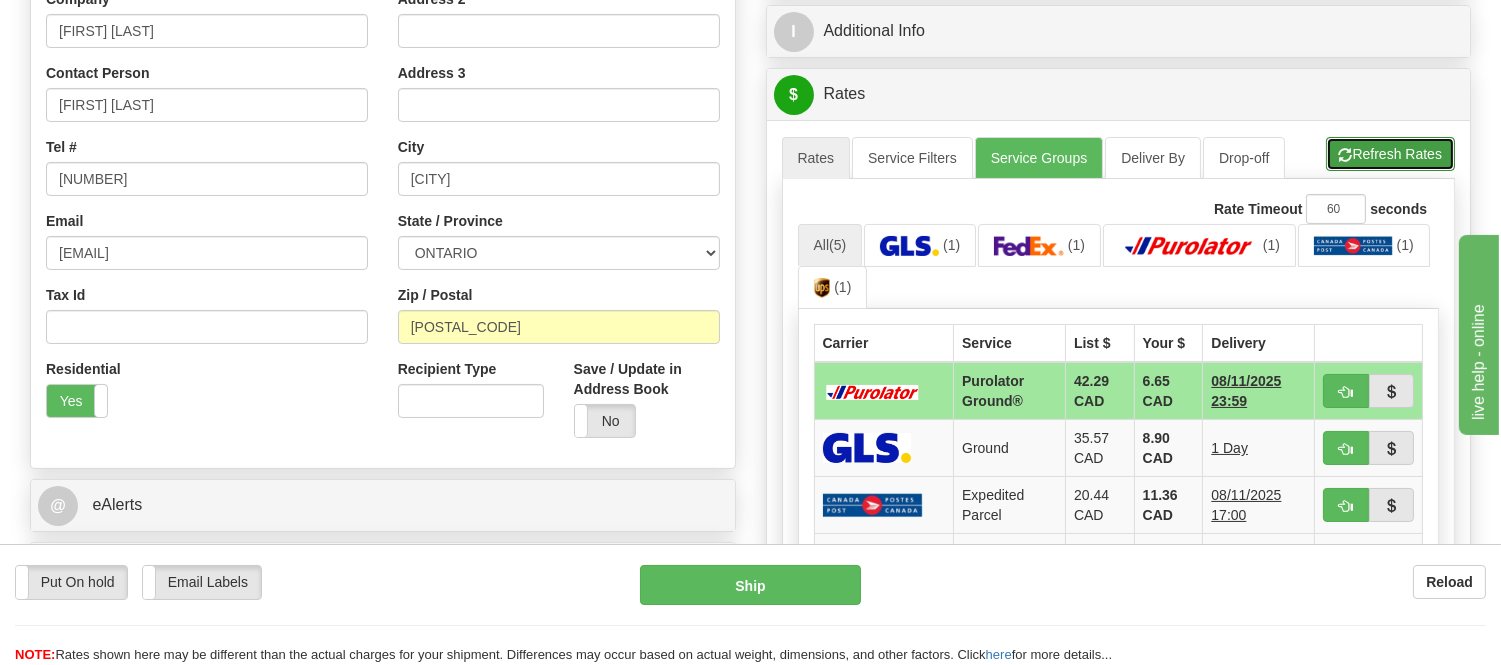 click on "Refresh Rates" at bounding box center [1390, 154] 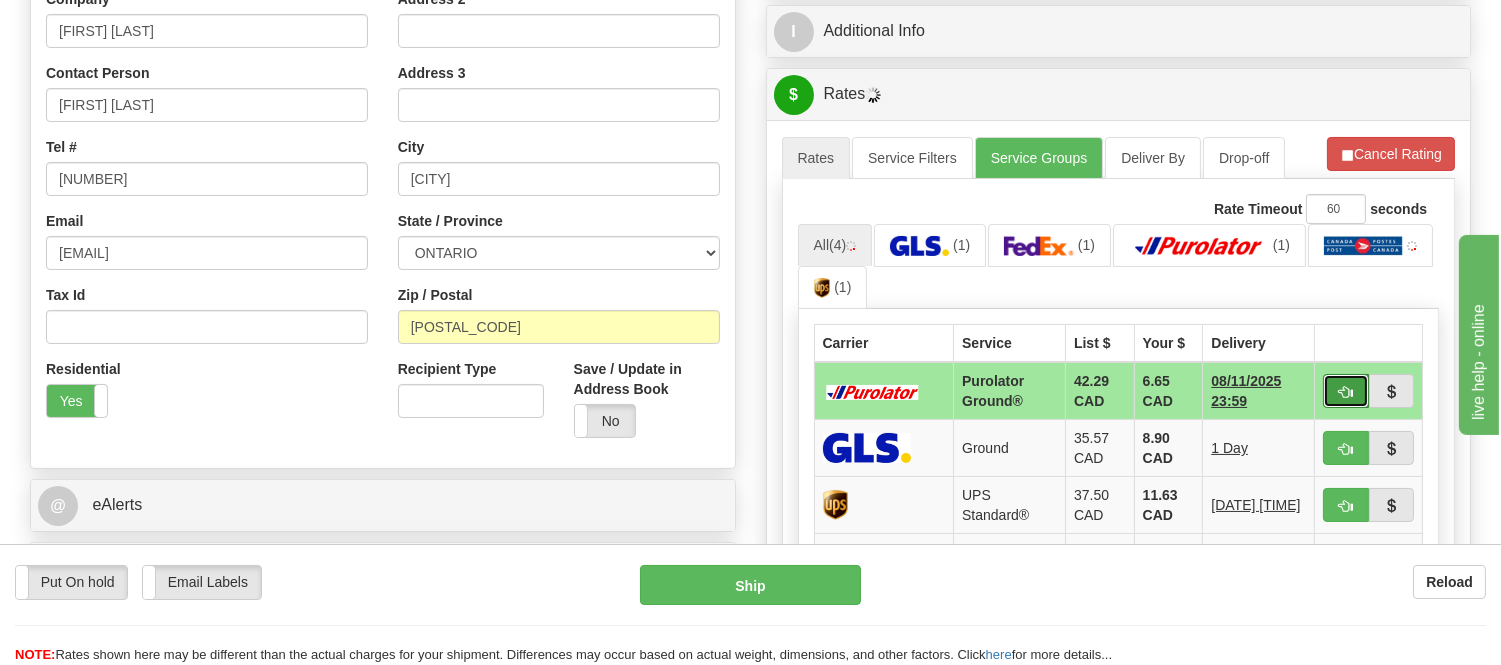 click at bounding box center [1346, 391] 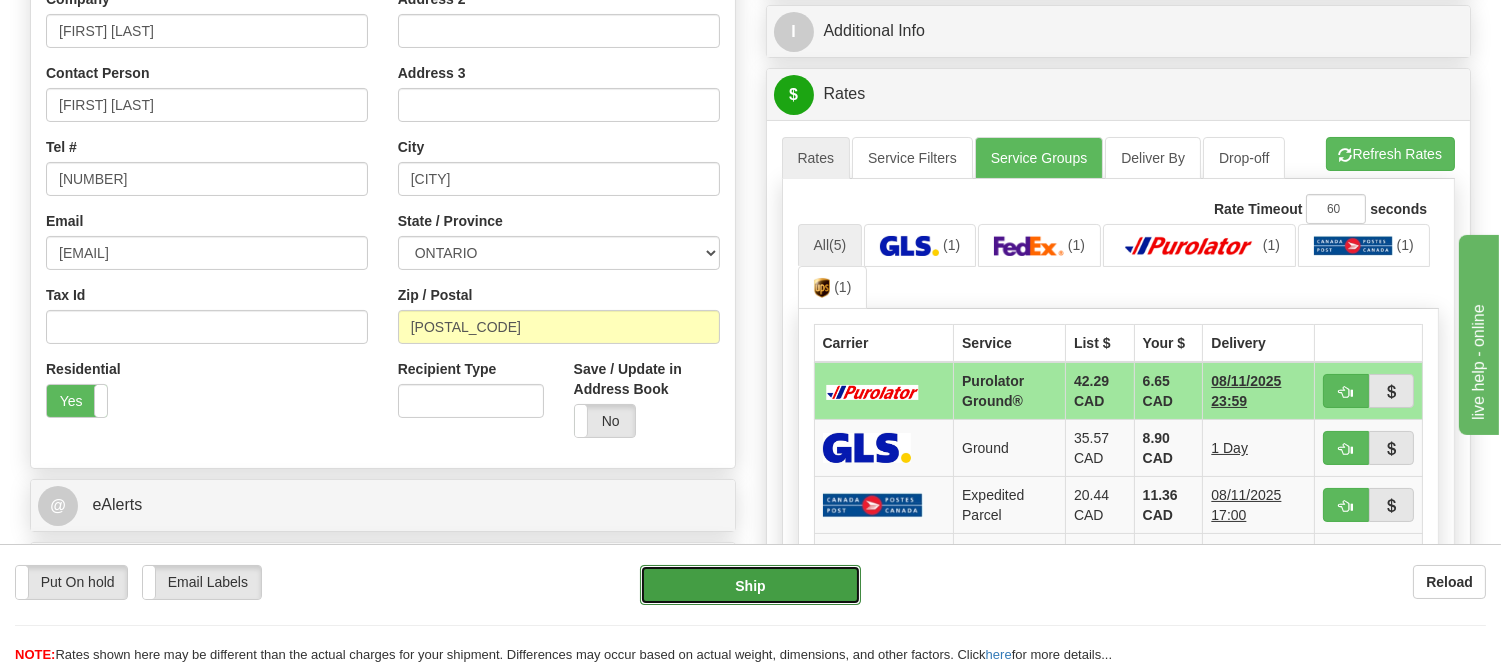 click on "Ship" at bounding box center [750, 585] 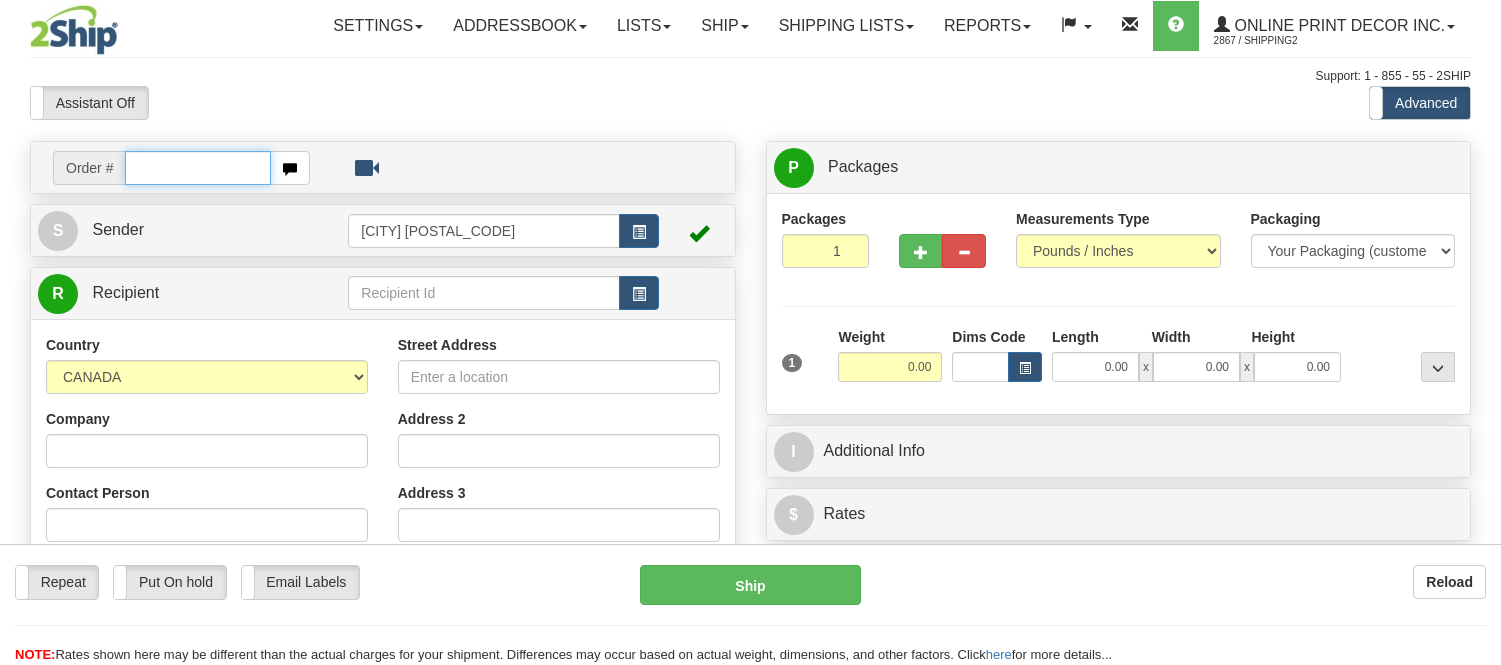scroll, scrollTop: 0, scrollLeft: 0, axis: both 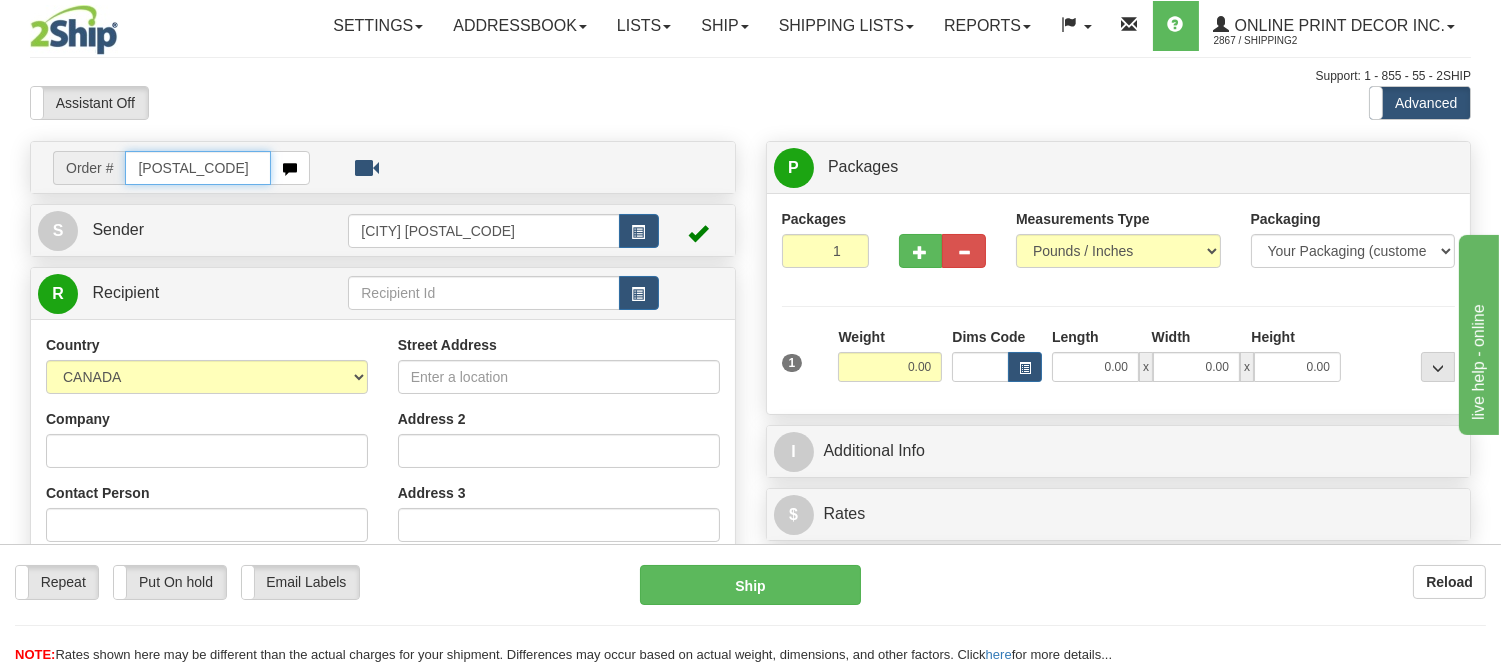 type on "ca-418416" 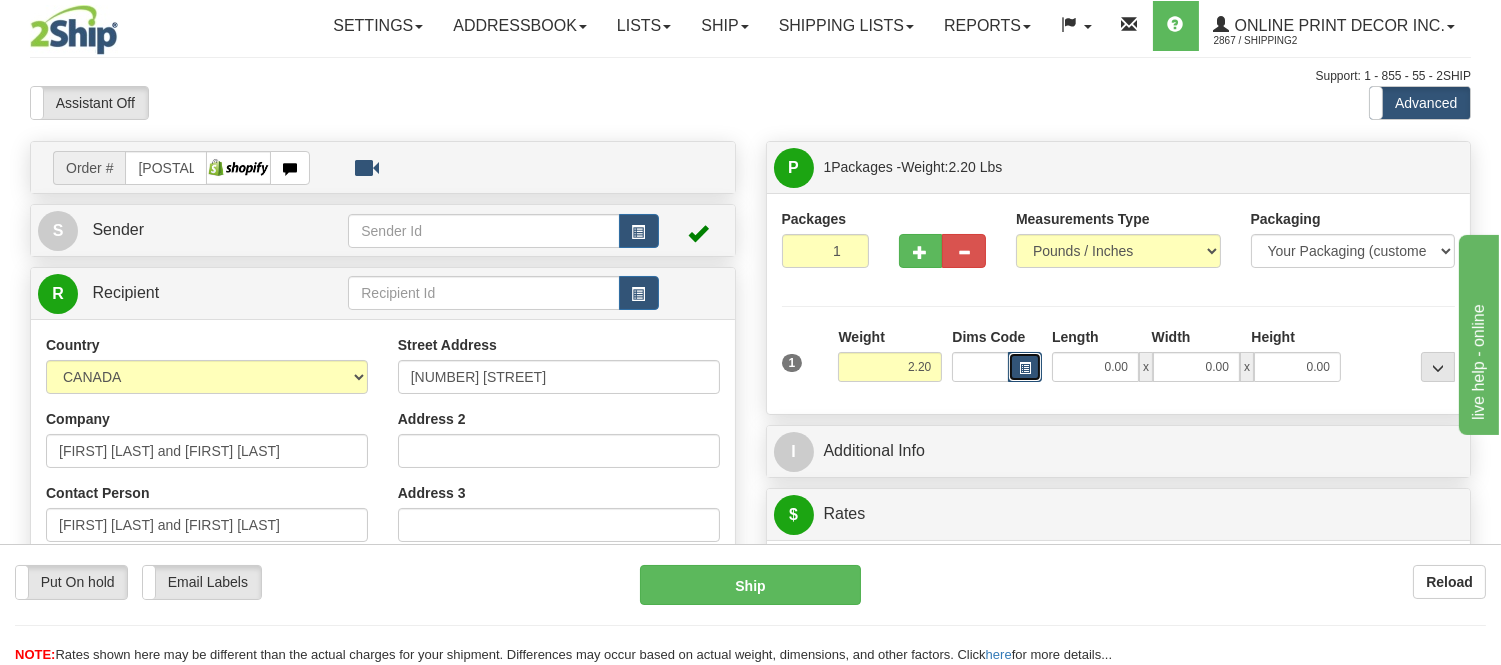 click at bounding box center (1025, 368) 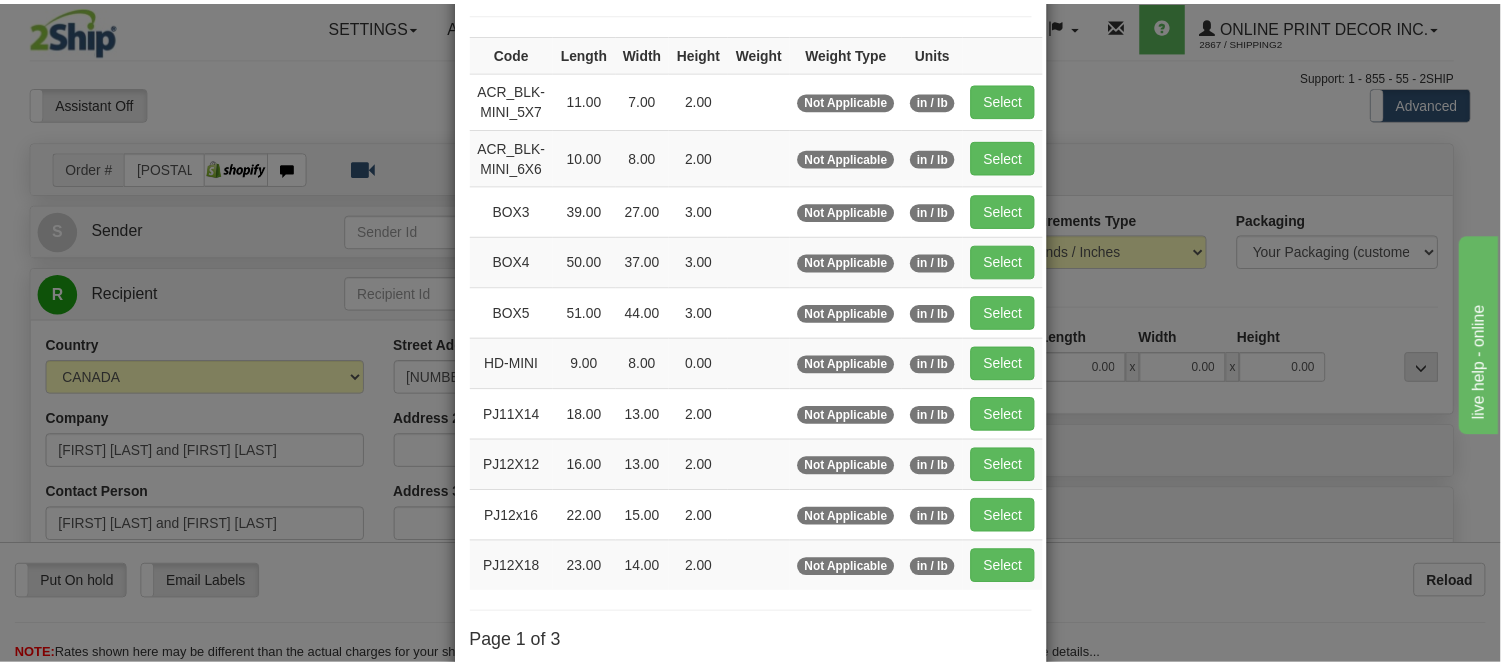 scroll, scrollTop: 222, scrollLeft: 0, axis: vertical 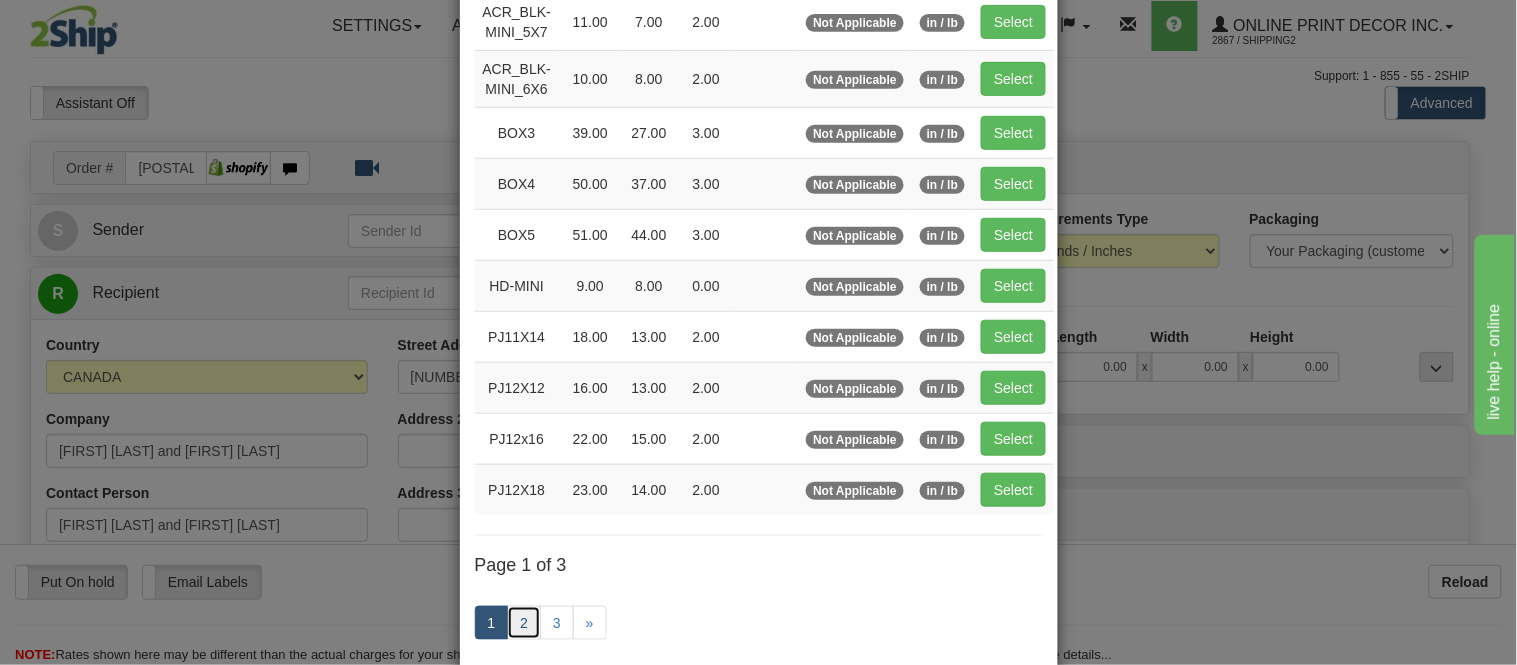 click on "2" at bounding box center (524, 623) 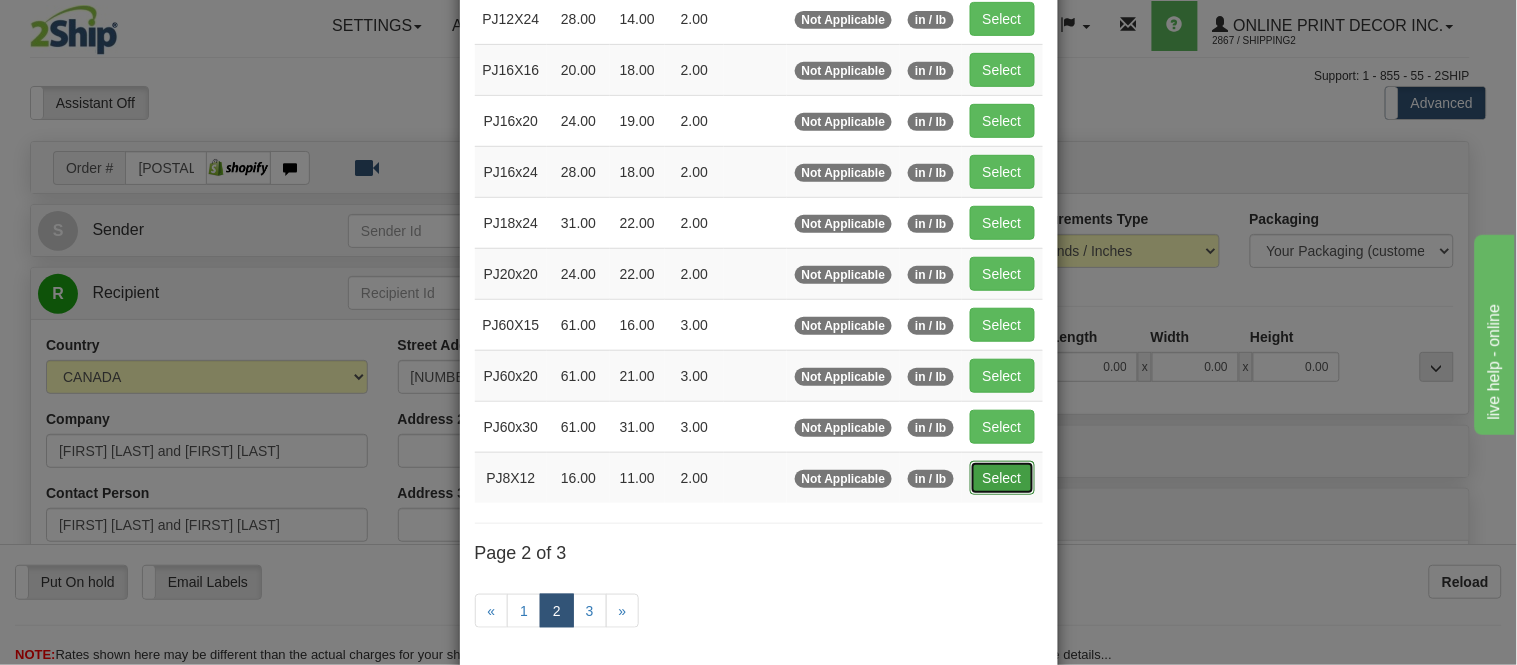 click on "Select" at bounding box center (1002, 478) 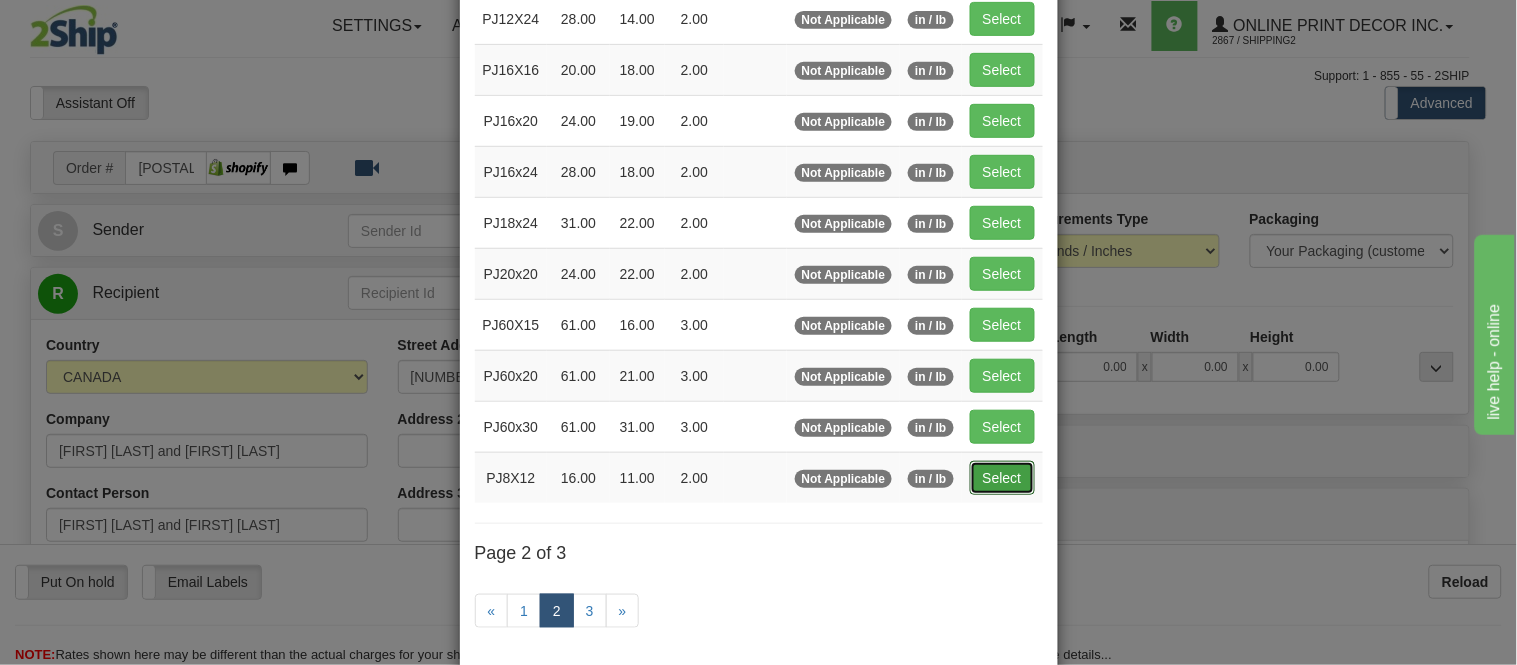 type on "16.00" 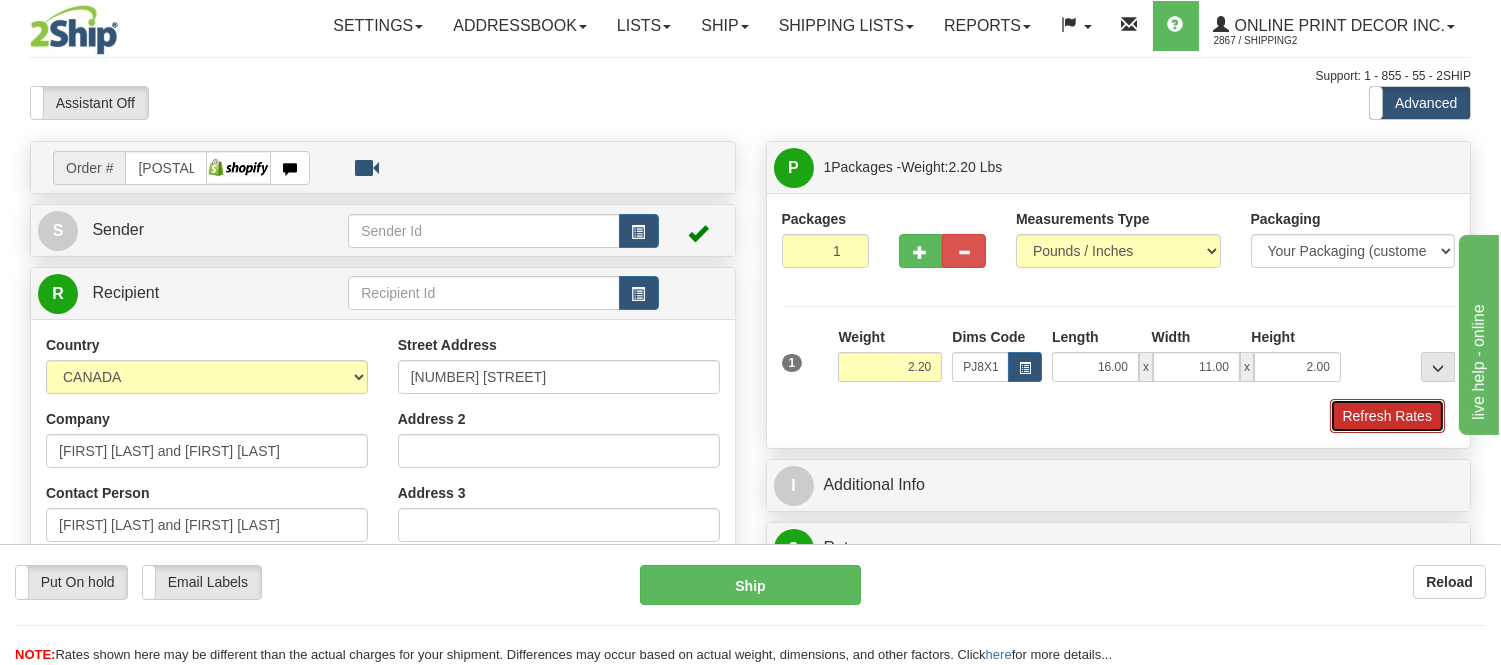 click on "Refresh Rates" at bounding box center (1387, 416) 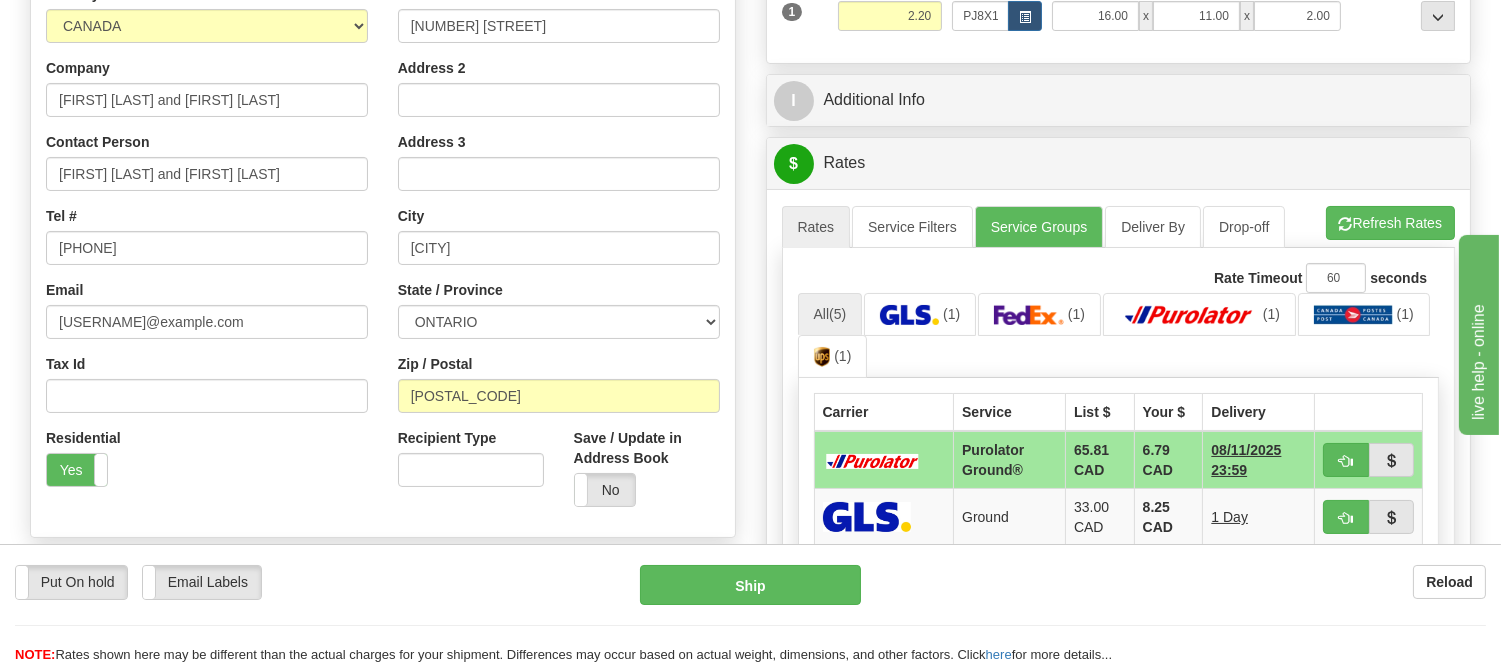 scroll, scrollTop: 570, scrollLeft: 0, axis: vertical 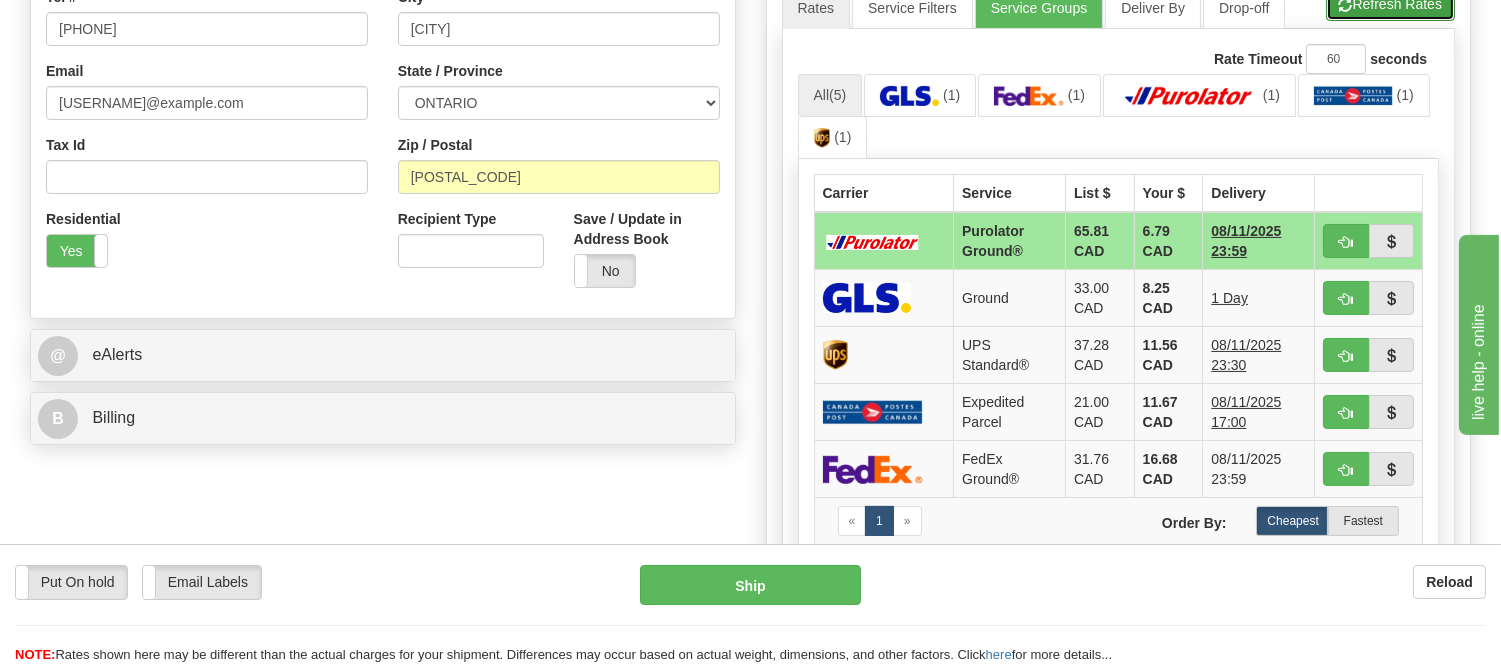 click at bounding box center [1346, 5] 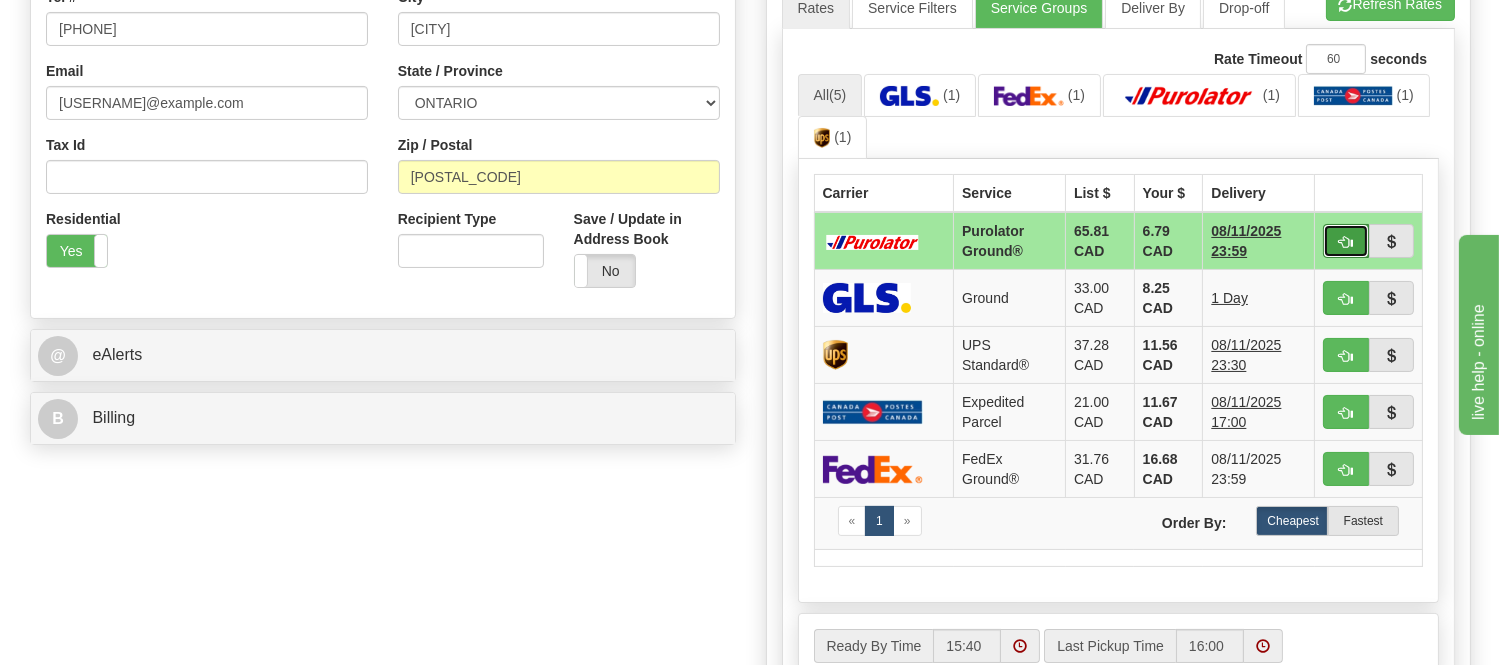 click at bounding box center [1346, 242] 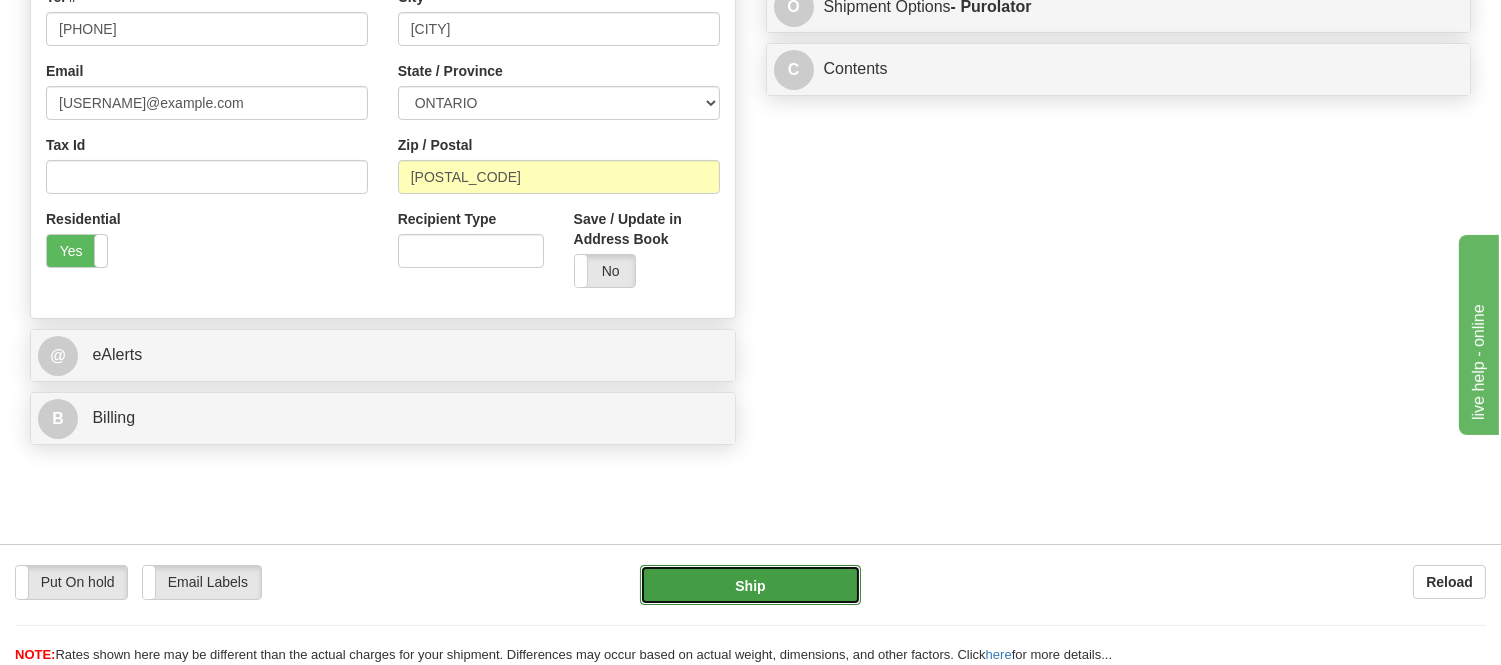 click on "Ship" at bounding box center [750, 585] 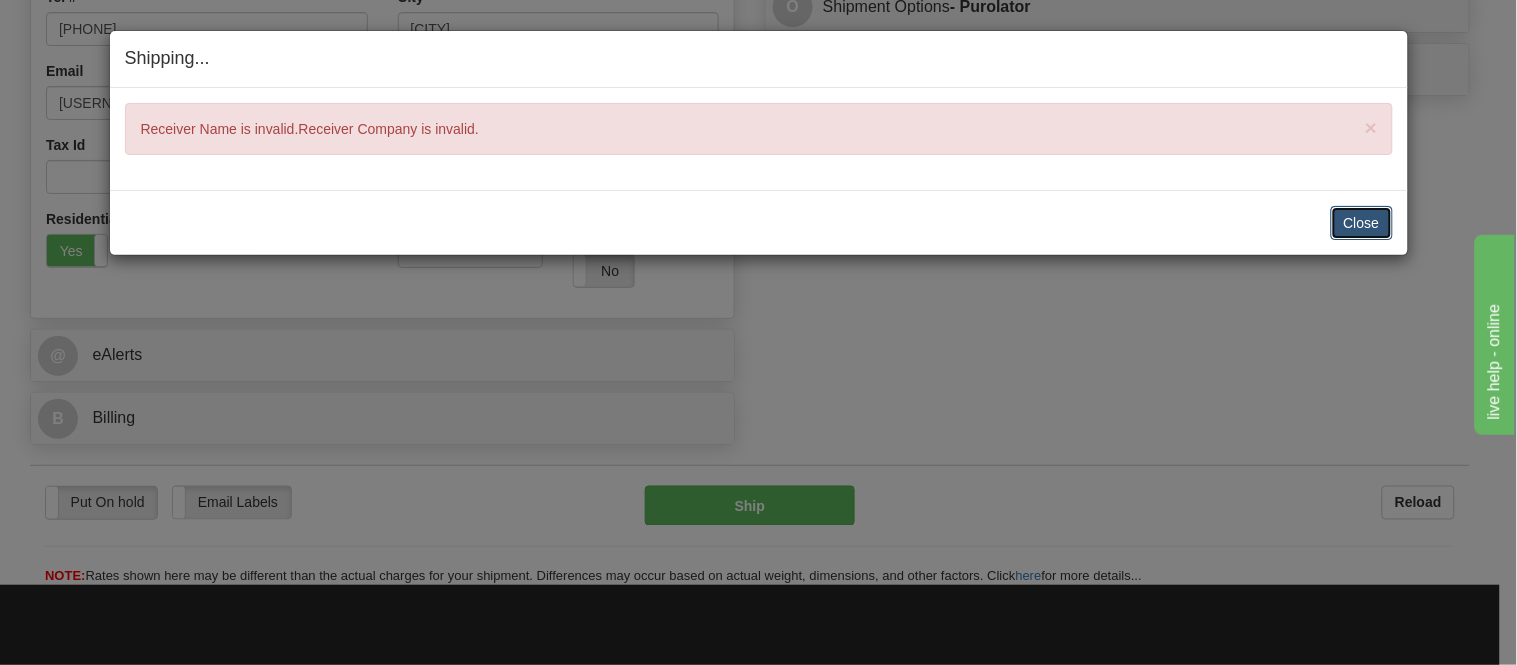 click on "Close" at bounding box center (1362, 223) 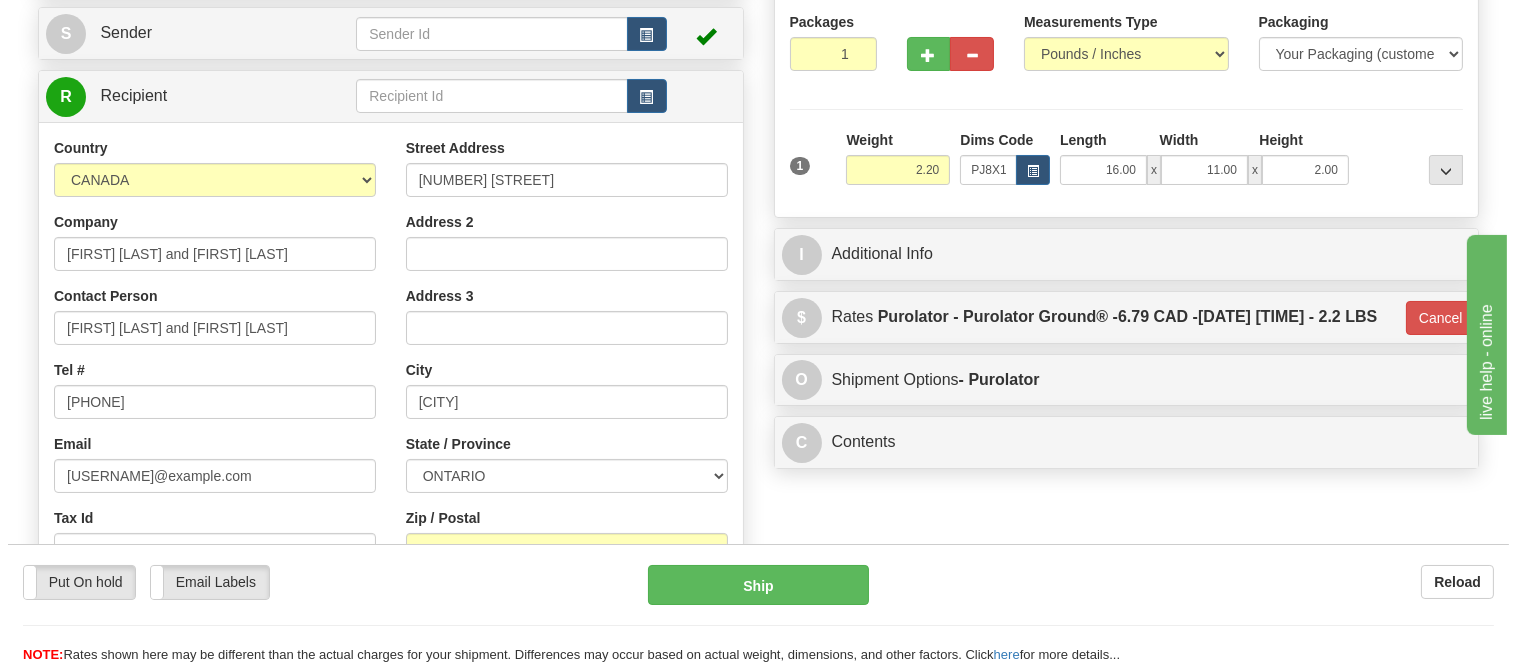 scroll, scrollTop: 236, scrollLeft: 0, axis: vertical 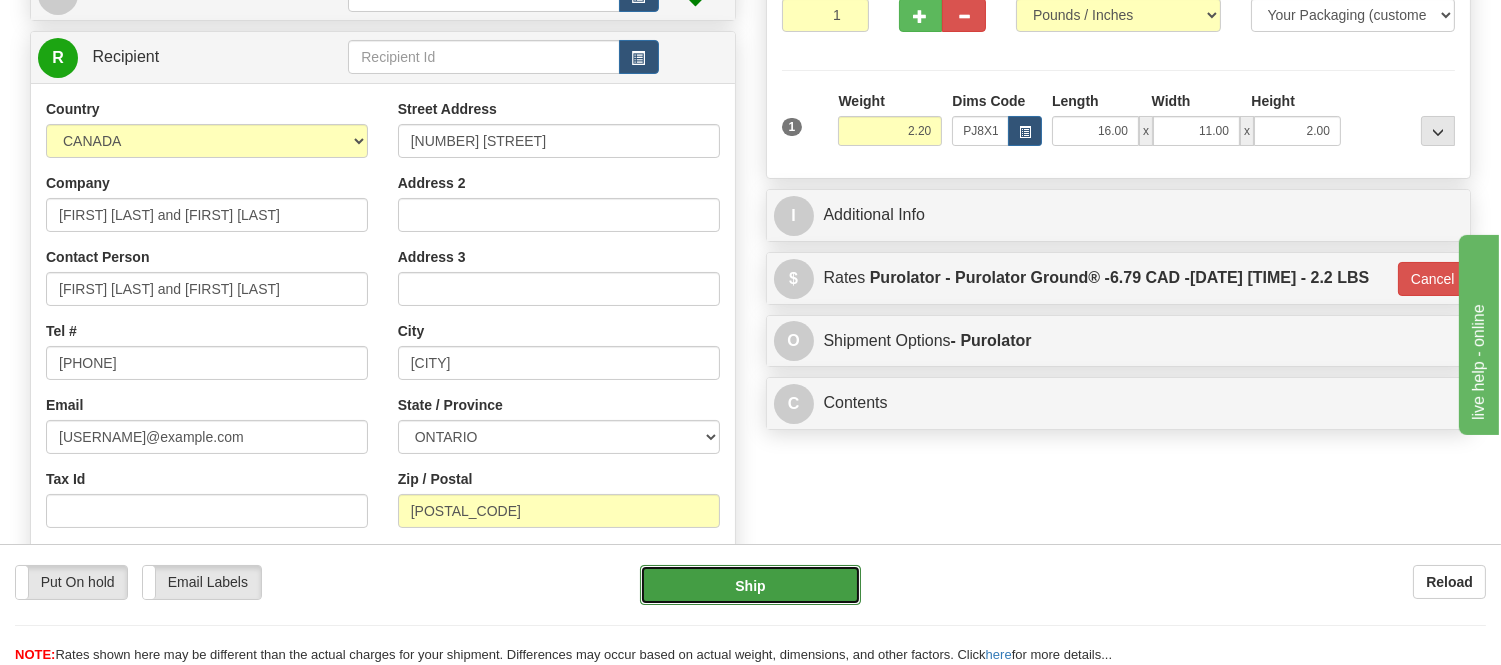 click on "Ship" at bounding box center (750, 585) 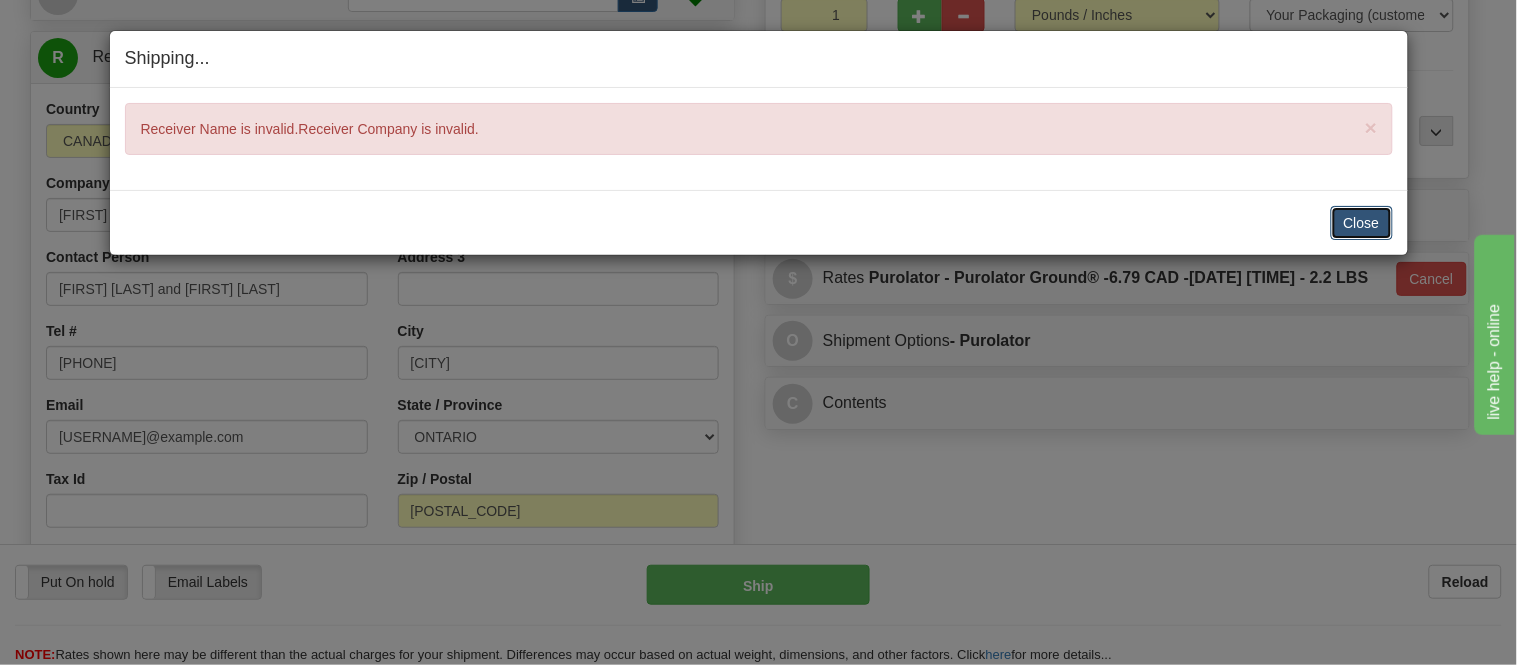 click on "Close" at bounding box center [1362, 223] 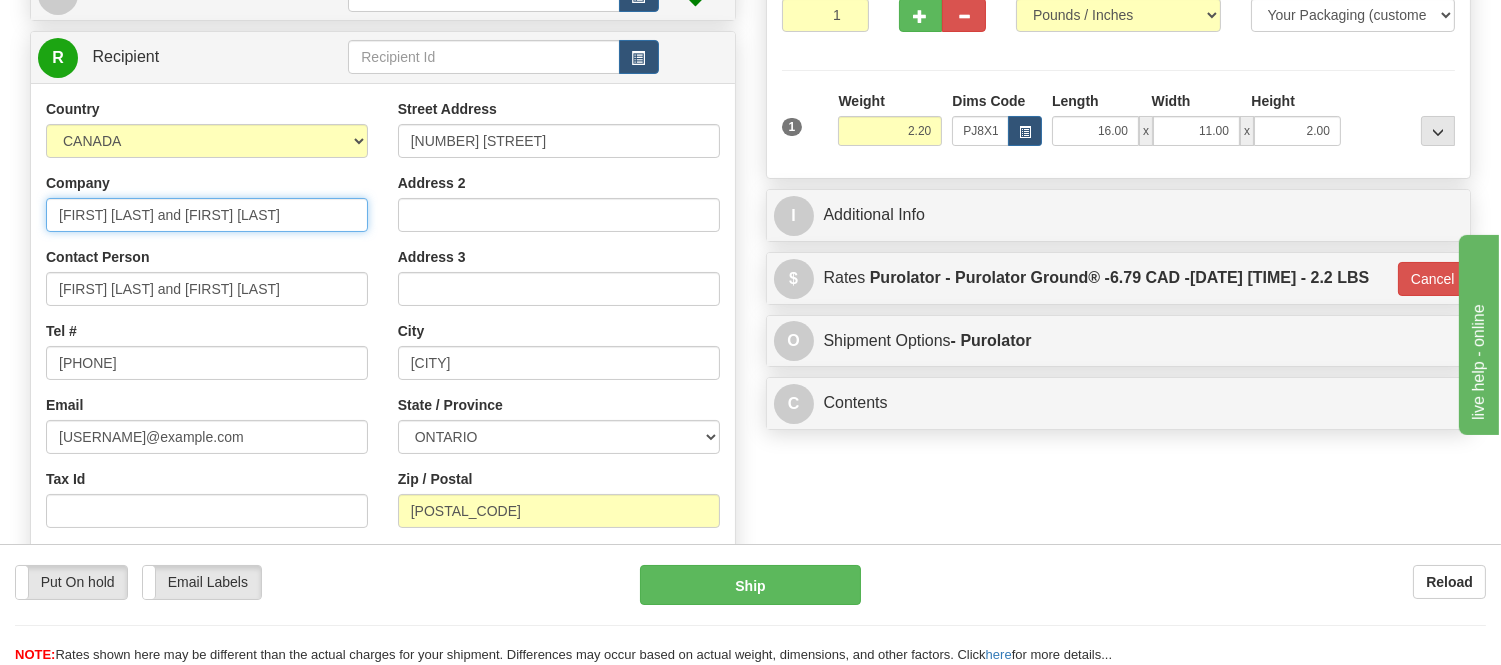 drag, startPoint x: 332, startPoint y: 215, endPoint x: 0, endPoint y: 220, distance: 332.03766 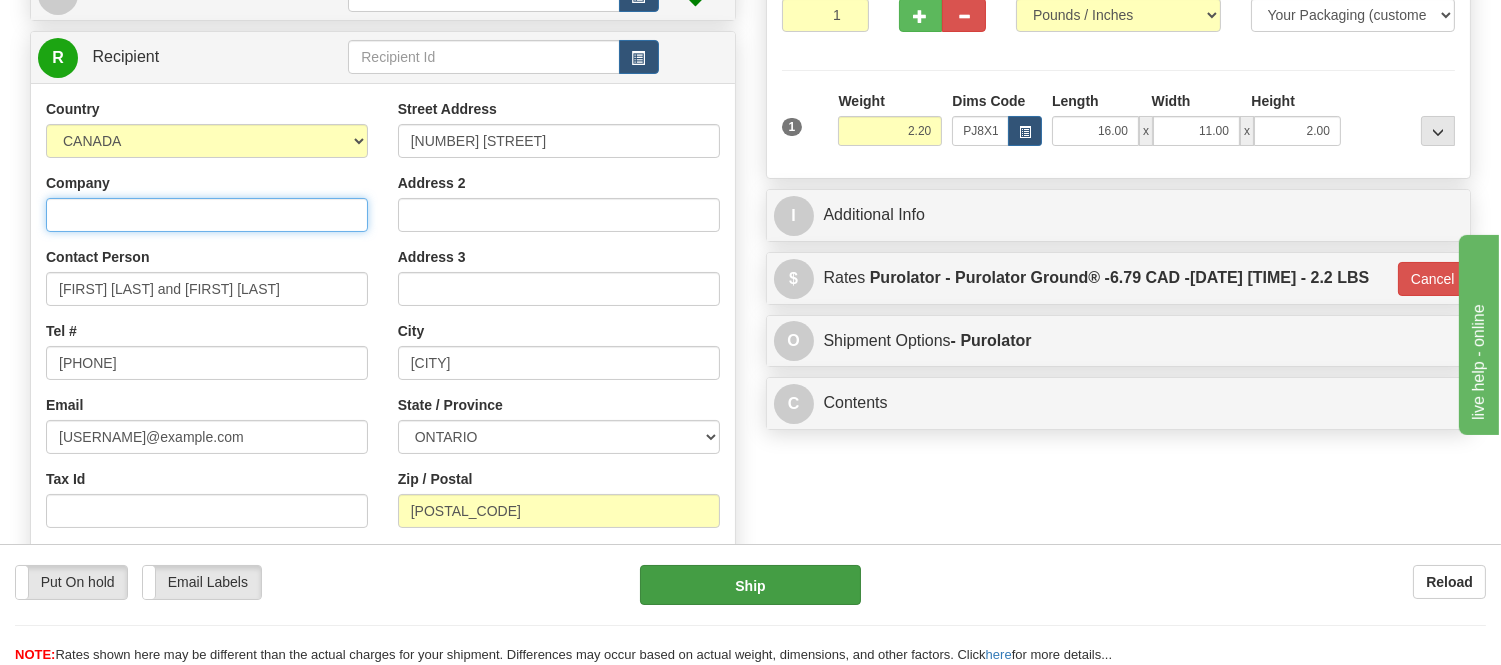 type 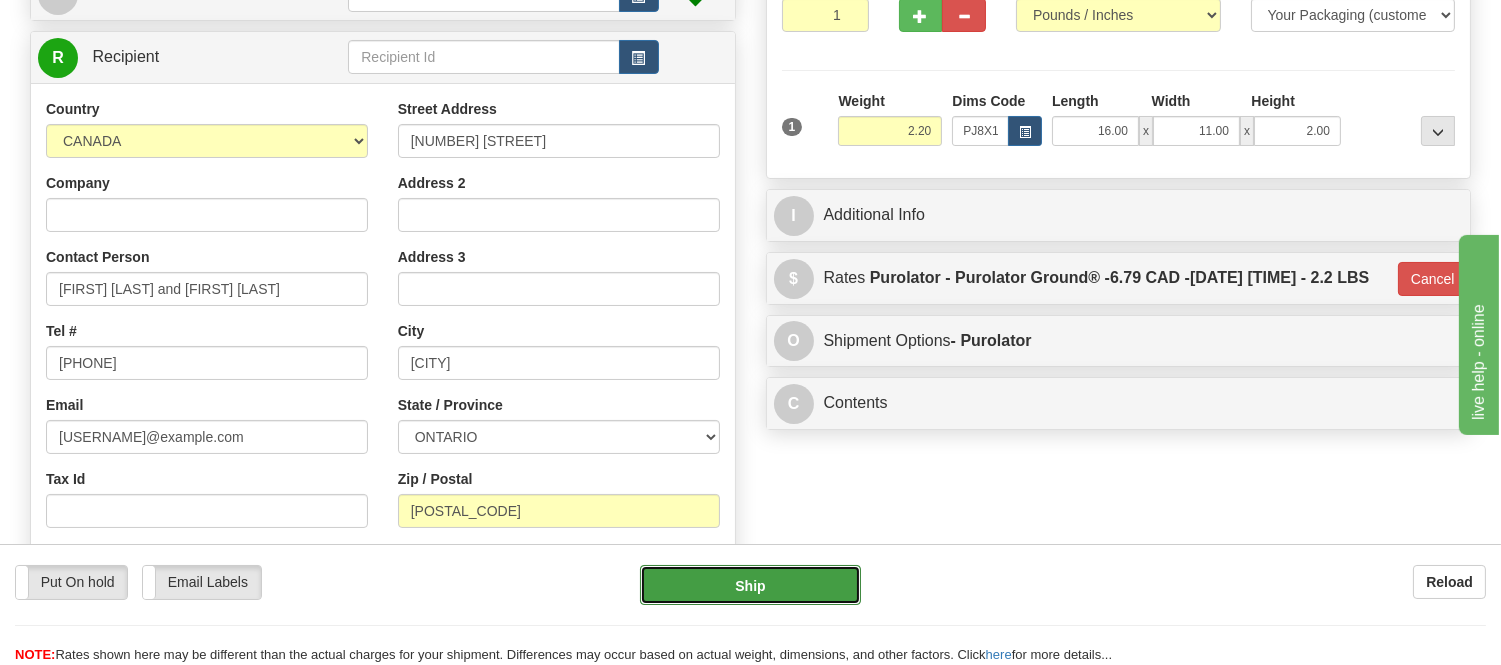 click on "Ship" at bounding box center [750, 585] 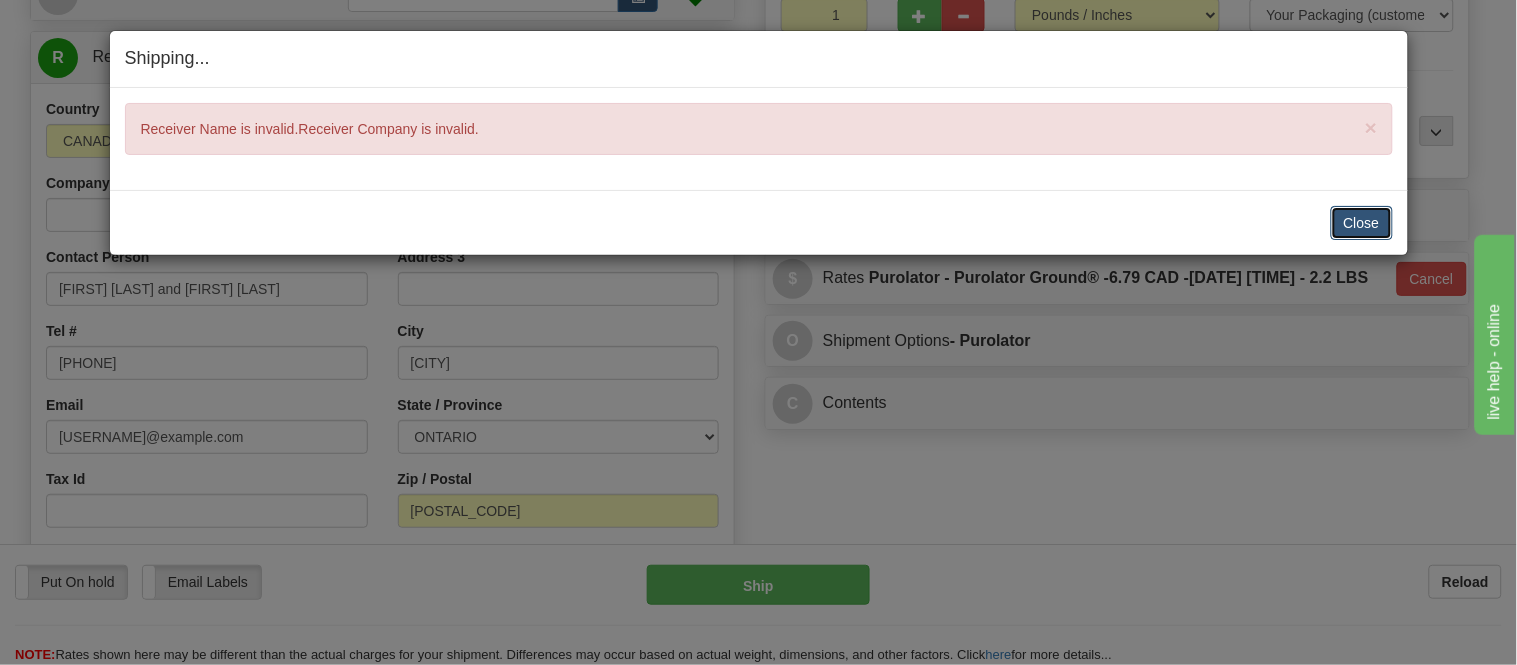 click on "Close" at bounding box center (1362, 223) 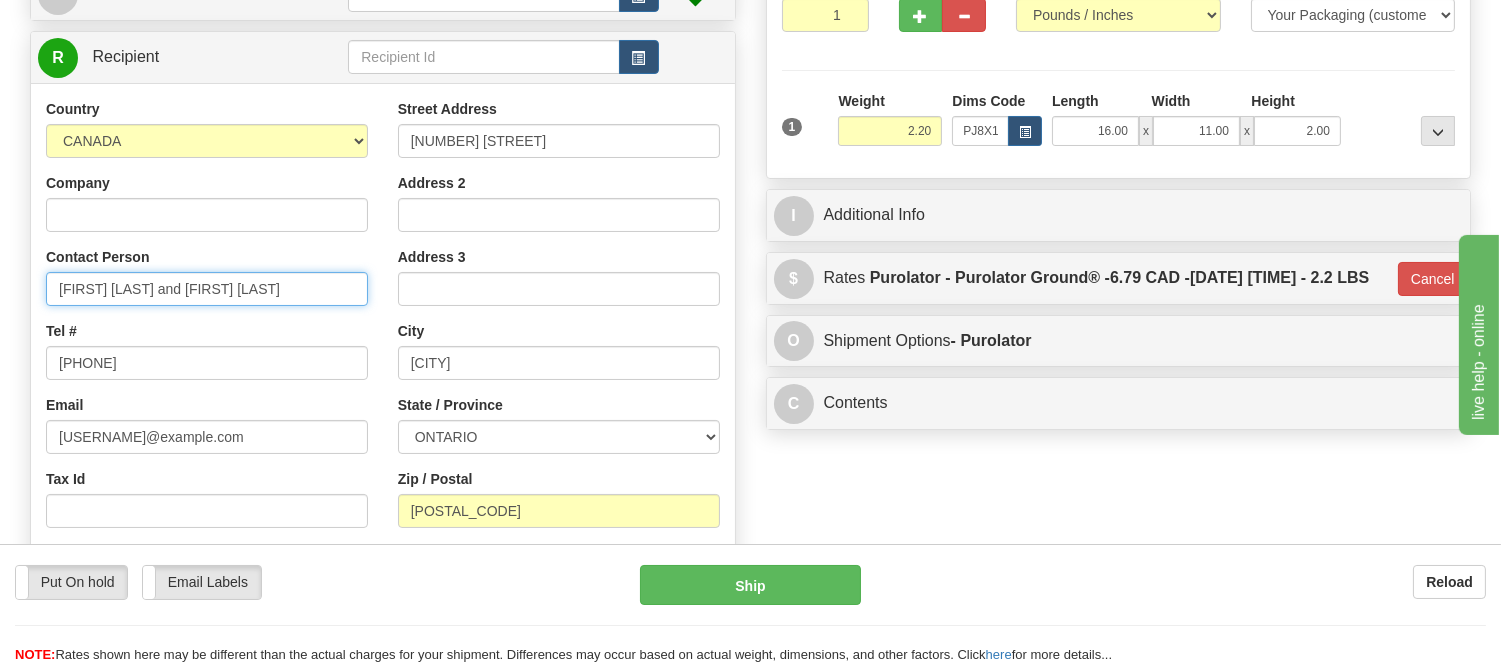 drag, startPoint x: 61, startPoint y: 283, endPoint x: 197, endPoint y: 310, distance: 138.65425 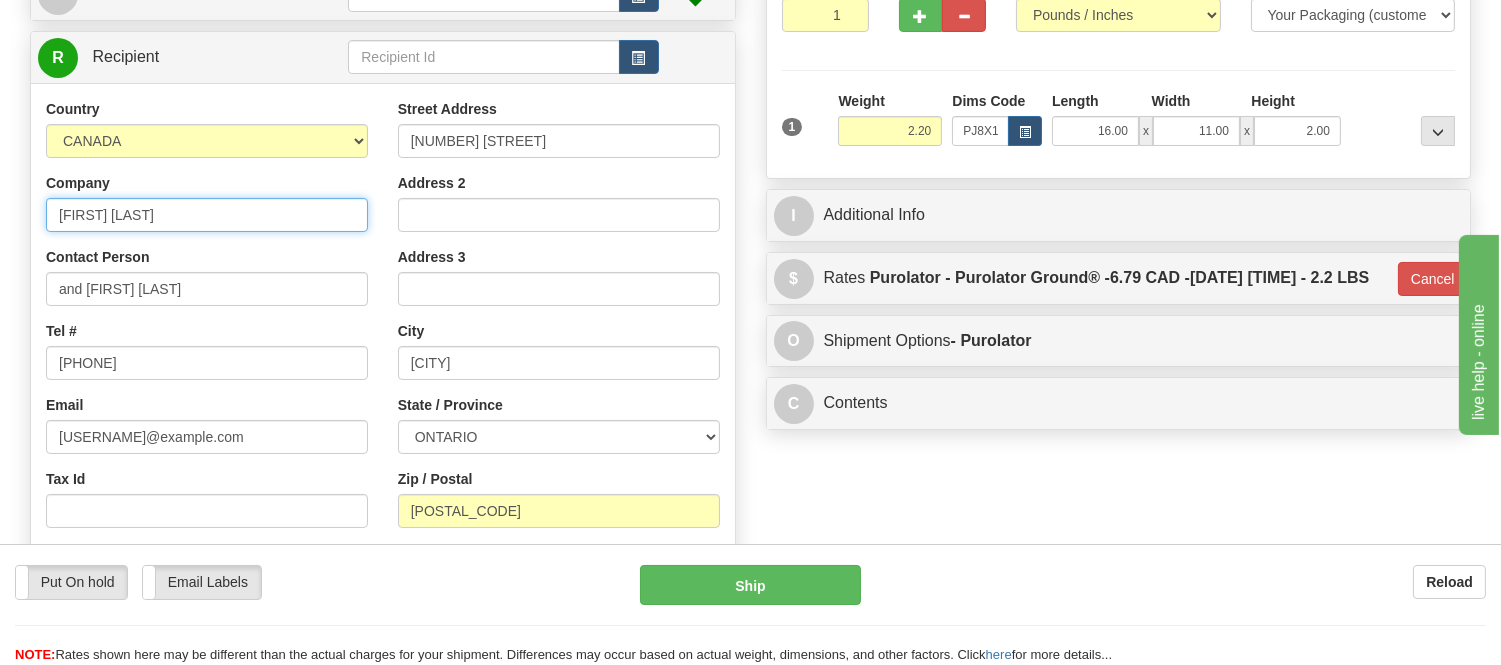 type on "Annarmaria Perruccio" 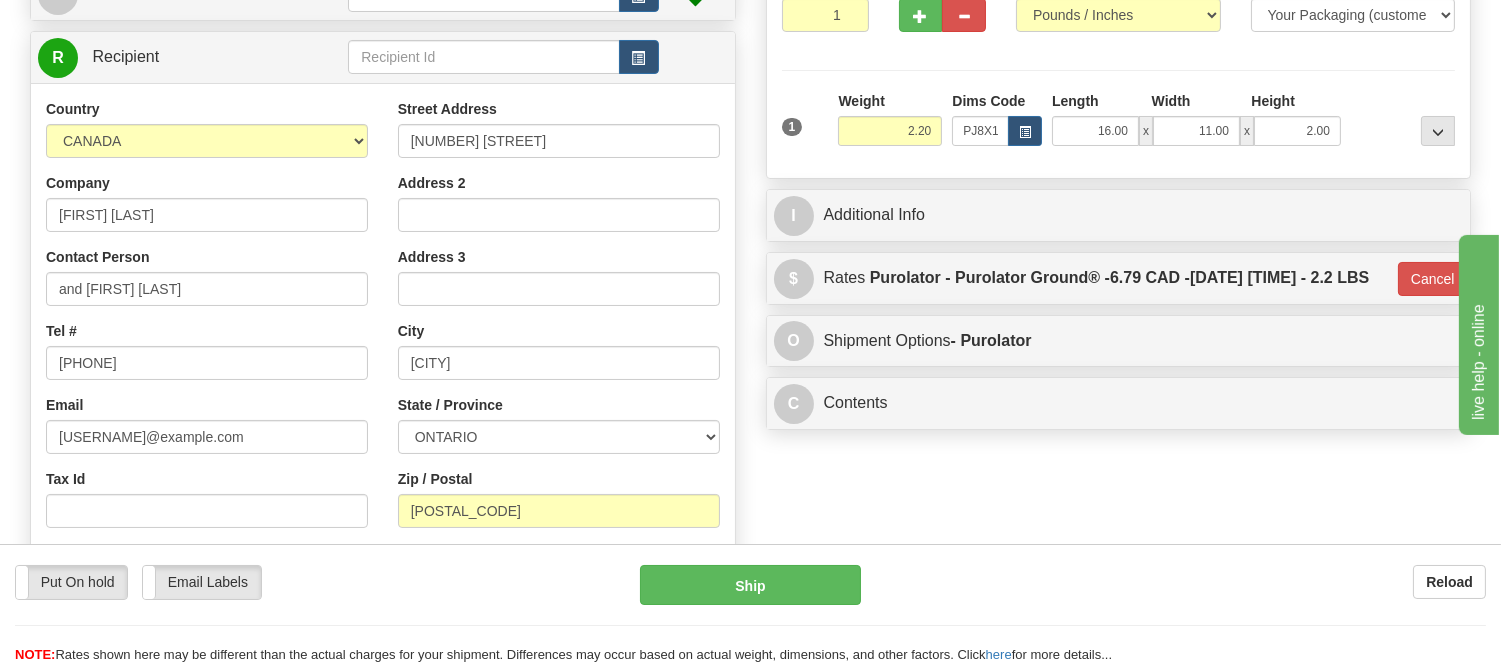 click on "Order #
CA-418416
S Sender" at bounding box center [750, 346] 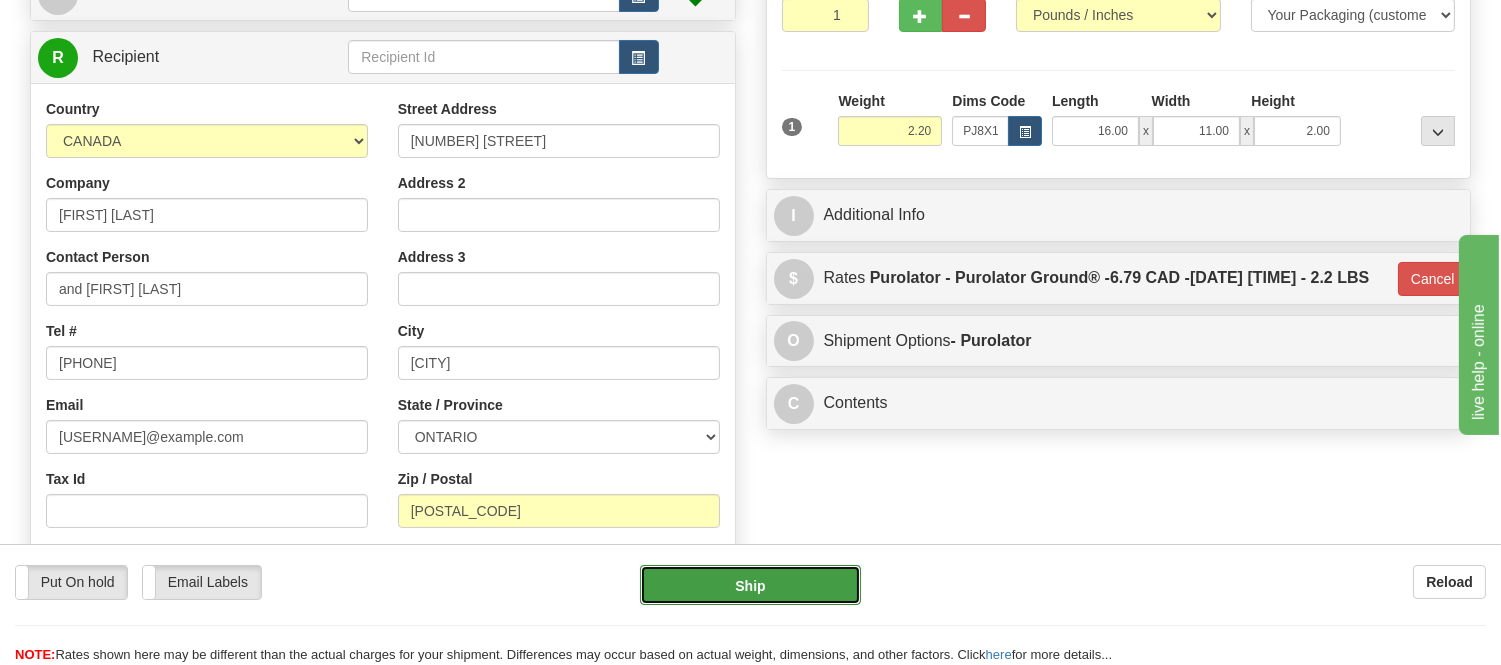 click on "Ship" at bounding box center (750, 585) 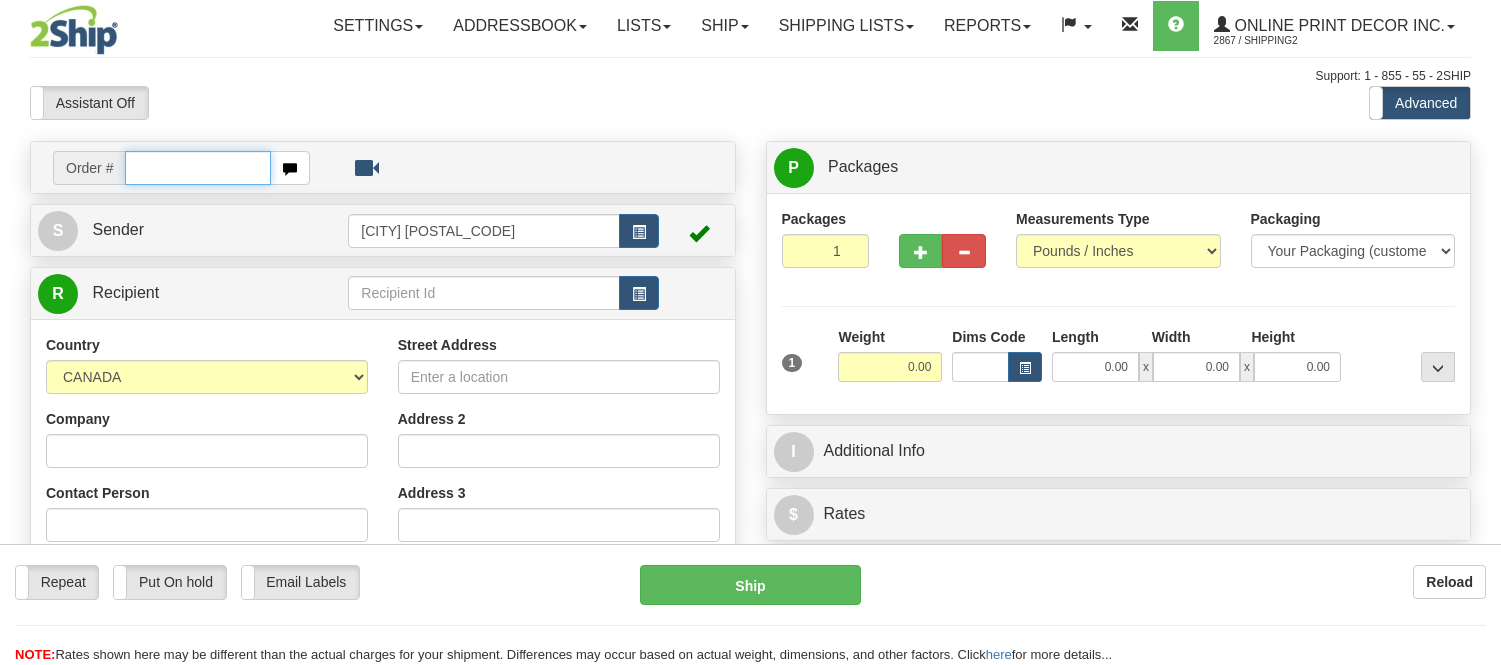 scroll, scrollTop: 0, scrollLeft: 0, axis: both 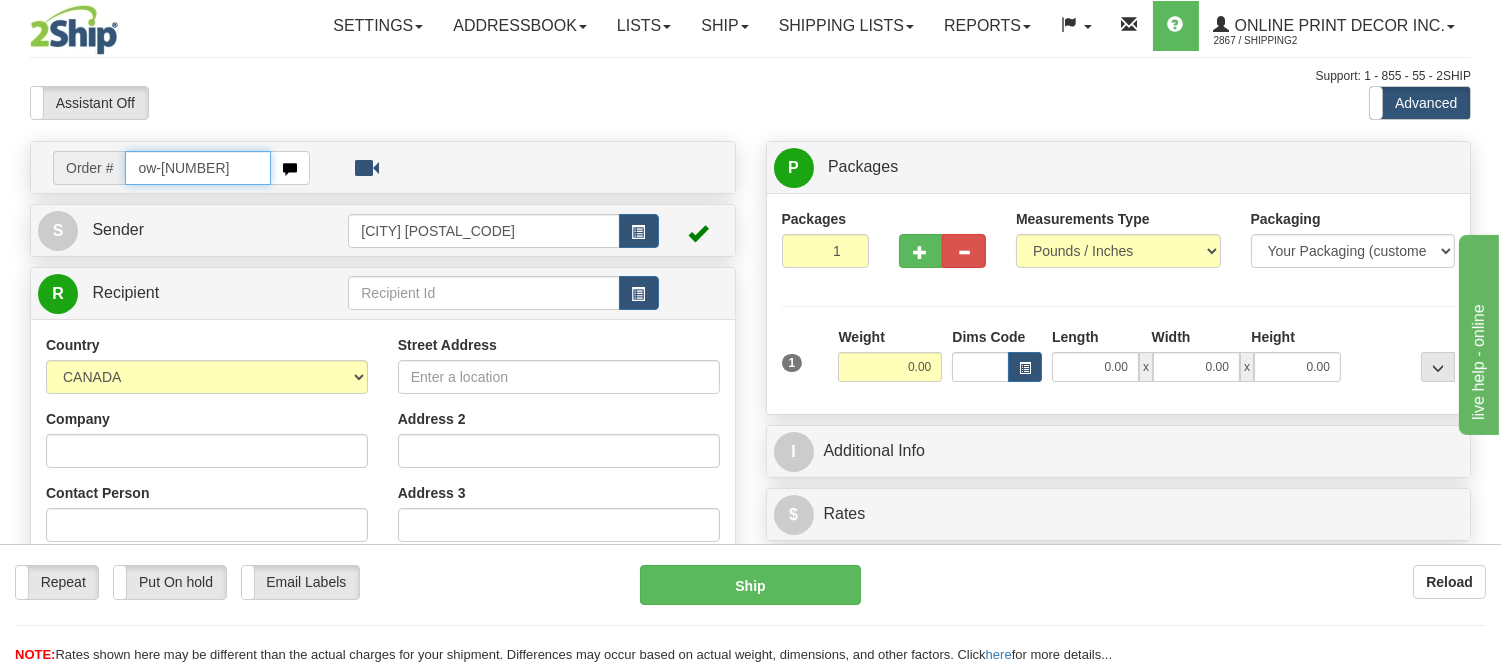 type on "ow-[NUMBER]" 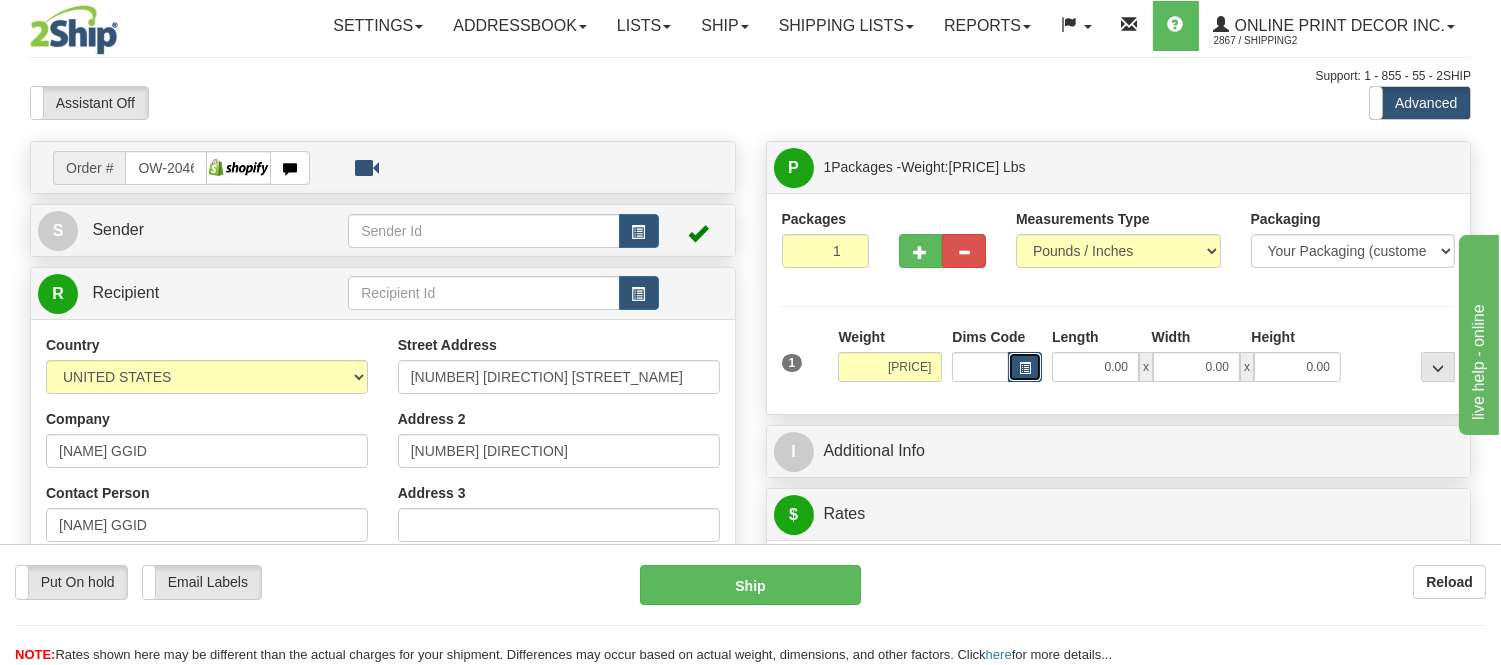 click at bounding box center (1025, 367) 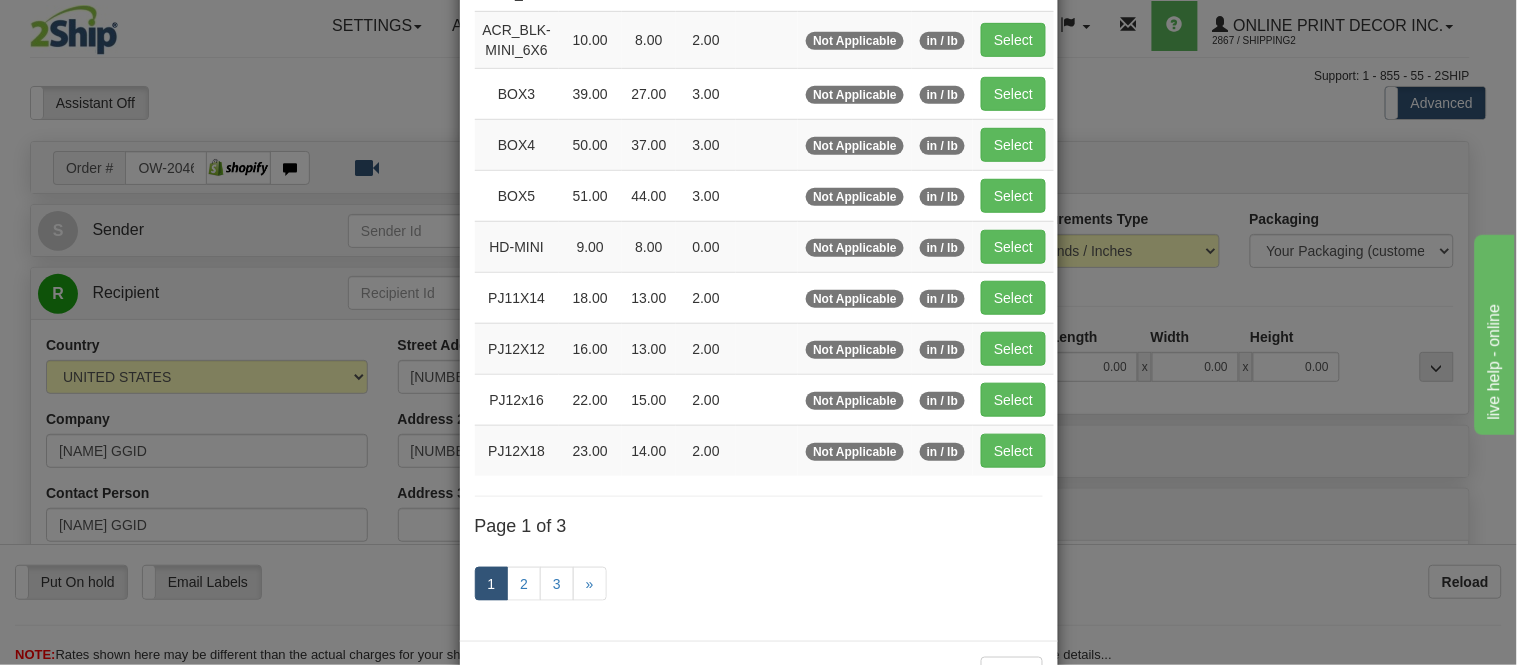scroll, scrollTop: 222, scrollLeft: 0, axis: vertical 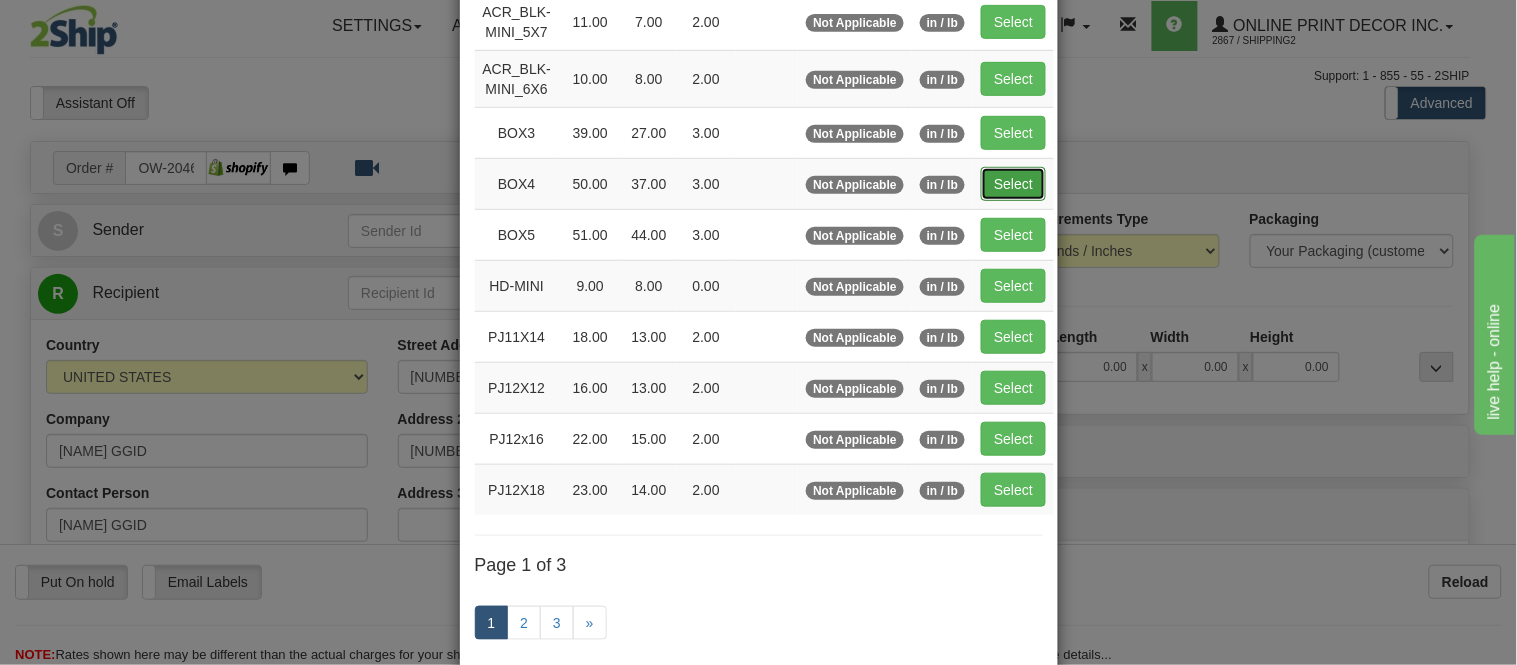 click on "Select" at bounding box center [1013, 184] 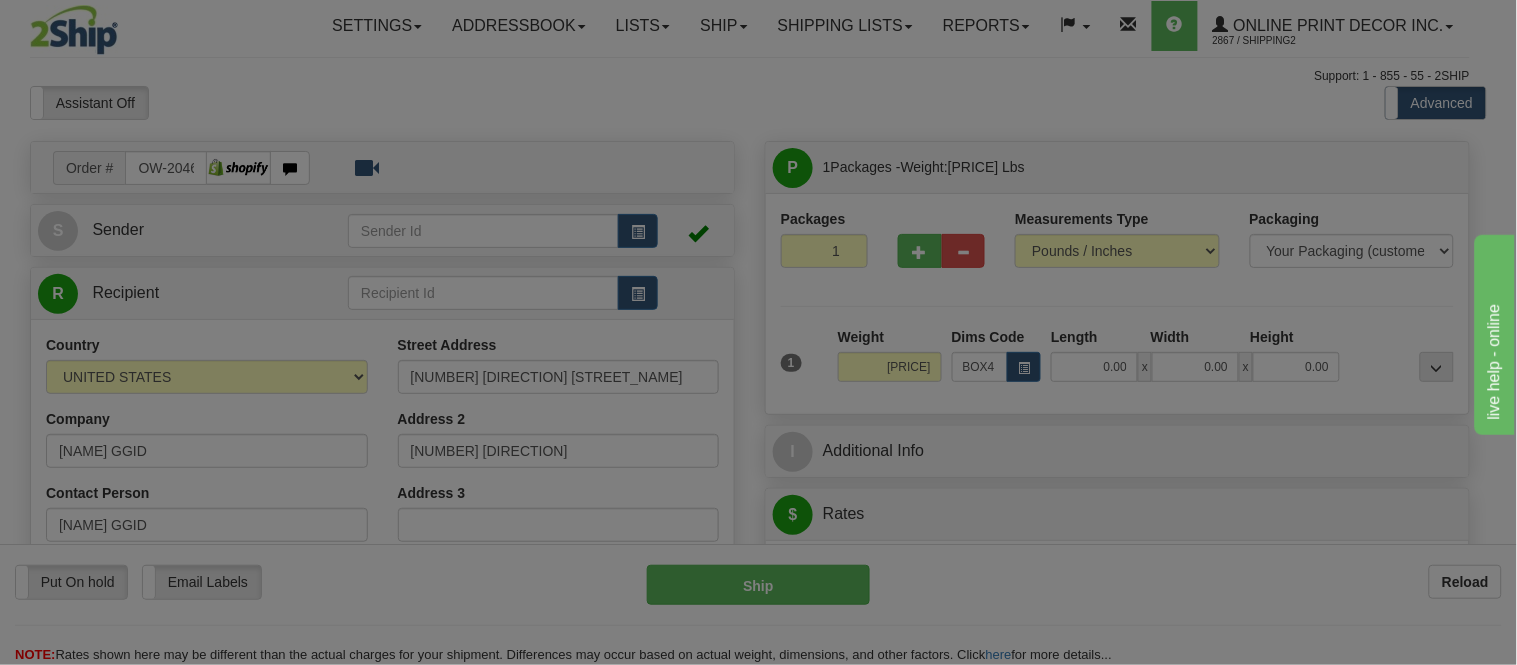 type on "50.00" 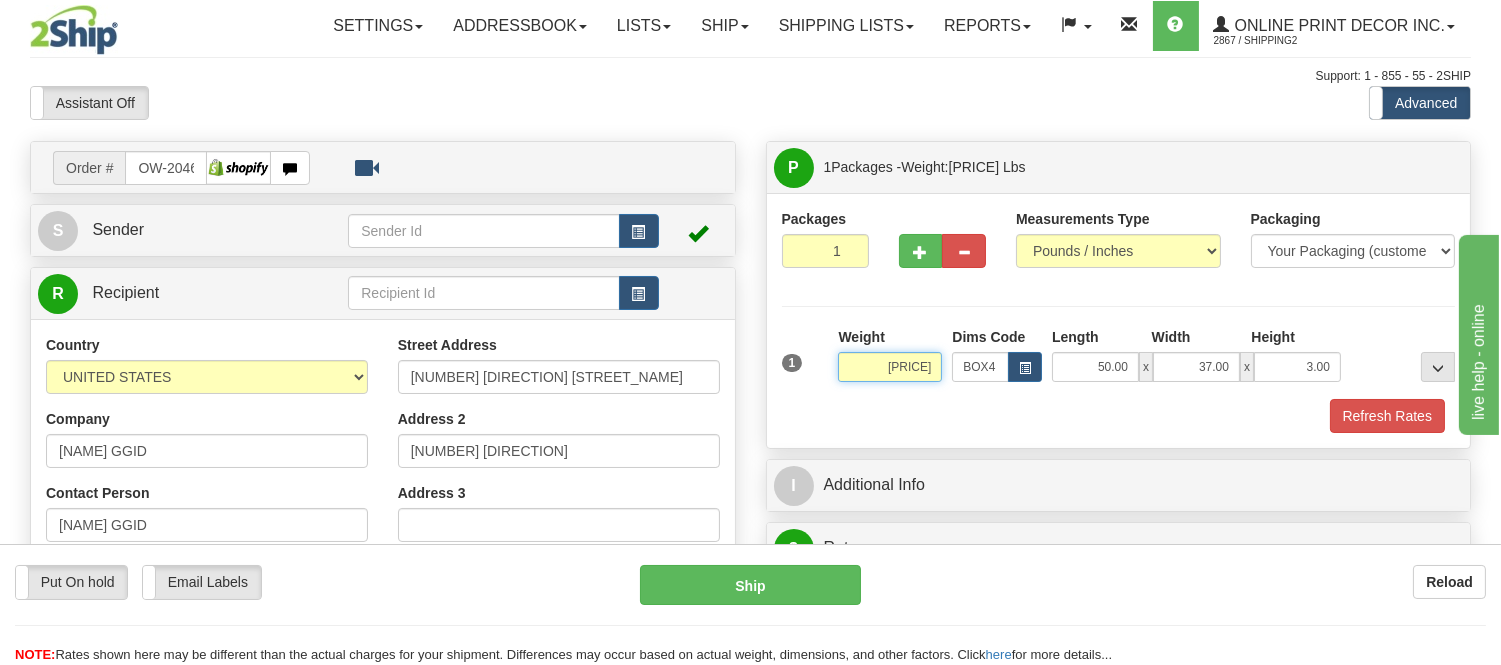 drag, startPoint x: 935, startPoint y: 365, endPoint x: 792, endPoint y: 353, distance: 143.50261 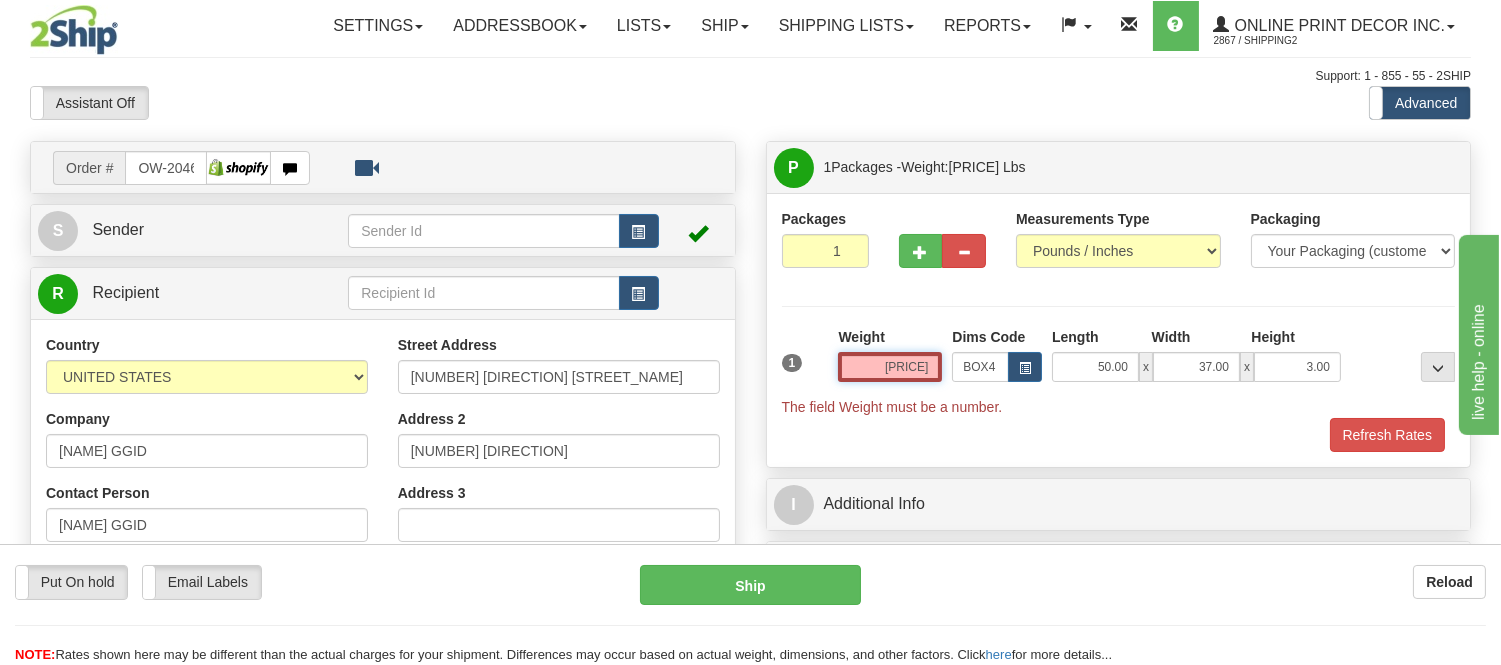 click on "13,87" at bounding box center [890, 367] 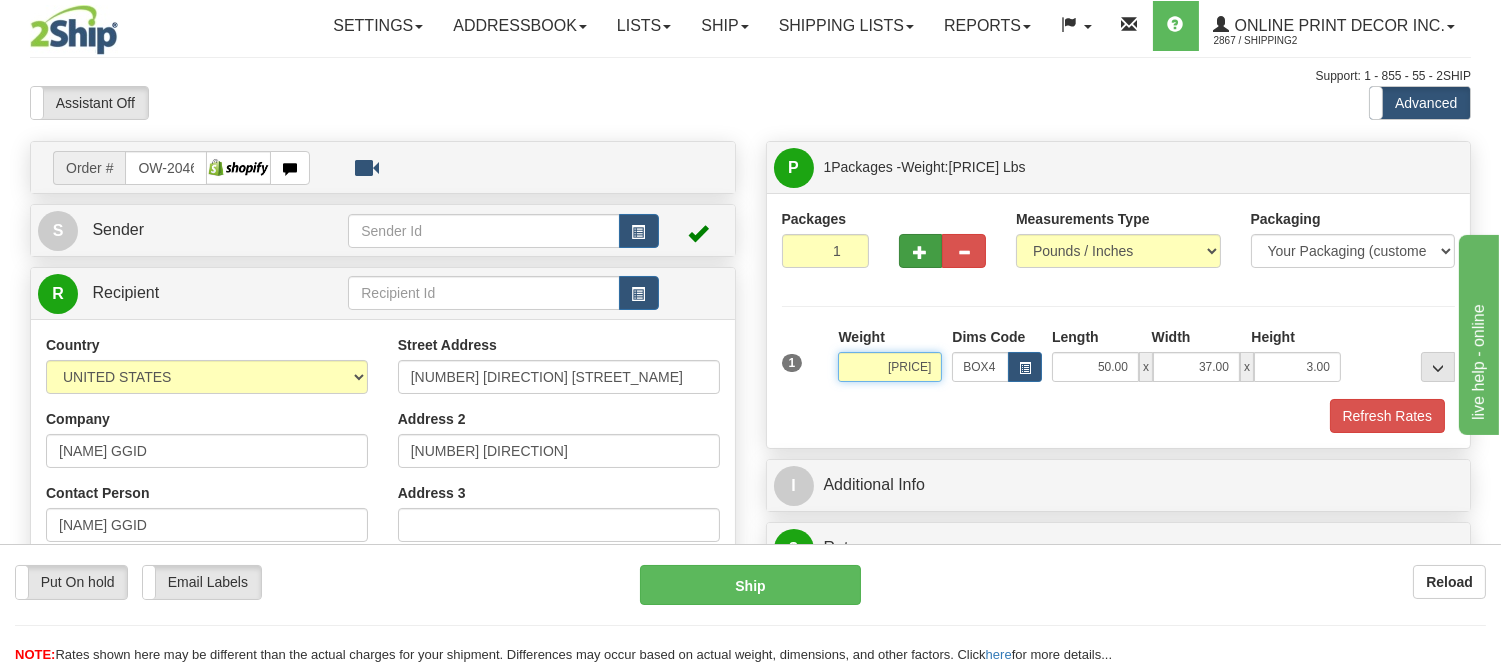 type on "13.87" 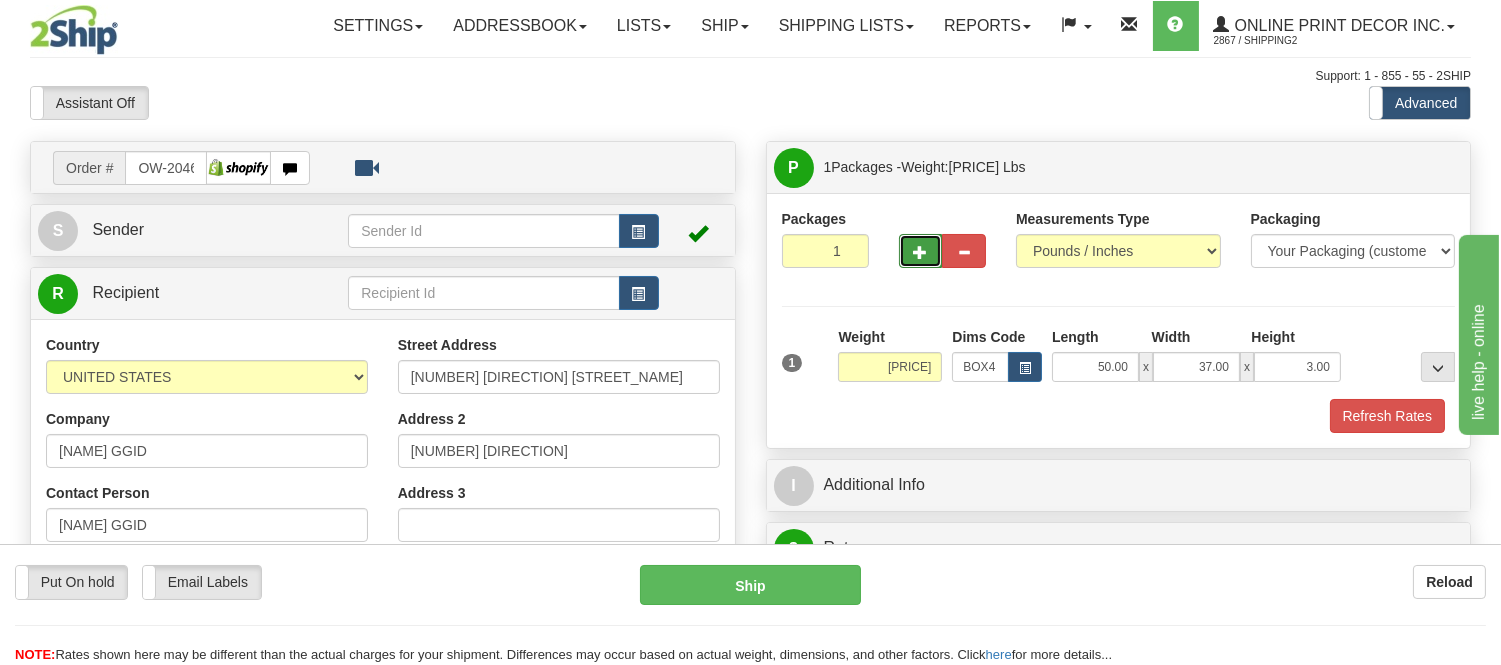 click at bounding box center [921, 252] 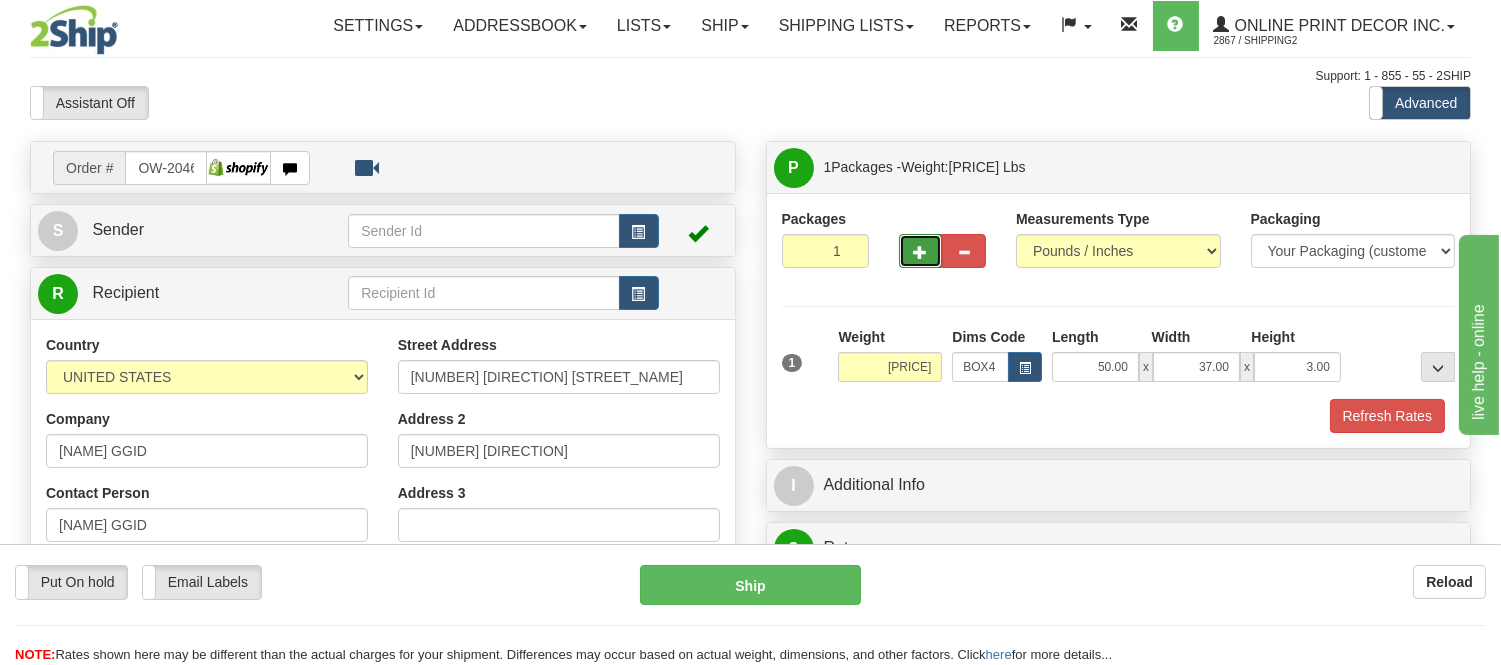 type on "2" 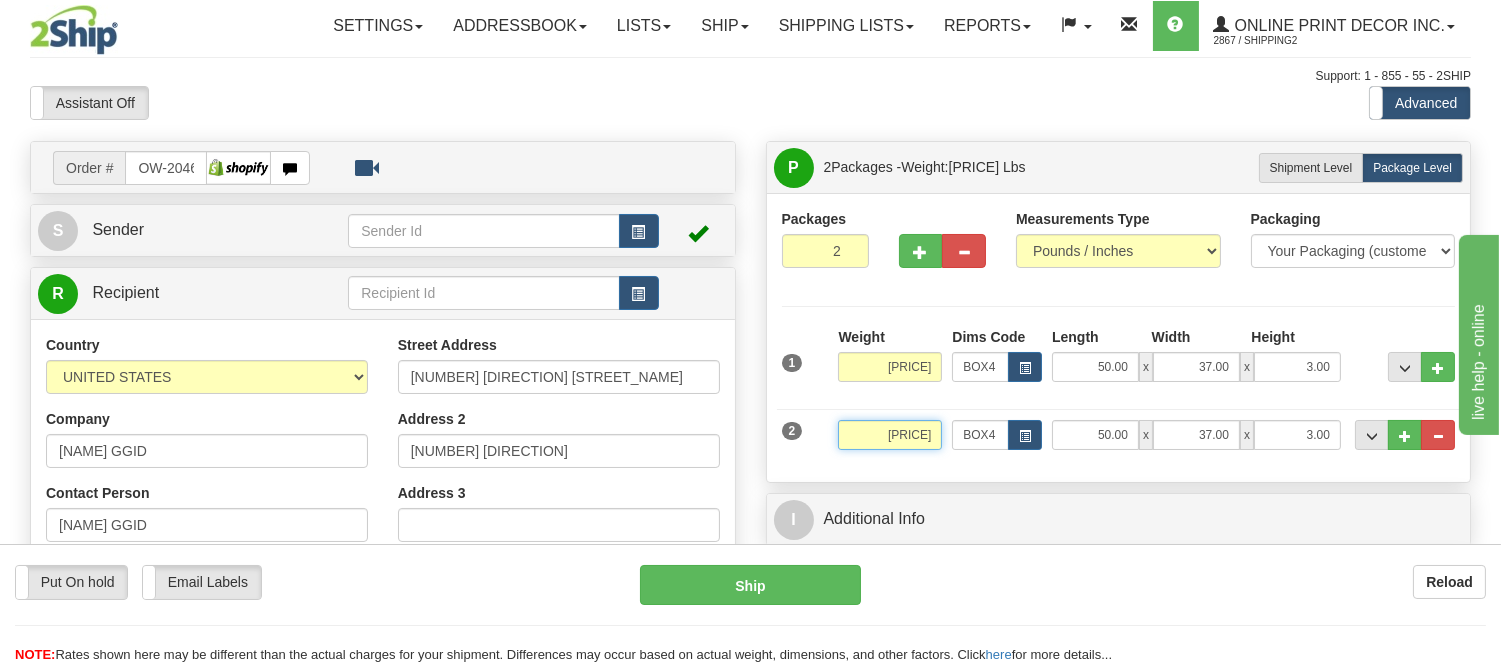 drag, startPoint x: 931, startPoint y: 433, endPoint x: 848, endPoint y: 465, distance: 88.95505 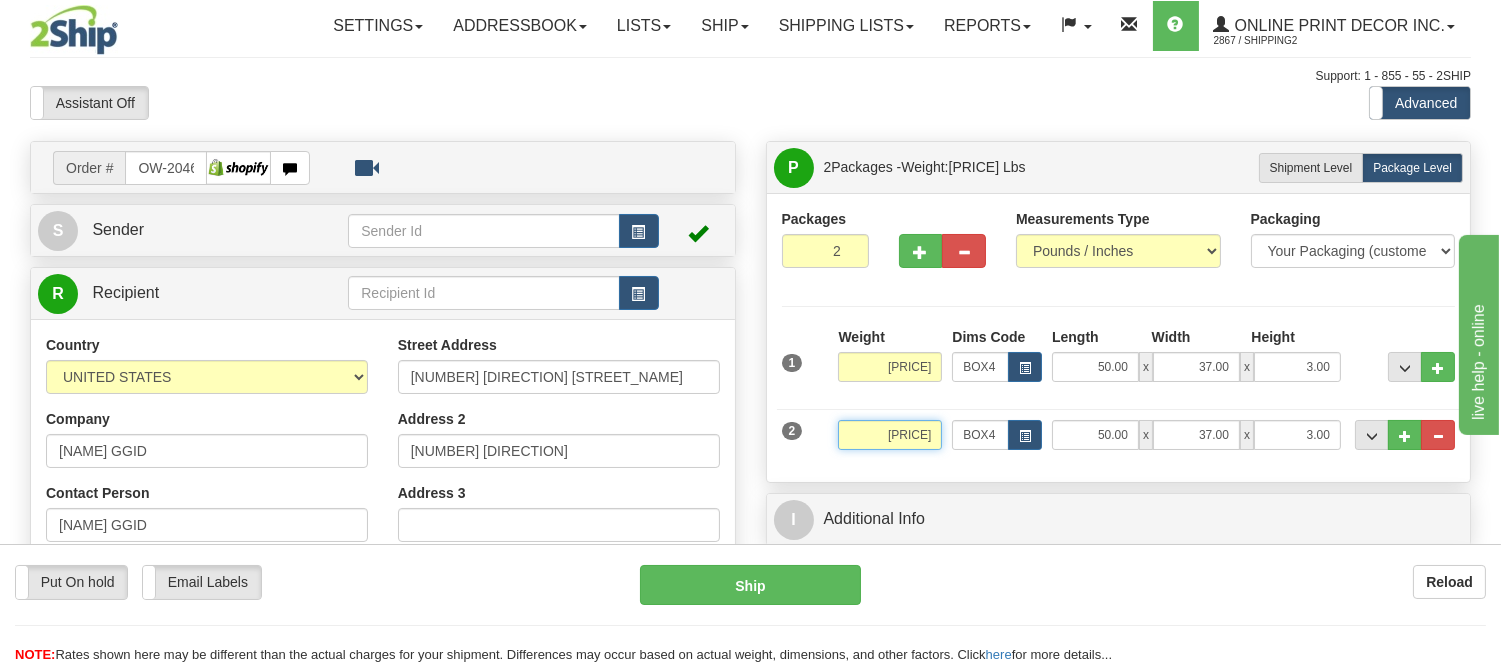 click on "2
Weight
13.87
Dims Code BOX4 Length Width x" at bounding box center [1119, 432] 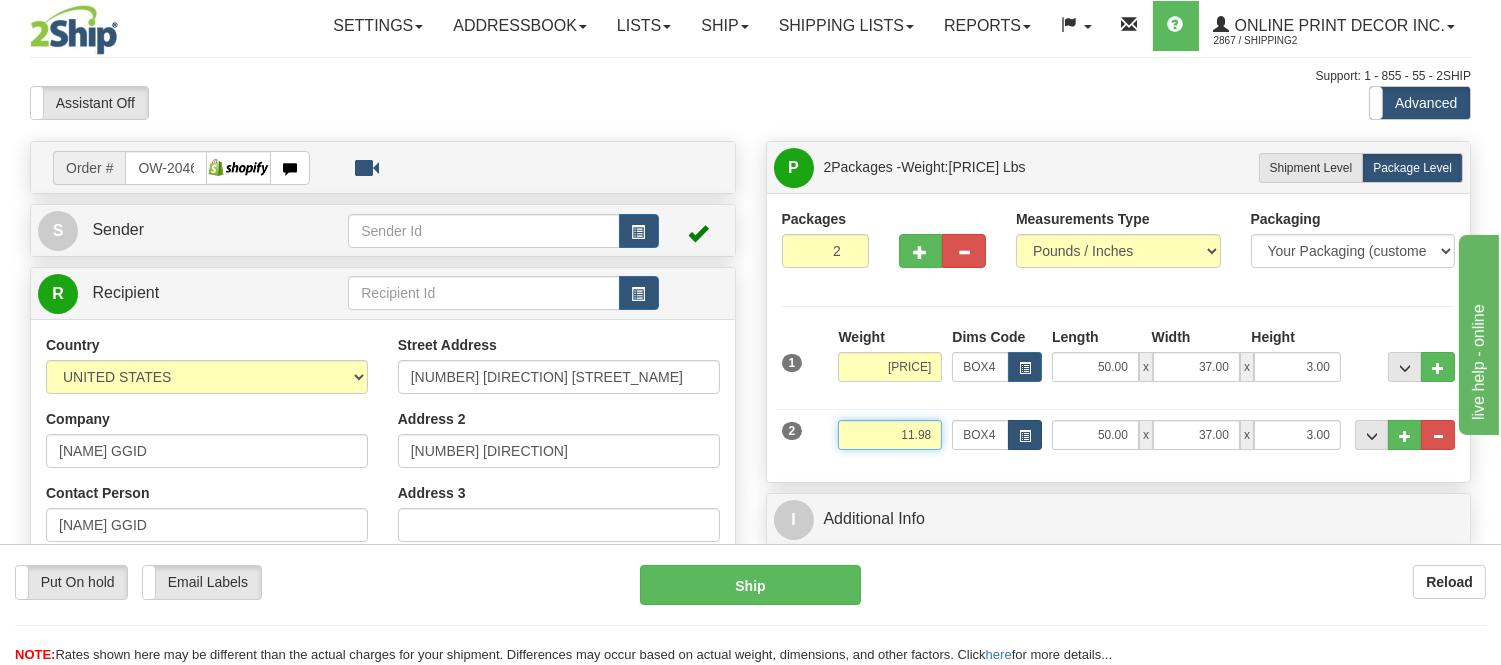 type on "11.98" 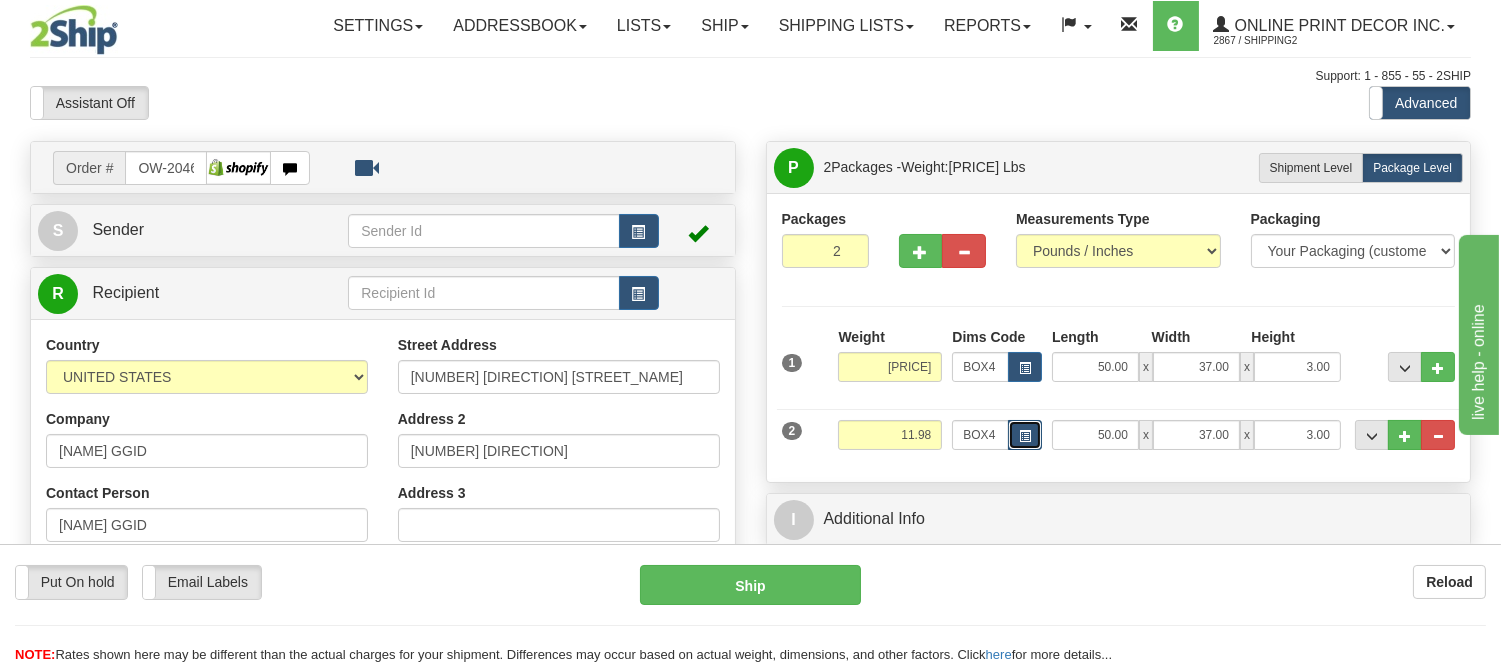 click at bounding box center (1025, 435) 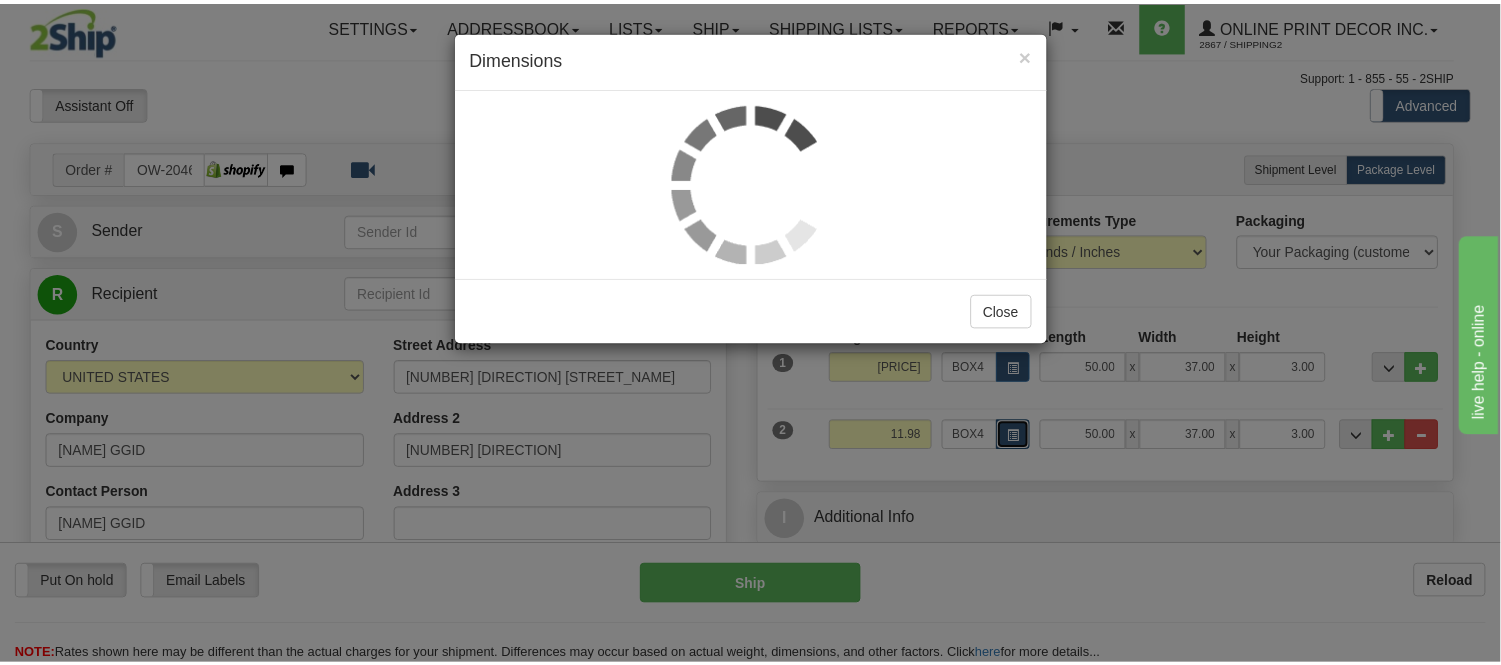 scroll, scrollTop: 0, scrollLeft: 0, axis: both 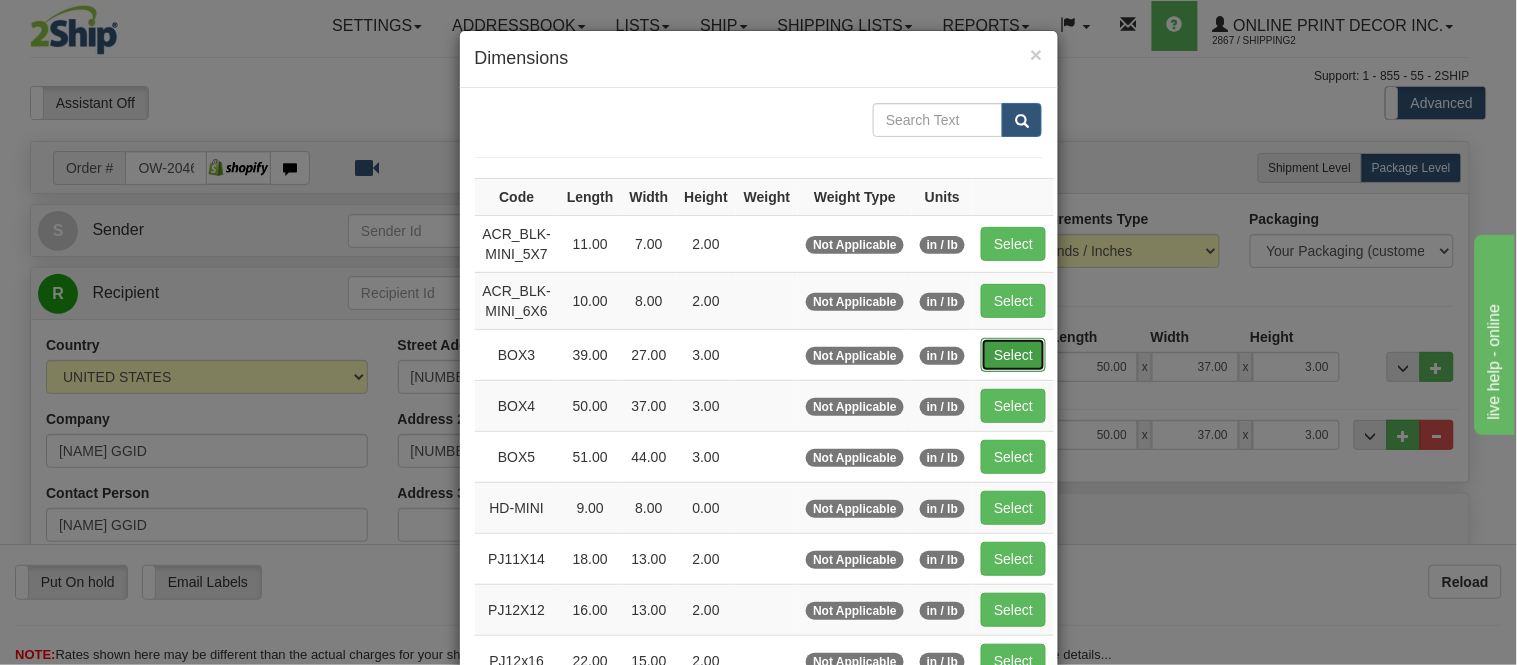 click on "Select" at bounding box center [1013, 355] 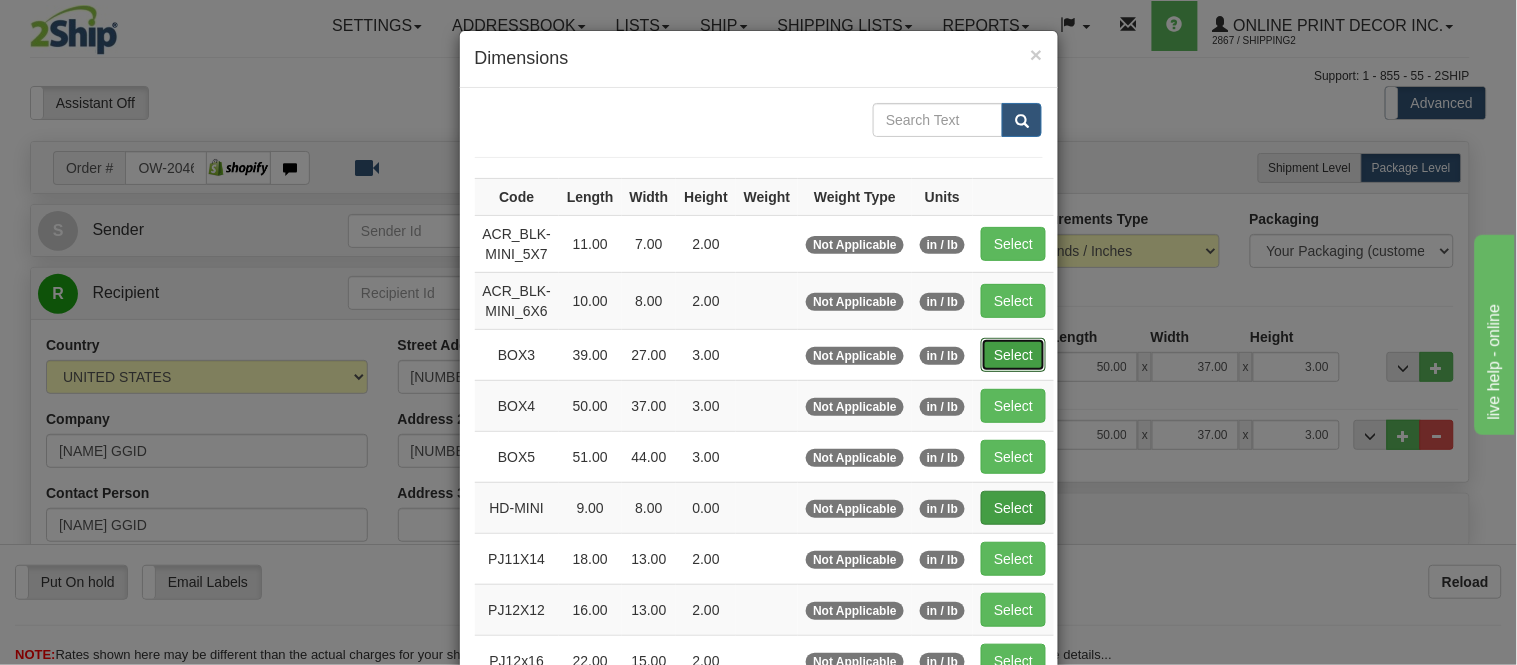 type on "39.00" 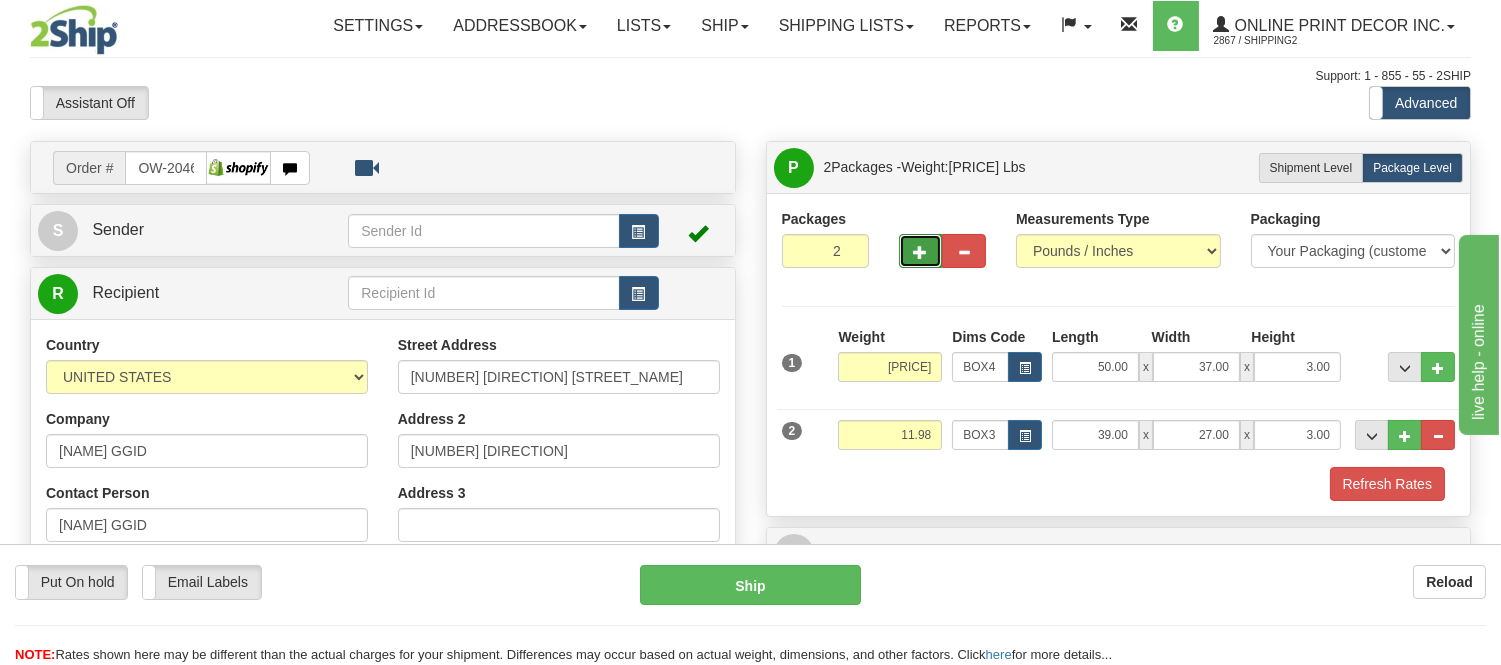 click at bounding box center (921, 251) 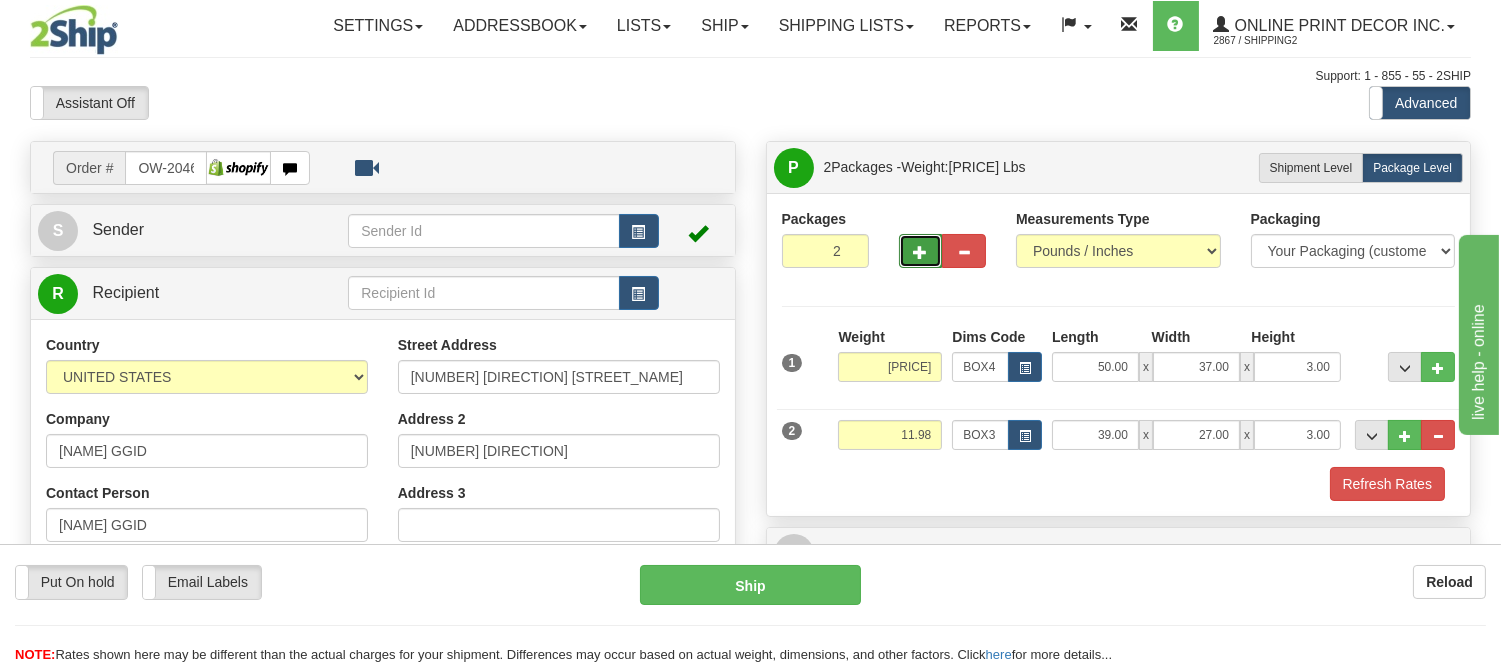 type on "3" 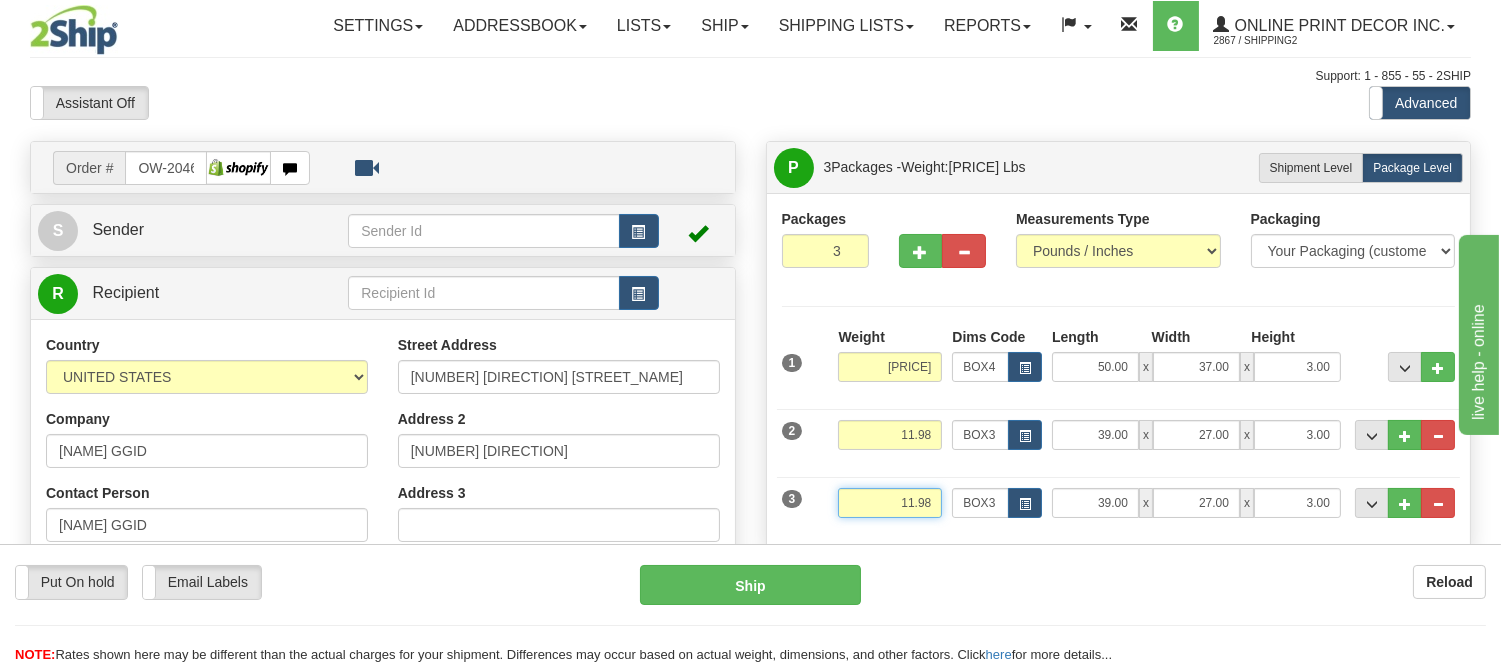 drag, startPoint x: 935, startPoint y: 504, endPoint x: 894, endPoint y: 513, distance: 41.976185 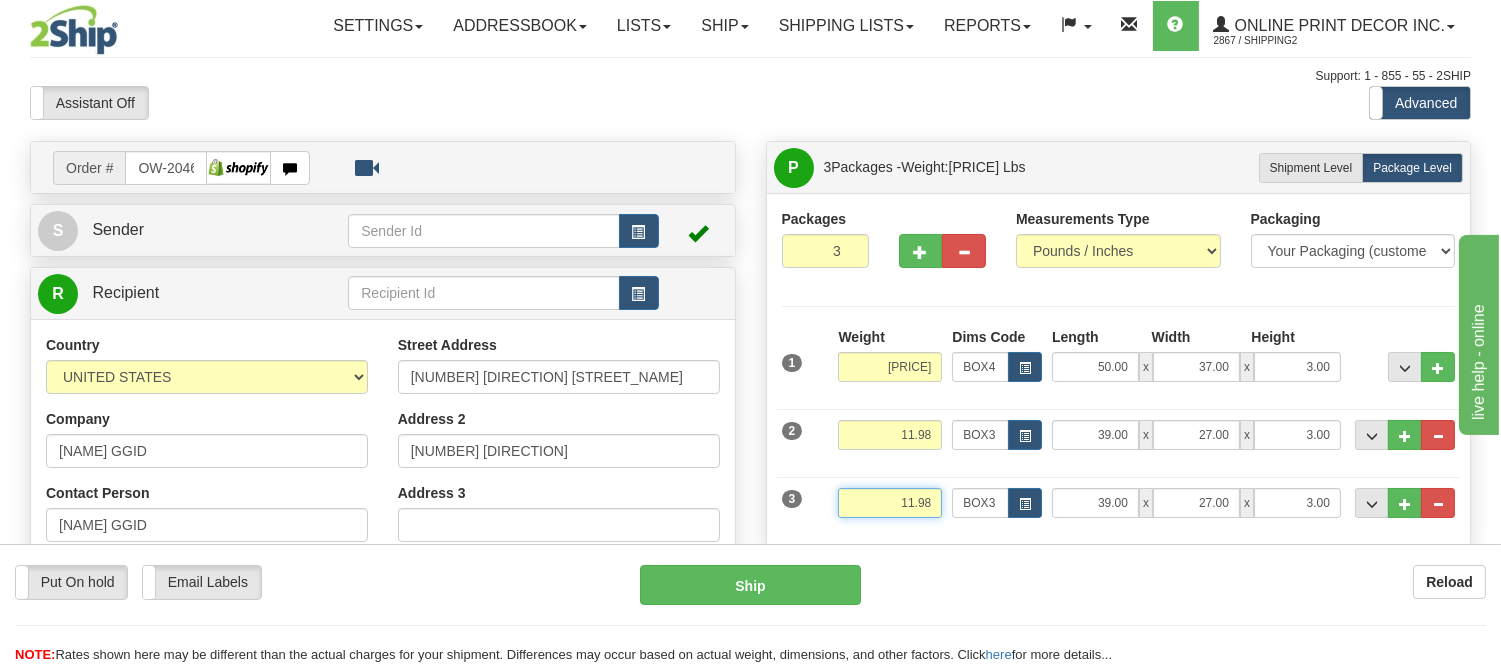 click on "11.98" at bounding box center [890, 503] 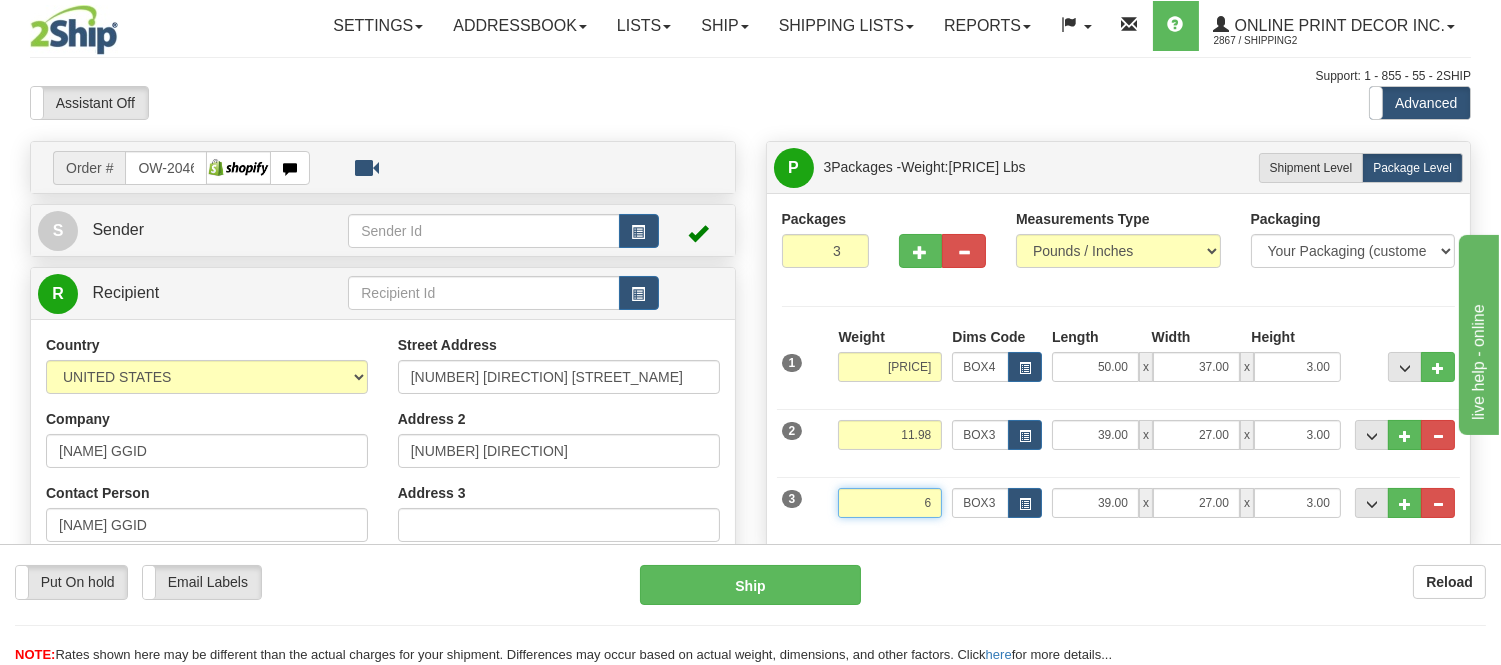 click on "Delete" at bounding box center (0, 0) 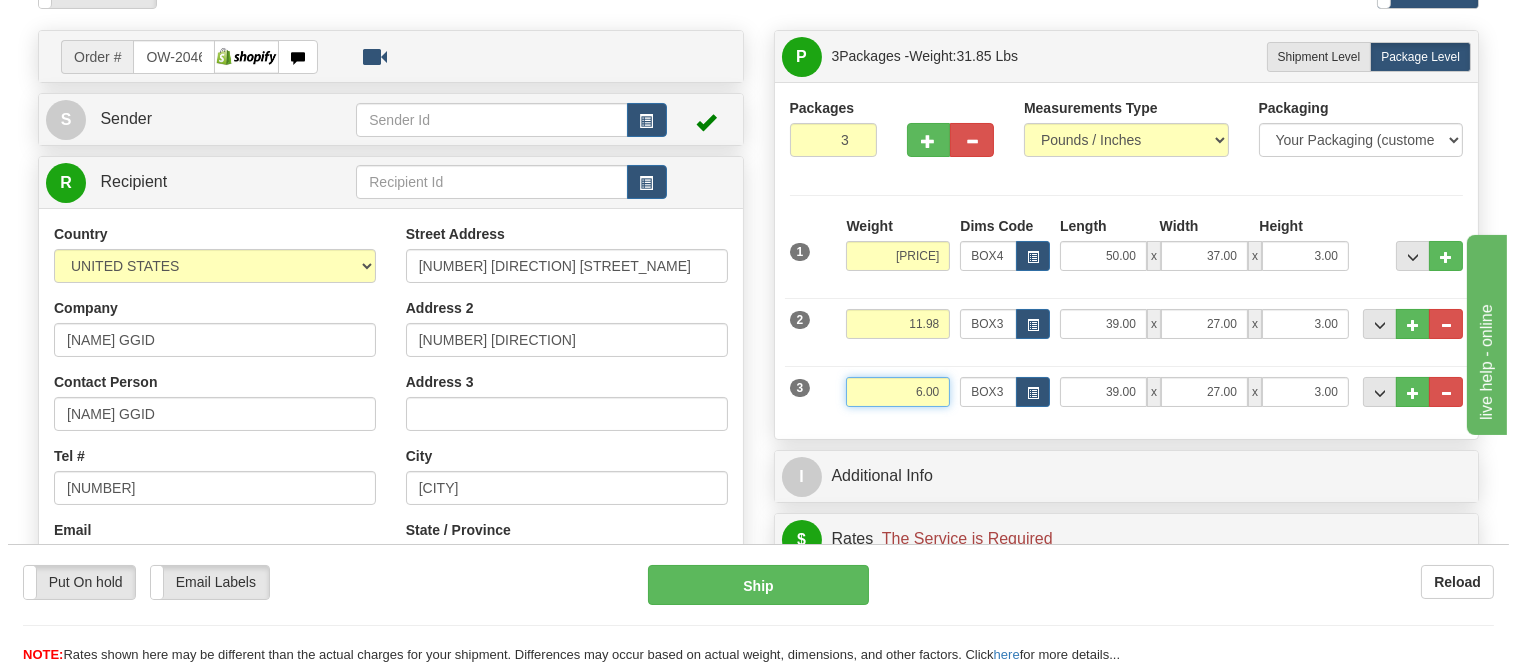 scroll, scrollTop: 222, scrollLeft: 0, axis: vertical 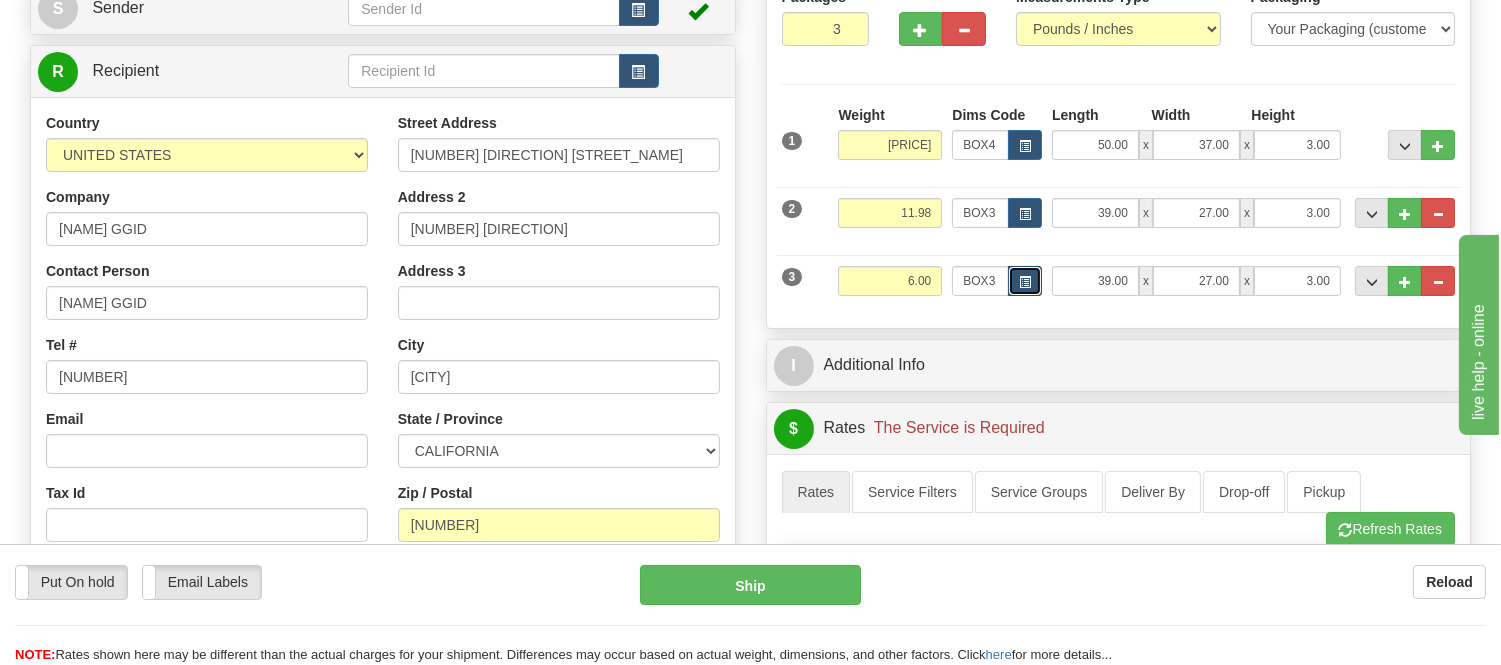 click at bounding box center [1025, 281] 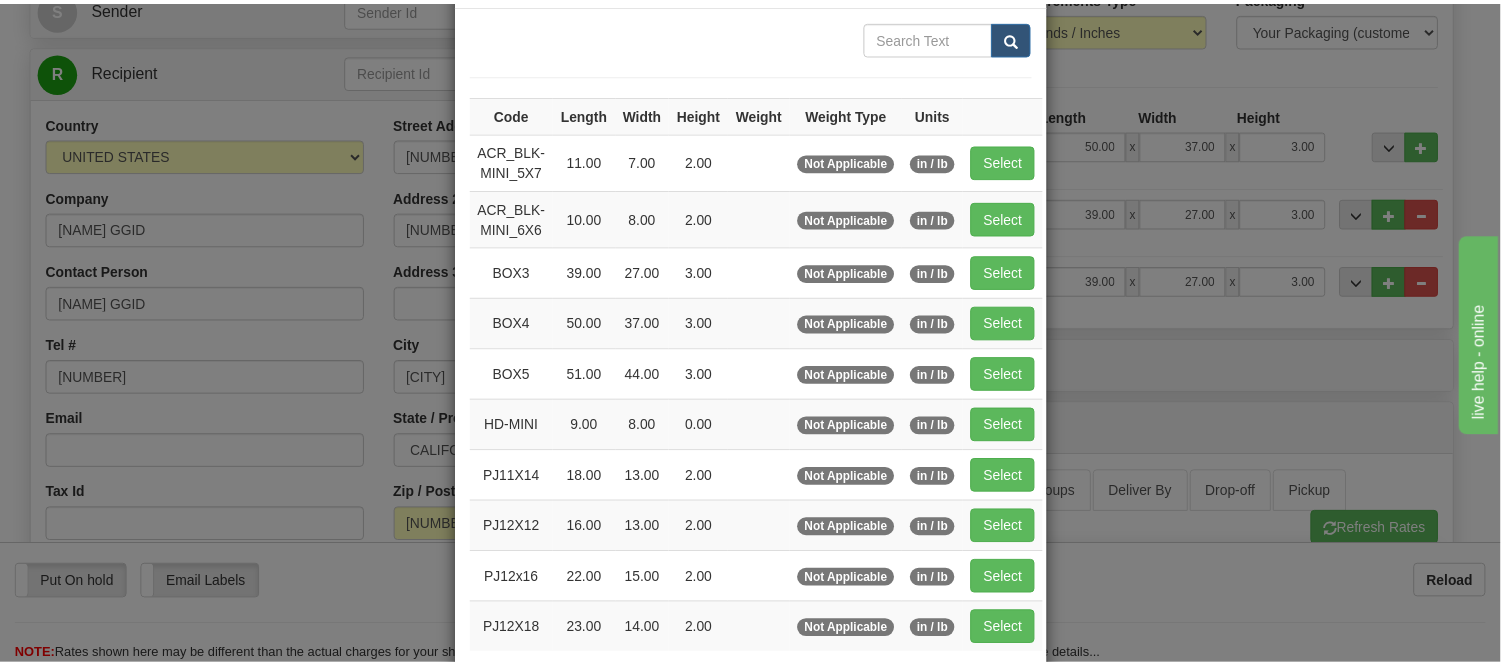scroll, scrollTop: 222, scrollLeft: 0, axis: vertical 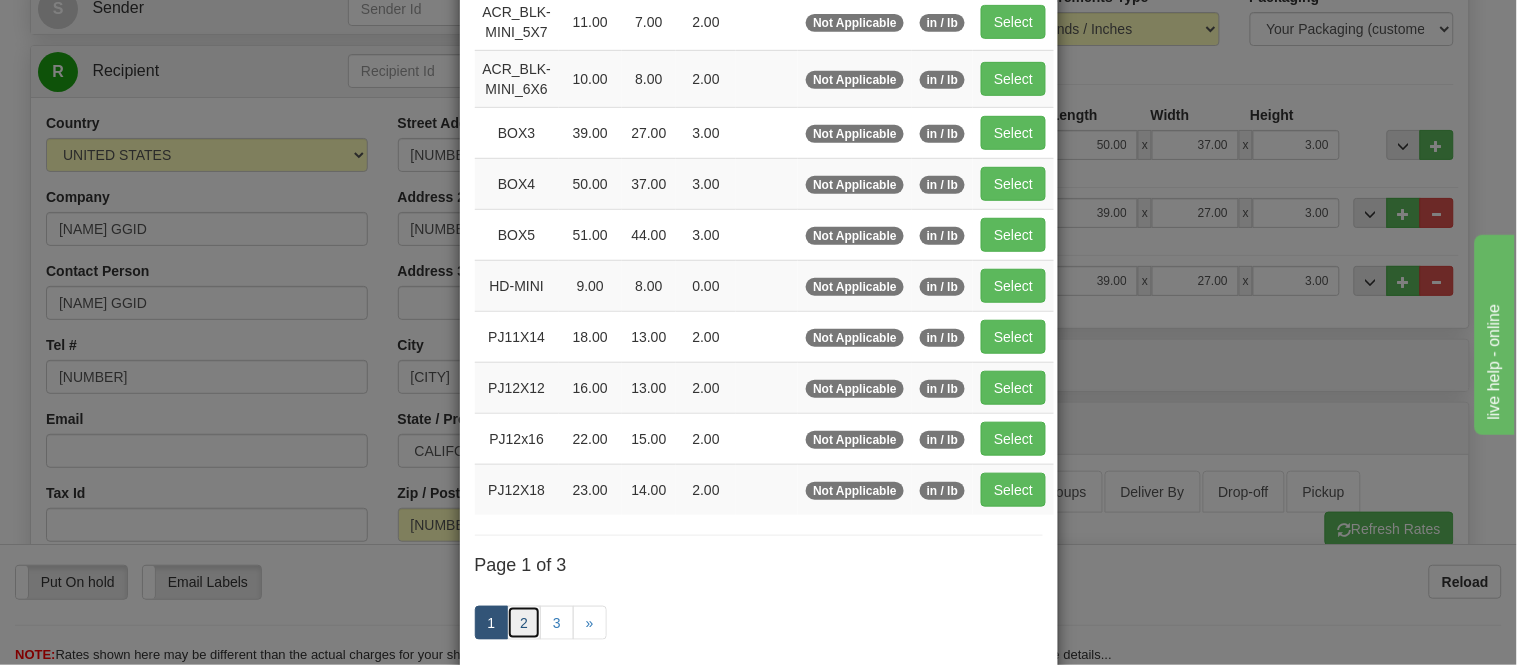 click on "2" at bounding box center [524, 623] 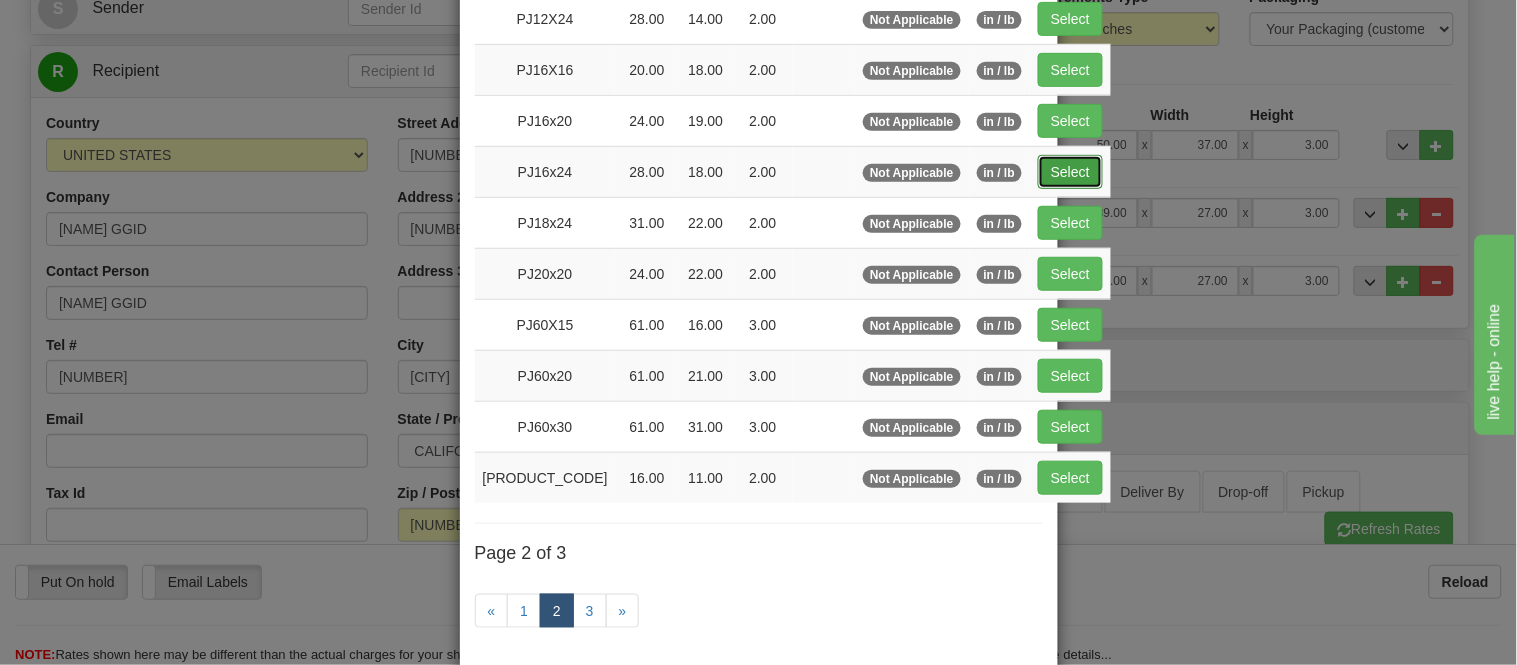 click on "Select" at bounding box center [1070, 172] 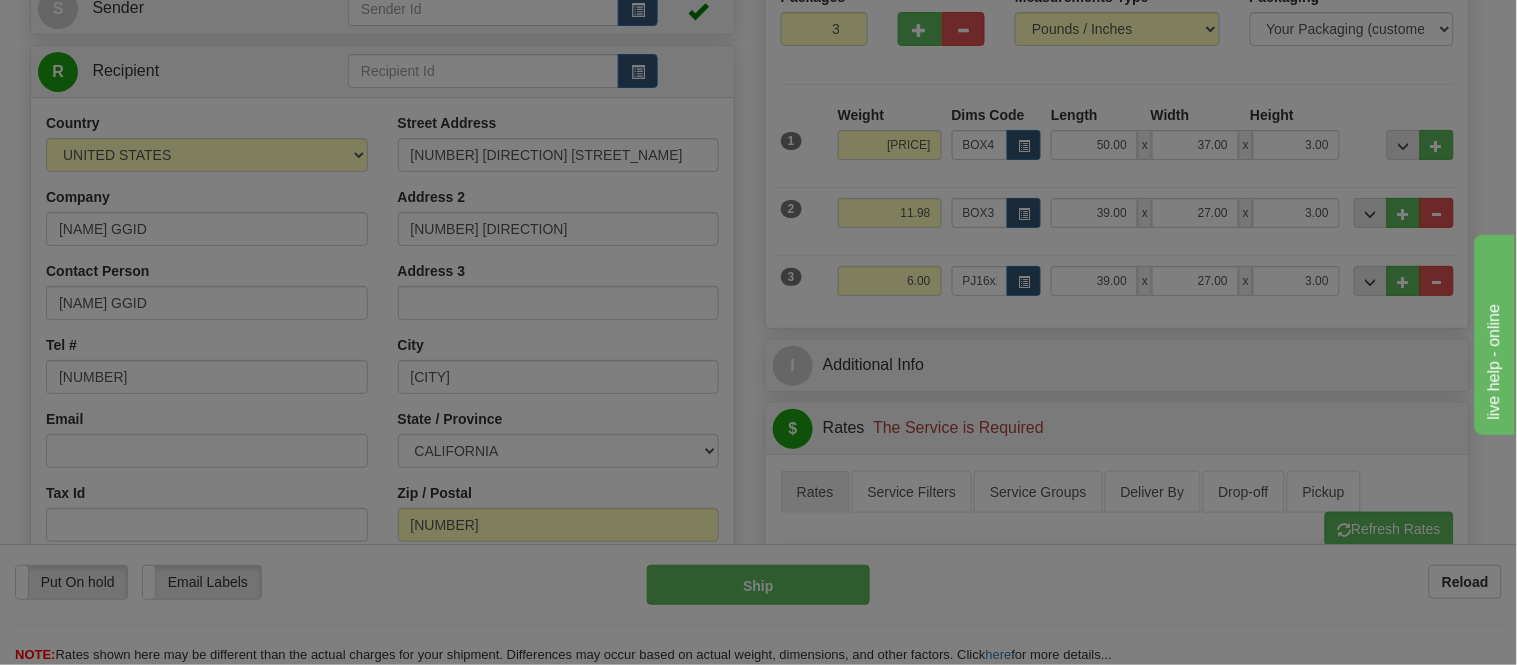 type on "28.00" 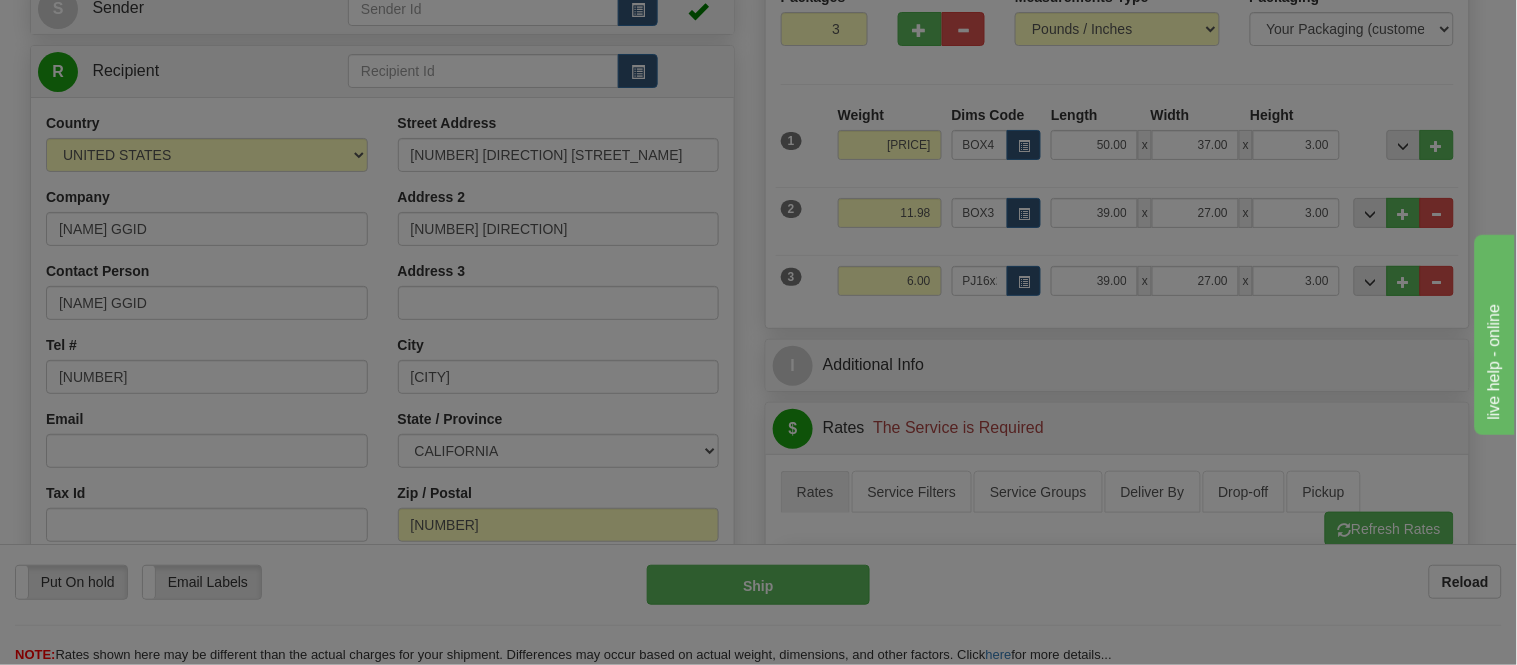 type on "18.00" 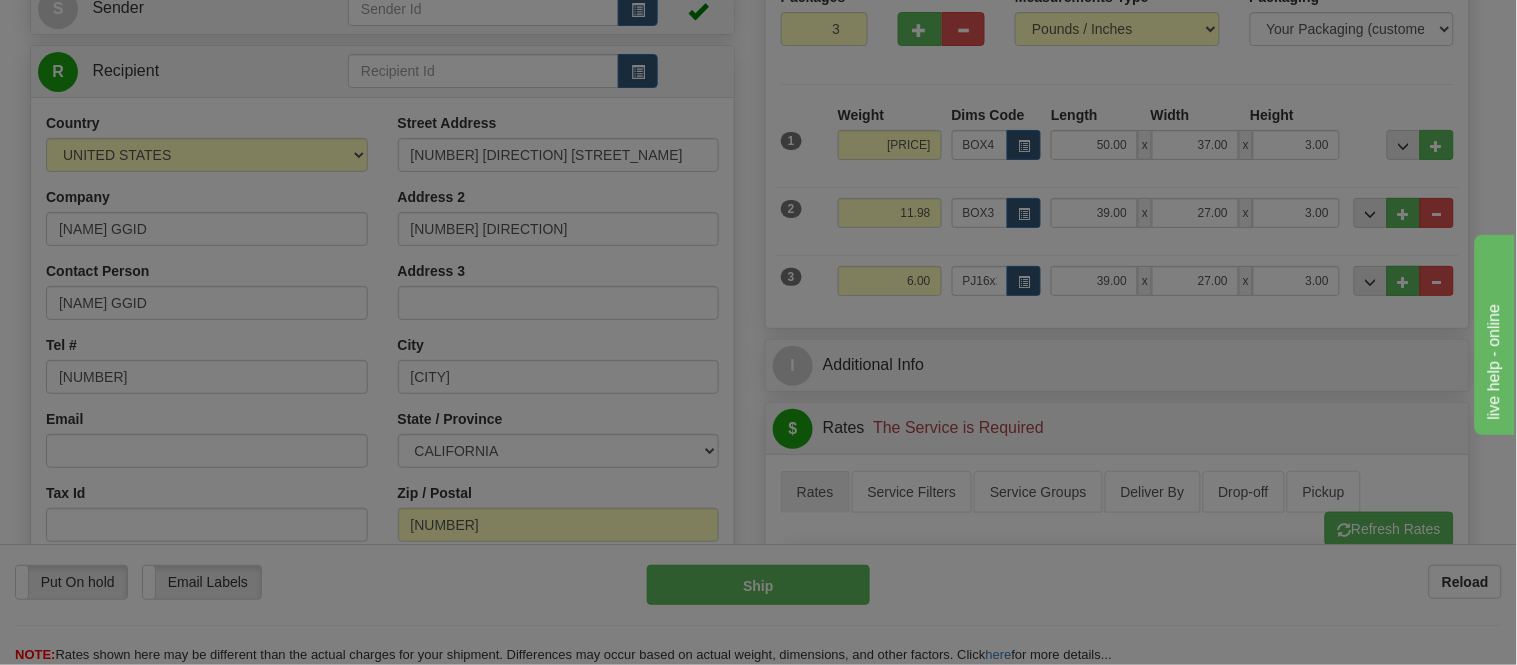 type on "2.00" 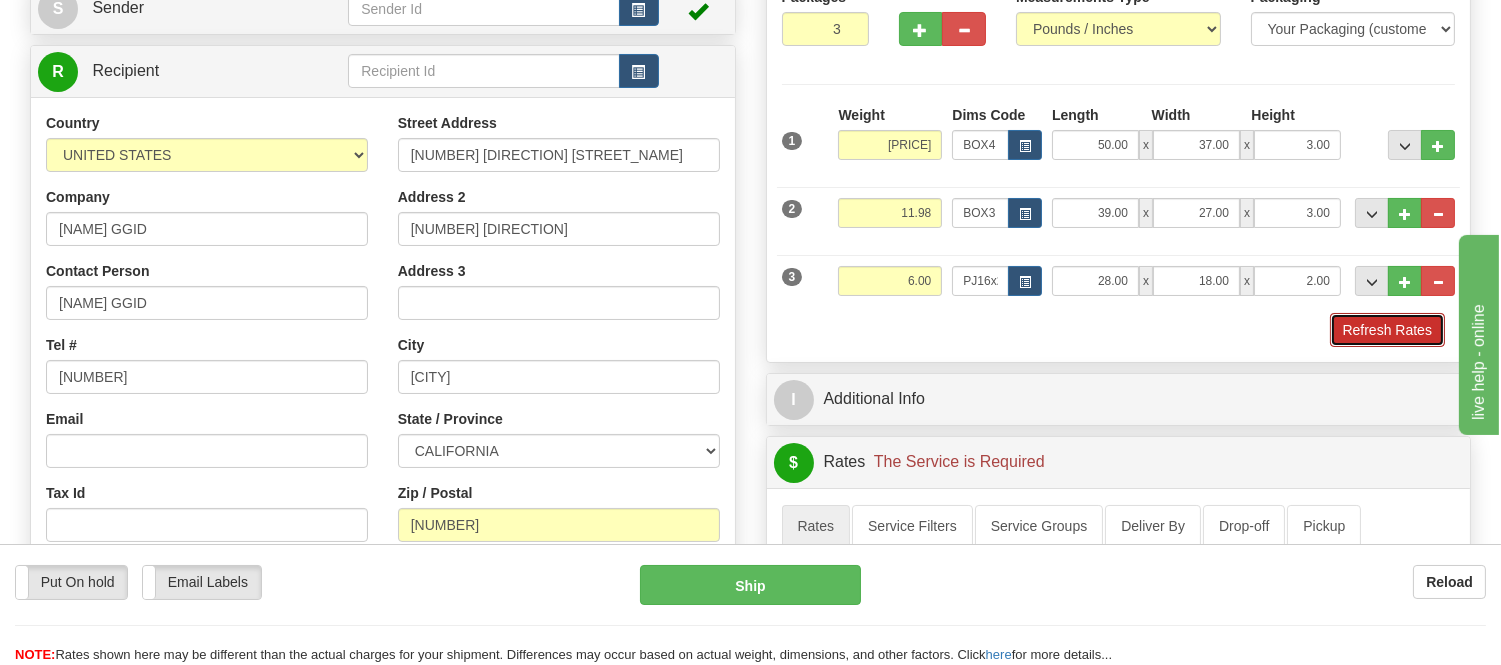 click on "Refresh Rates" at bounding box center (1387, 330) 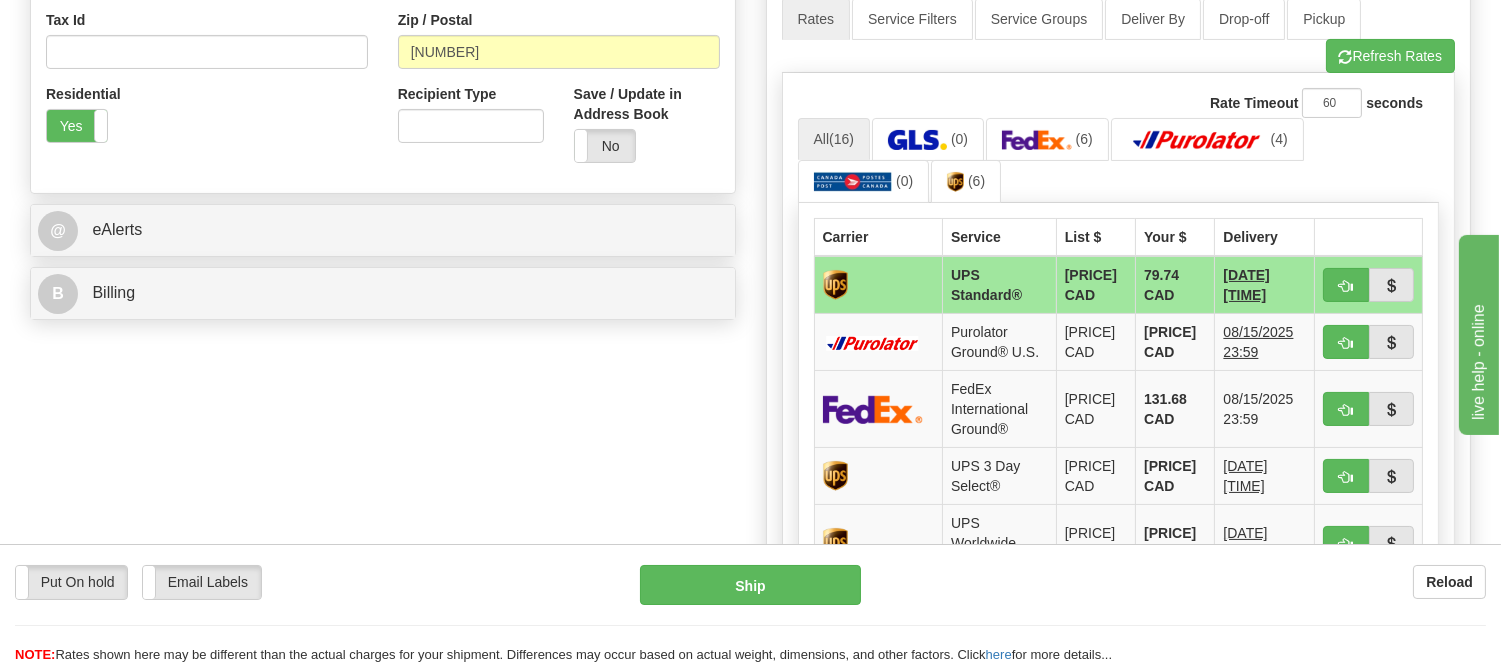 scroll, scrollTop: 777, scrollLeft: 0, axis: vertical 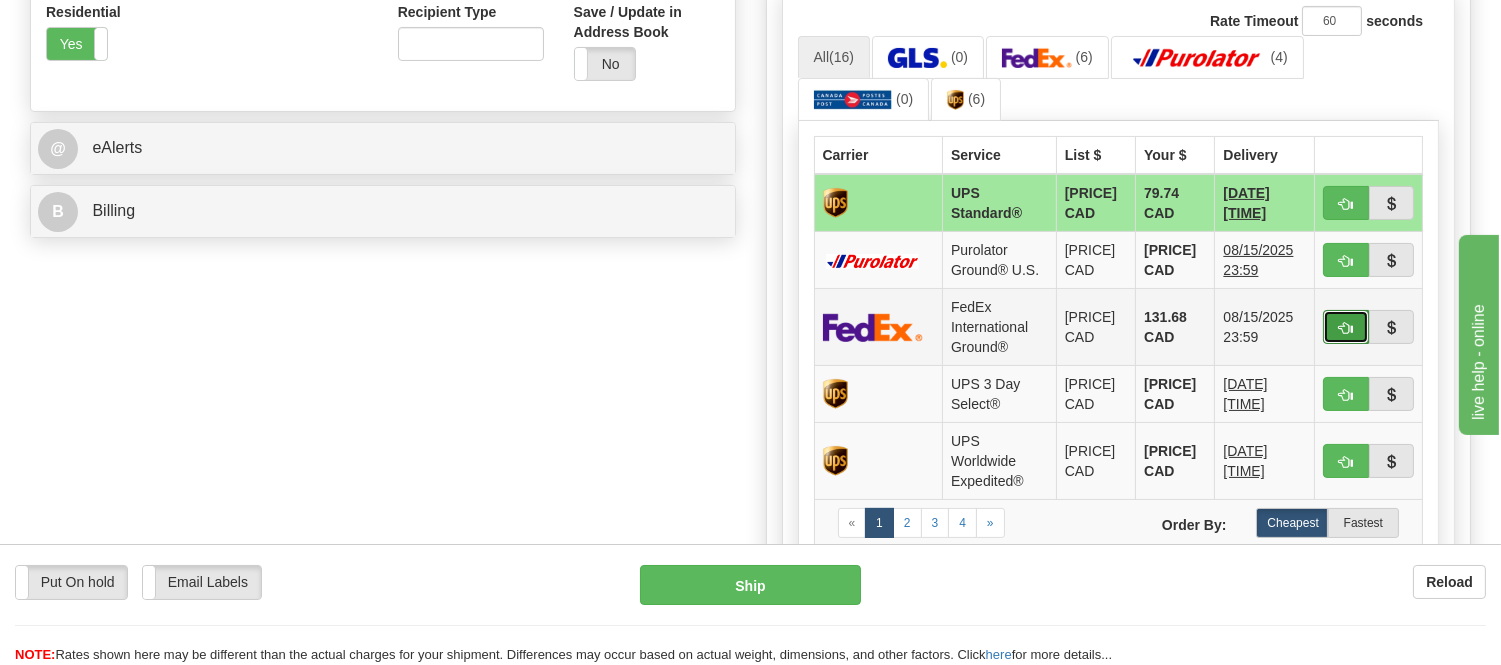 click at bounding box center [1346, 328] 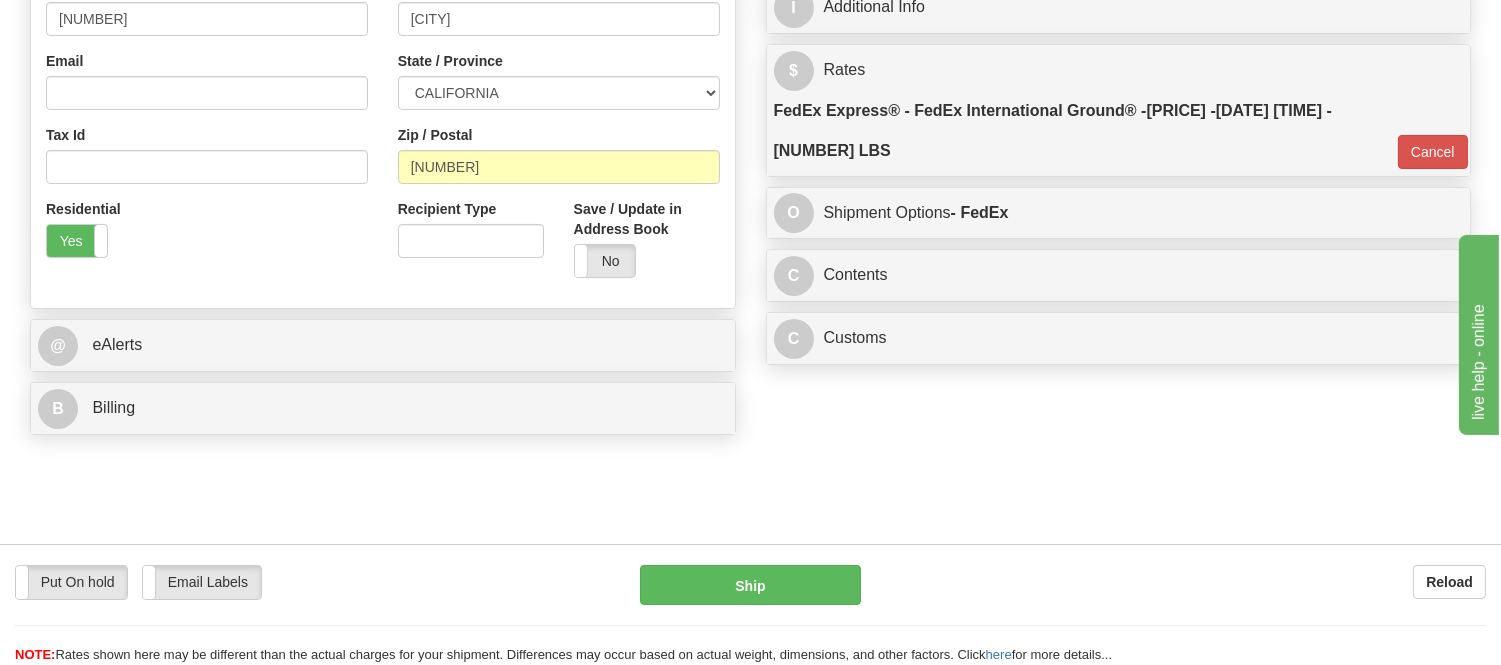 scroll, scrollTop: 444, scrollLeft: 0, axis: vertical 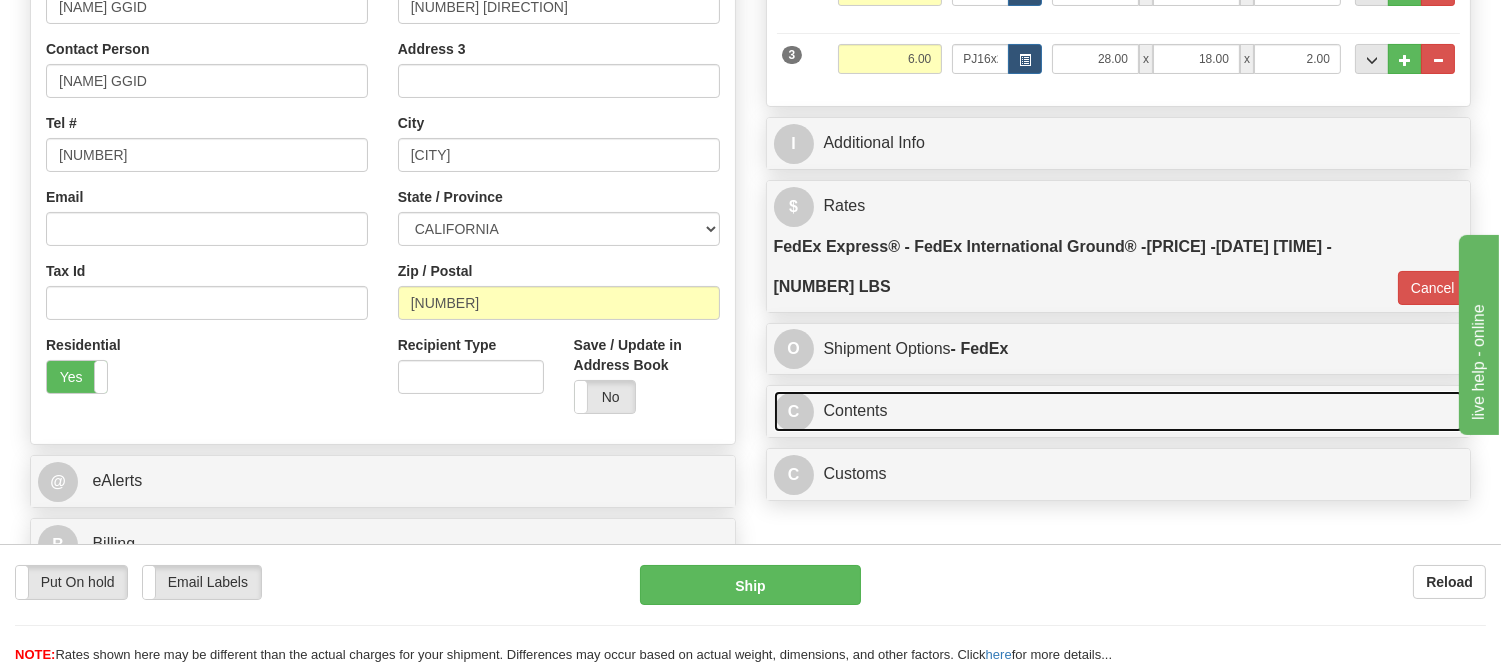 click on "C Contents" at bounding box center [1119, 411] 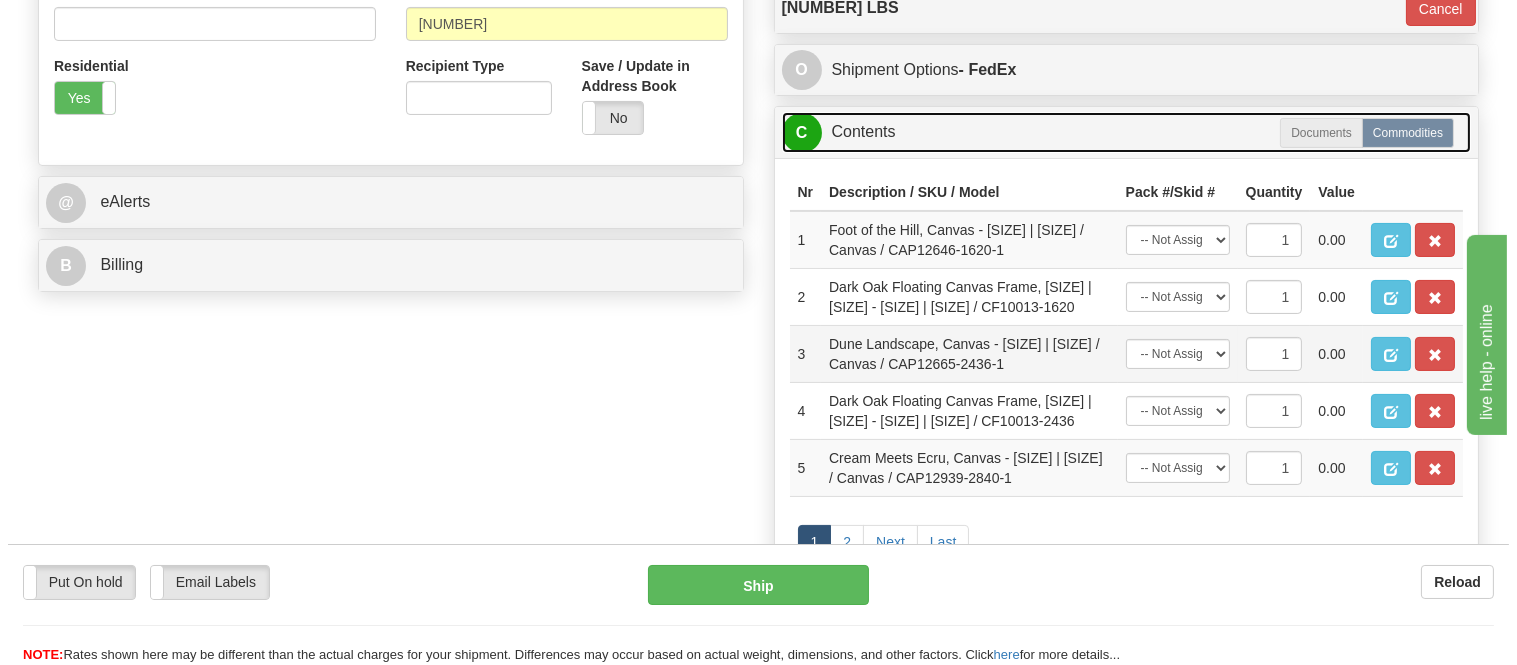 scroll, scrollTop: 777, scrollLeft: 0, axis: vertical 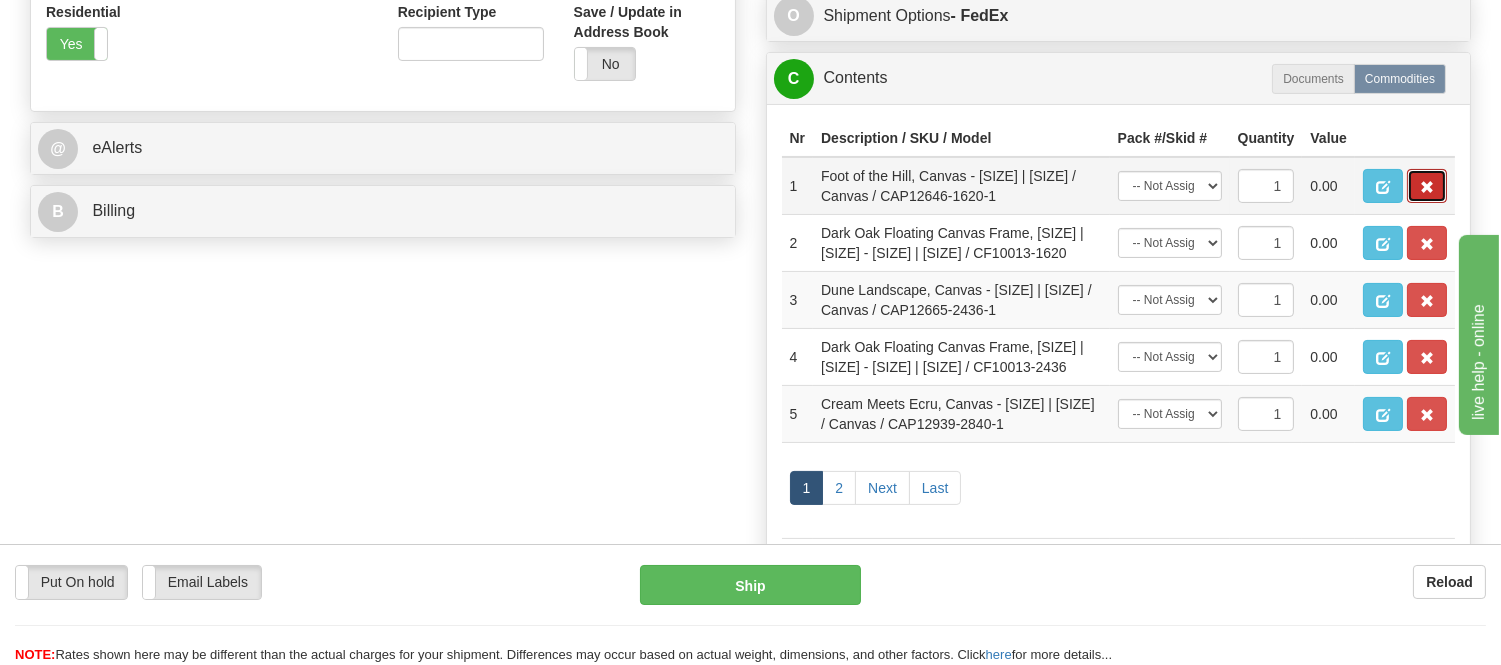 click at bounding box center (1427, 187) 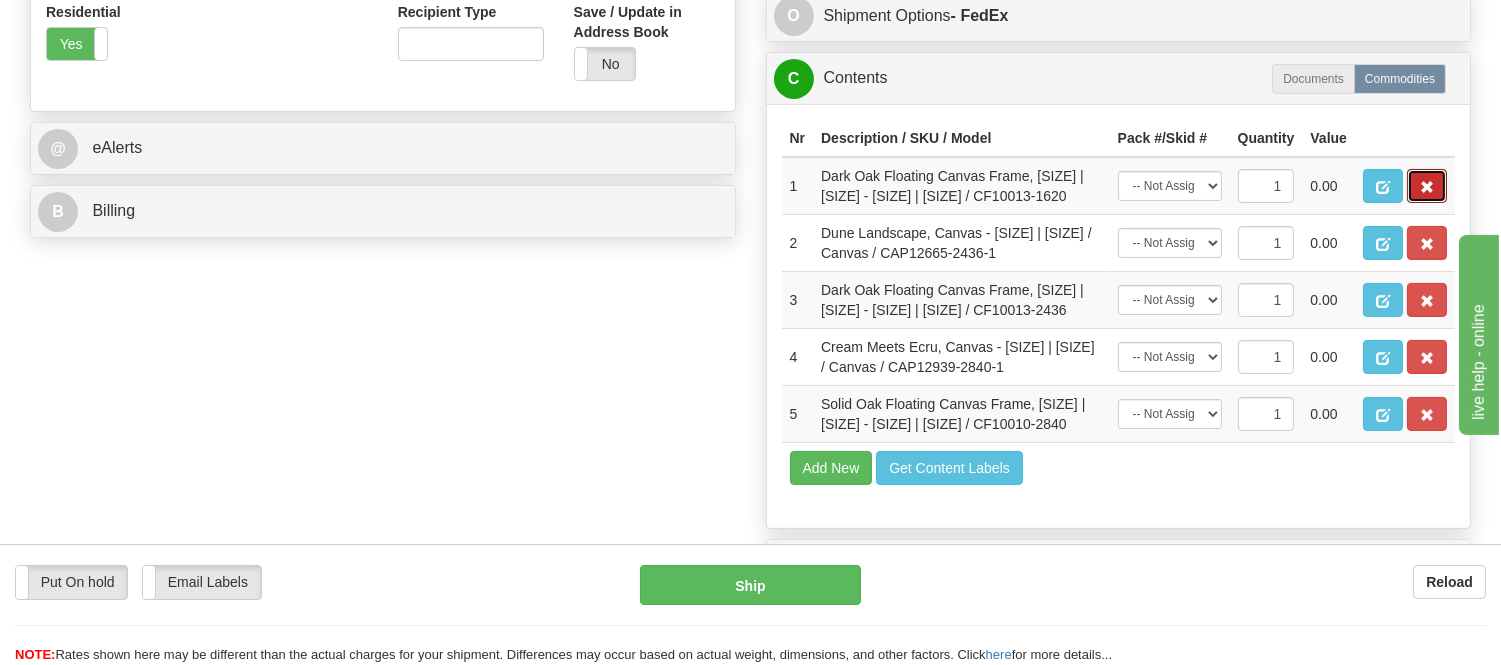 click at bounding box center (1427, 187) 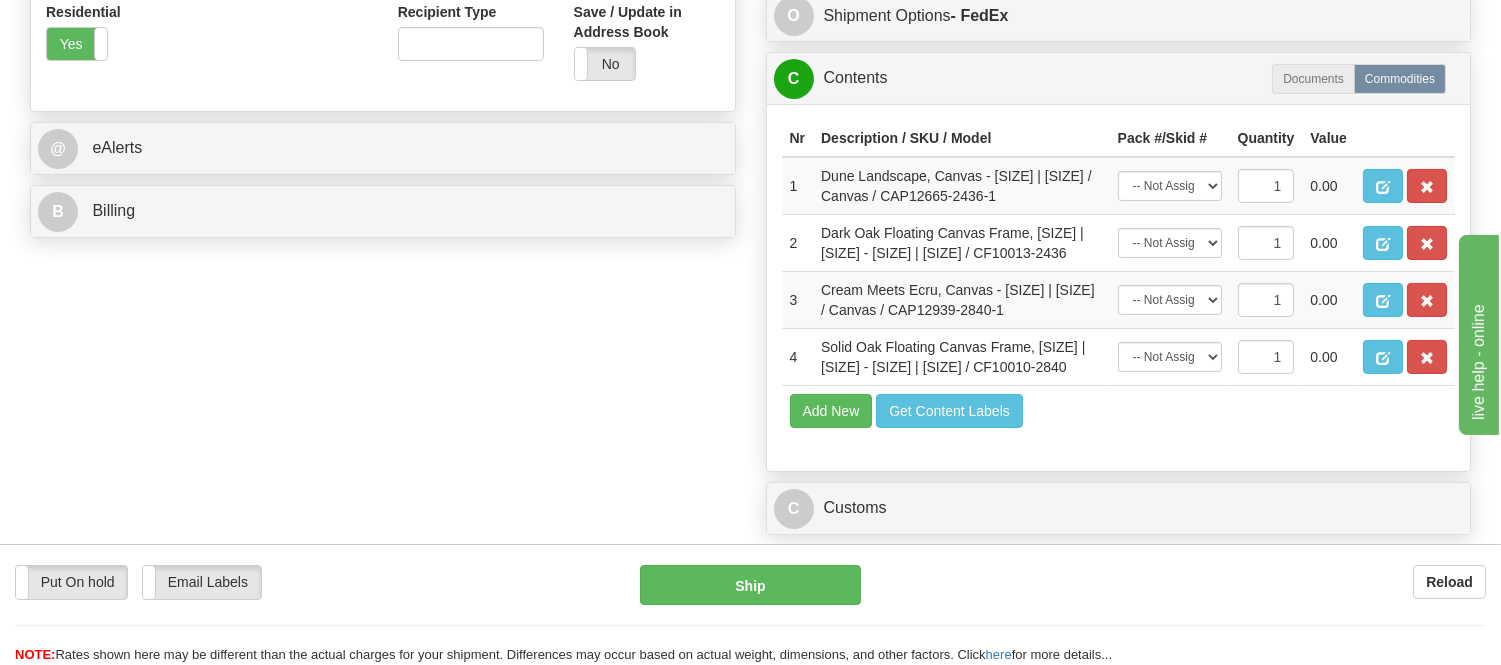 click at bounding box center [1427, 187] 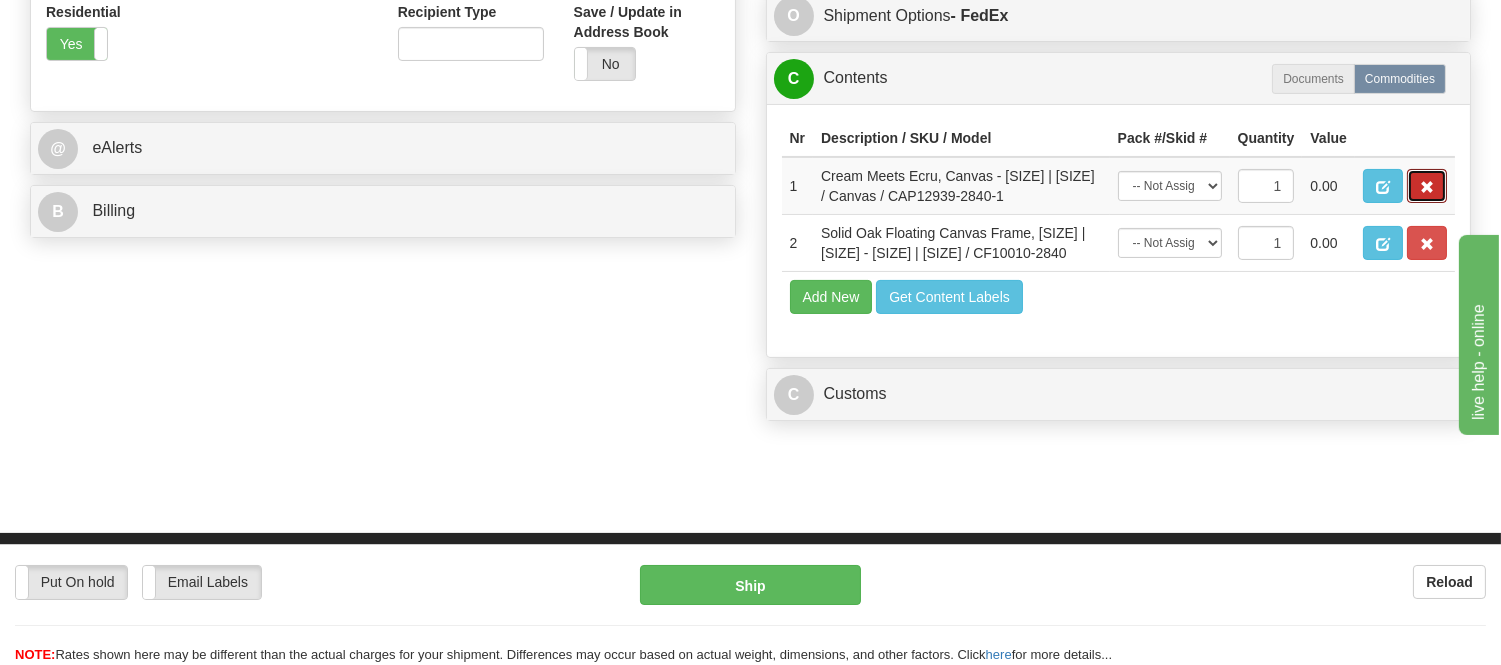 click at bounding box center (1427, 187) 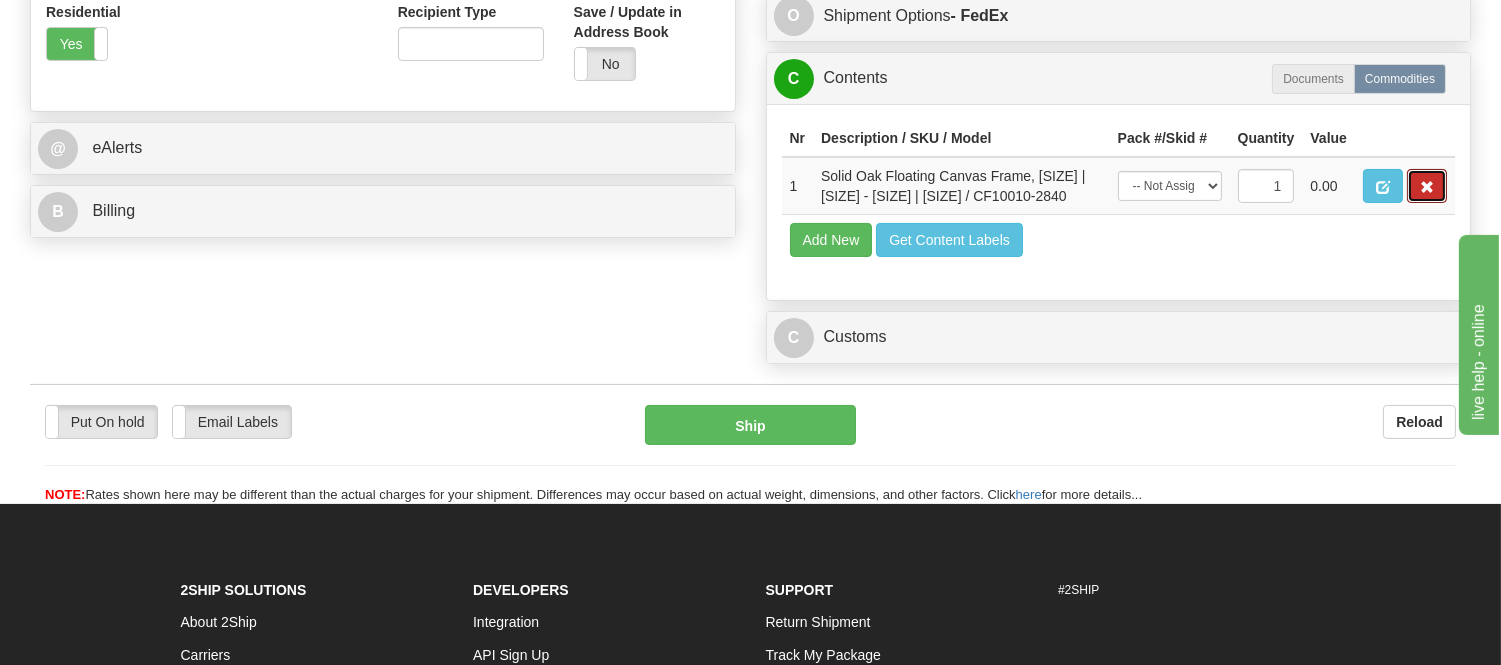 click at bounding box center (1427, 187) 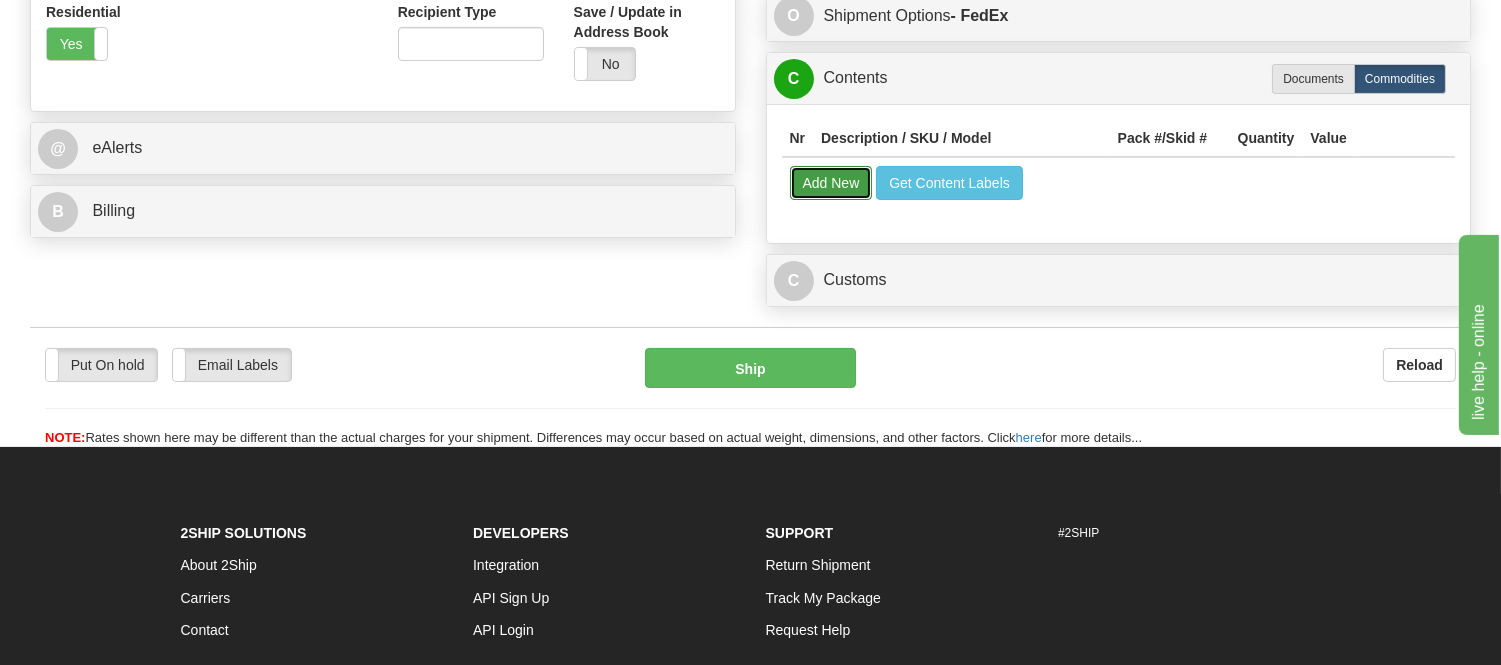 click on "Add New" at bounding box center (831, 183) 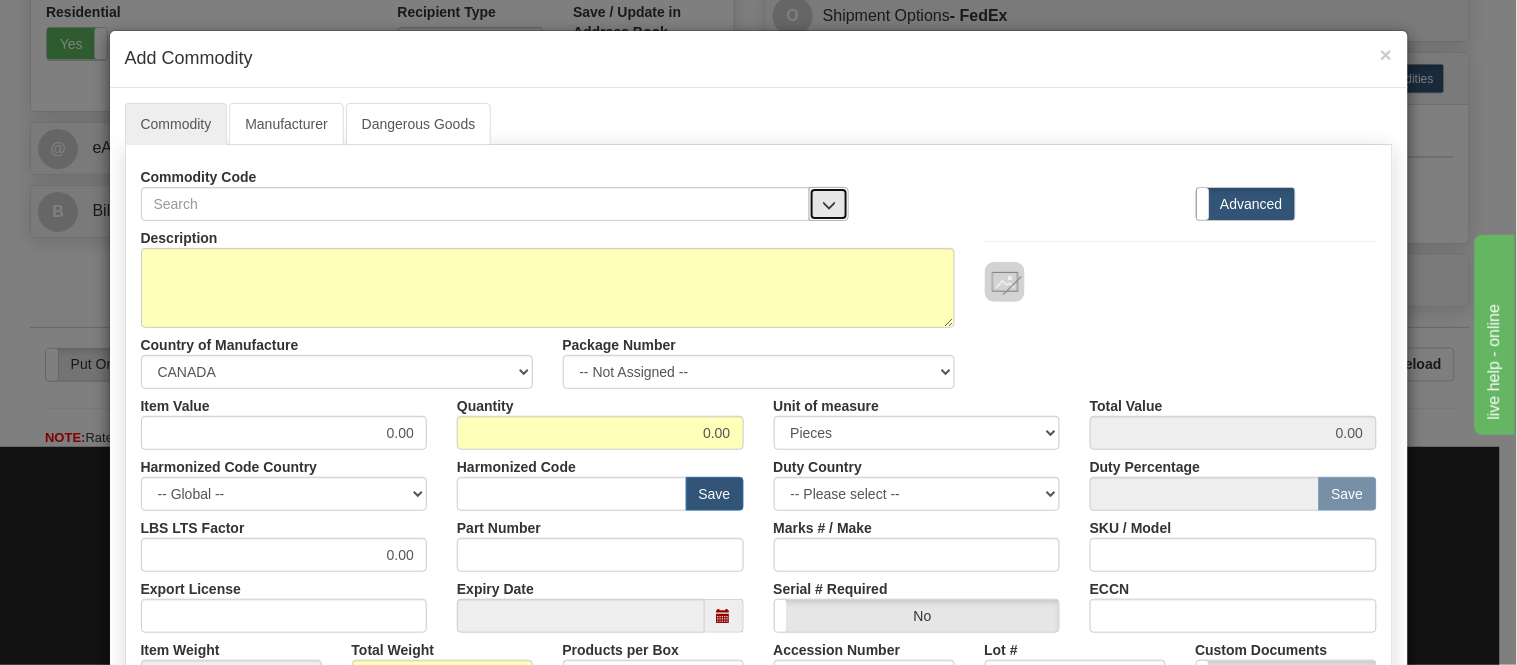 click at bounding box center (829, 204) 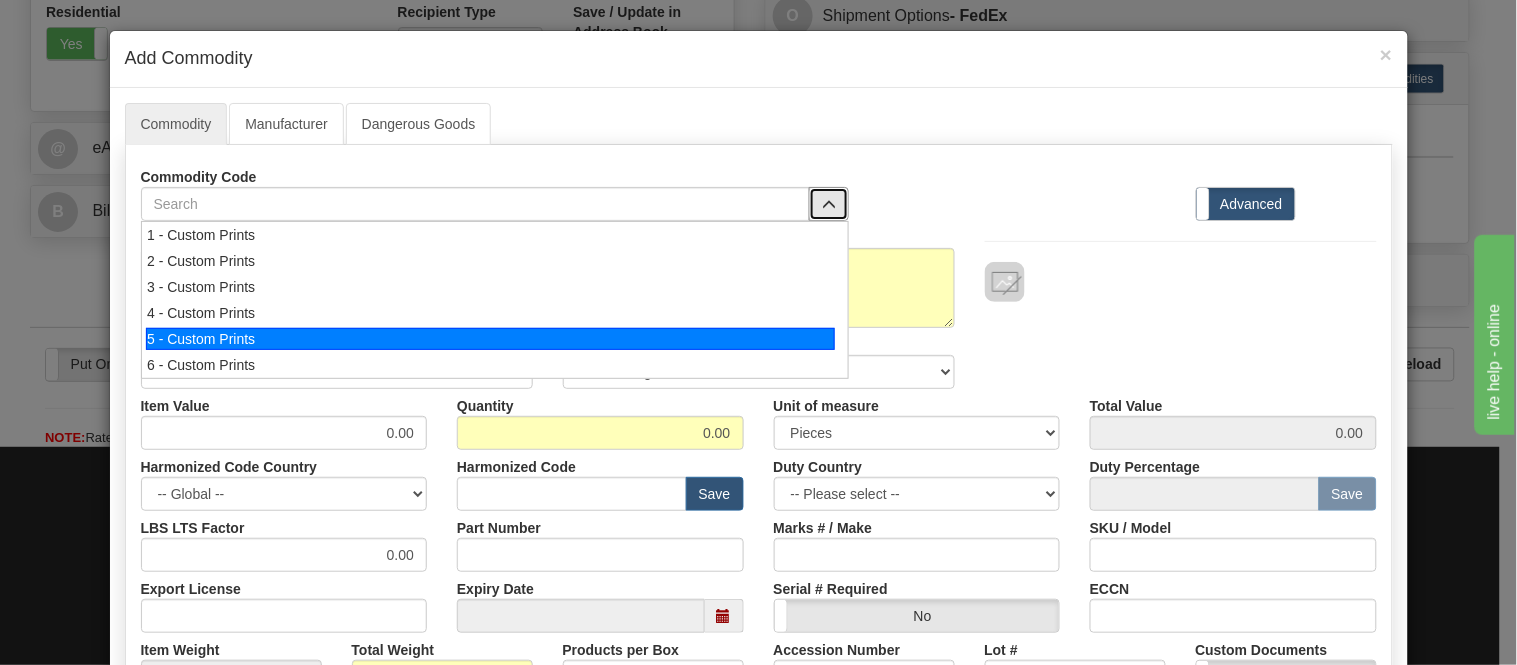 click on "5 - Custom Prints" at bounding box center (495, 339) 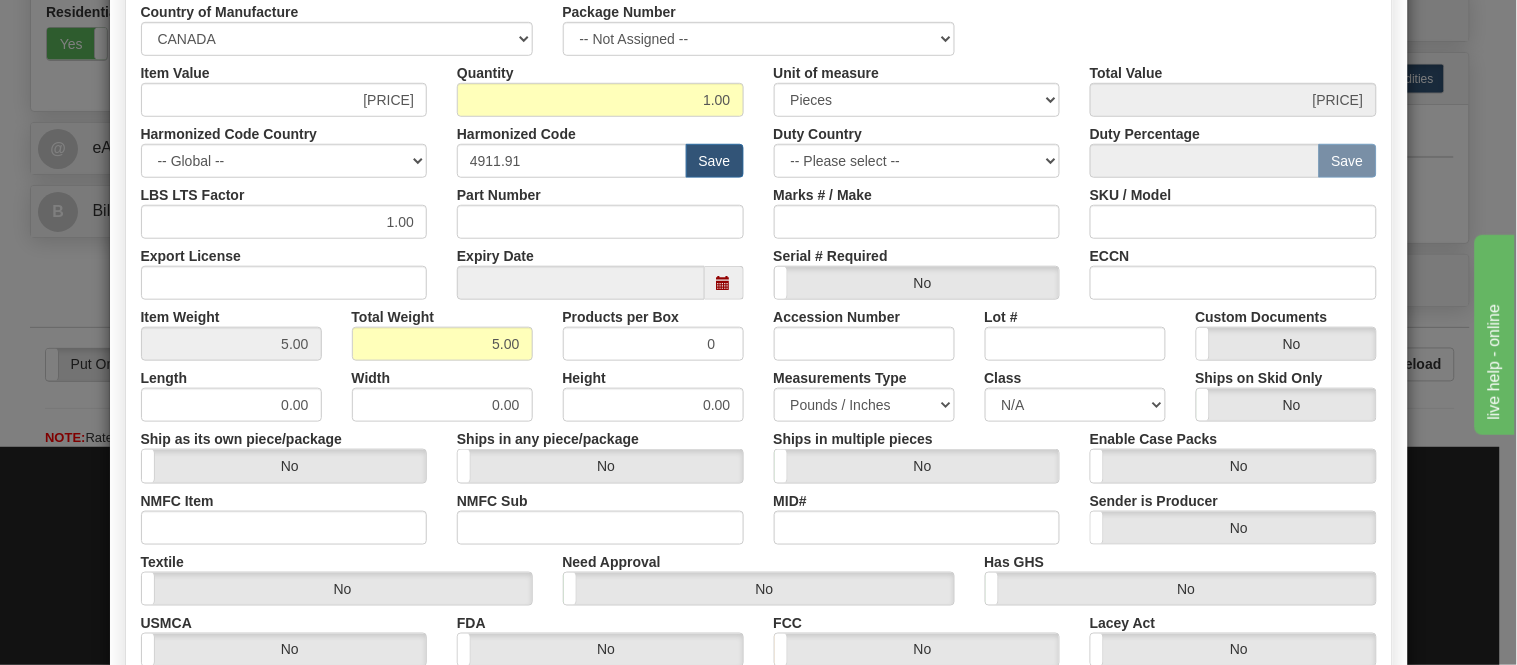 scroll, scrollTop: 472, scrollLeft: 0, axis: vertical 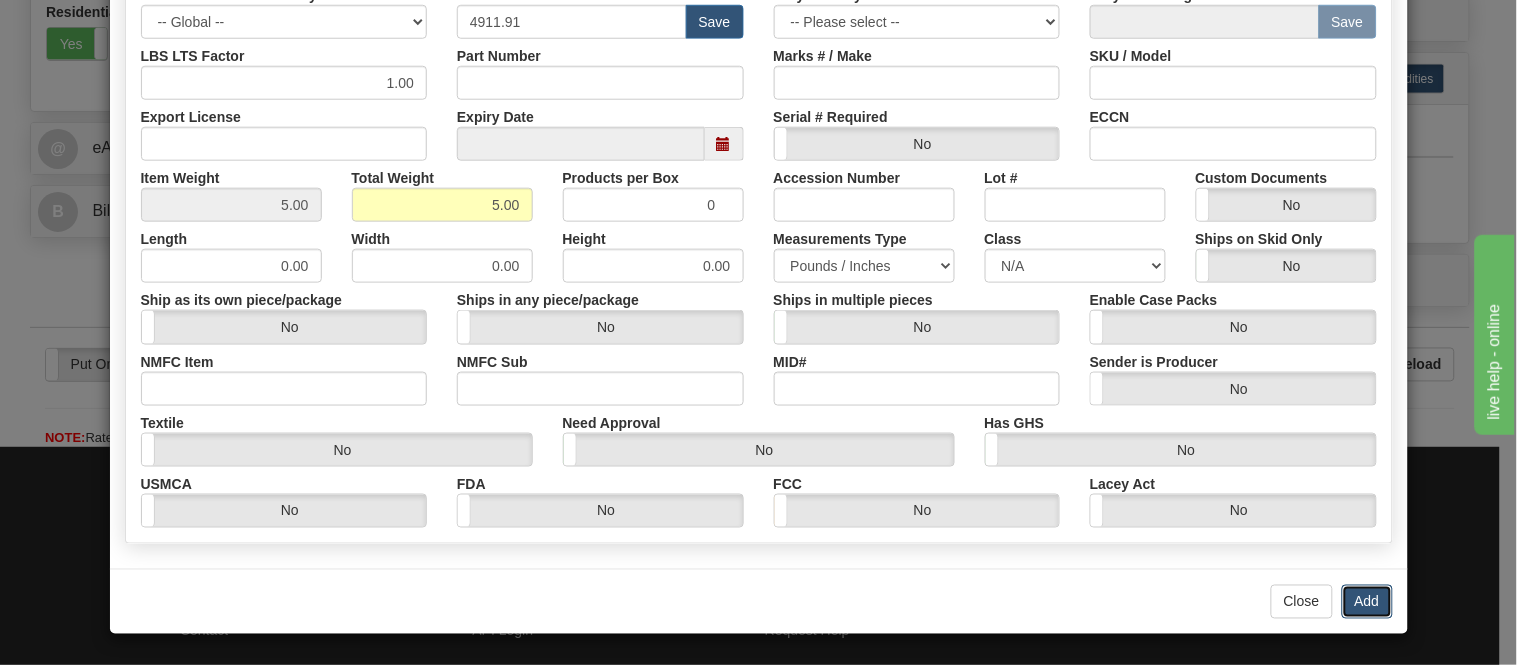 click on "Add" at bounding box center (1367, 602) 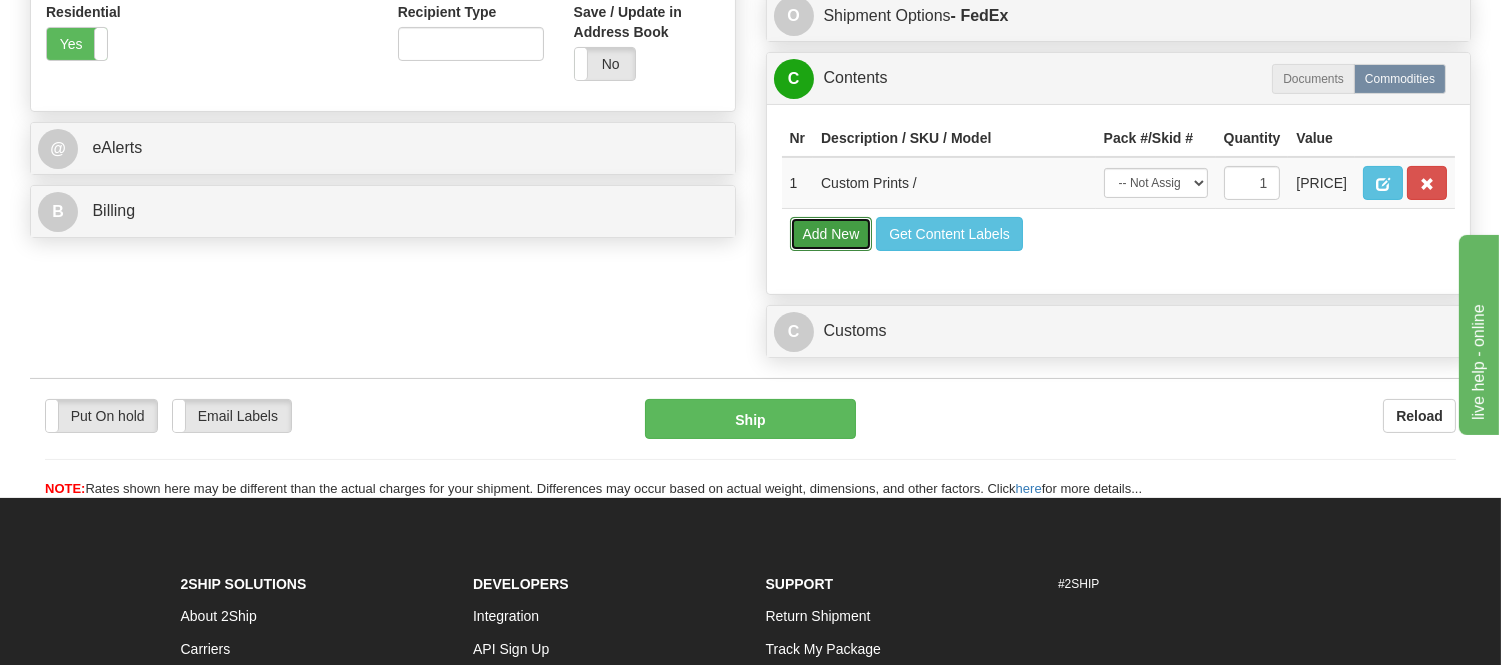 click on "Add New" at bounding box center [831, 234] 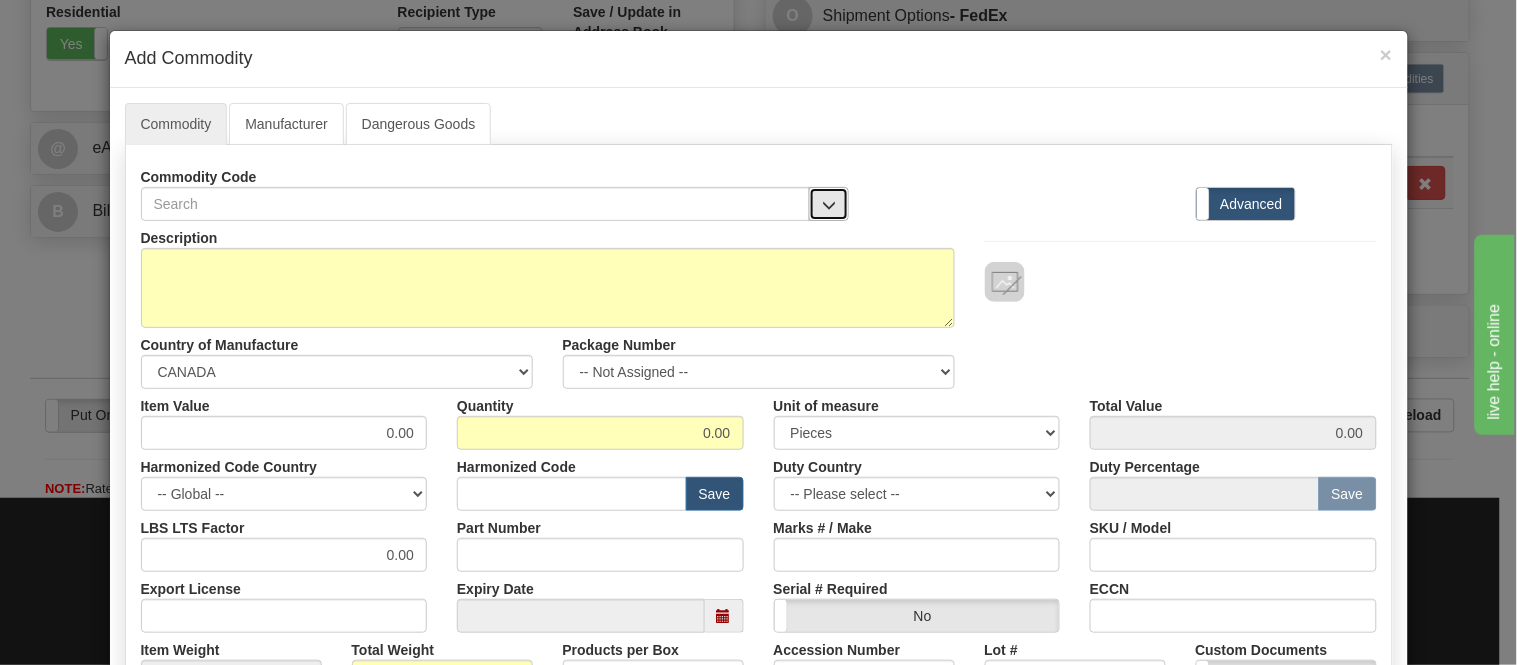 click at bounding box center [829, 204] 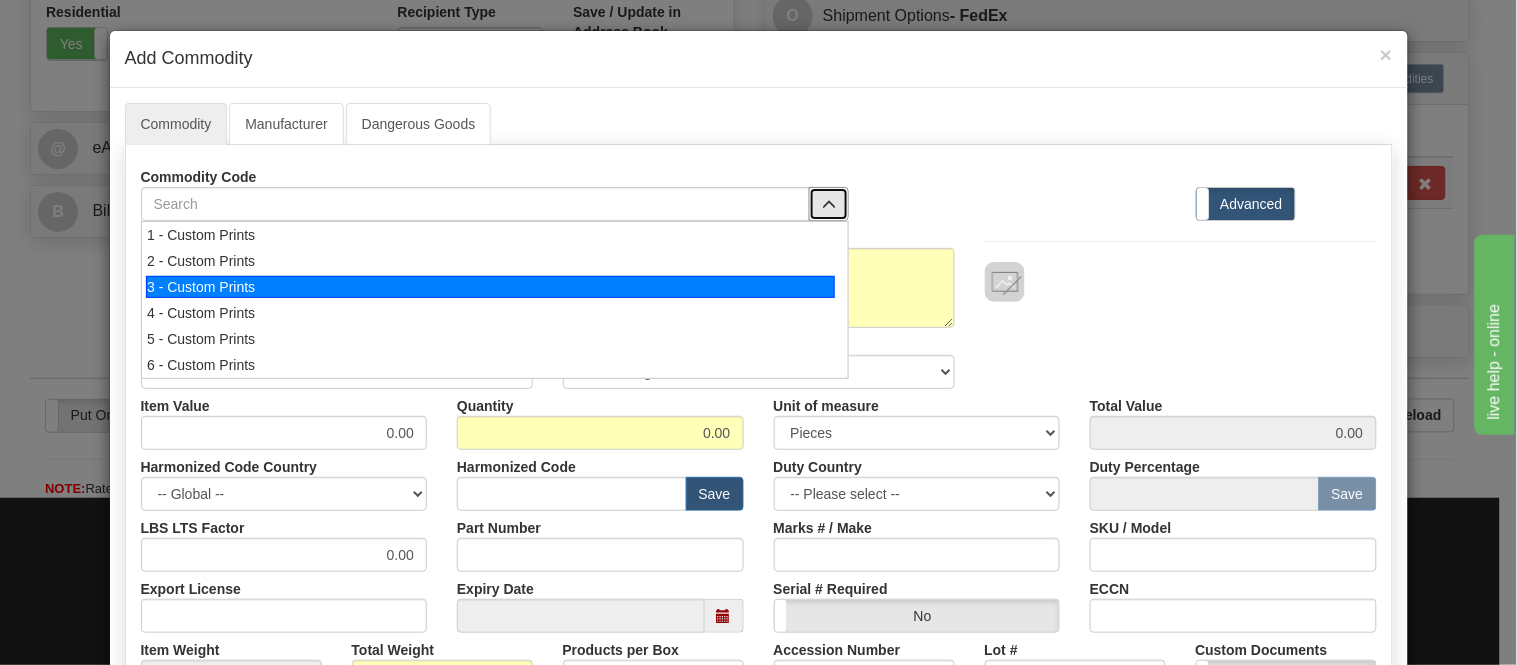 click on "3 - Custom Prints" at bounding box center [490, 287] 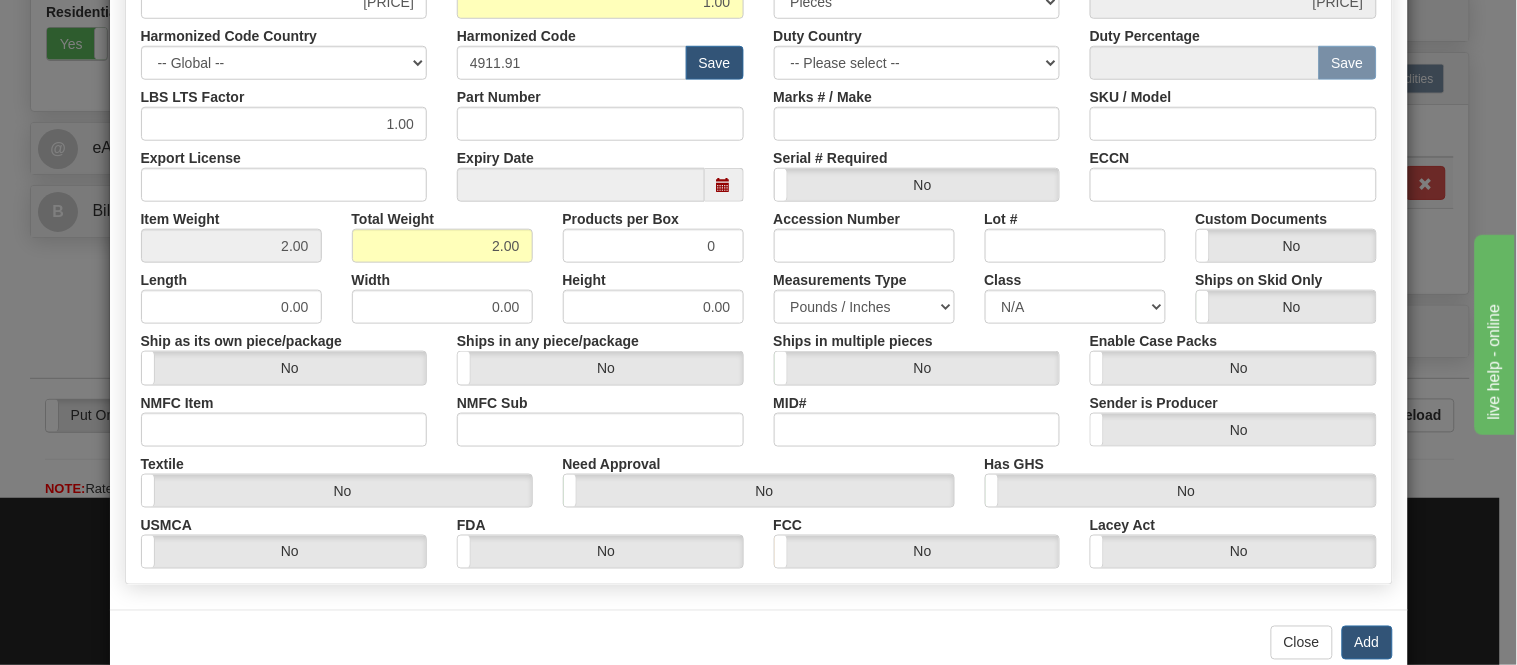 scroll, scrollTop: 444, scrollLeft: 0, axis: vertical 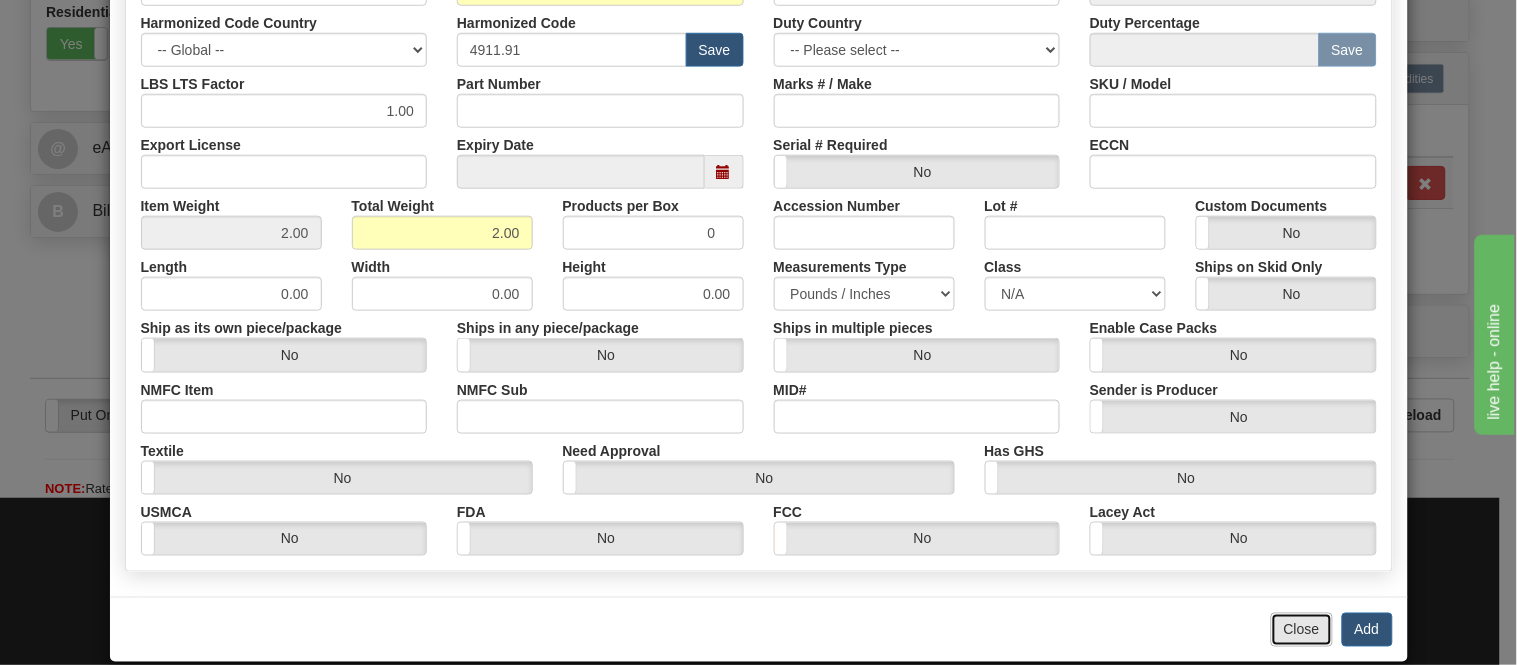 click on "Close" at bounding box center (1302, 630) 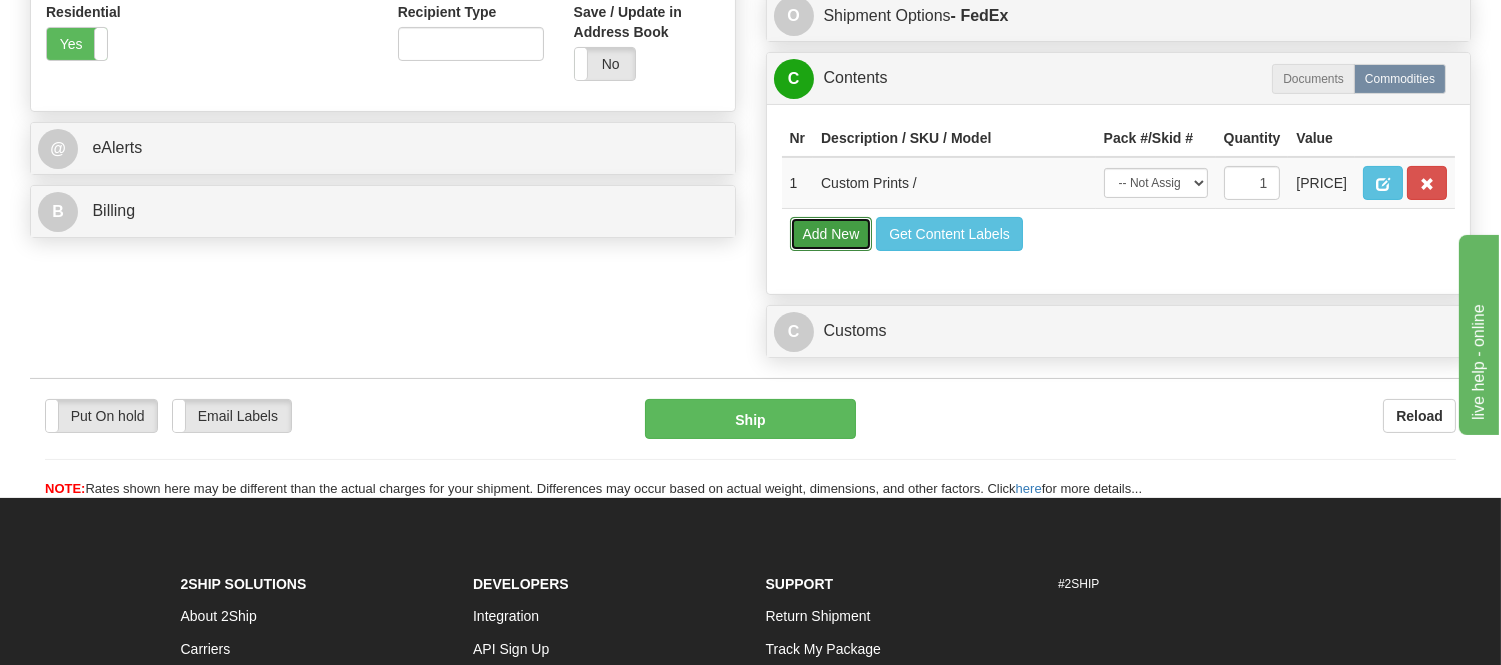 click on "Add New" at bounding box center [831, 234] 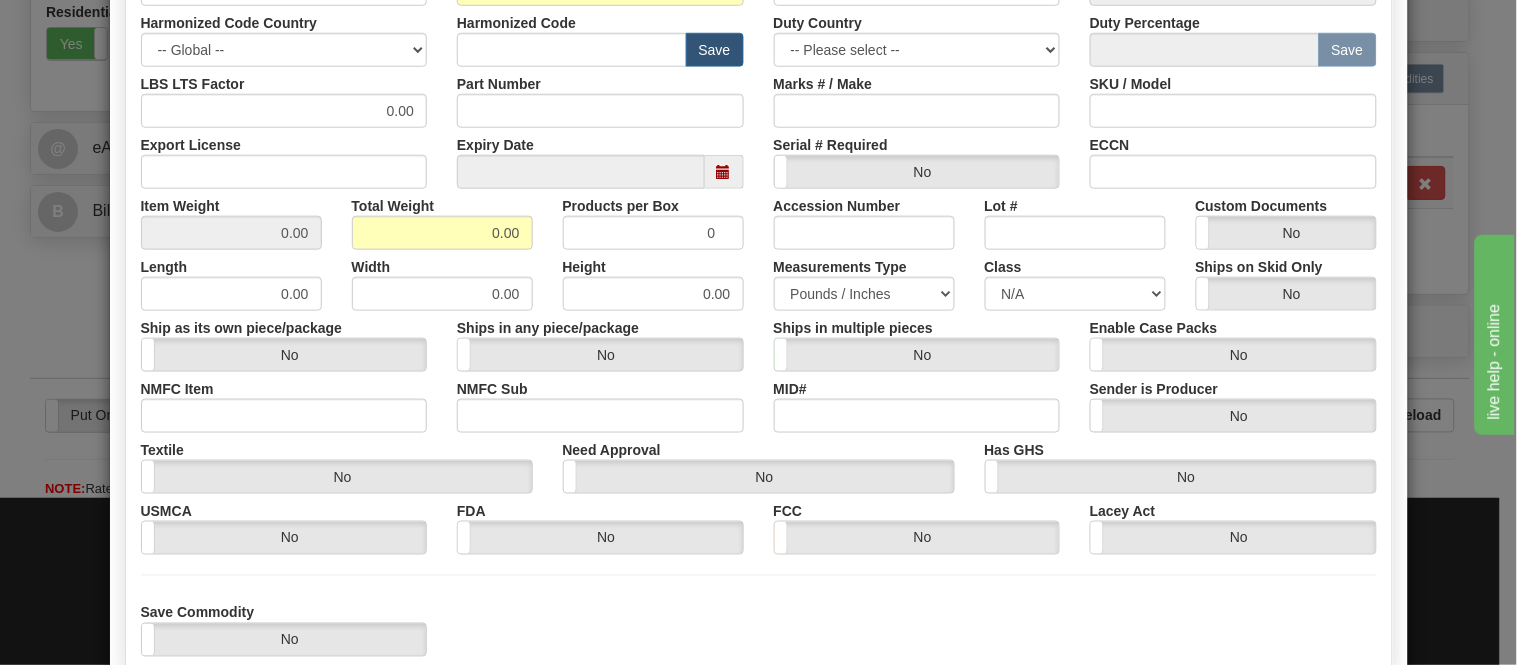 scroll, scrollTop: 0, scrollLeft: 0, axis: both 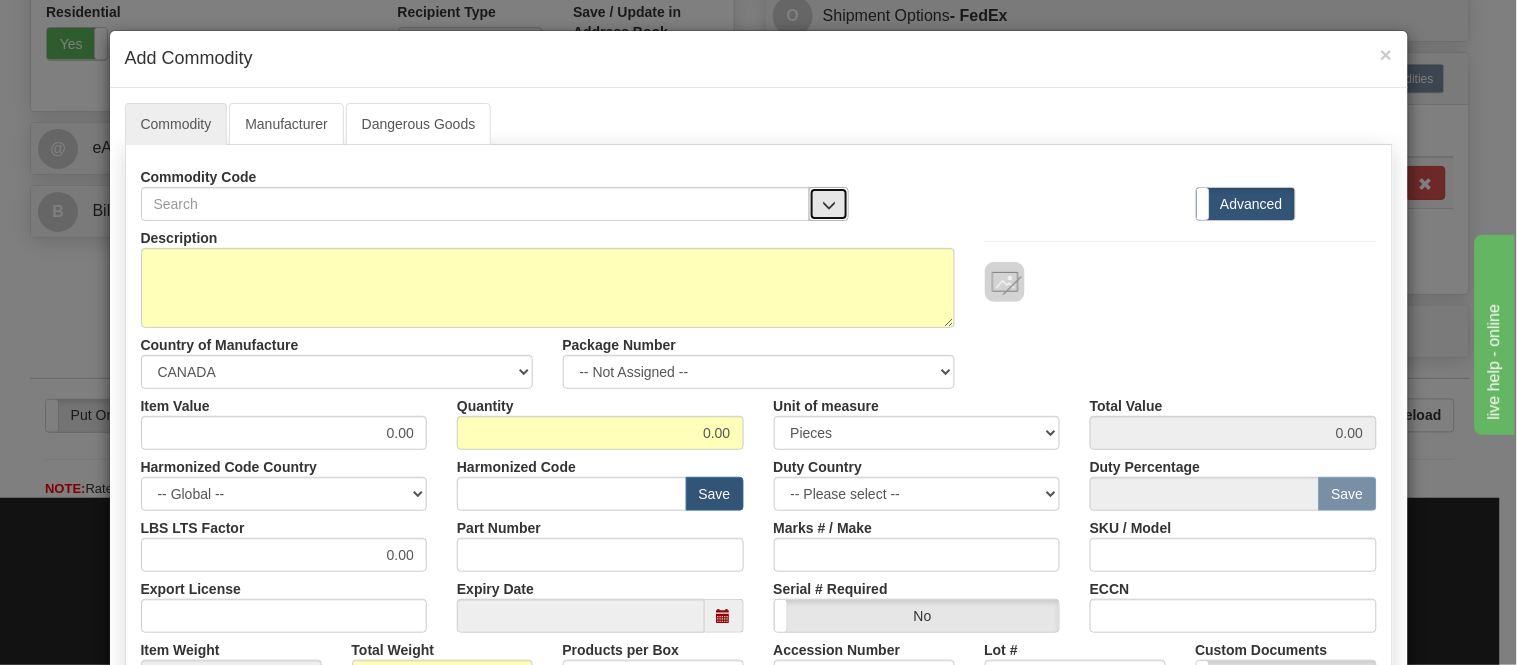 click at bounding box center (829, 204) 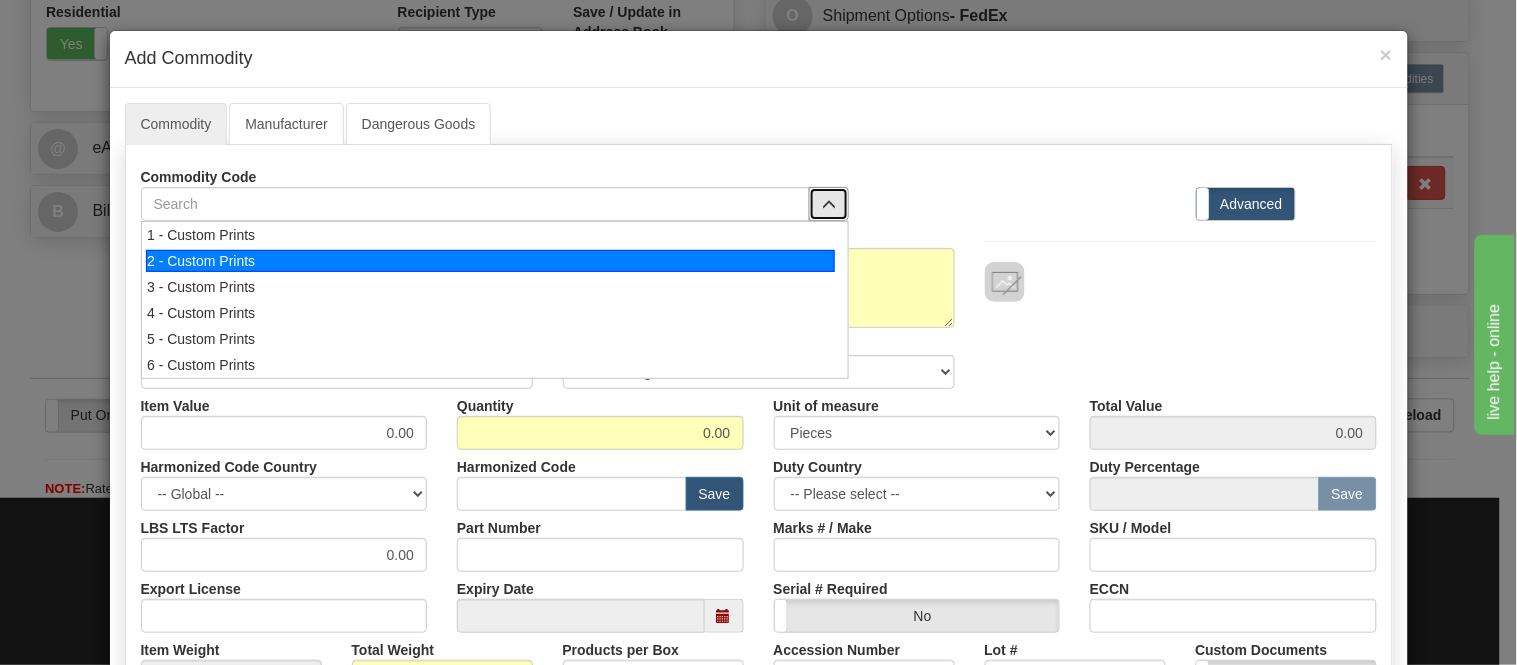 click on "2 - Custom Prints" at bounding box center [490, 261] 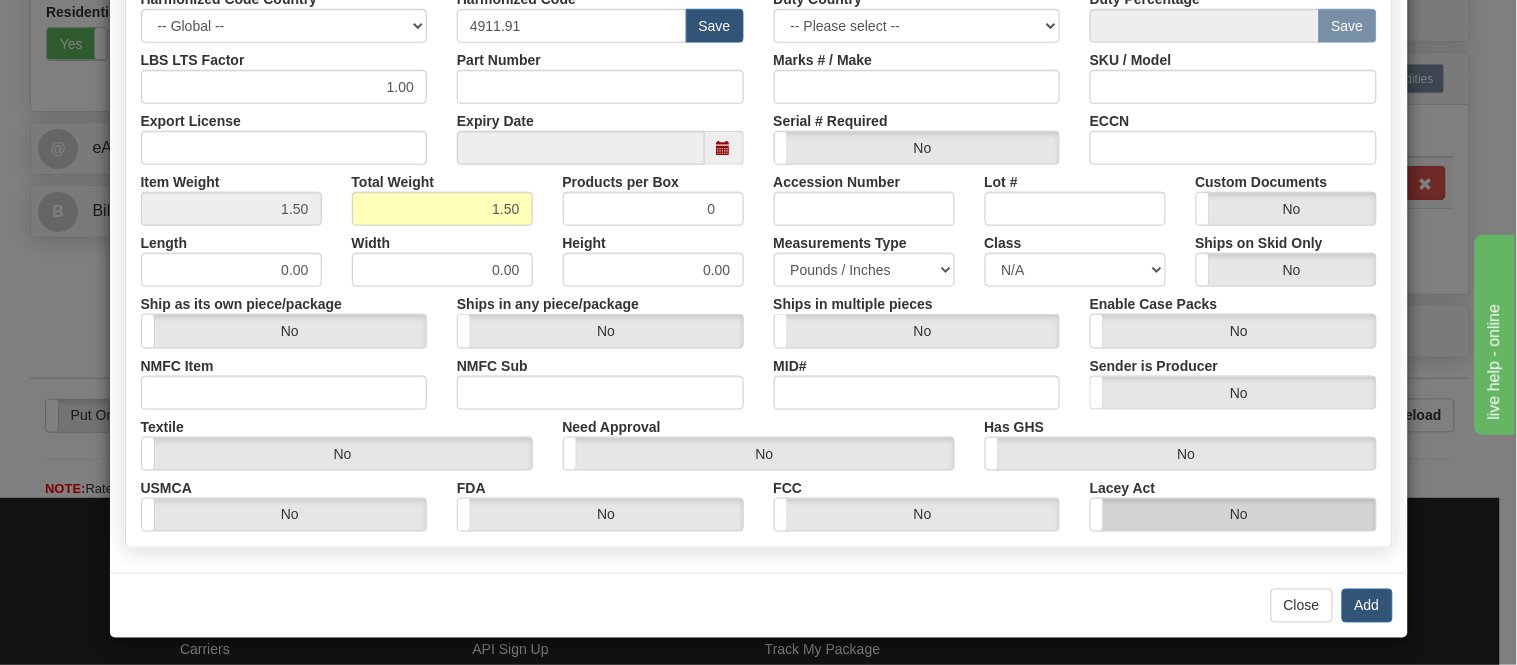 scroll, scrollTop: 472, scrollLeft: 0, axis: vertical 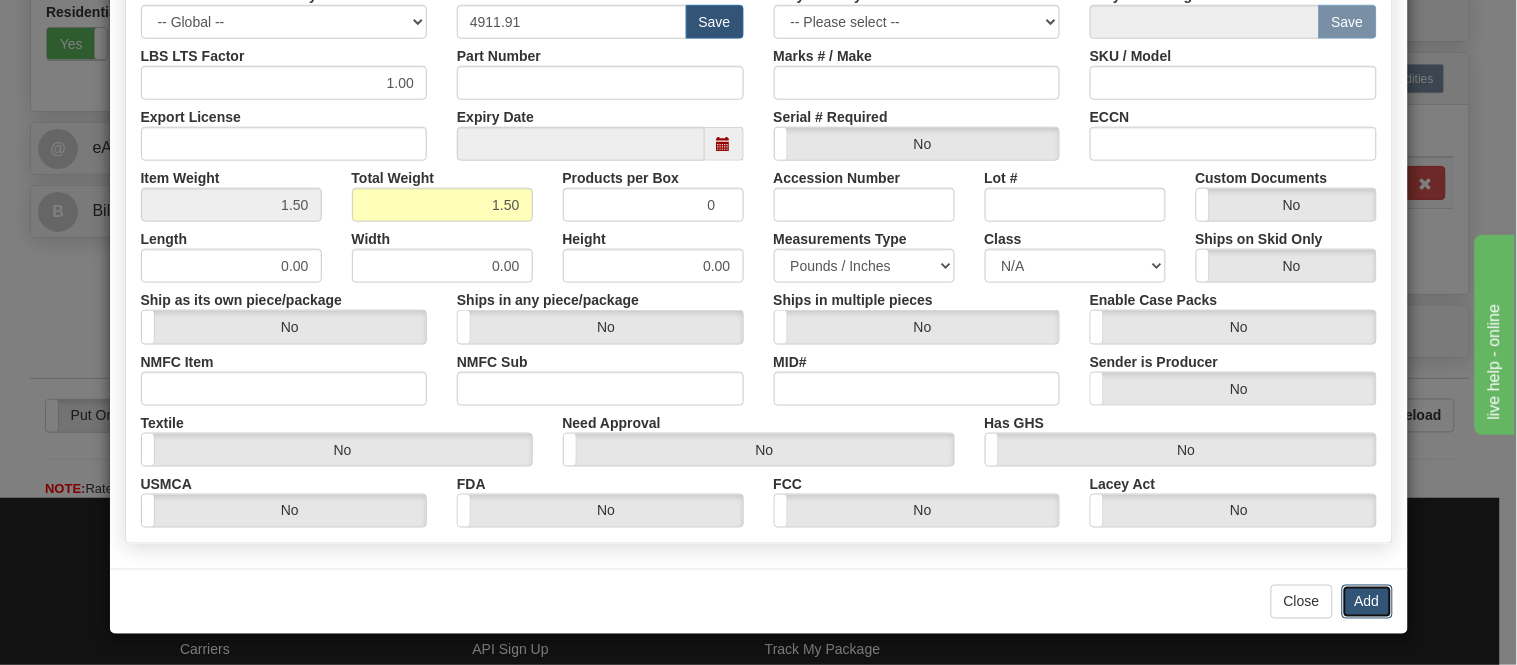 click on "Add" at bounding box center [1367, 602] 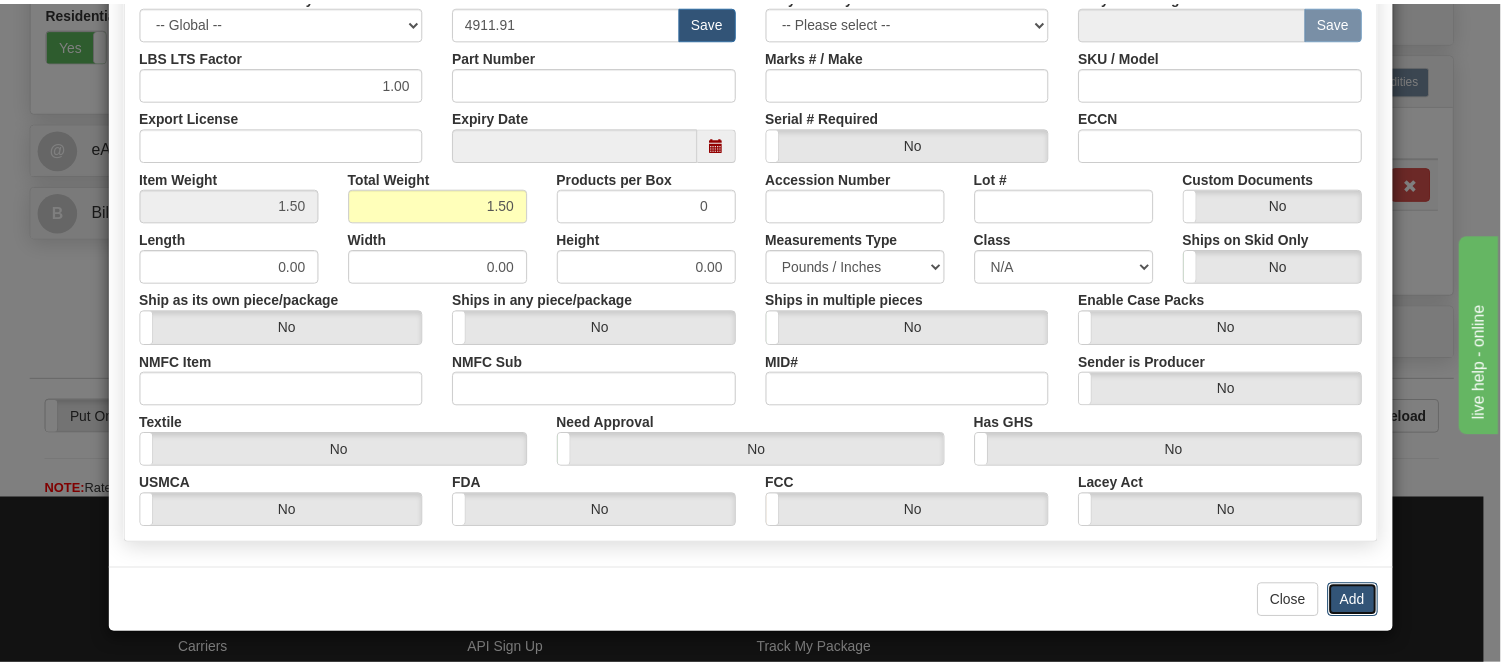 scroll, scrollTop: 0, scrollLeft: 0, axis: both 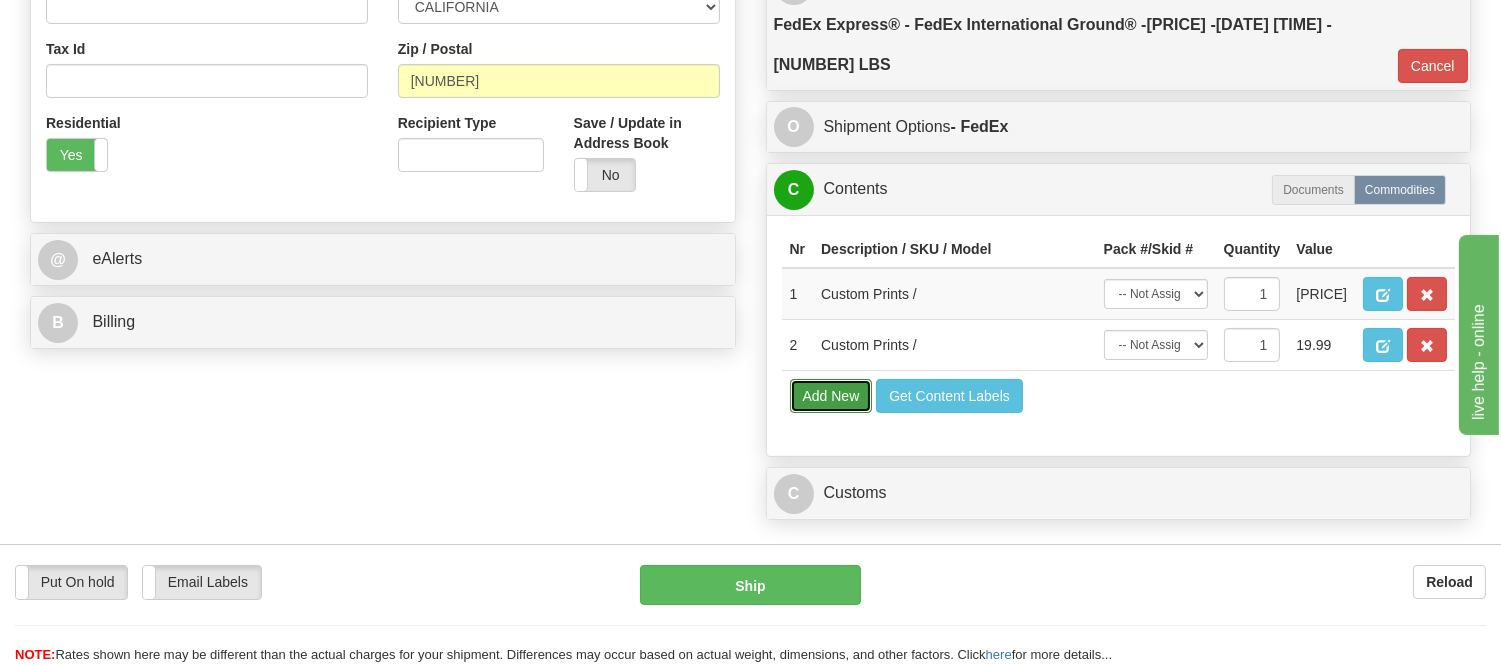 click on "Add New" at bounding box center [831, 396] 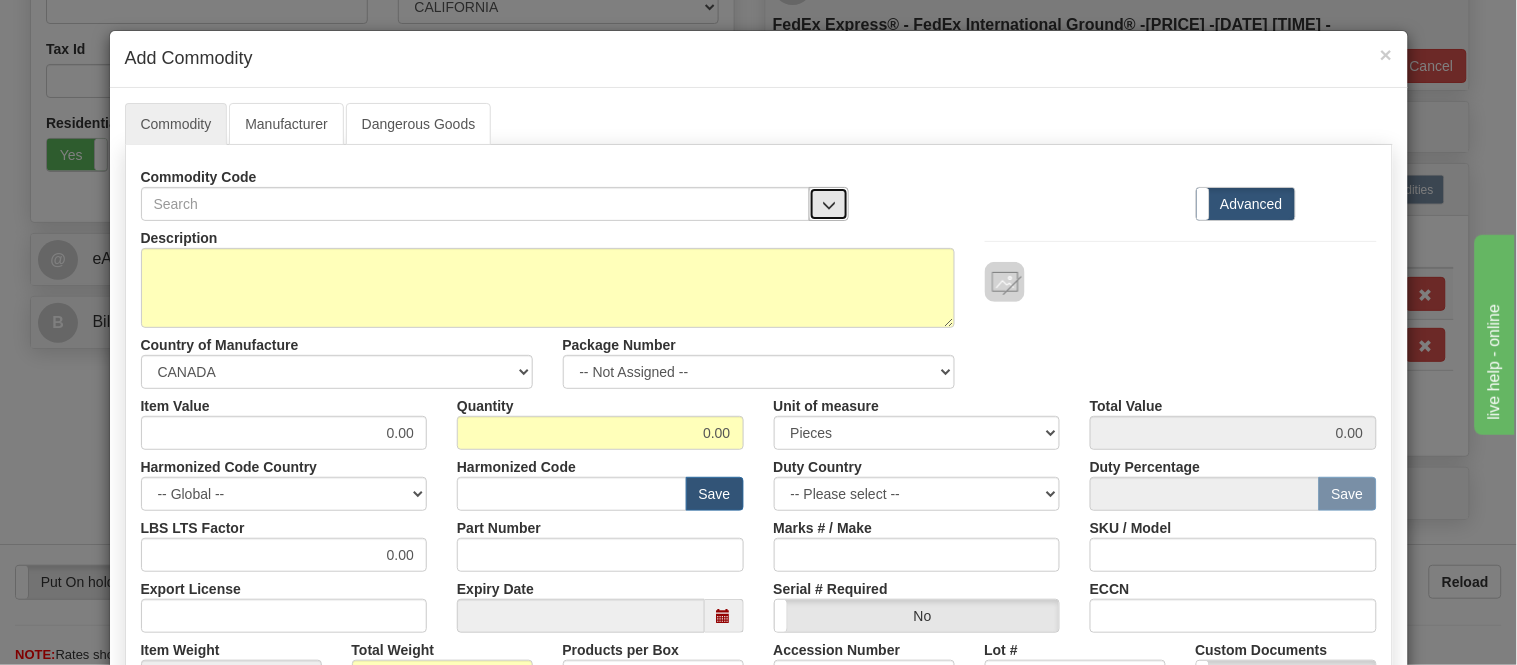 click at bounding box center (829, 205) 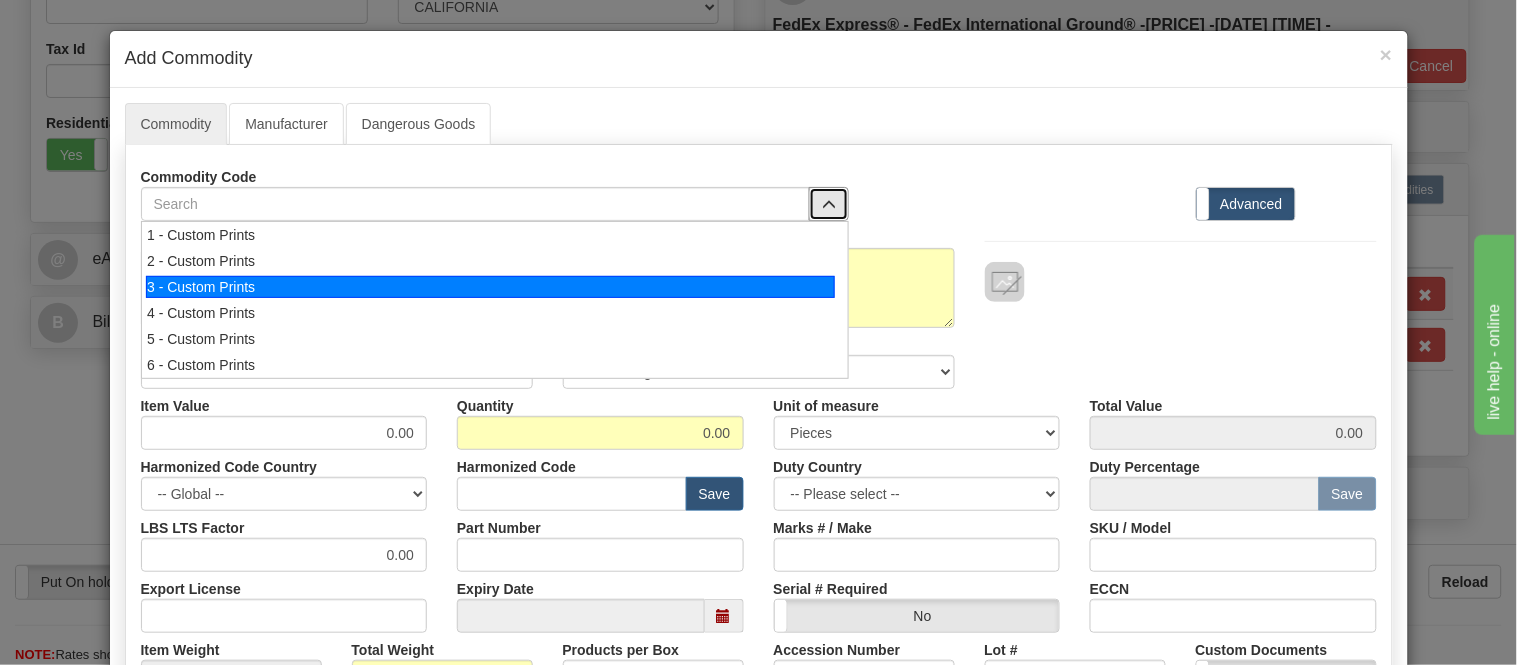 click on "3 - Custom Prints" at bounding box center [490, 287] 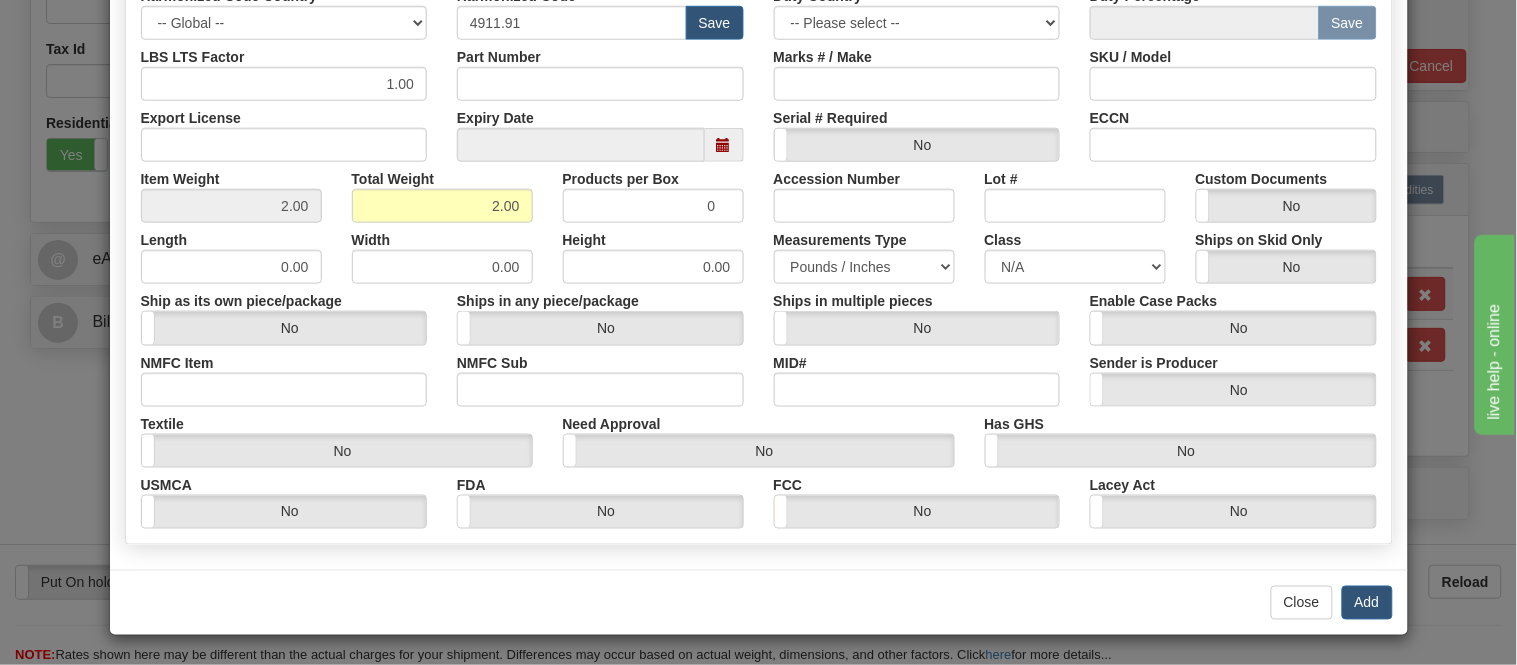 scroll, scrollTop: 472, scrollLeft: 0, axis: vertical 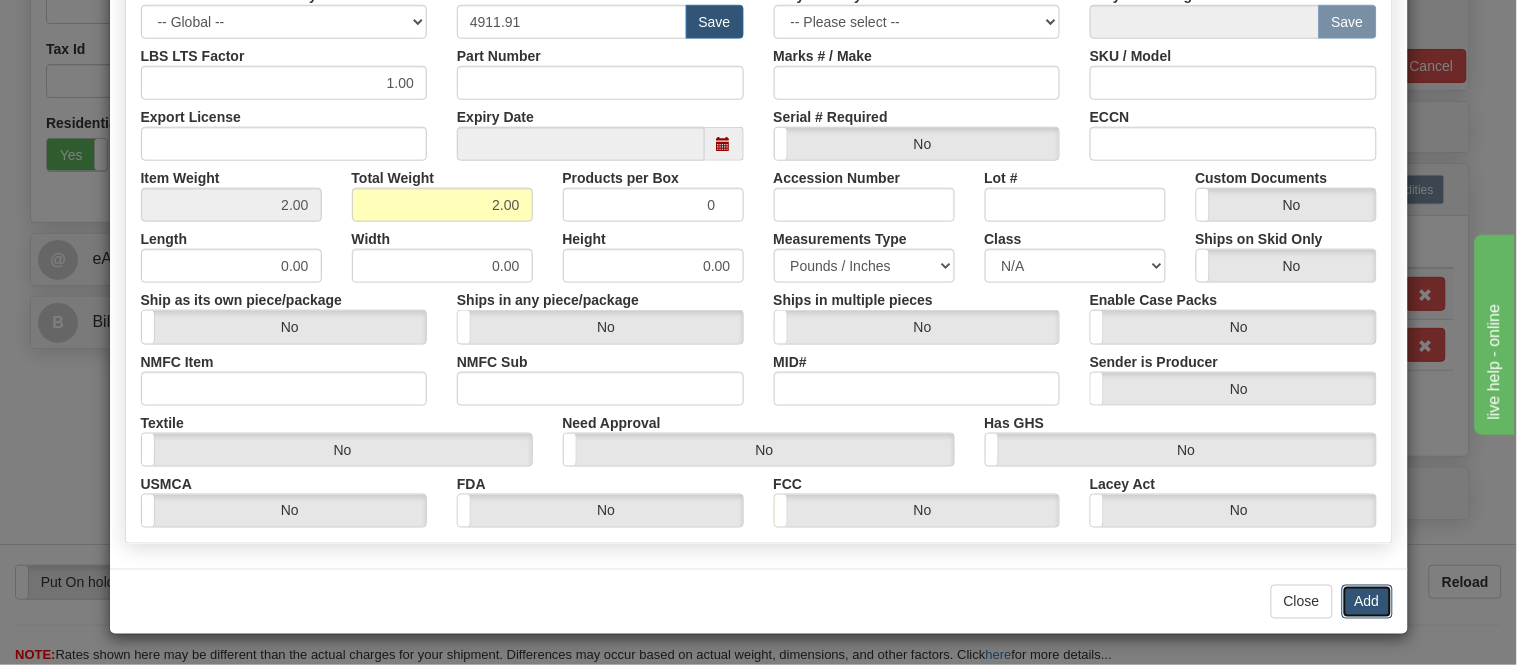 click on "Add" at bounding box center [1367, 602] 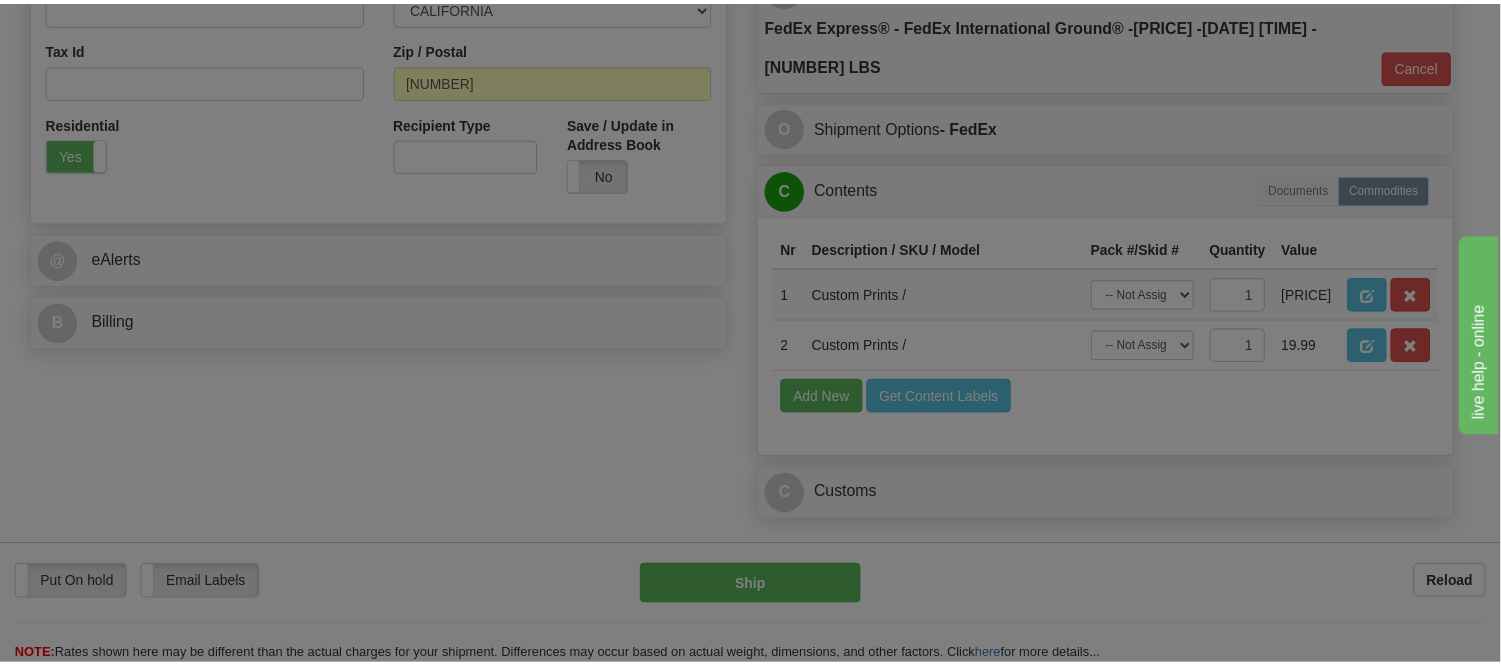 scroll, scrollTop: 0, scrollLeft: 0, axis: both 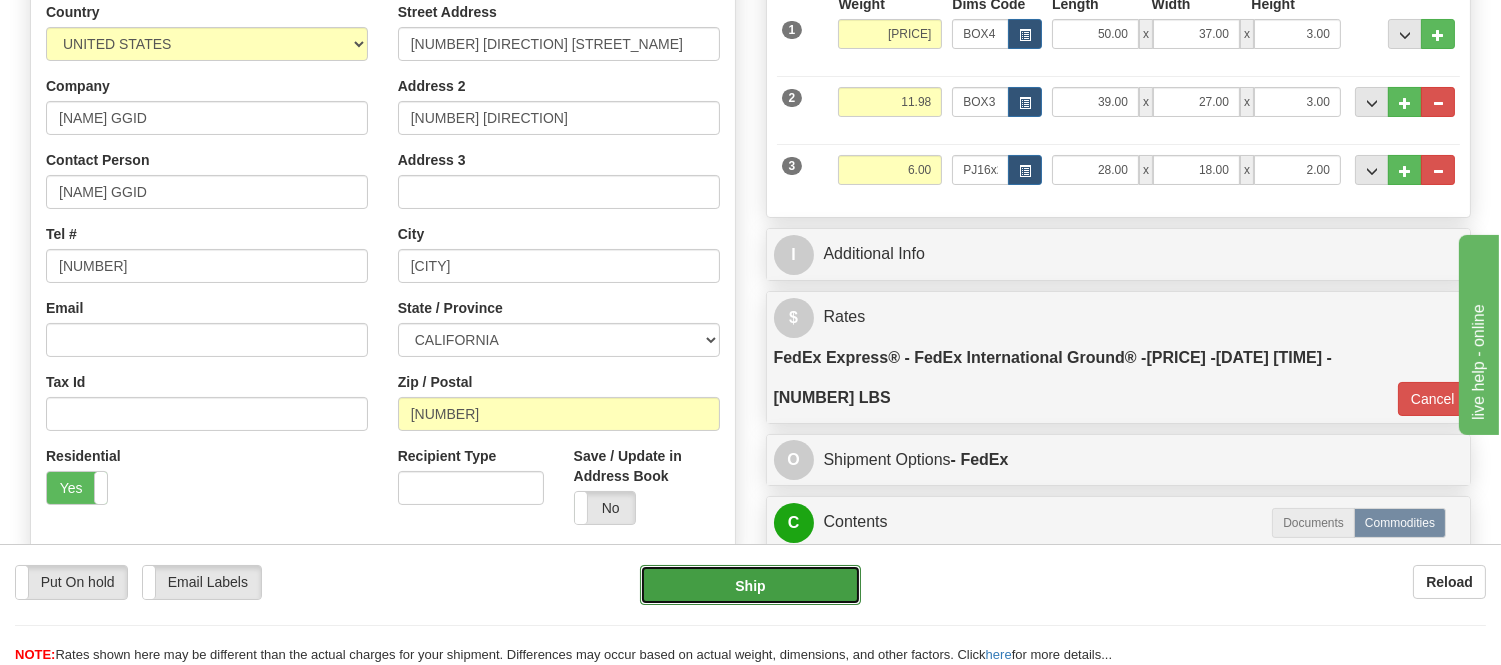 click on "Ship" at bounding box center [750, 585] 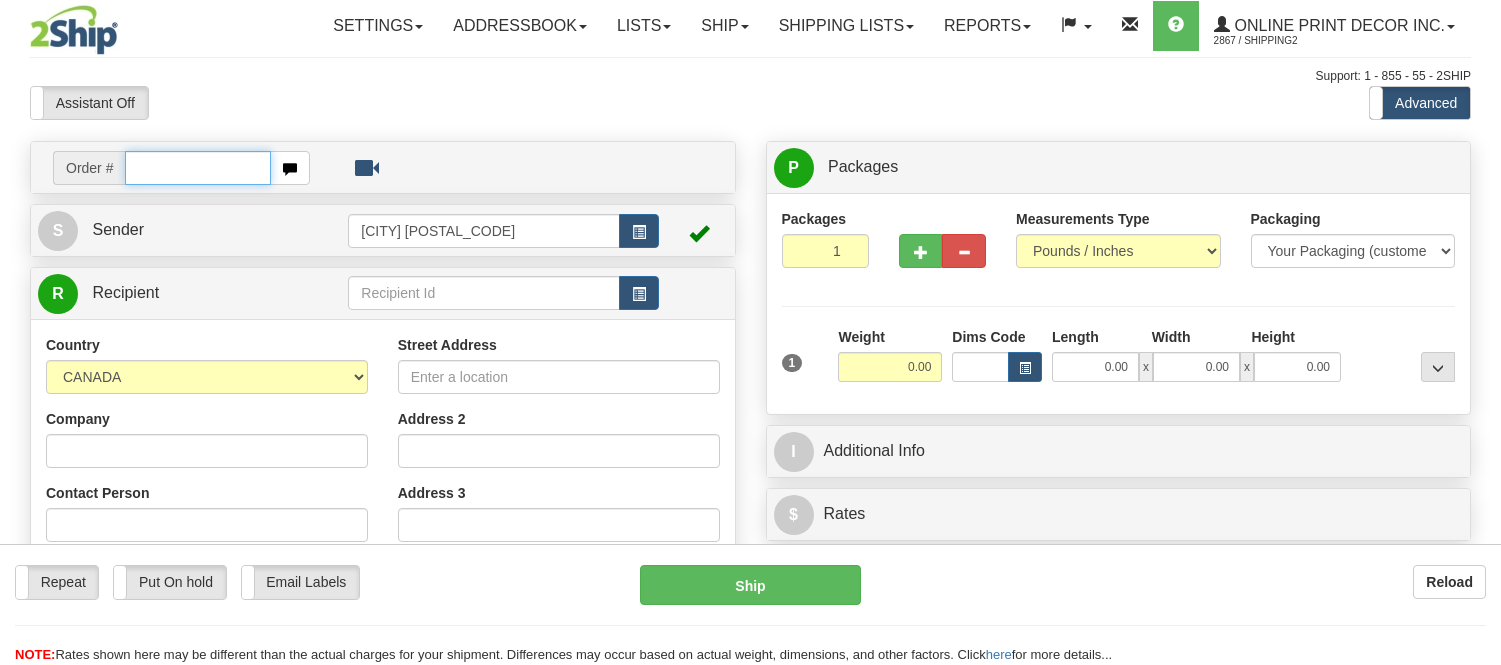 scroll, scrollTop: 0, scrollLeft: 0, axis: both 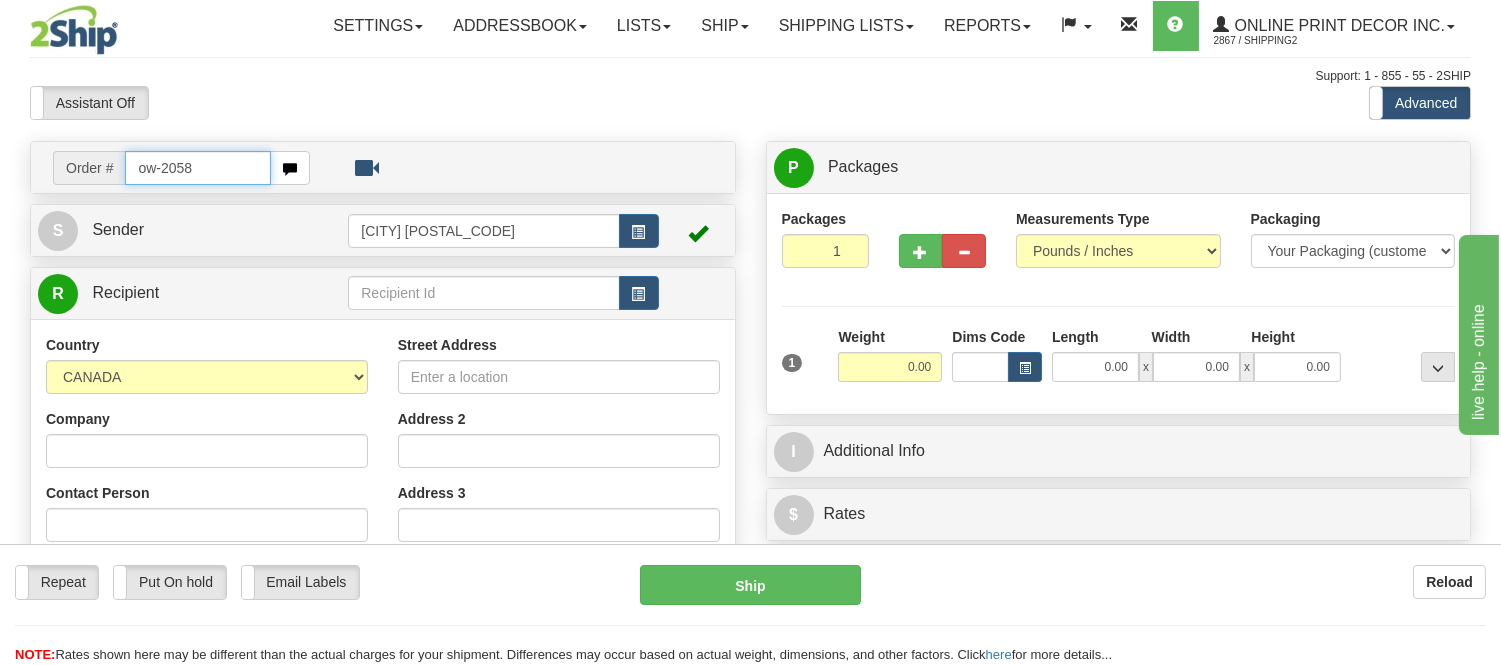 type on "ow-2058" 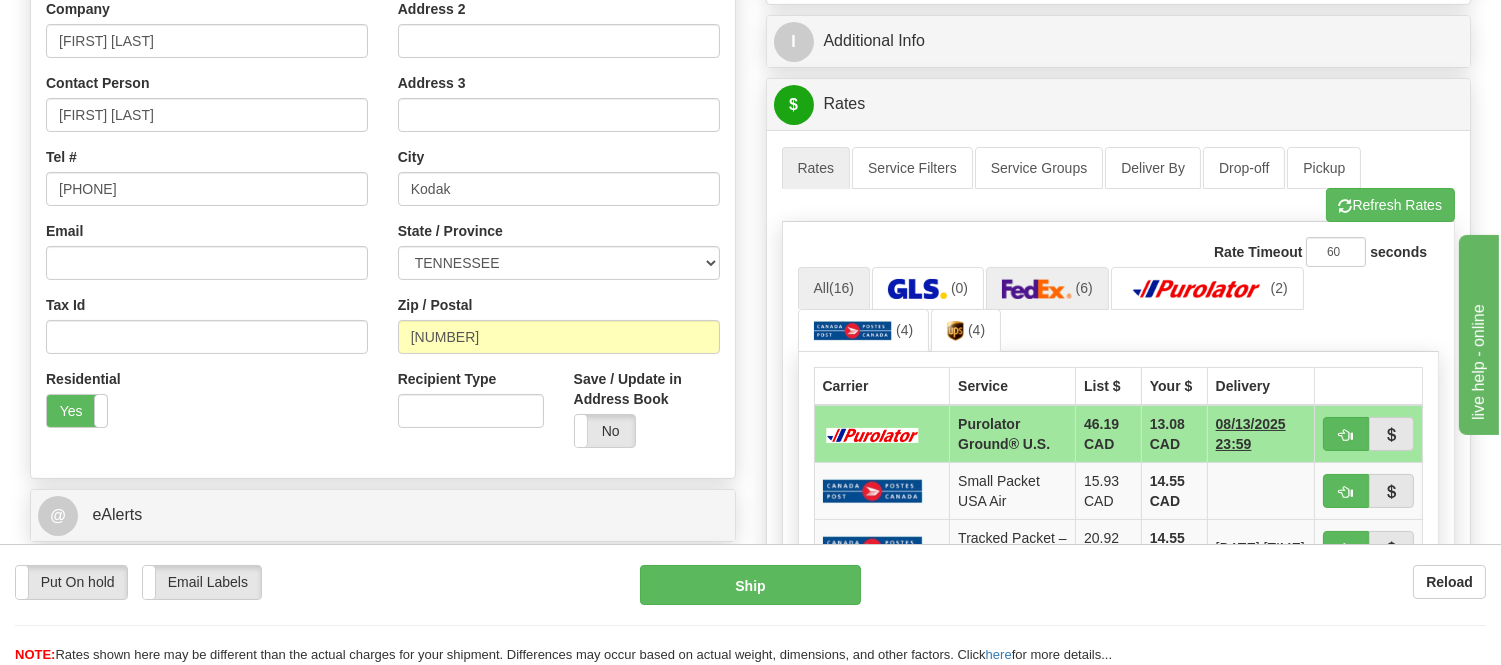 scroll, scrollTop: 444, scrollLeft: 0, axis: vertical 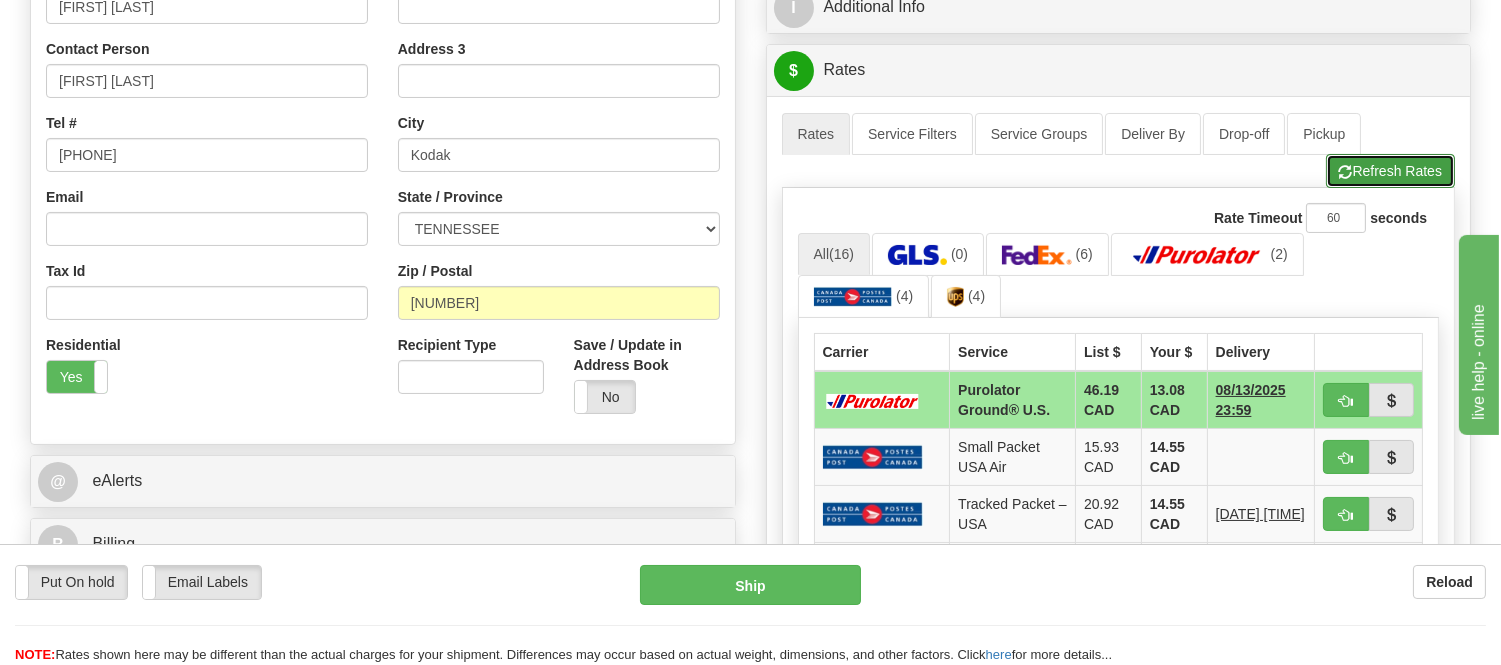 click at bounding box center (1346, 172) 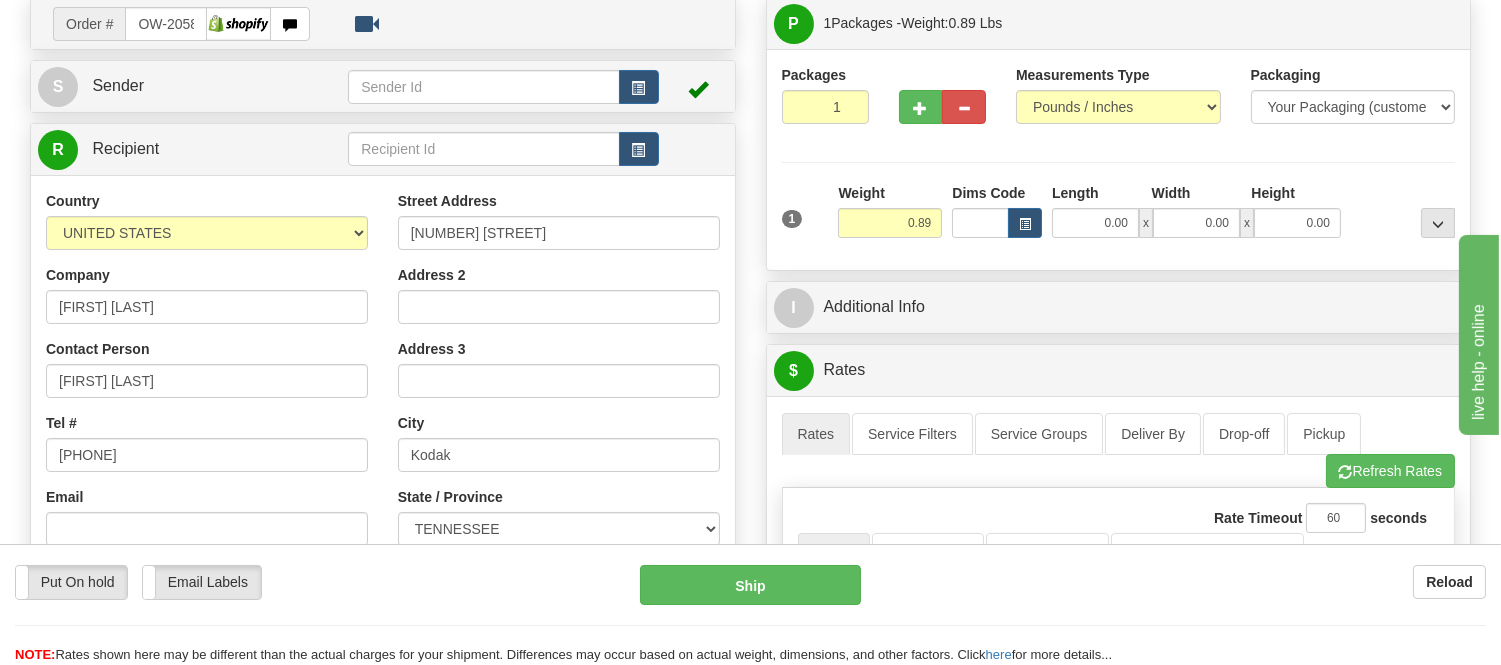 scroll, scrollTop: 111, scrollLeft: 0, axis: vertical 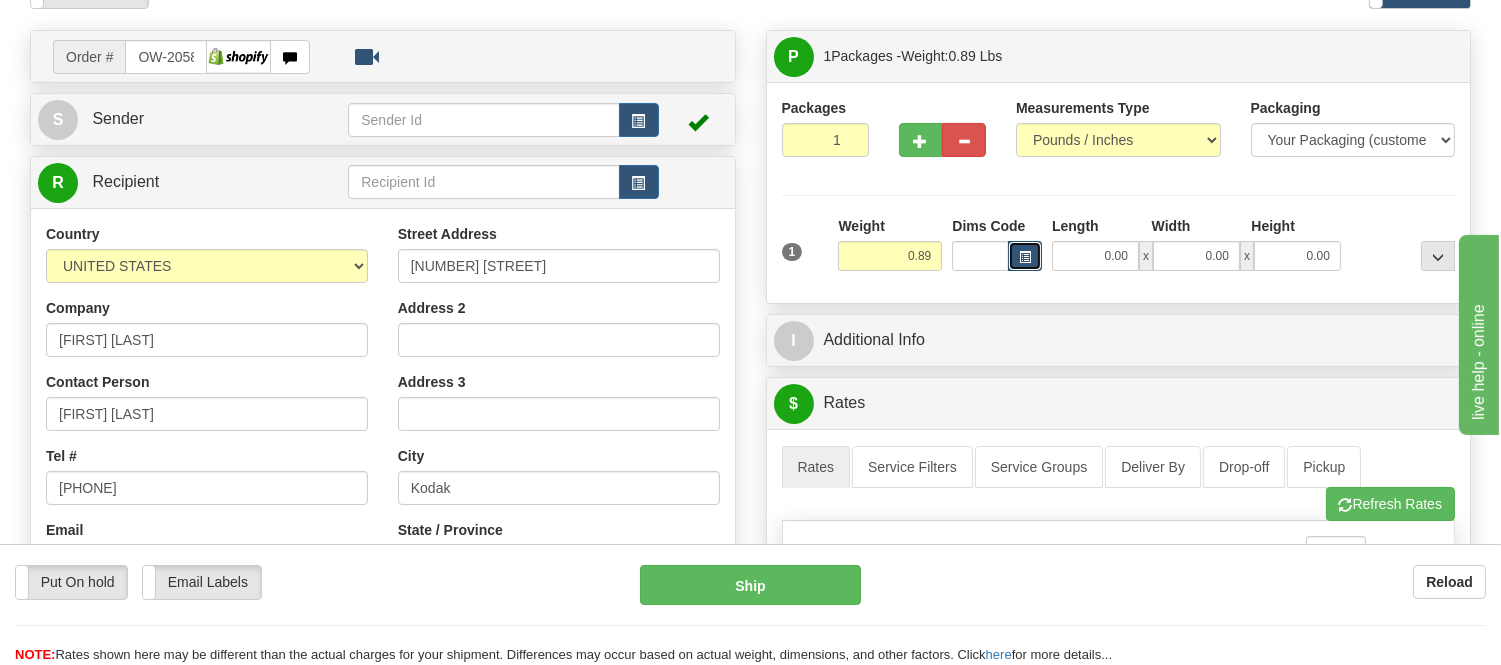 click at bounding box center [1025, 257] 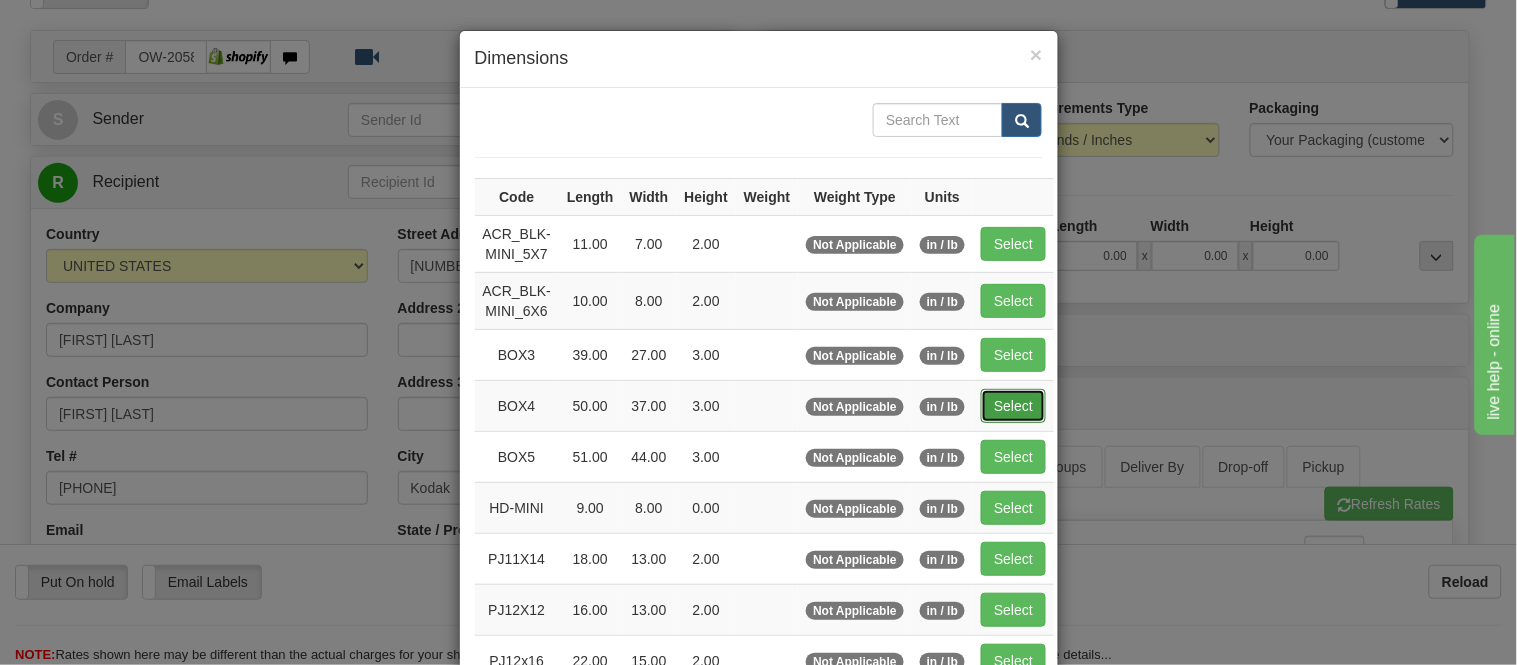 click on "Select" at bounding box center (1013, 406) 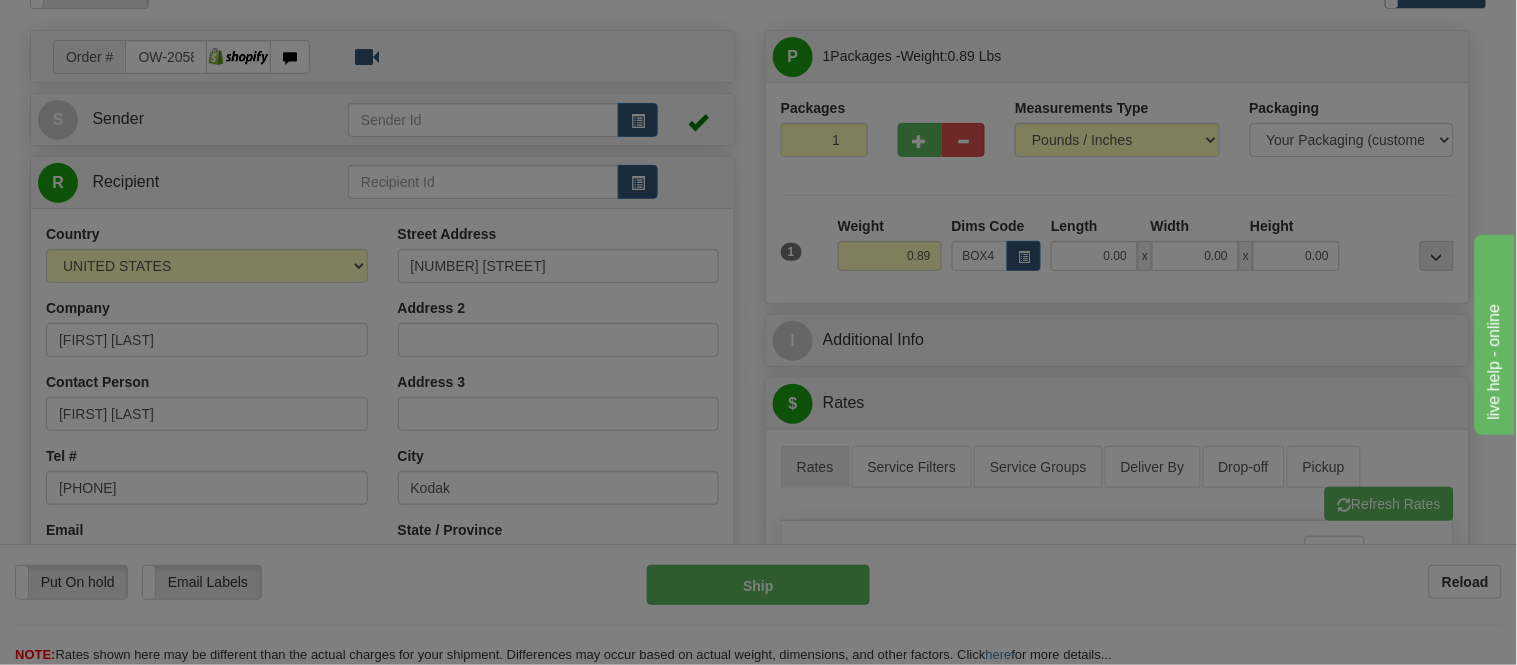 type on "50.00" 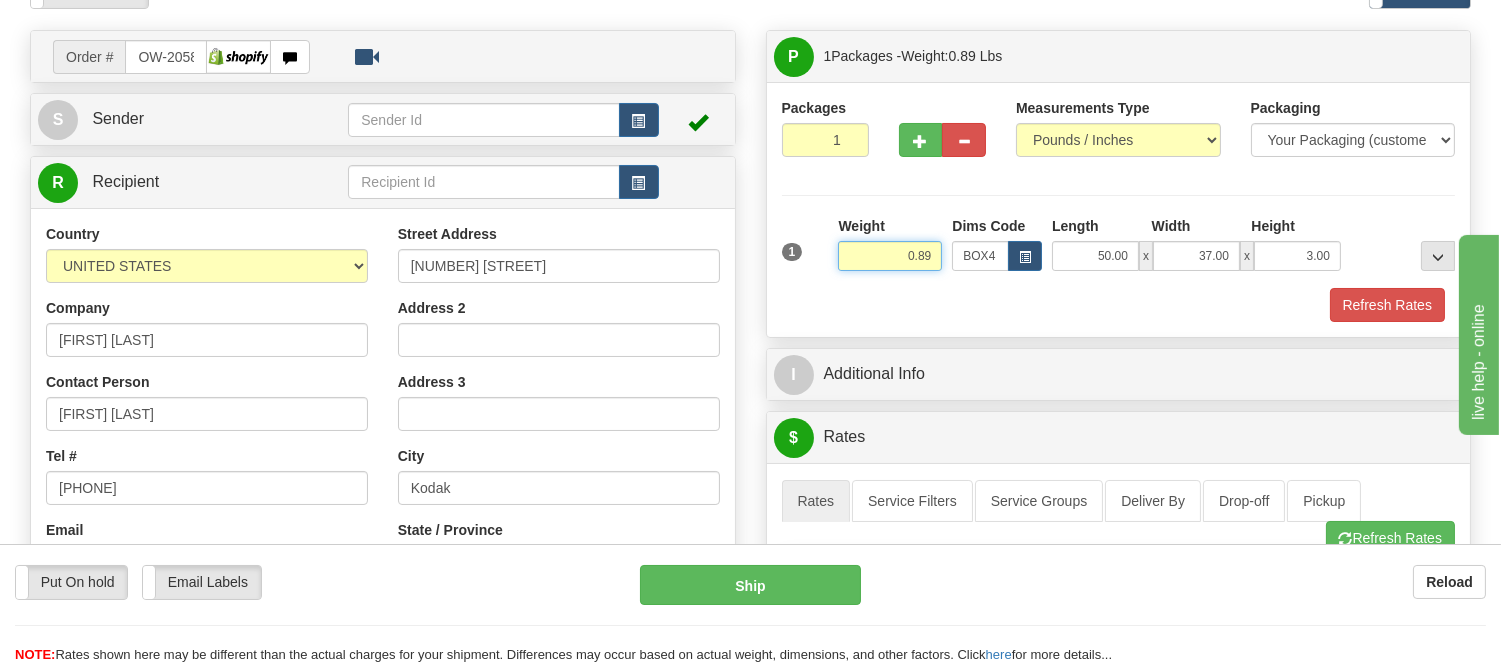drag, startPoint x: 941, startPoint y: 256, endPoint x: 873, endPoint y: 262, distance: 68.26419 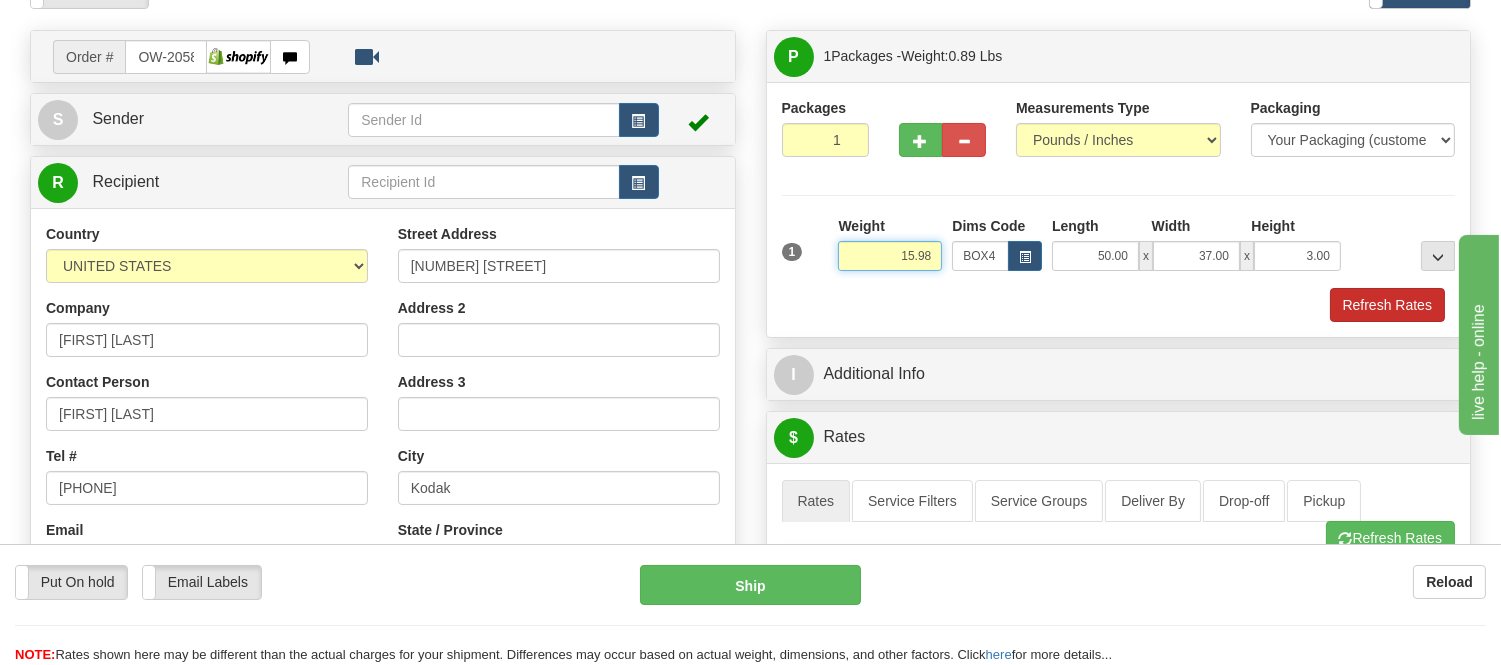 type on "15.98" 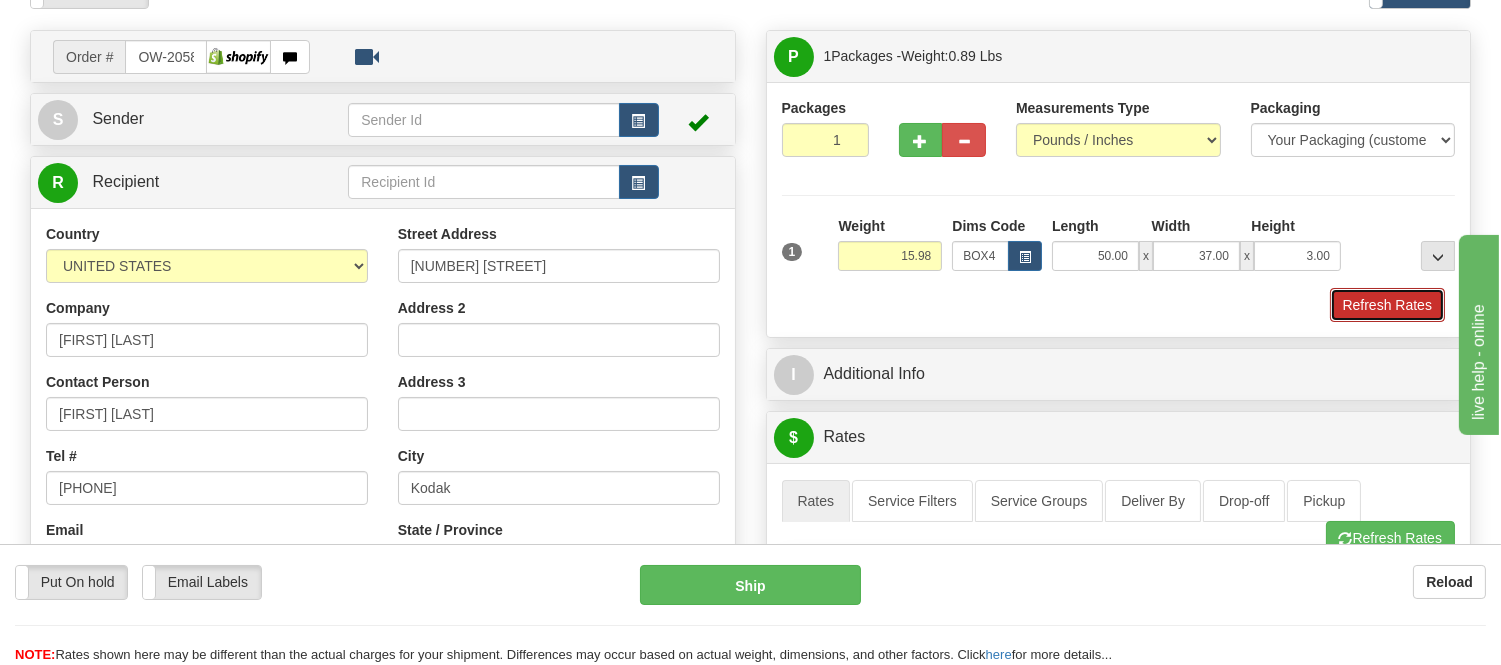 click on "Refresh Rates" at bounding box center [1387, 305] 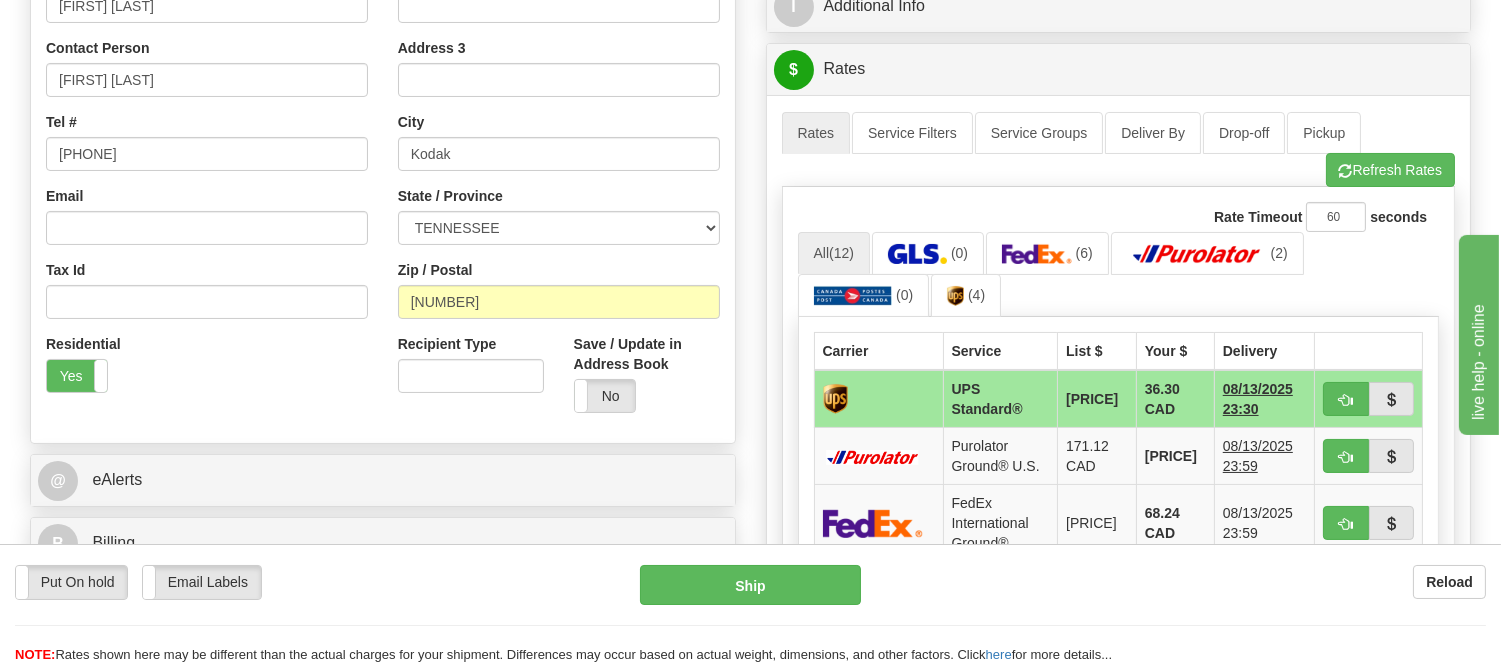scroll, scrollTop: 444, scrollLeft: 0, axis: vertical 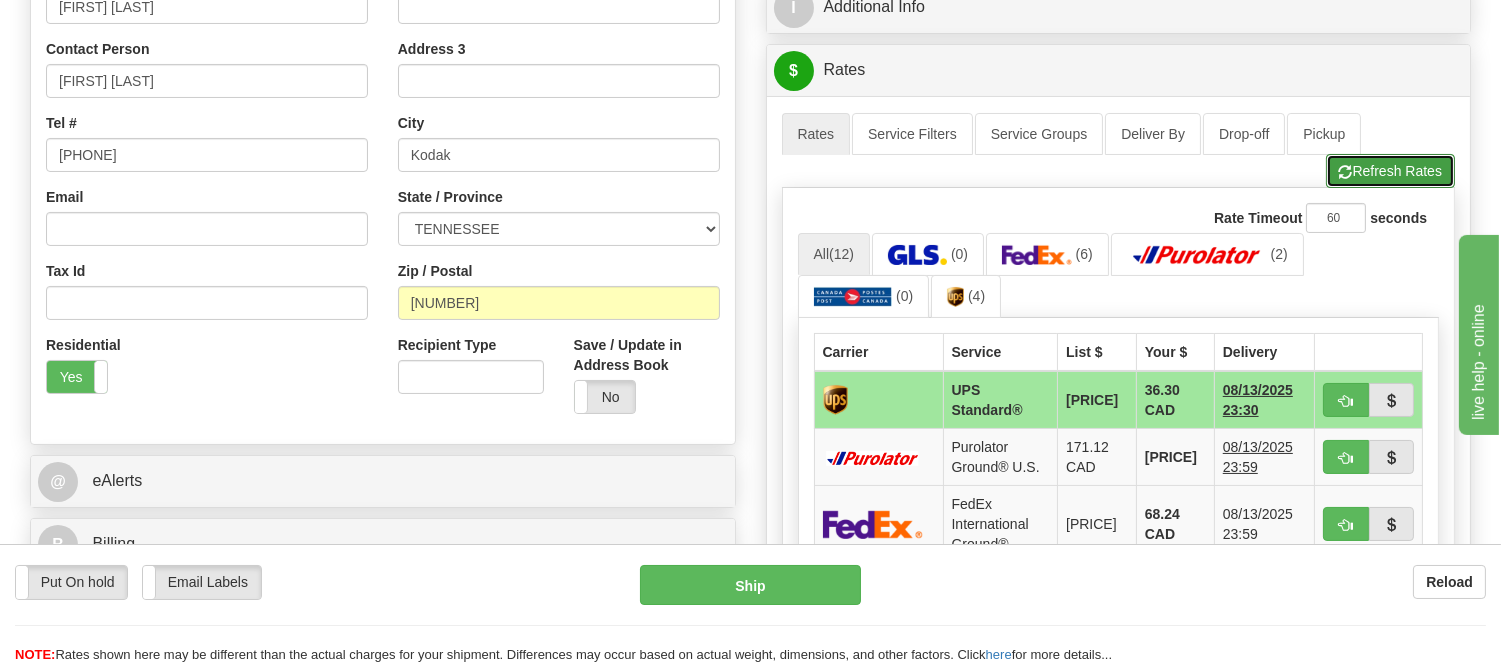 click on "Refresh Rates" at bounding box center (1390, 171) 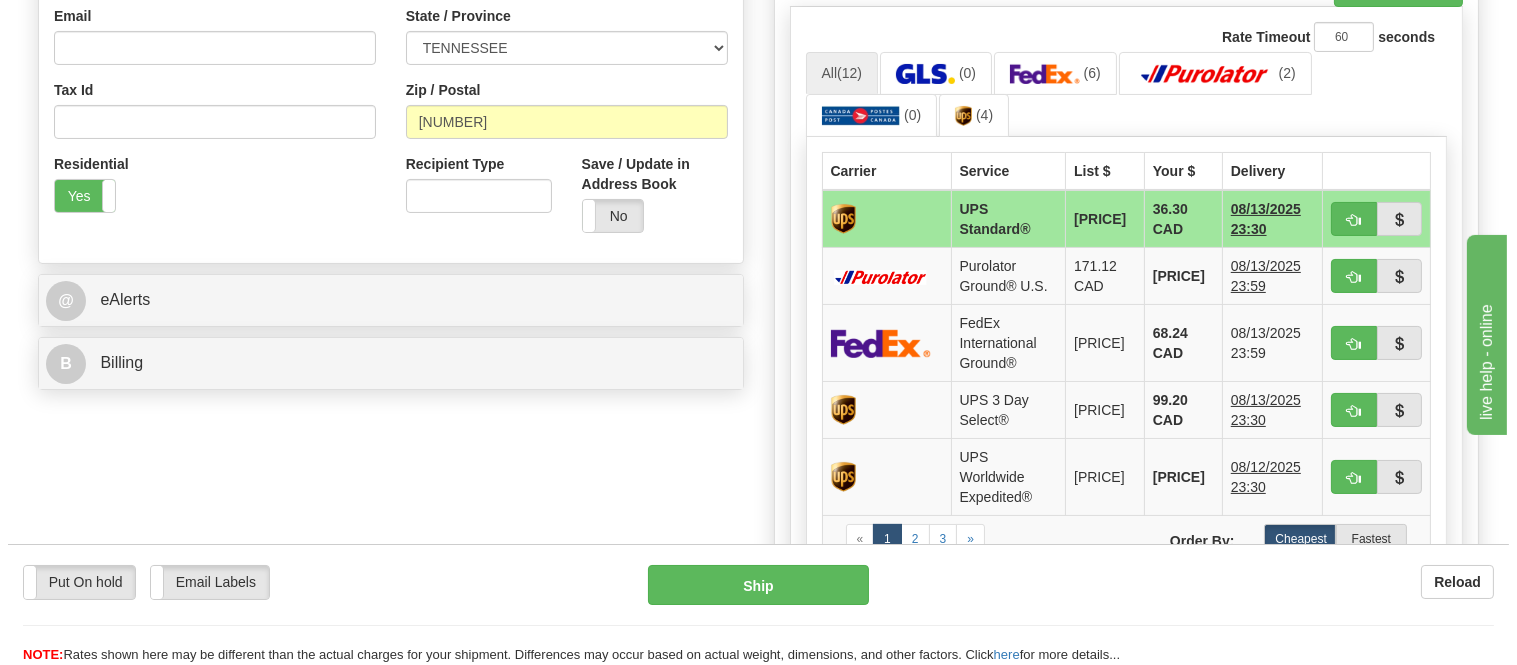 scroll, scrollTop: 666, scrollLeft: 0, axis: vertical 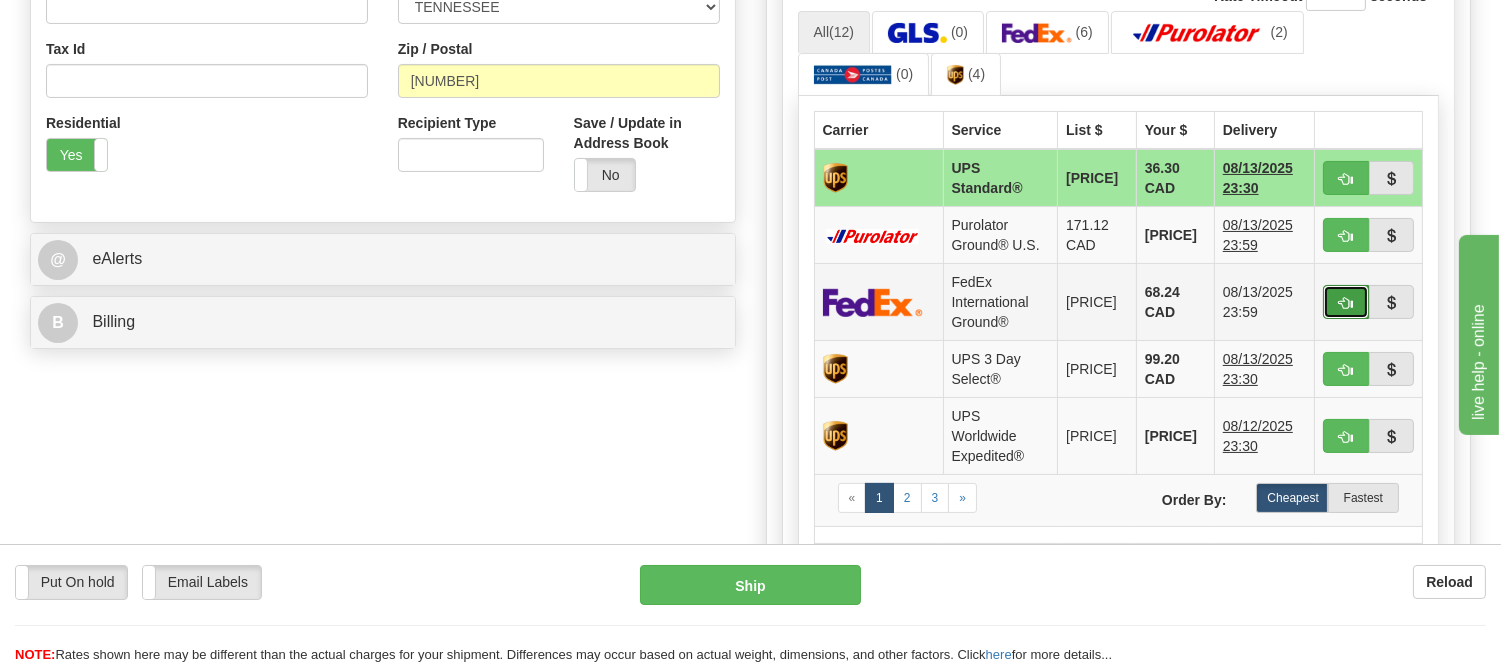 click at bounding box center (1346, 303) 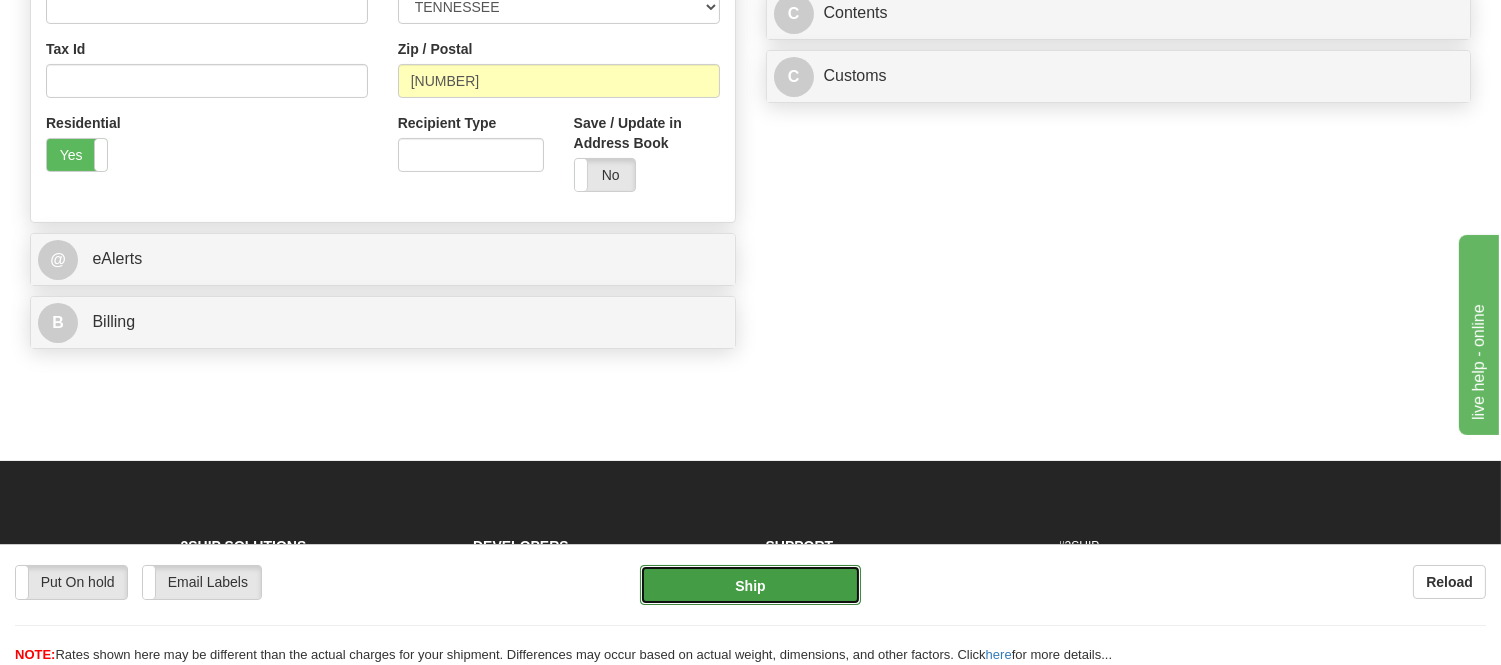 click on "Ship" at bounding box center [750, 585] 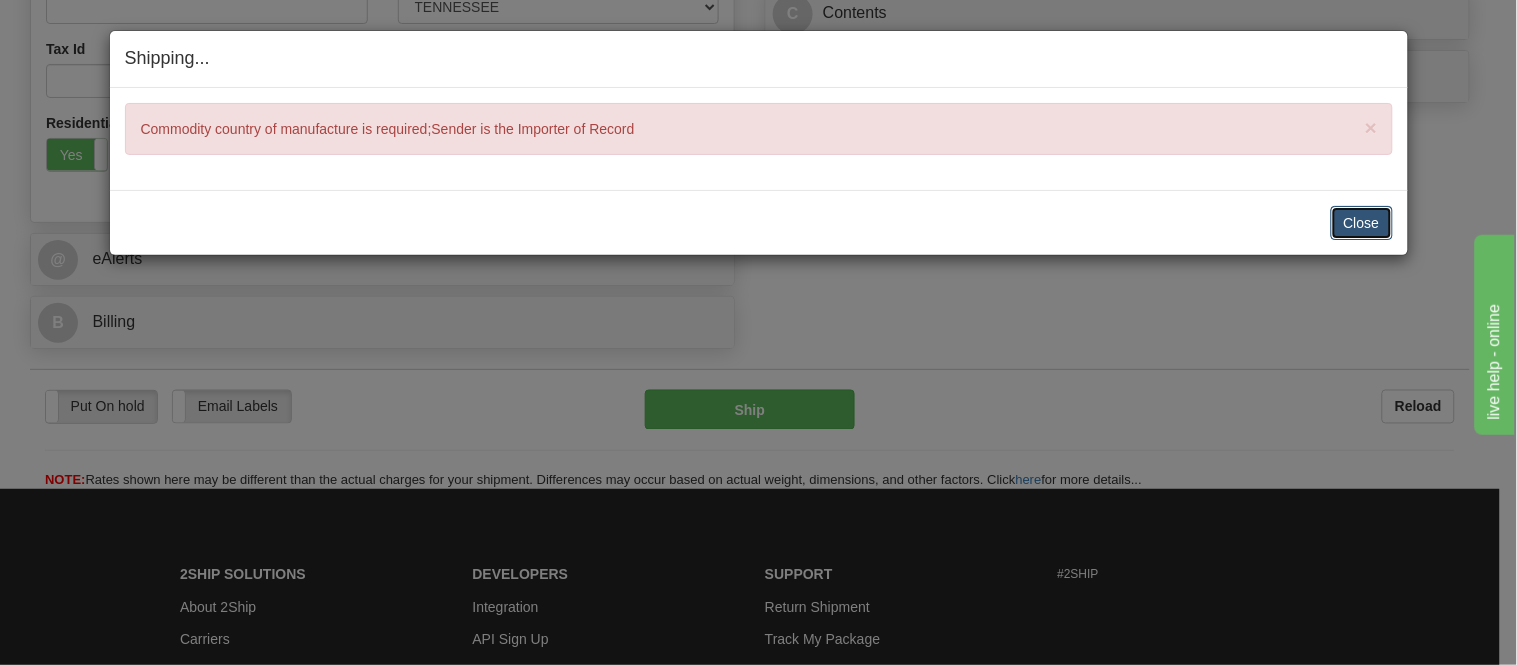 click on "Close" at bounding box center (1362, 223) 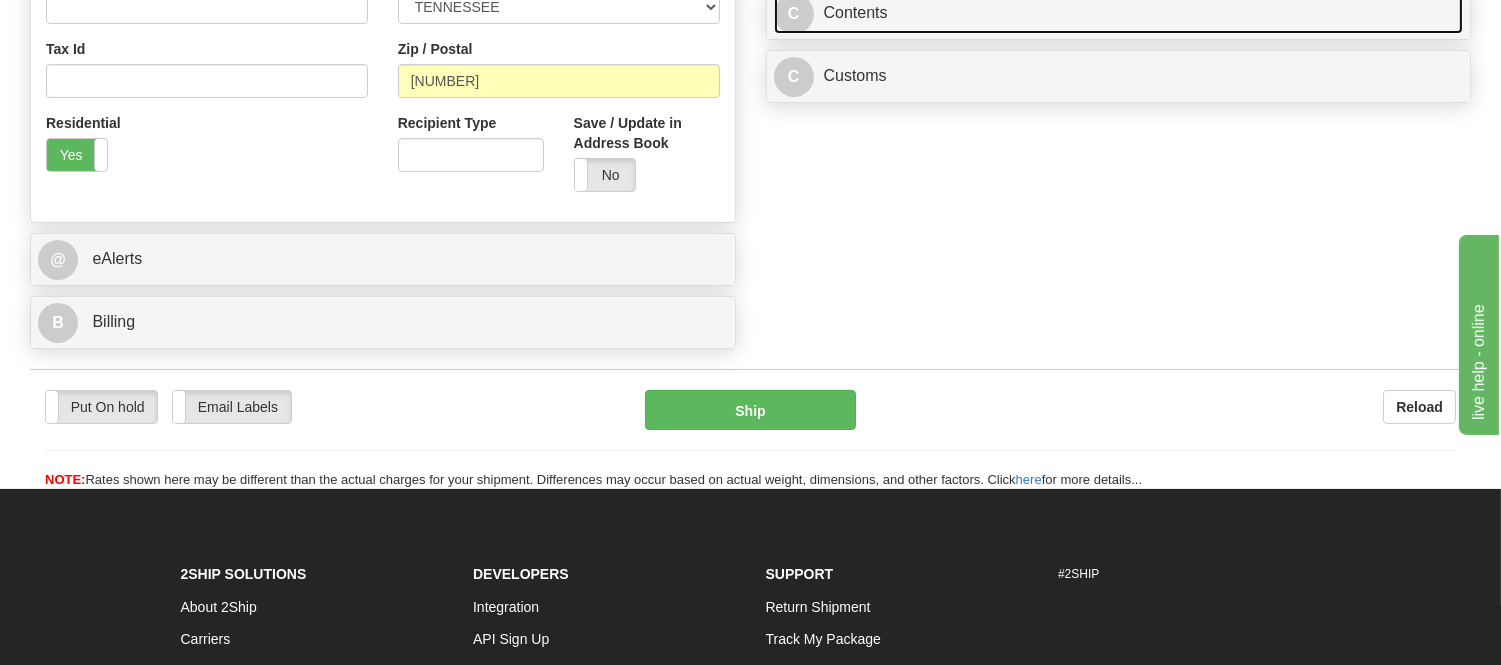 click on "C Contents" at bounding box center (1119, 13) 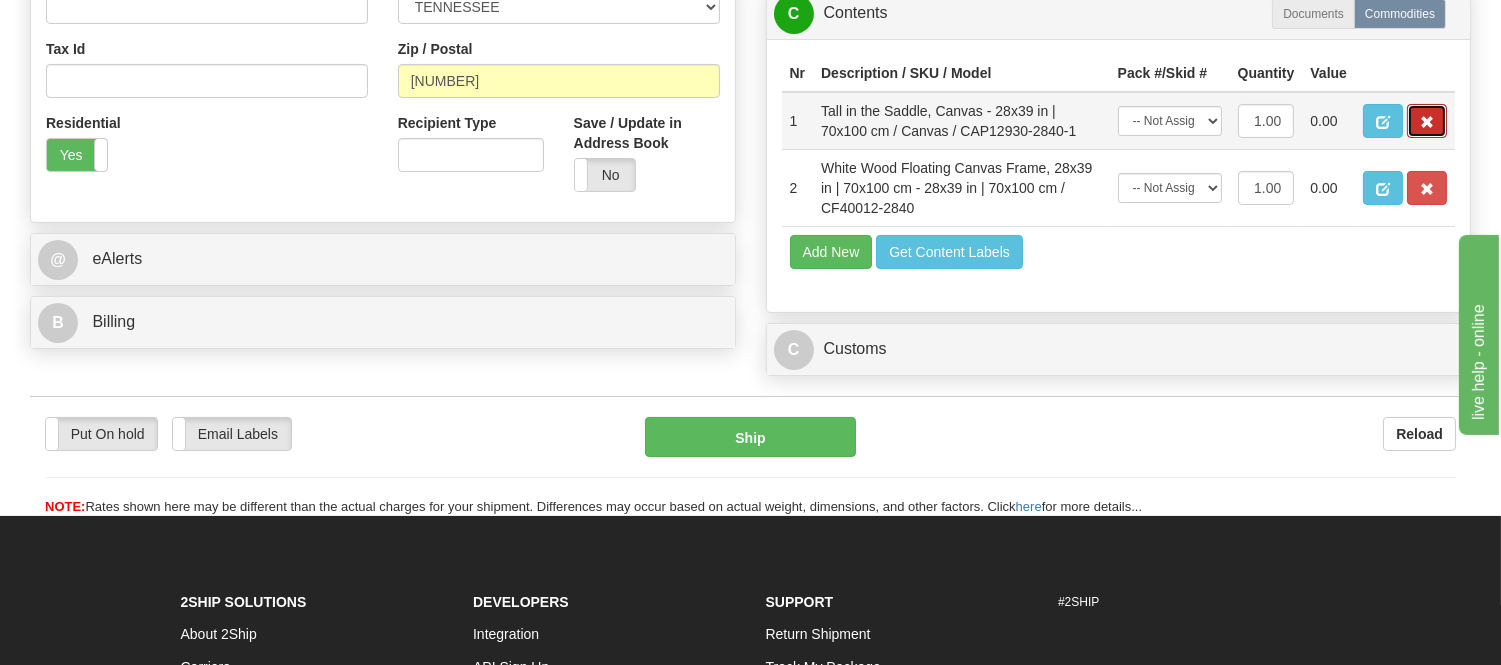 click at bounding box center [1427, 121] 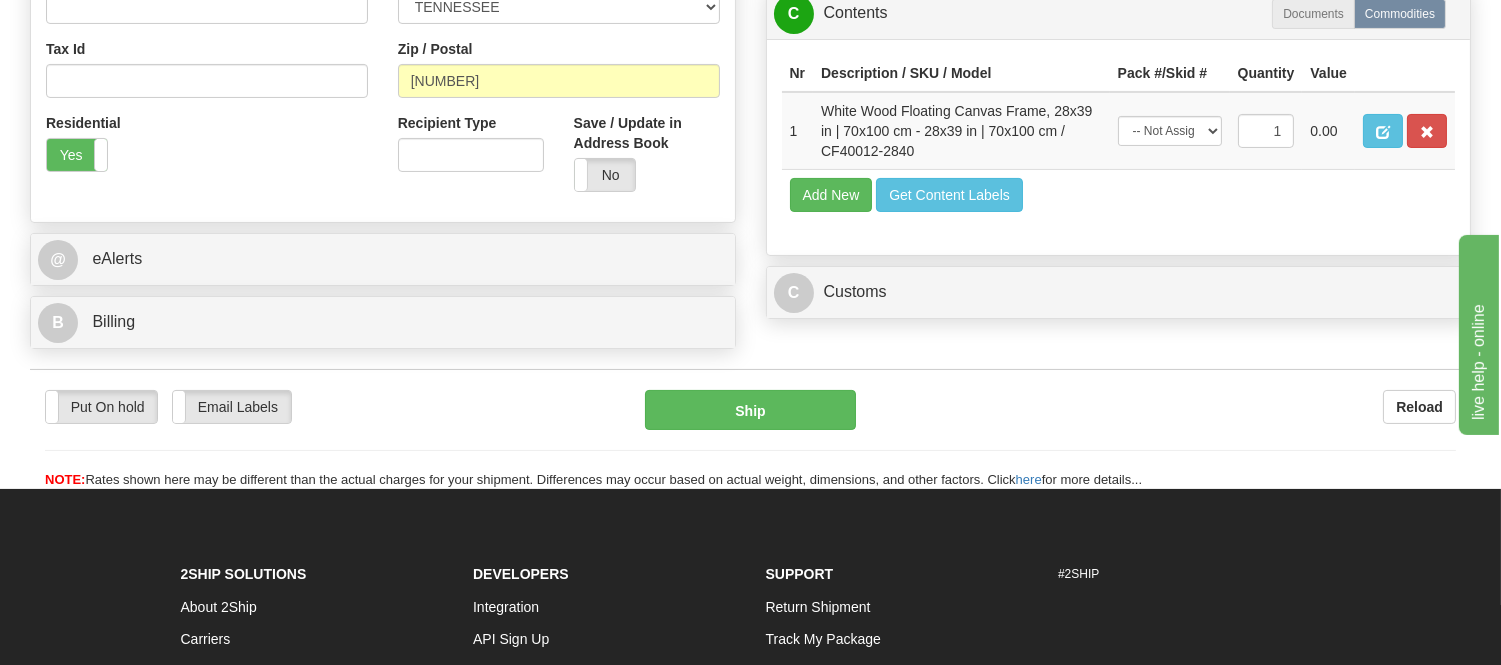 click at bounding box center [1427, 131] 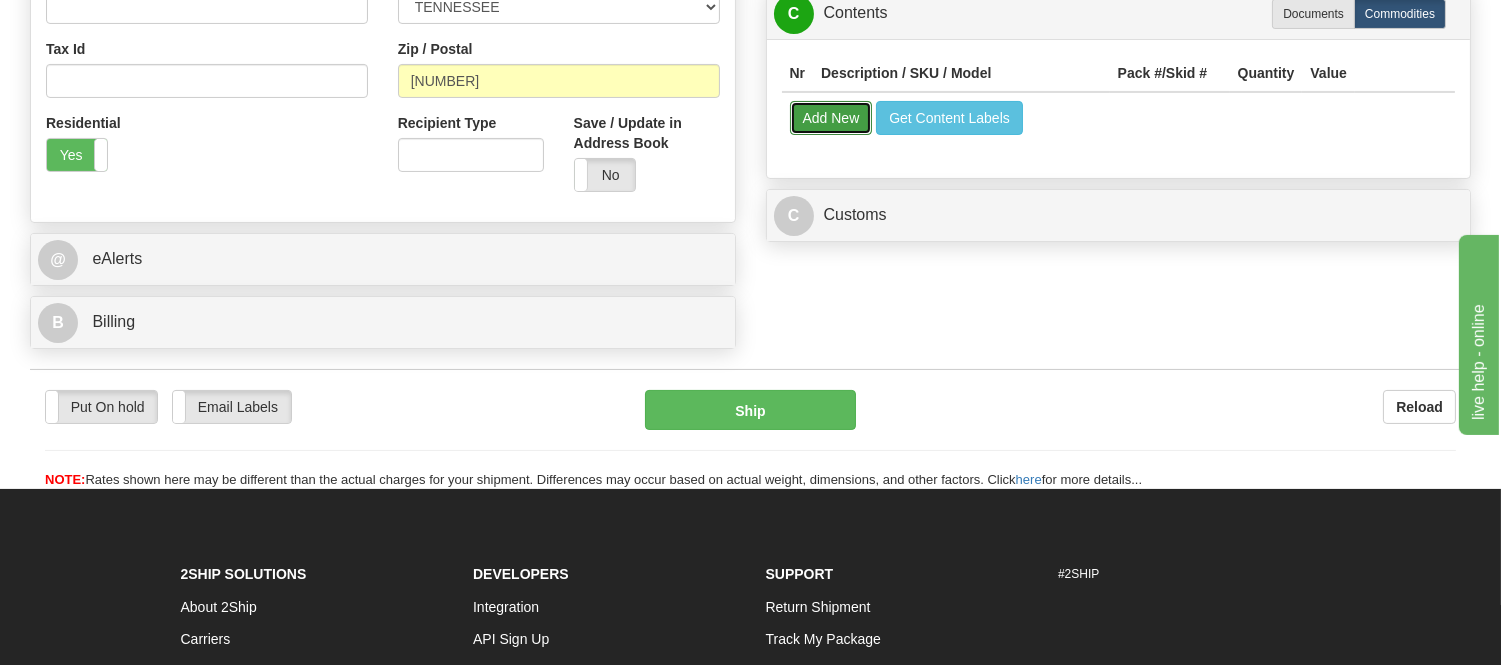 click on "Add New" at bounding box center [831, 118] 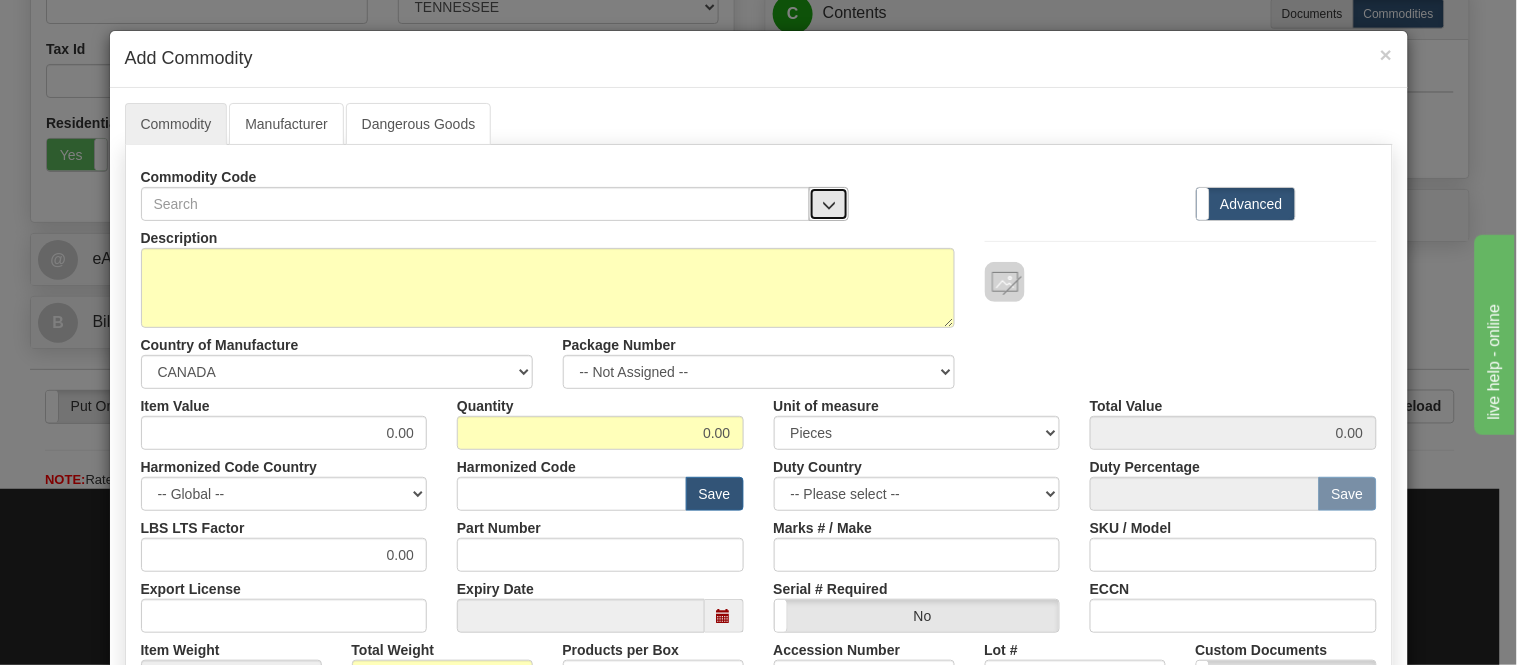 click at bounding box center (829, 204) 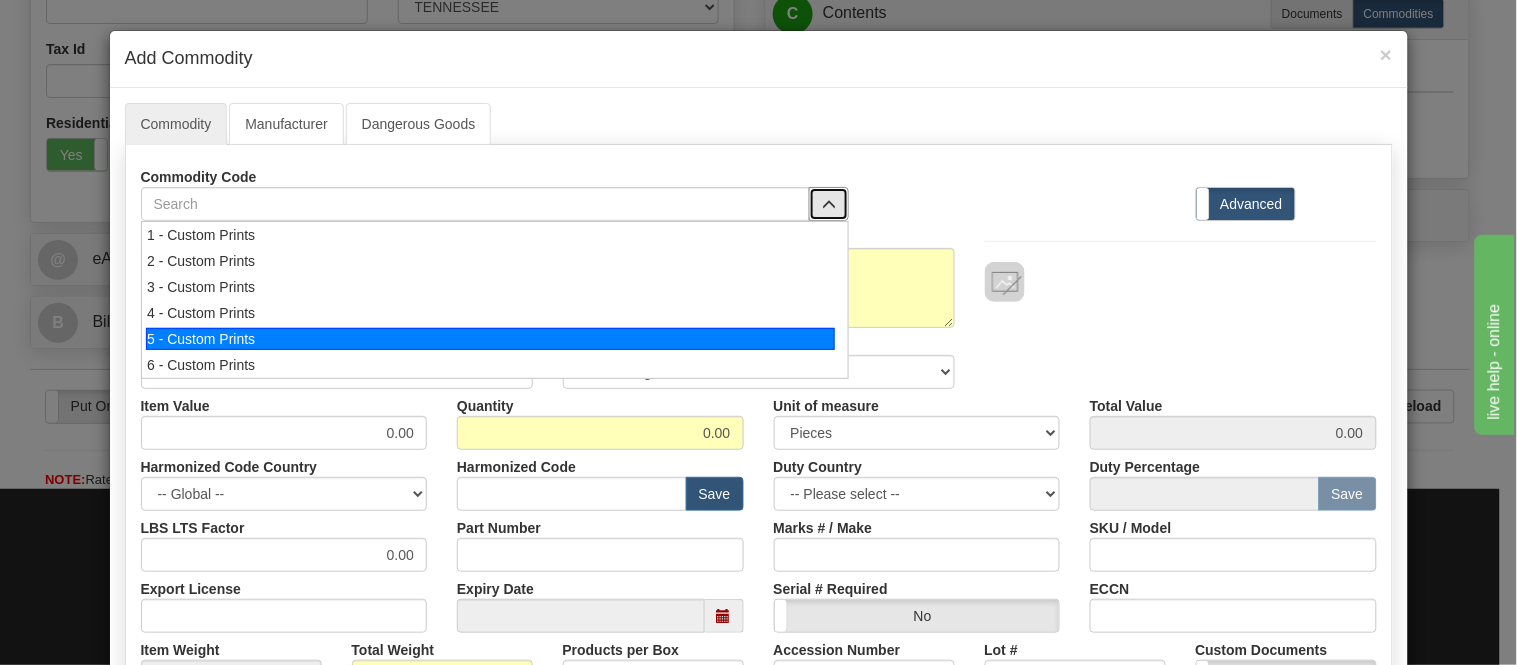 click on "5 - Custom Prints" at bounding box center (490, 339) 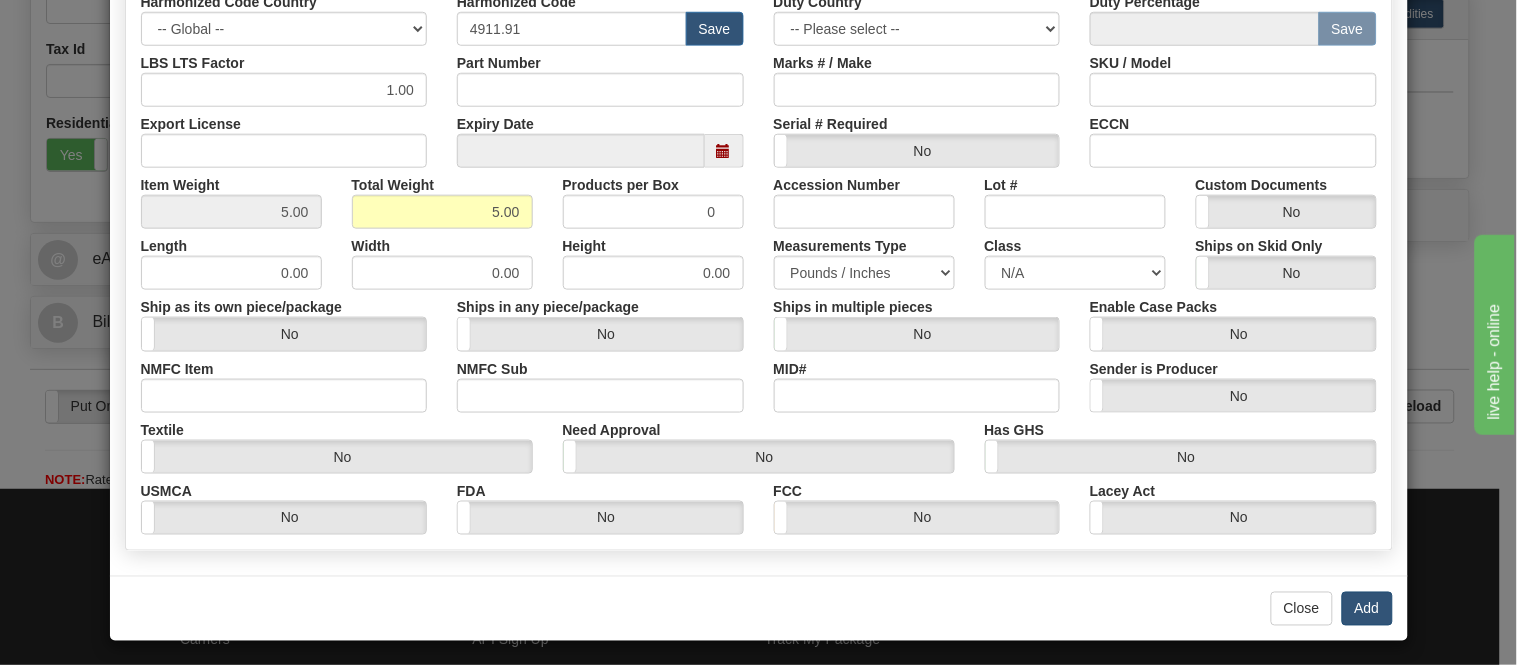 scroll, scrollTop: 472, scrollLeft: 0, axis: vertical 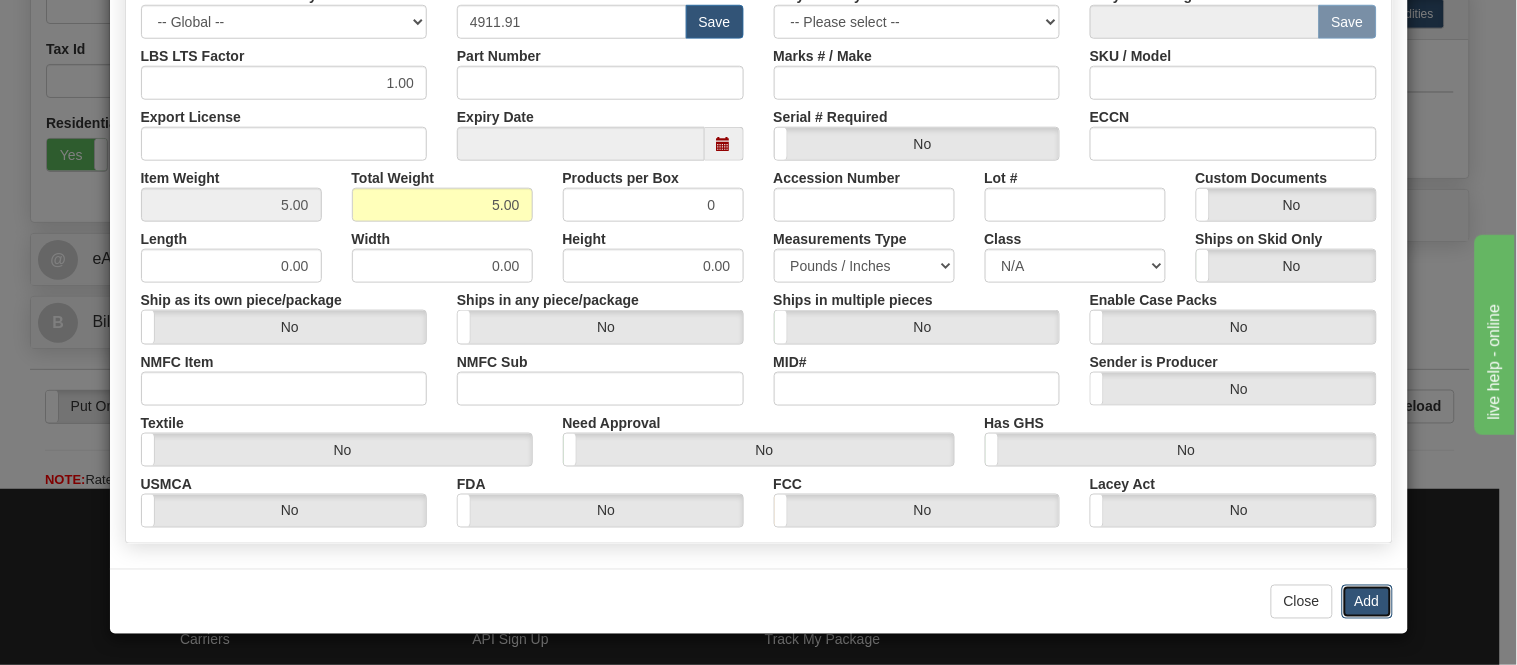 click on "Add" at bounding box center (1367, 602) 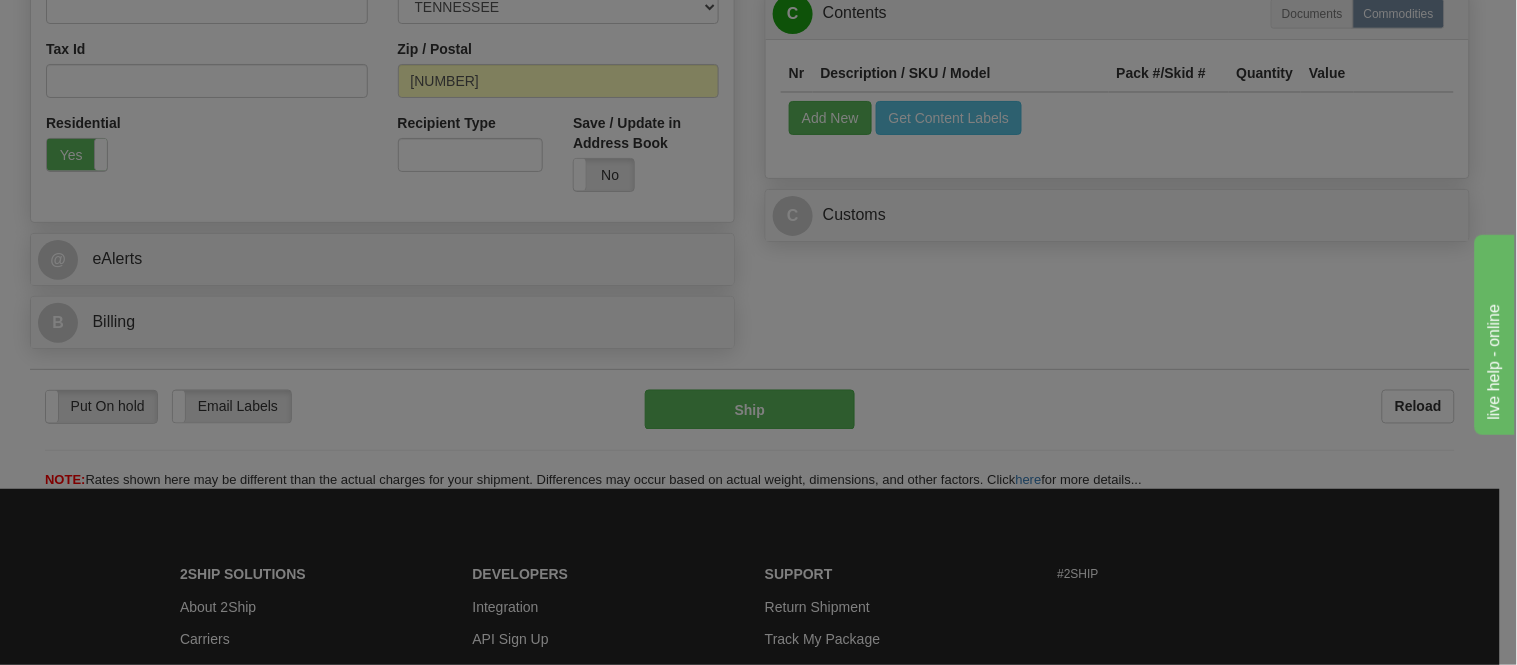 scroll, scrollTop: 0, scrollLeft: 0, axis: both 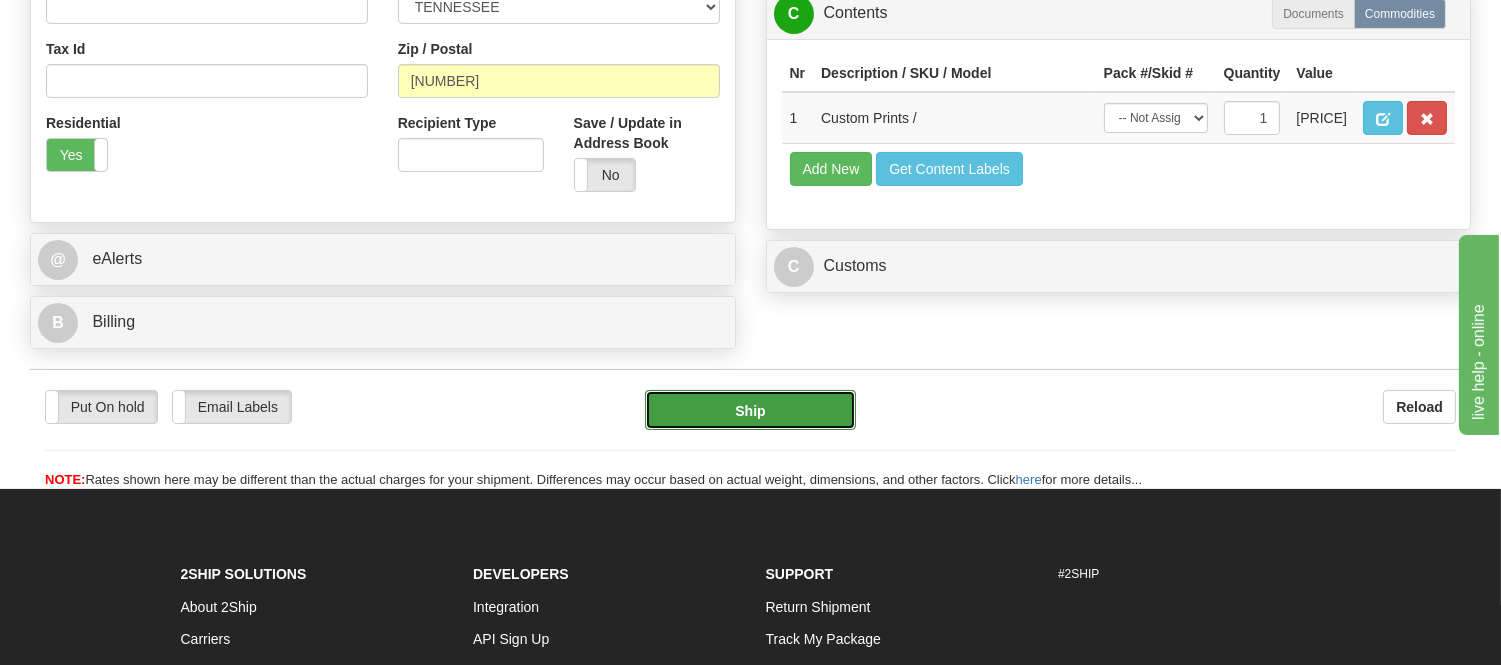 click on "Ship" at bounding box center [750, 410] 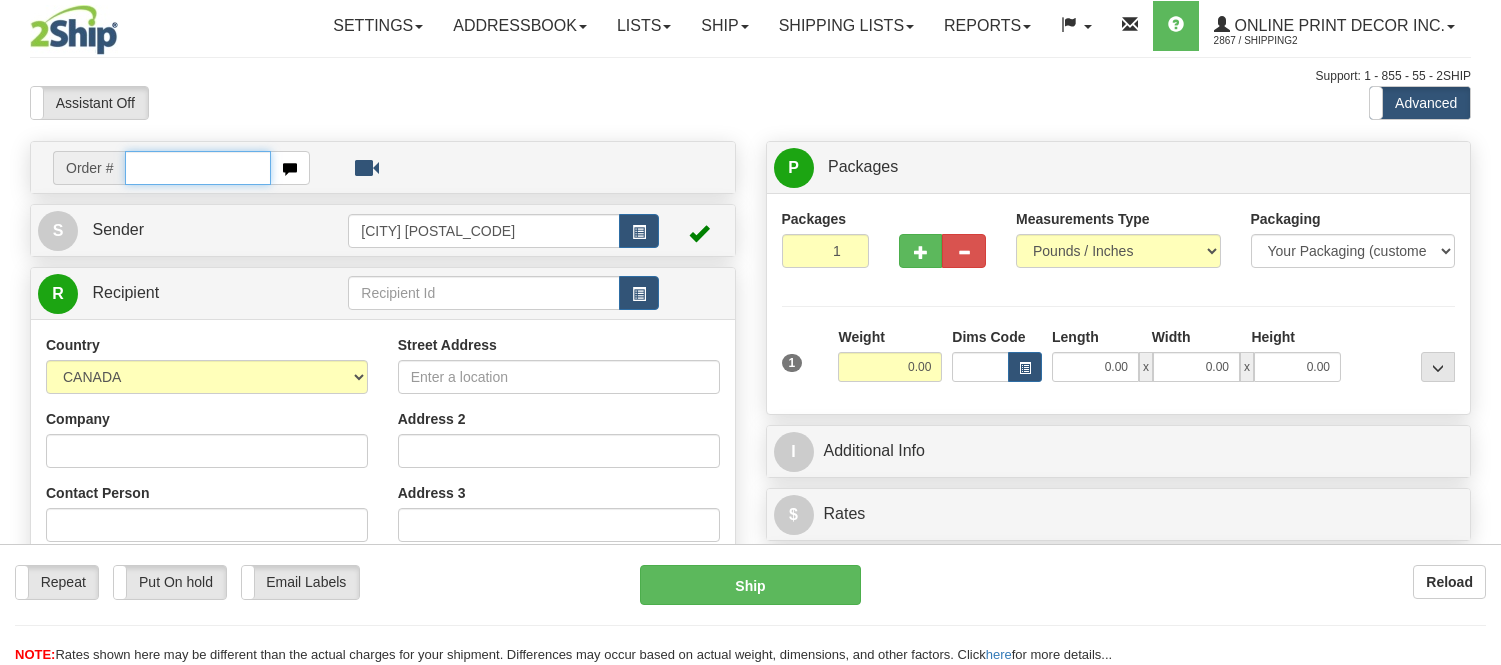 scroll, scrollTop: 0, scrollLeft: 0, axis: both 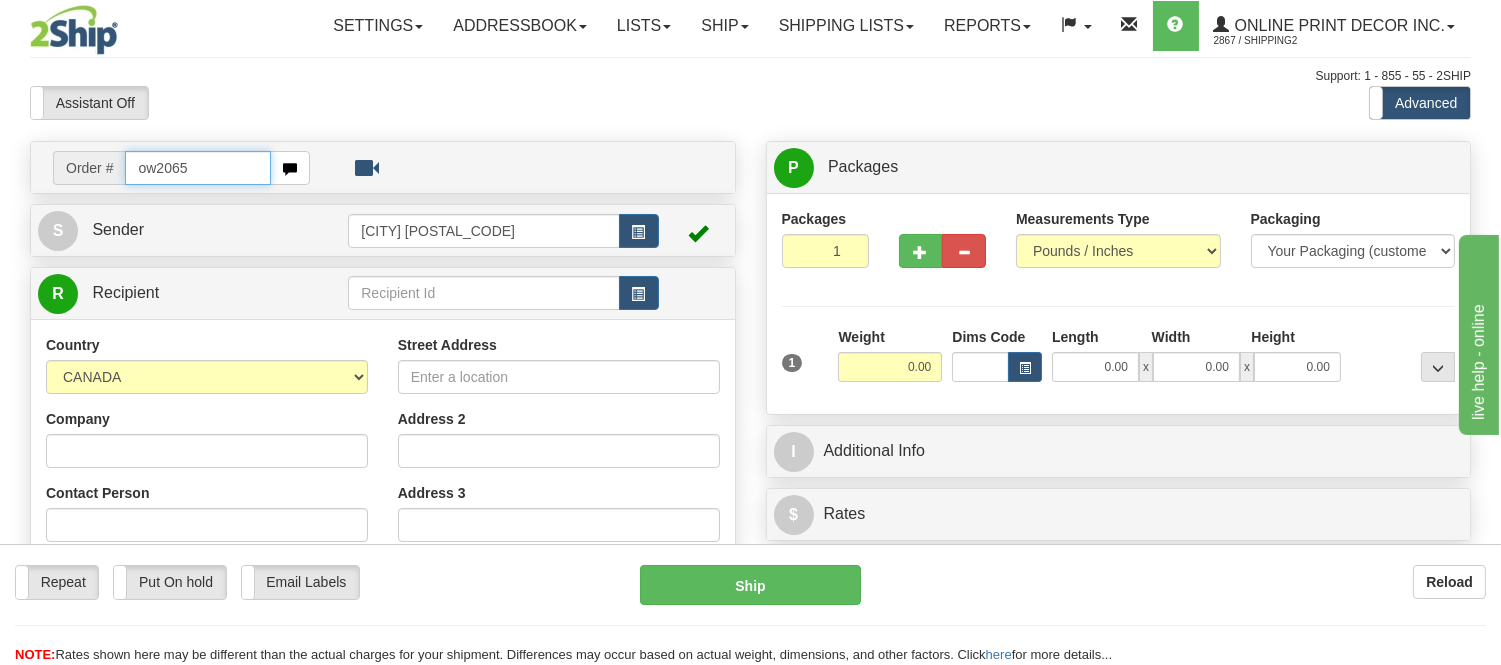 click on "ow2065" at bounding box center (198, 168) 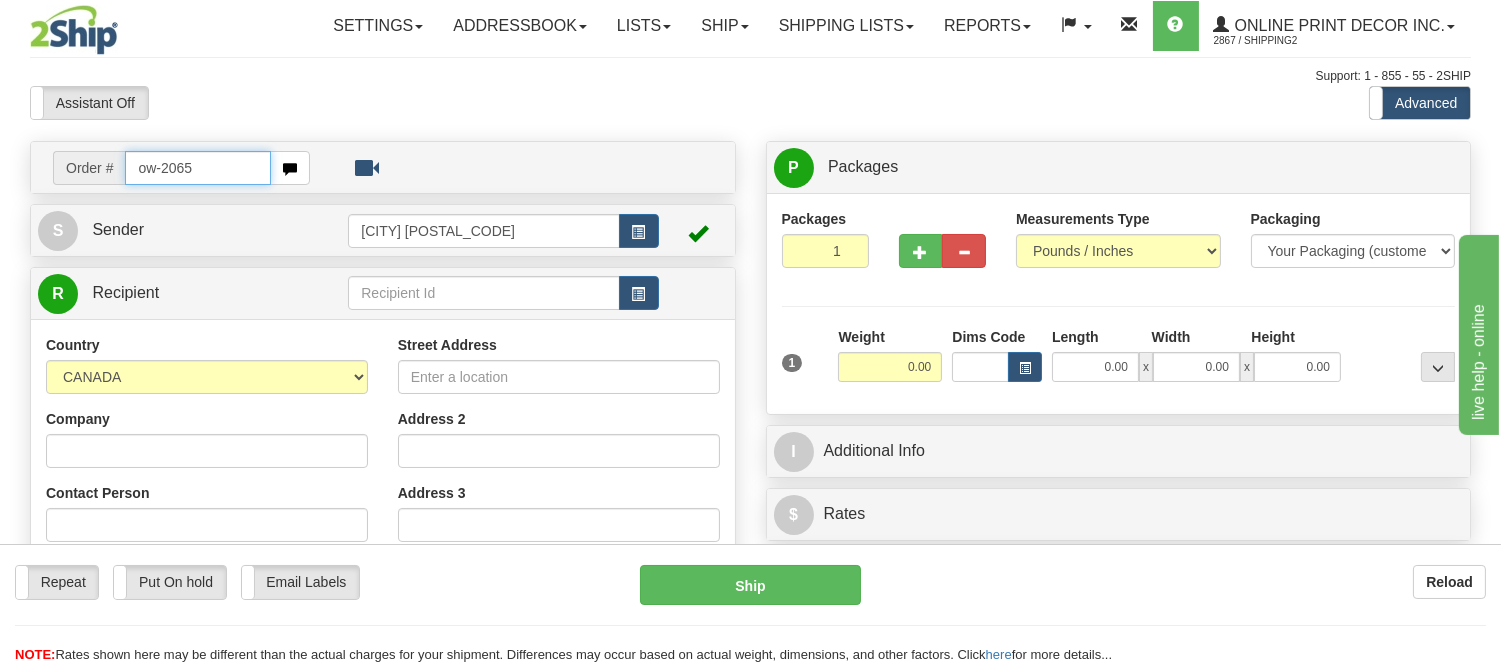 type on "ow-2065" 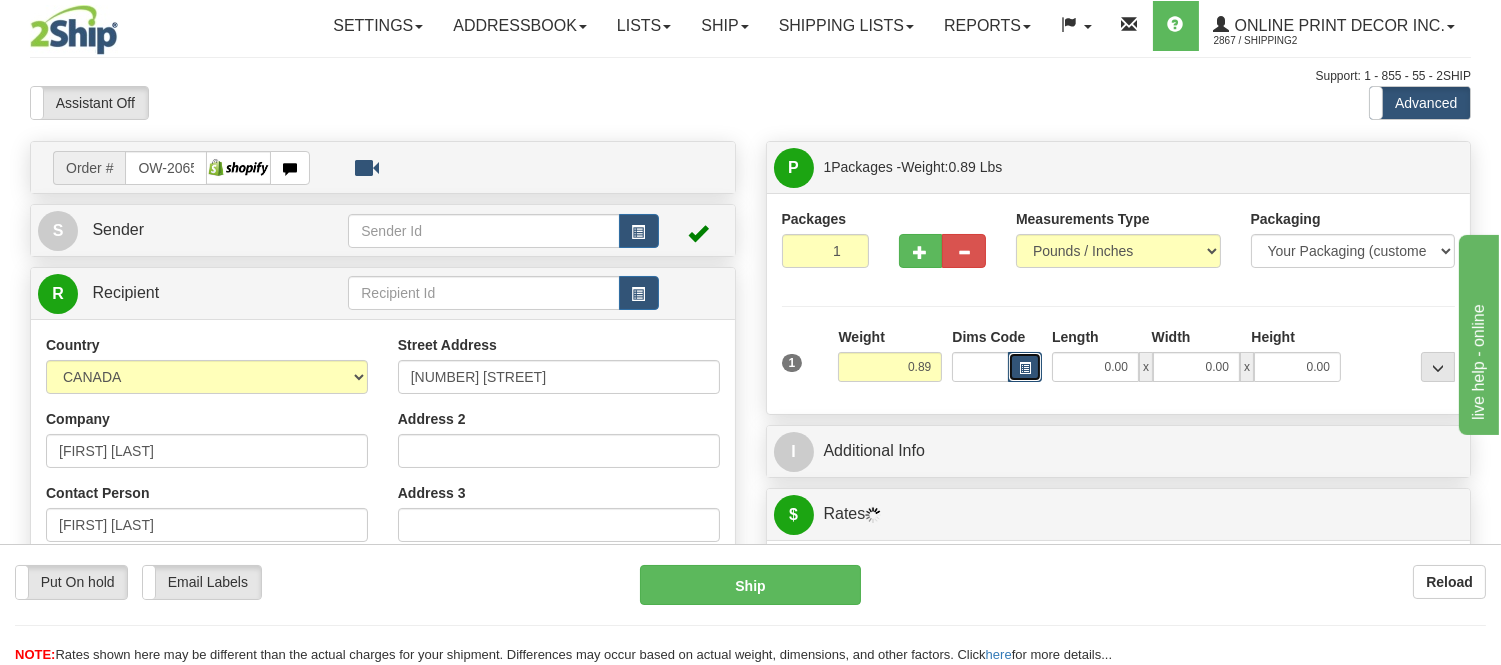 click at bounding box center [1025, 368] 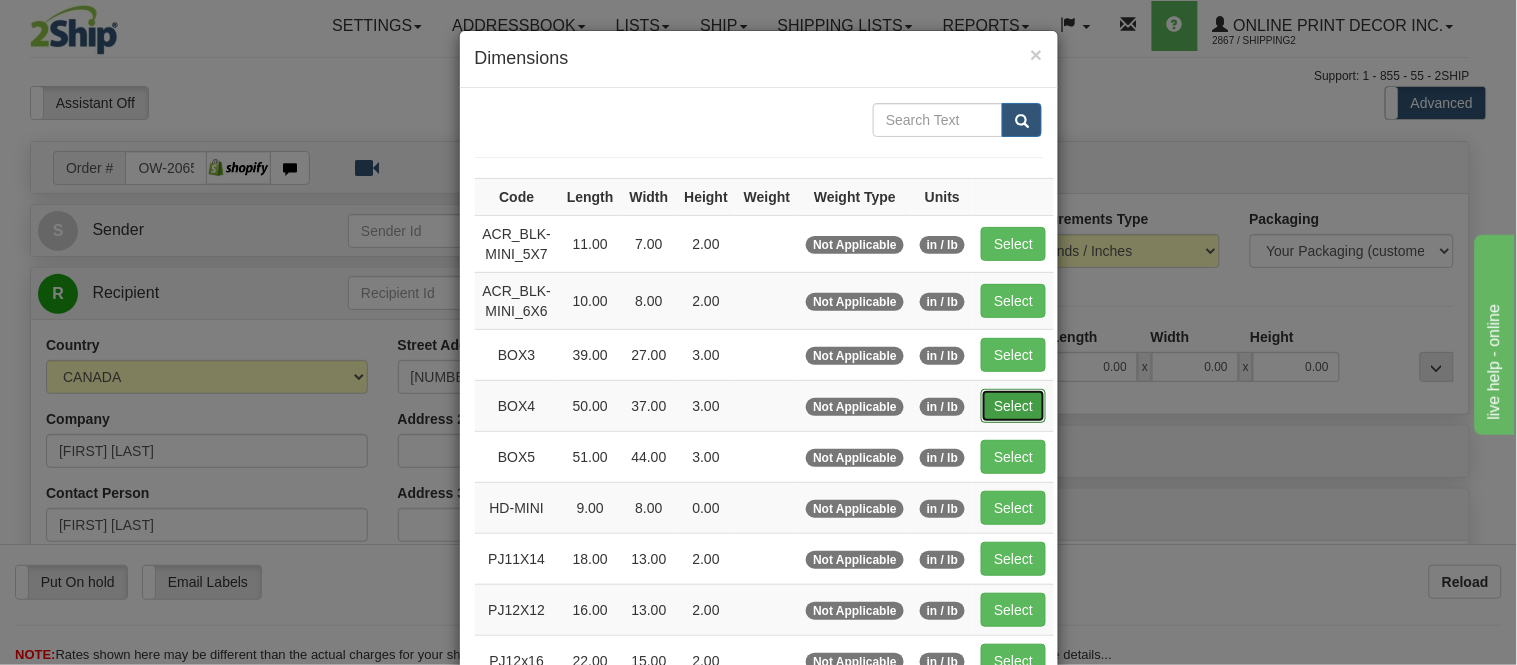 click on "Select" at bounding box center (1013, 406) 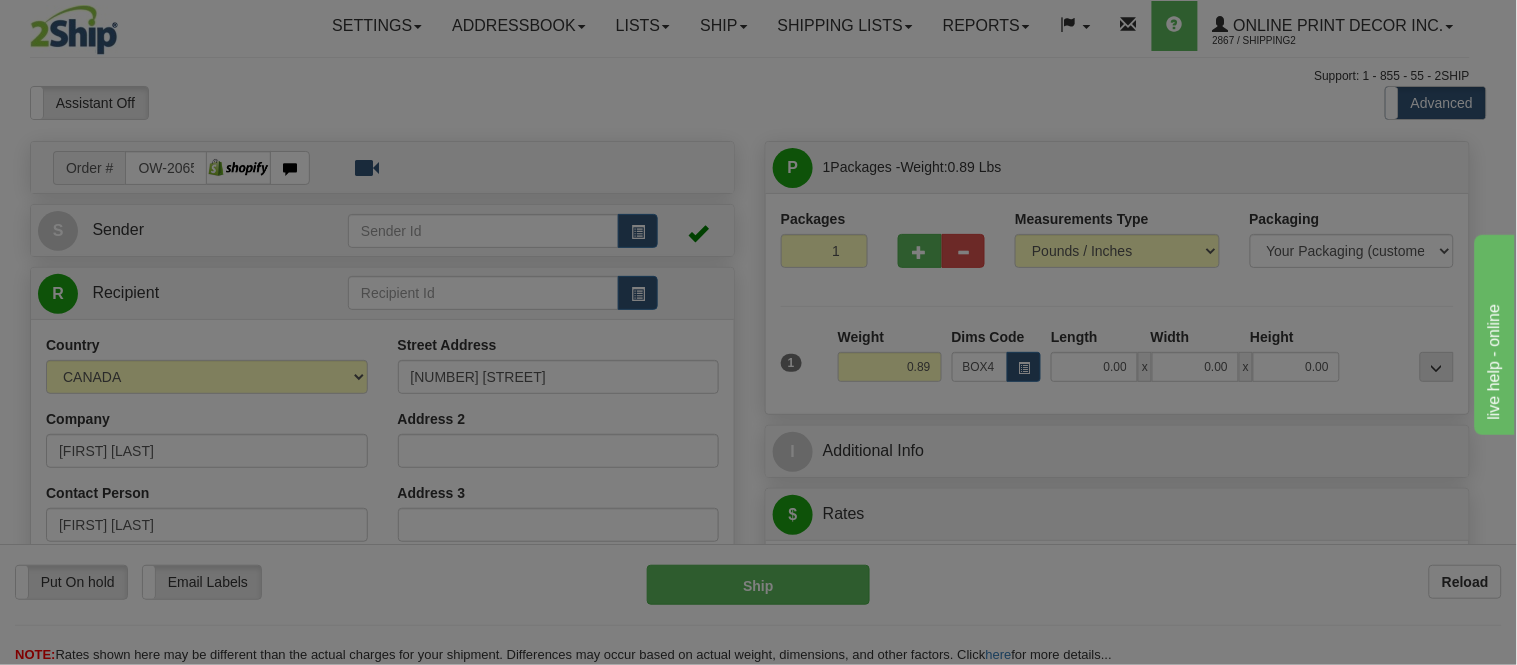 type on "50.00" 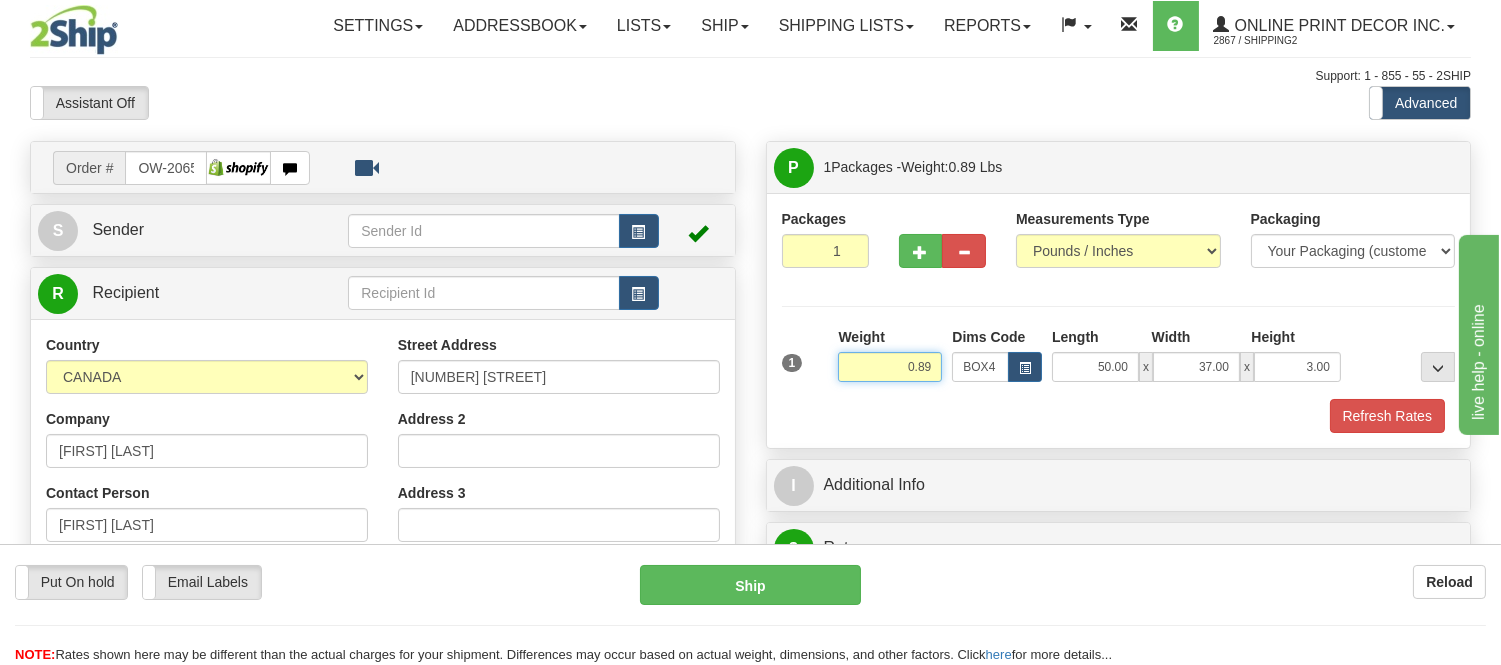 drag, startPoint x: 931, startPoint y: 370, endPoint x: 827, endPoint y: 367, distance: 104.04326 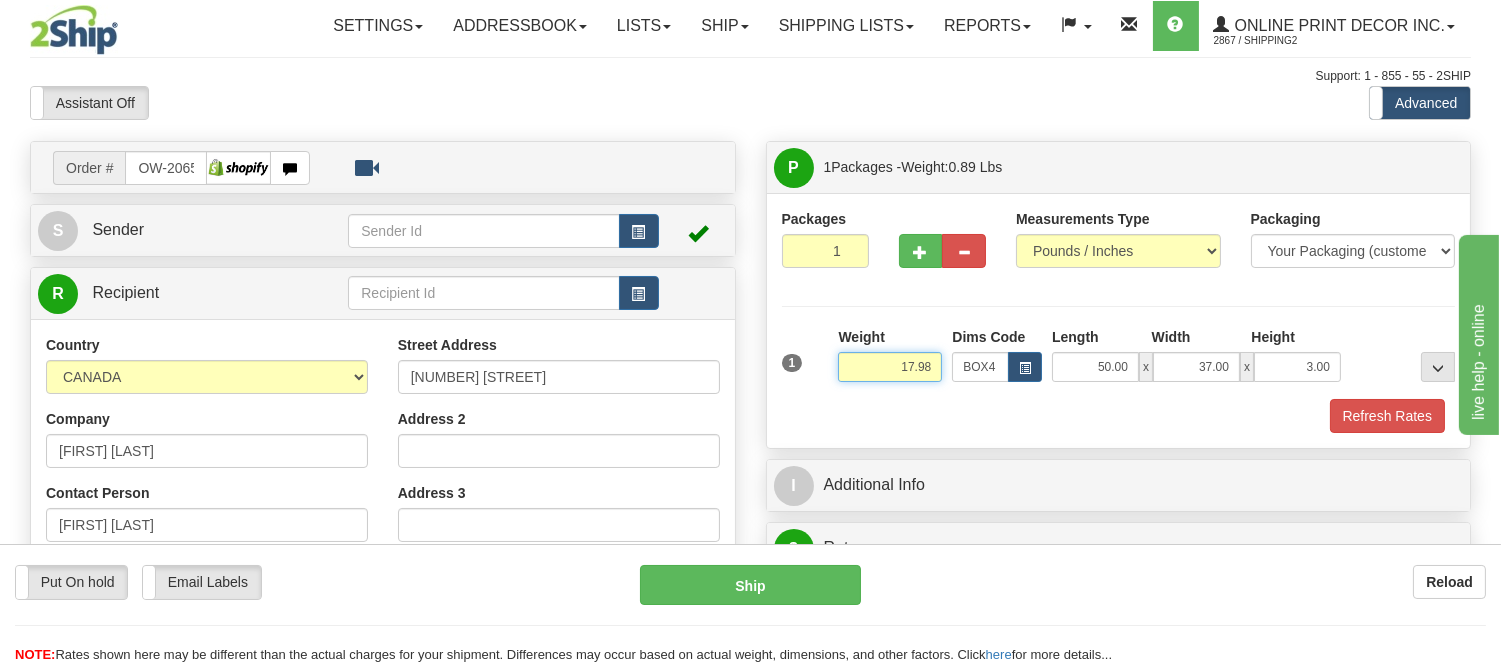 click on "17.98" at bounding box center (890, 367) 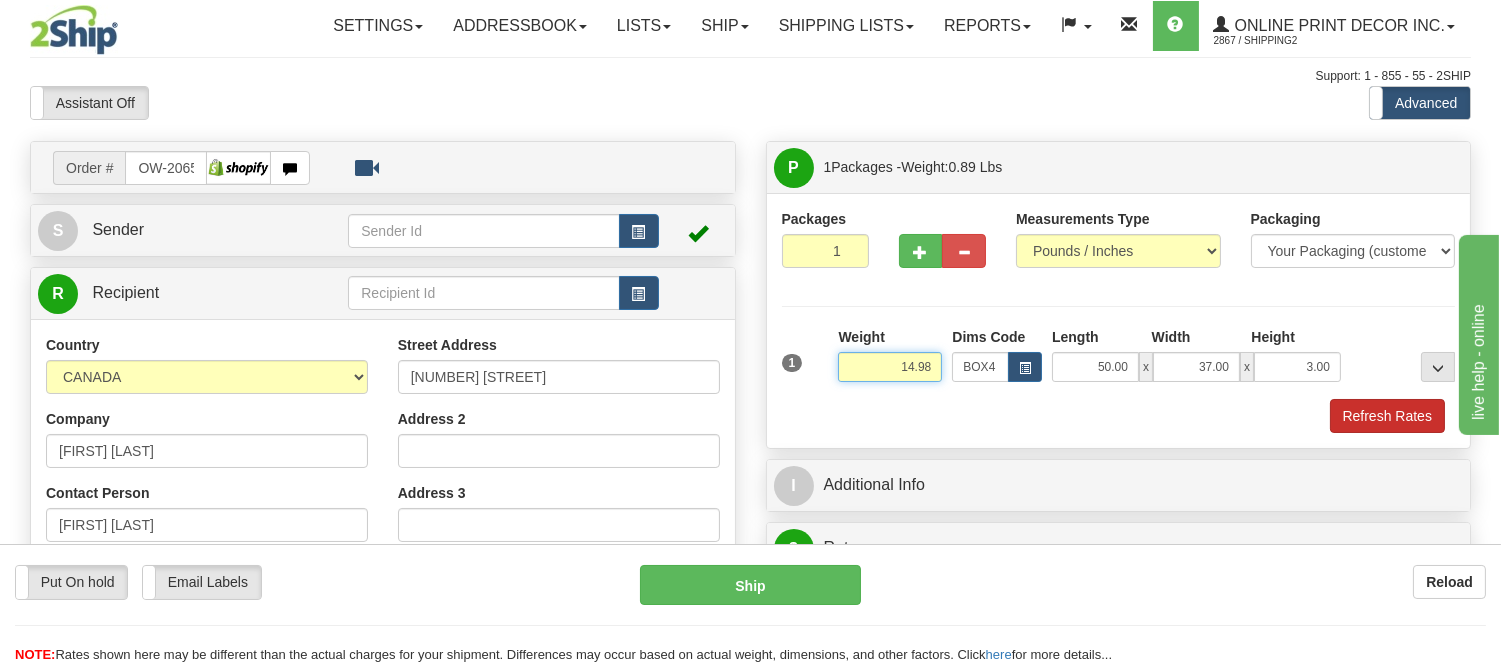 type on "14.98" 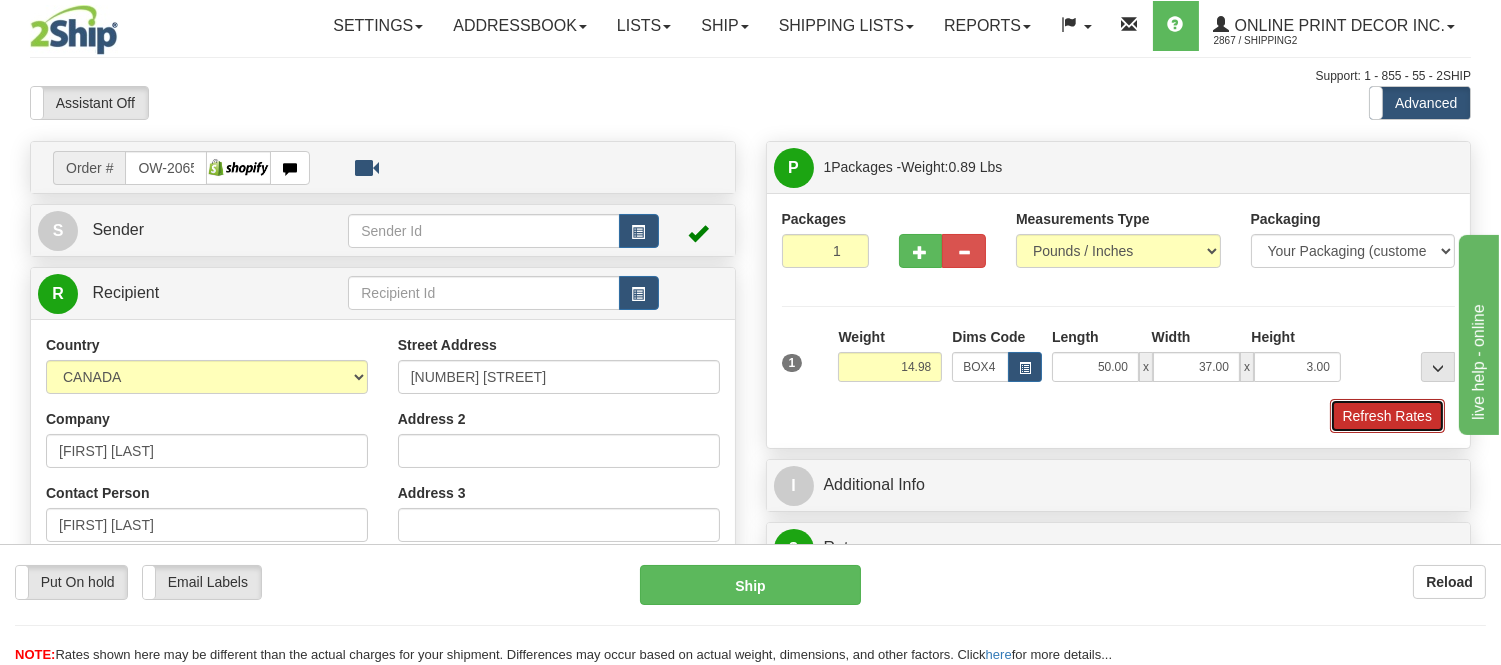 click on "Refresh Rates" at bounding box center [1387, 416] 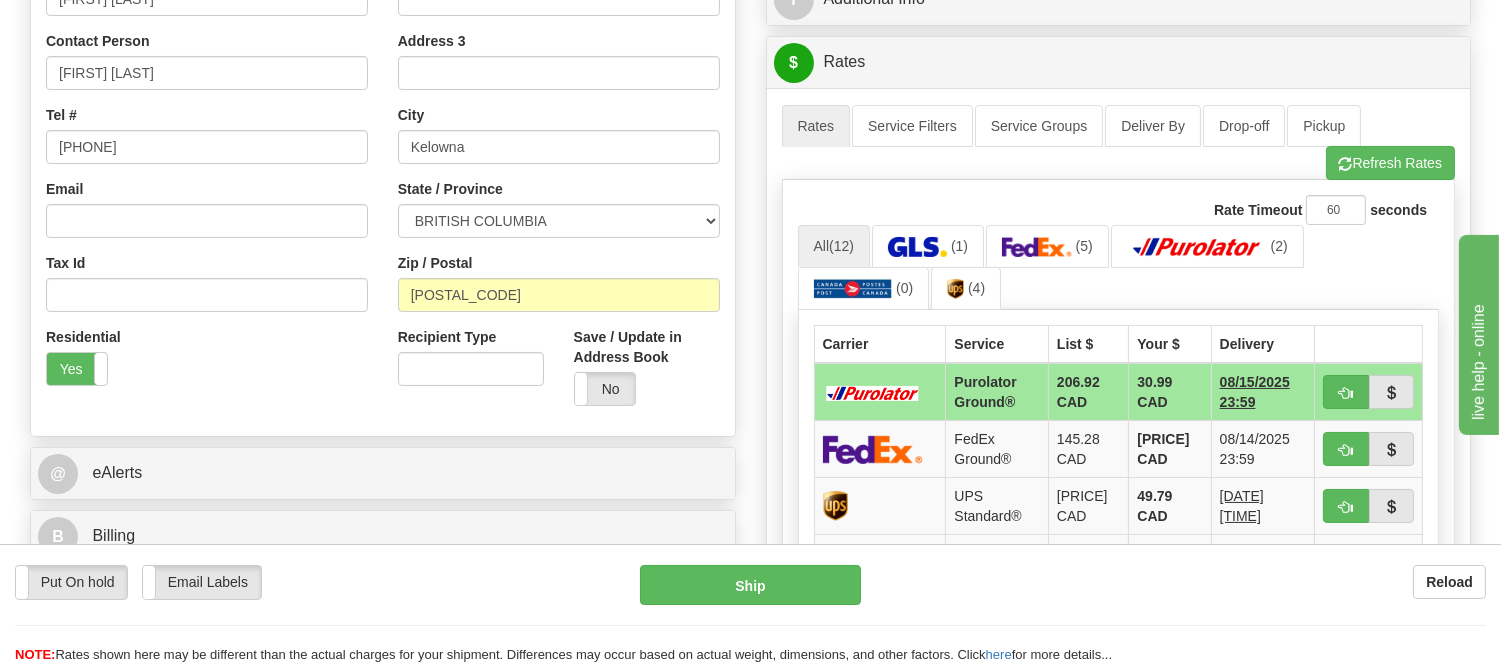 scroll, scrollTop: 508, scrollLeft: 0, axis: vertical 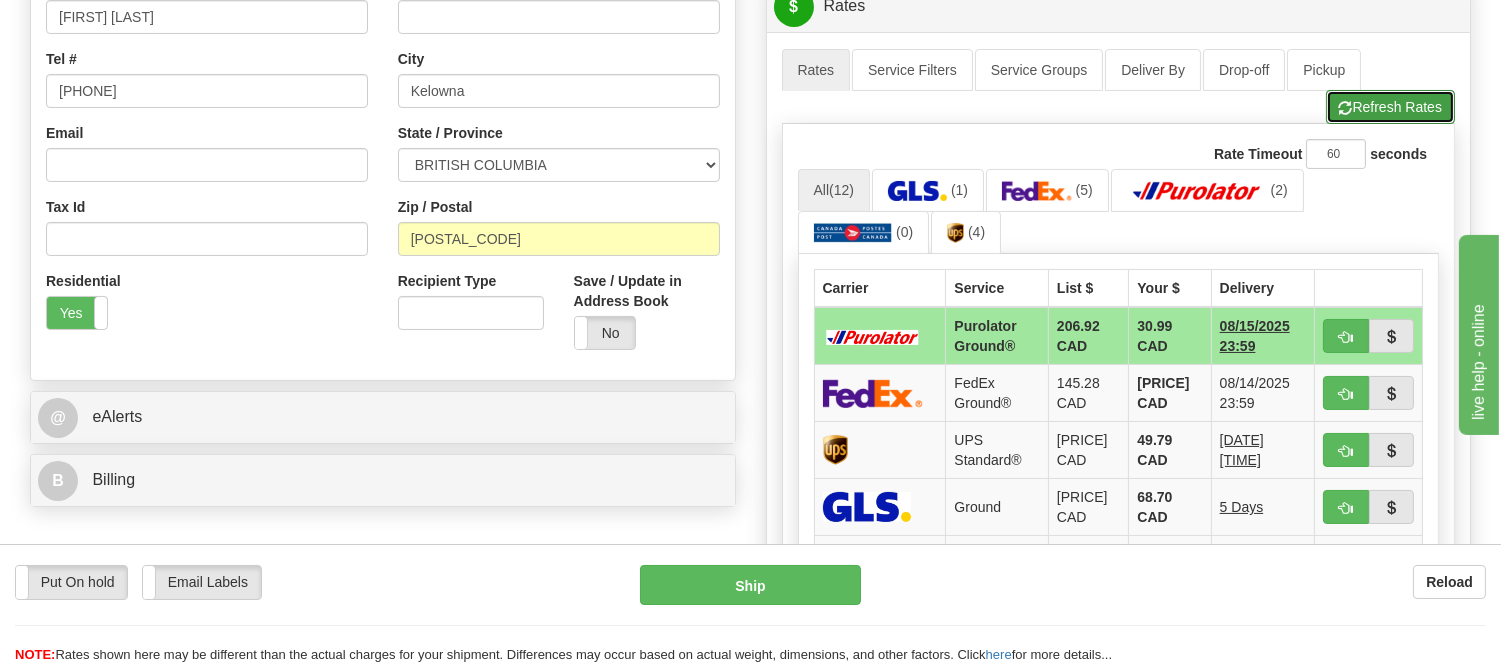 click on "Refresh Rates" at bounding box center [1390, 107] 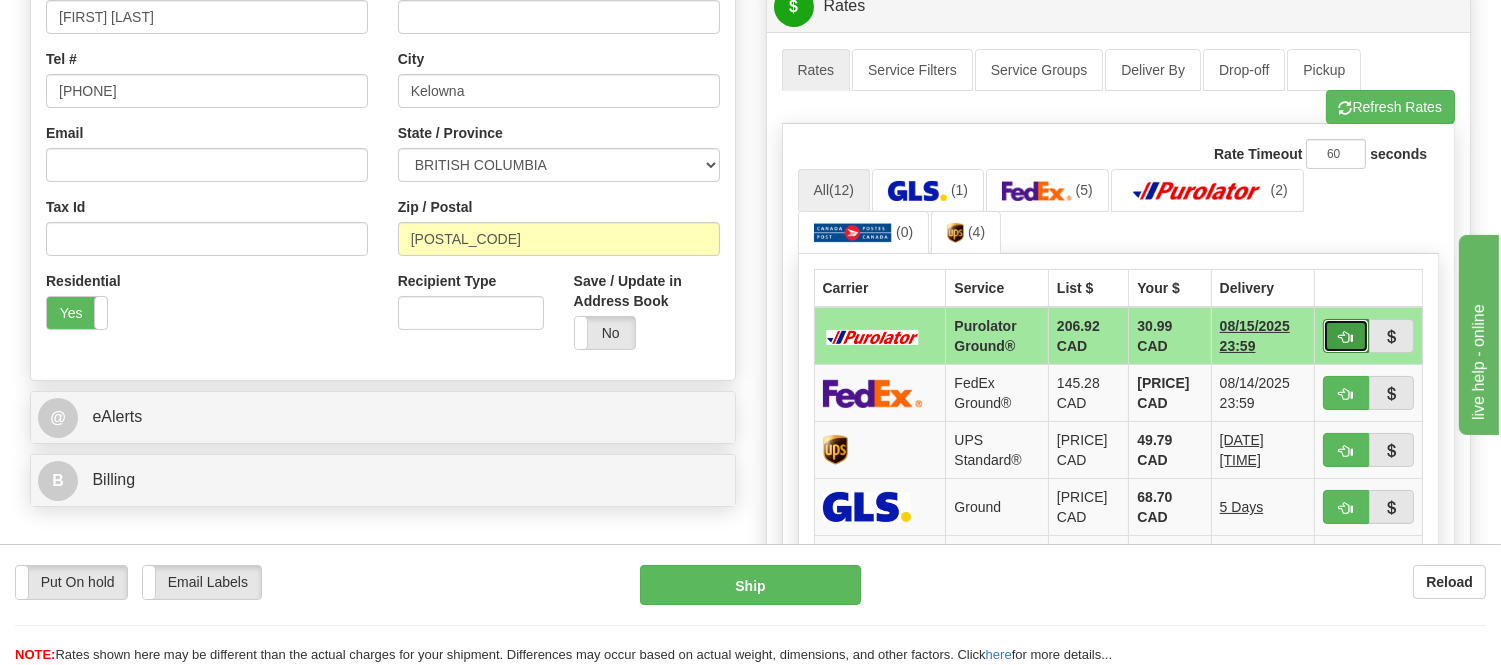 click at bounding box center (1346, 336) 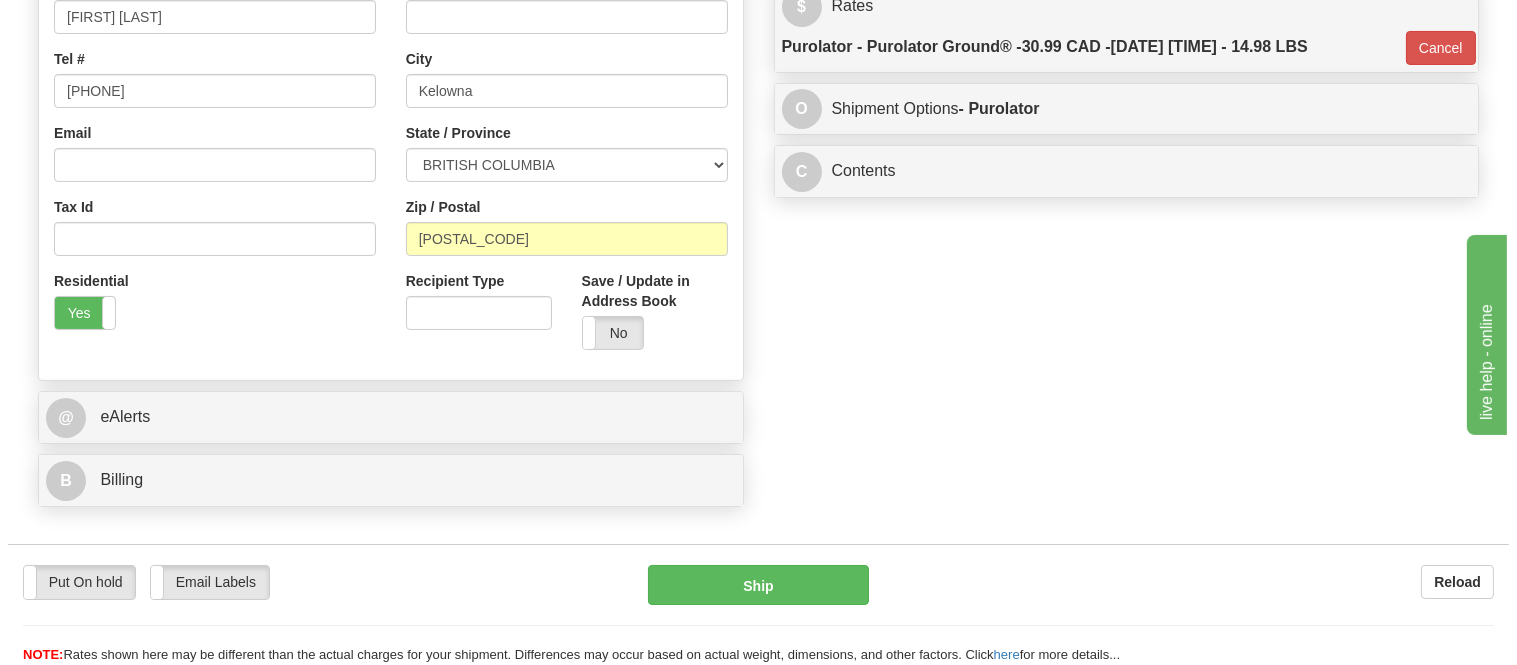 scroll, scrollTop: 286, scrollLeft: 0, axis: vertical 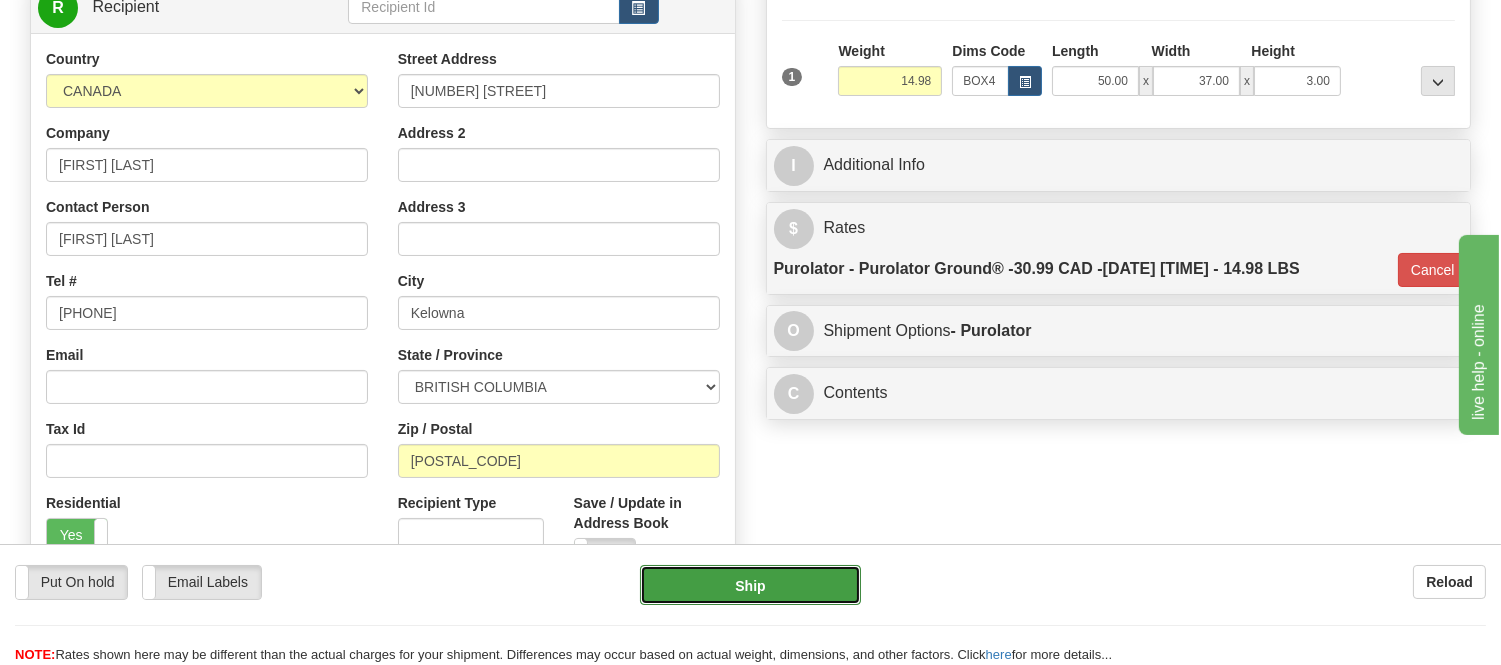 click on "Ship" at bounding box center [750, 585] 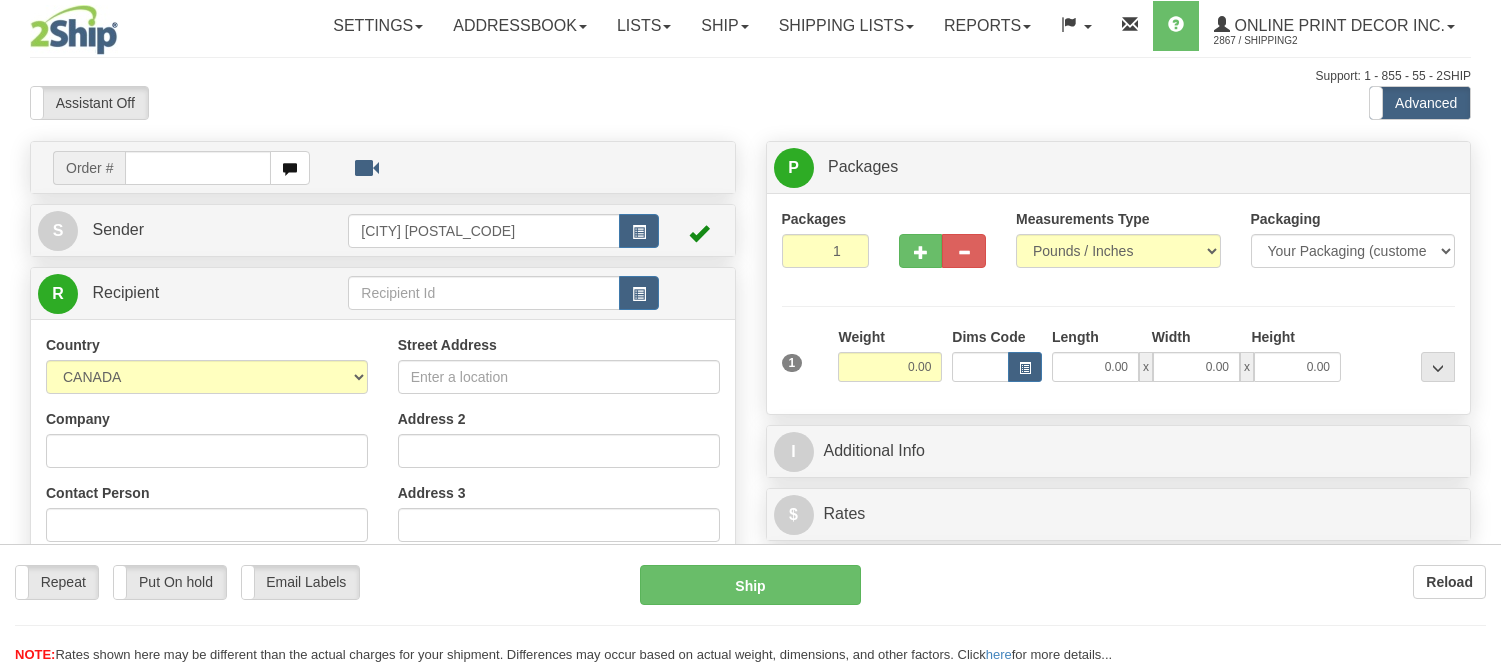 scroll, scrollTop: 0, scrollLeft: 0, axis: both 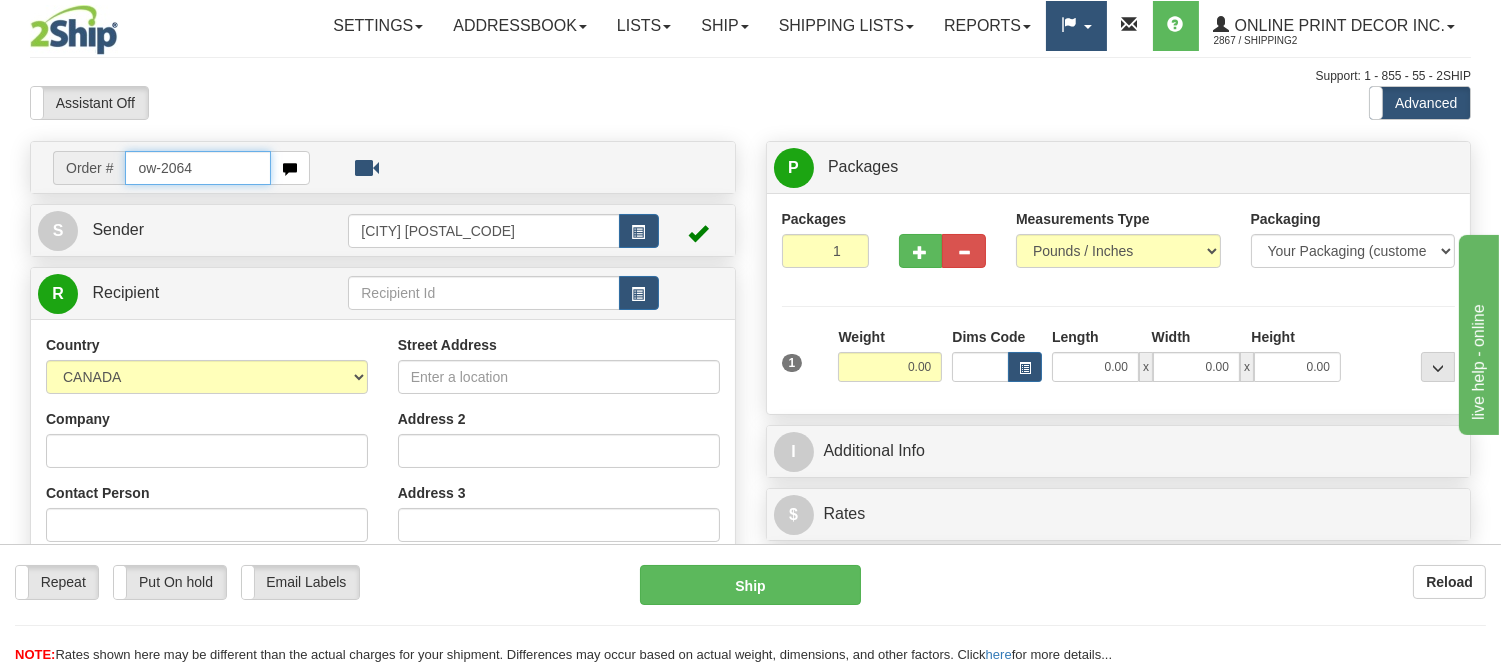 type on "ow-2064" 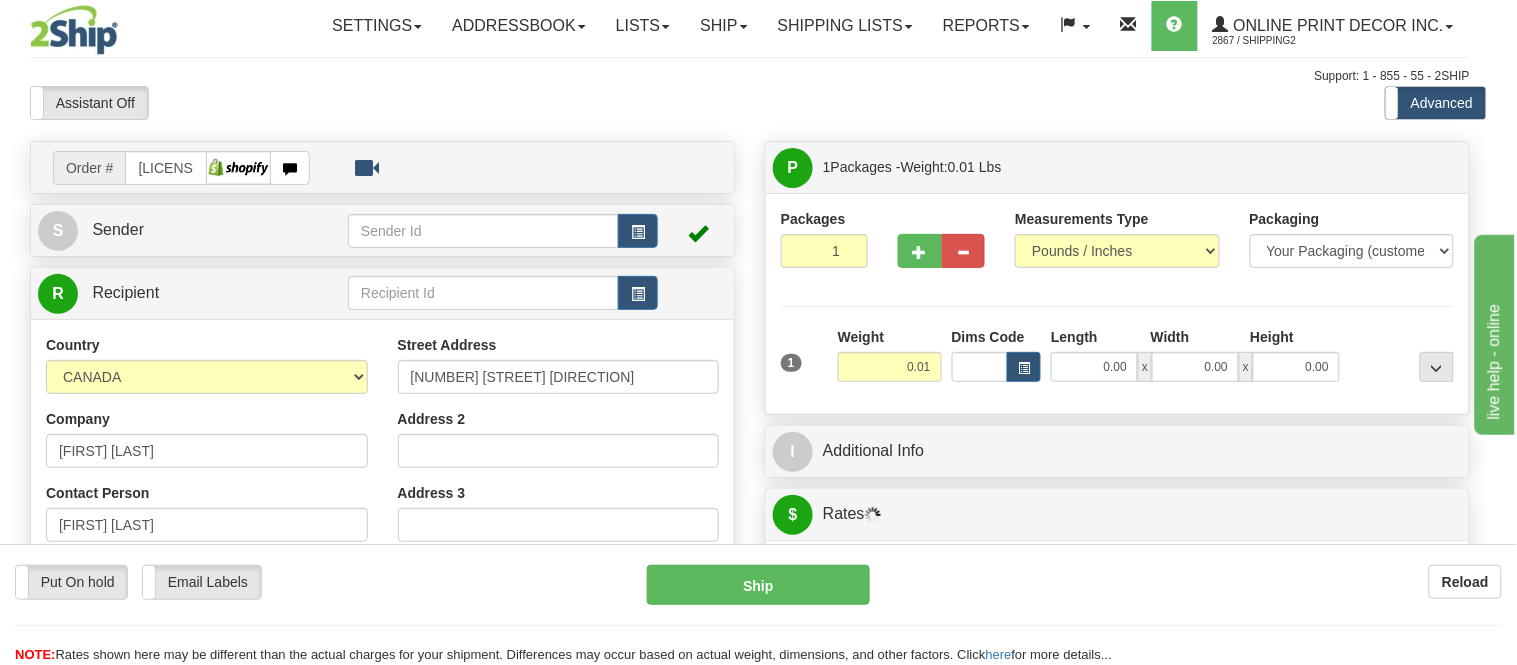 type on "[CITY]" 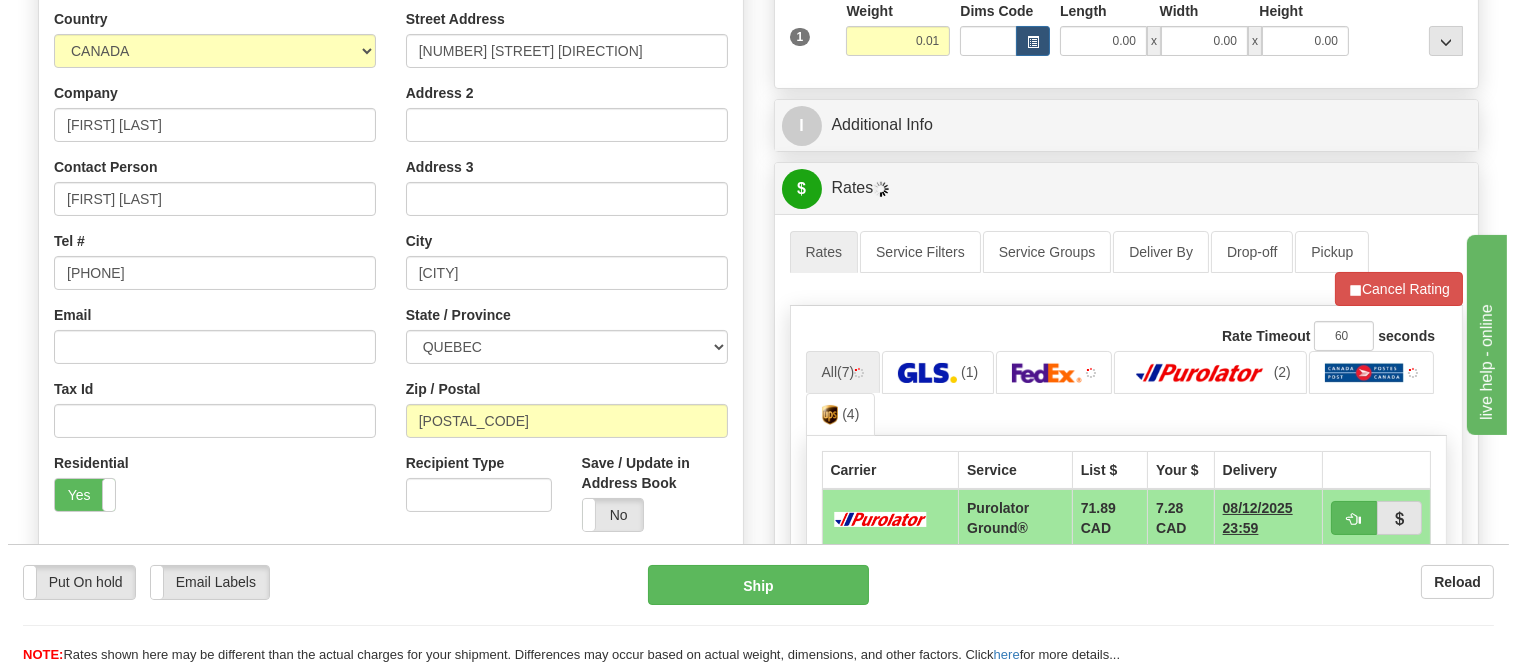 scroll, scrollTop: 333, scrollLeft: 0, axis: vertical 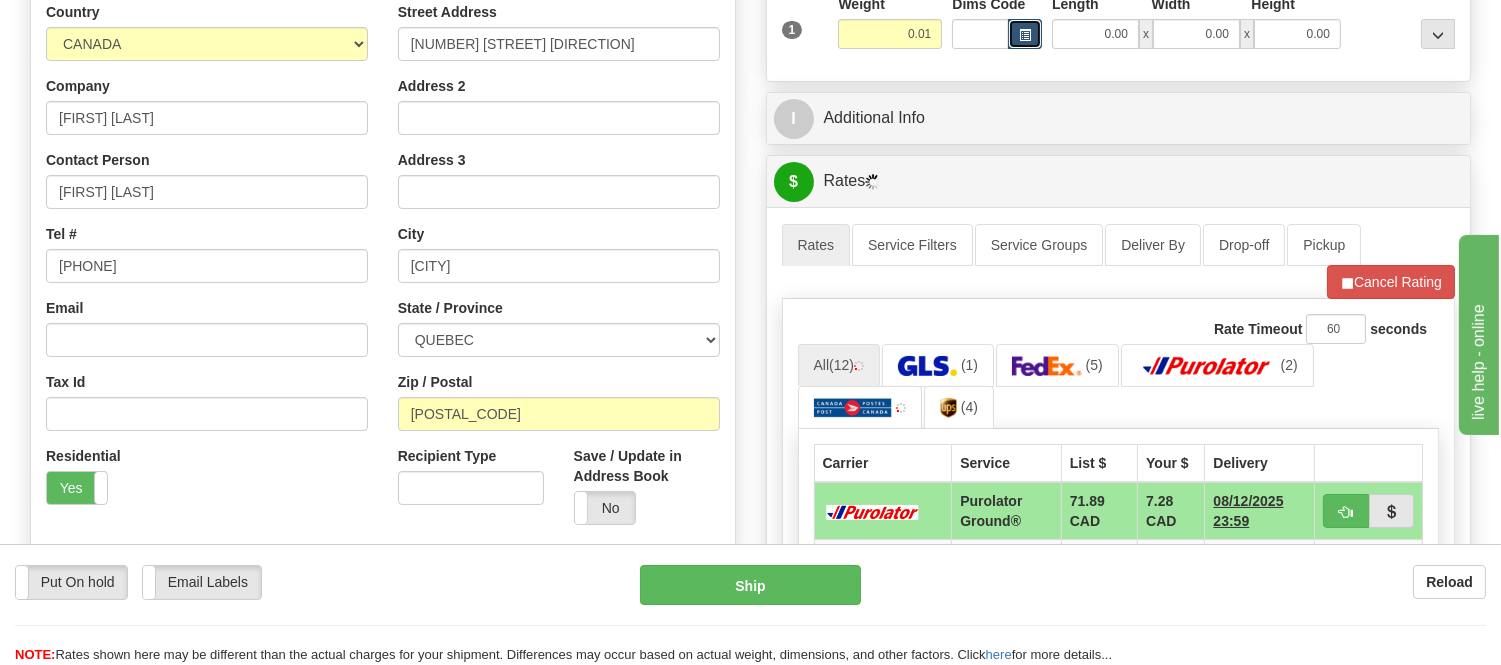 click at bounding box center (1025, 35) 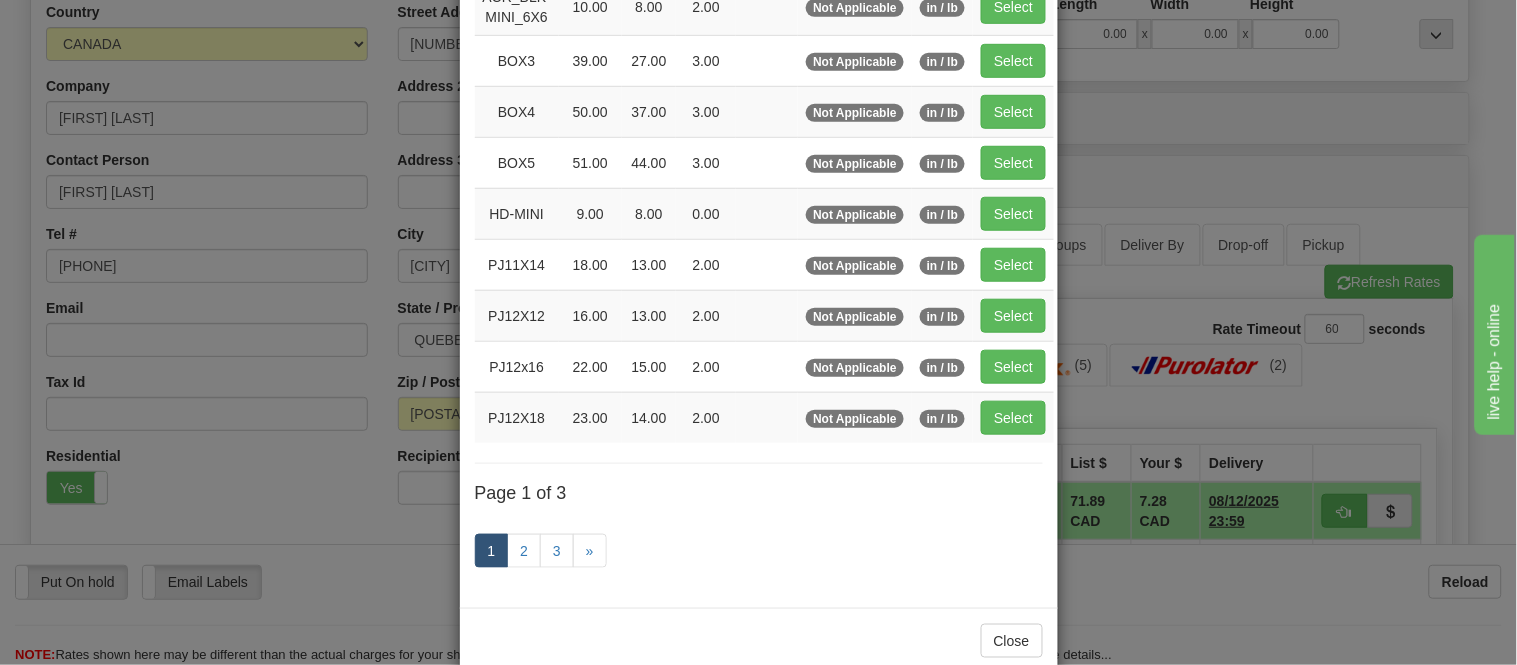scroll, scrollTop: 333, scrollLeft: 0, axis: vertical 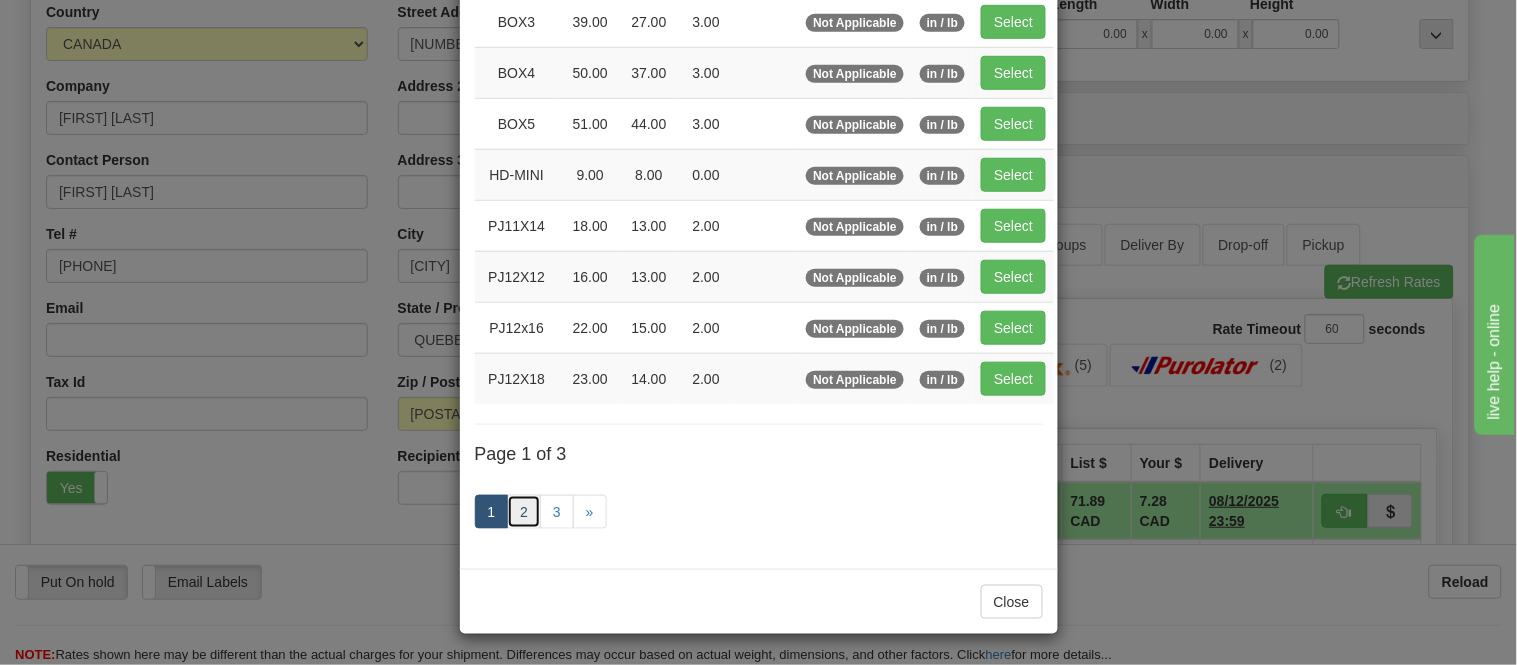 click on "2" at bounding box center [524, 512] 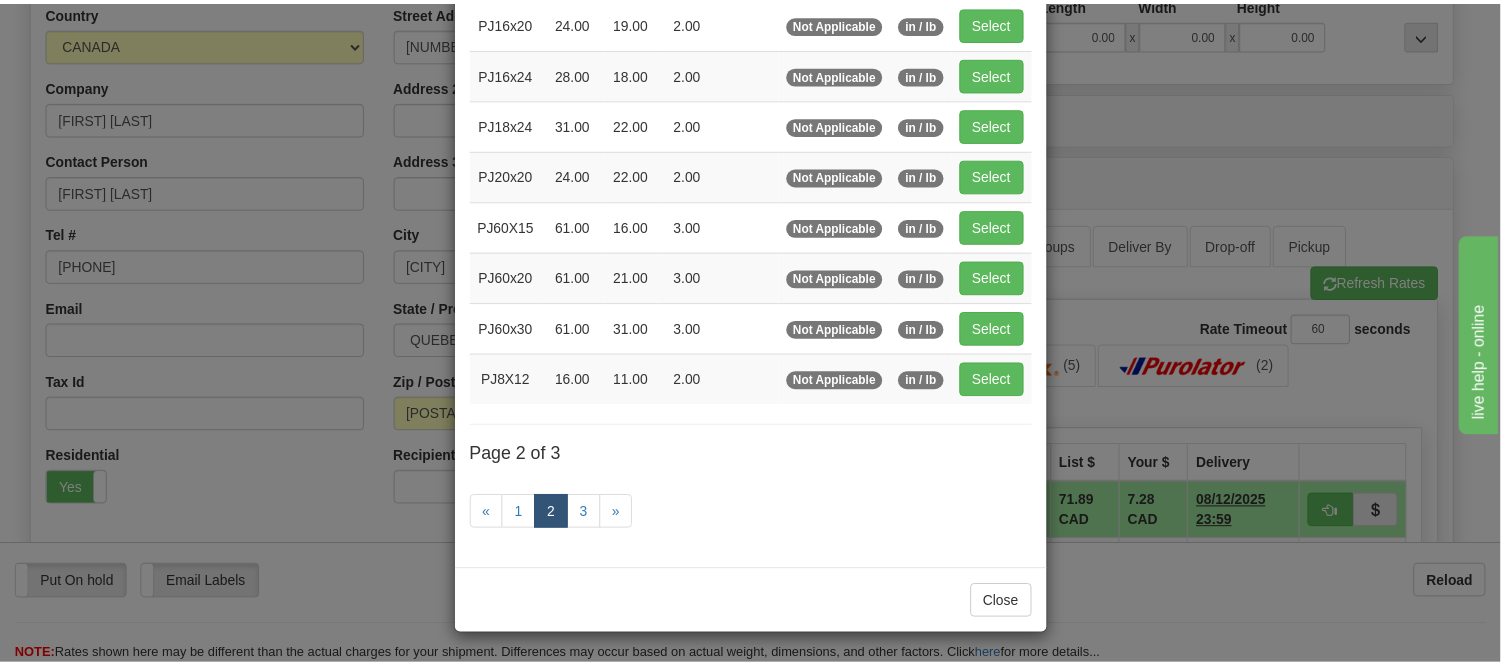 scroll, scrollTop: 325, scrollLeft: 0, axis: vertical 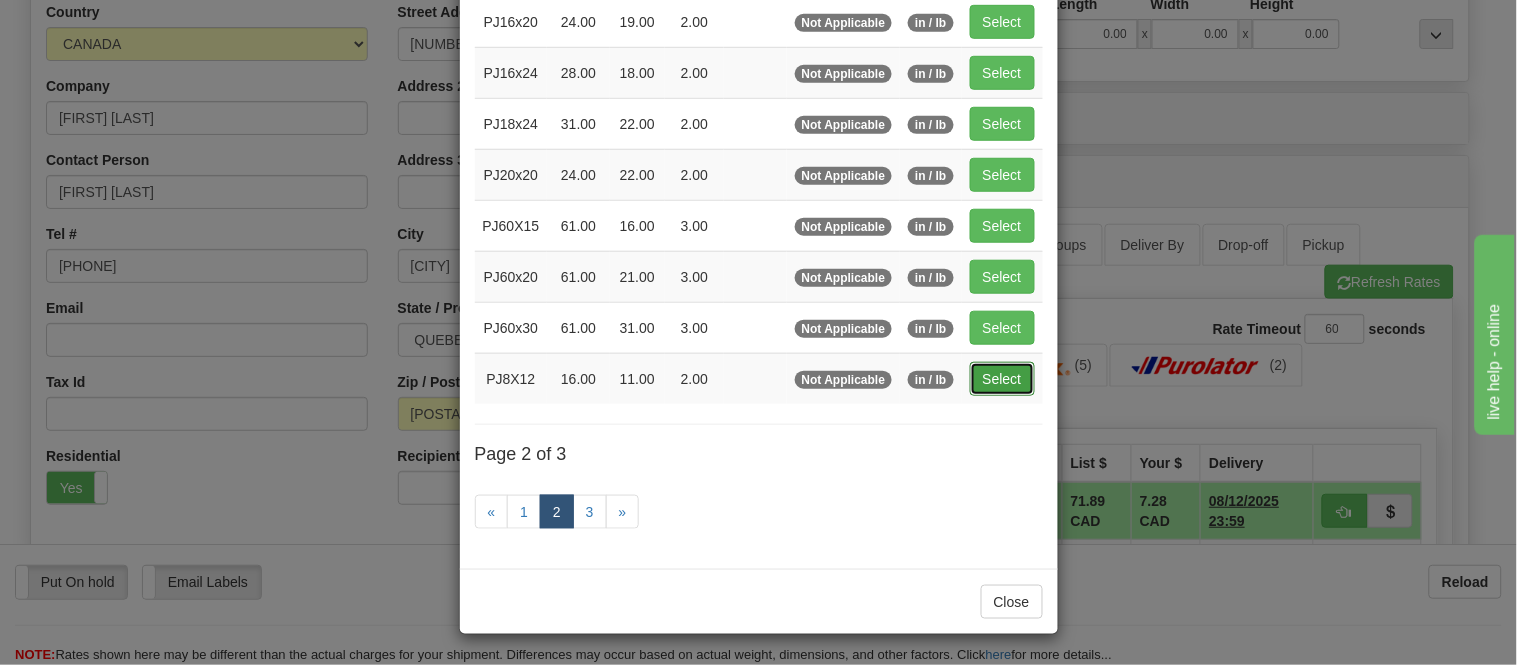 click on "Select" at bounding box center [1002, 379] 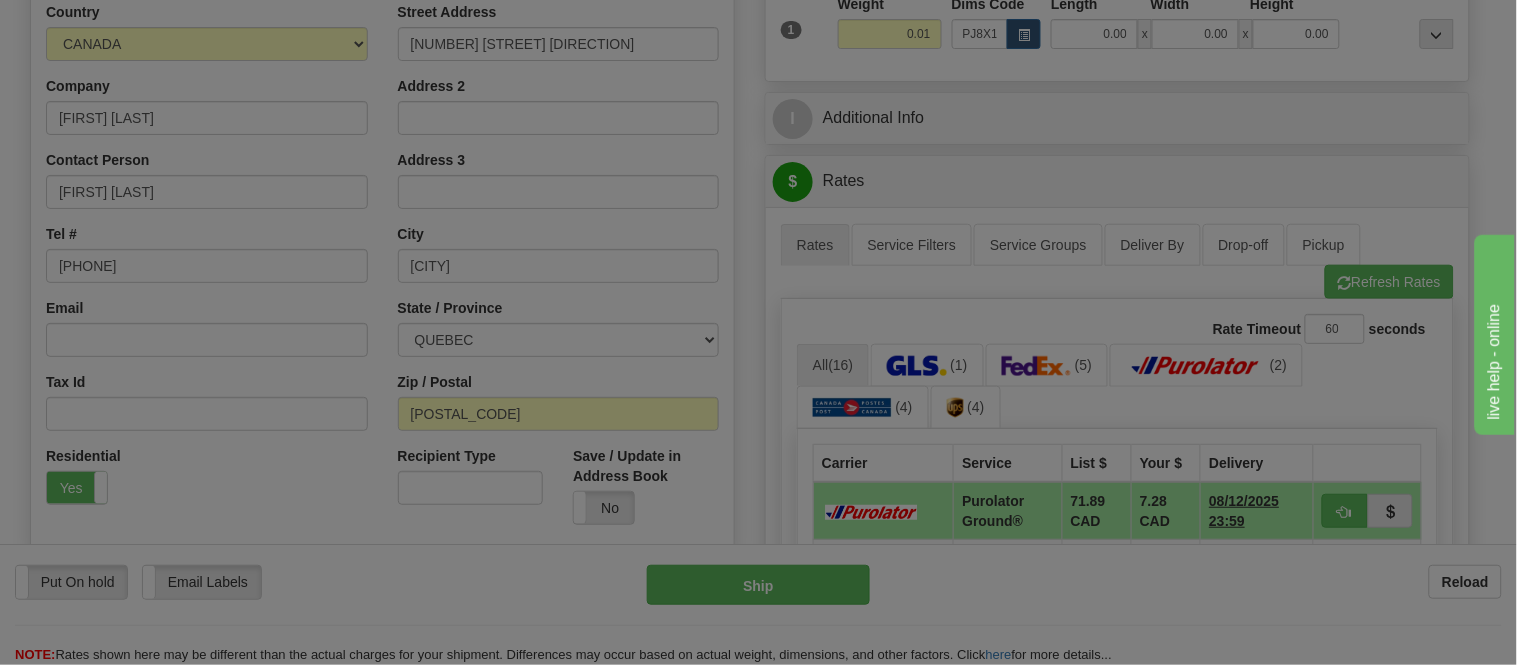 type on "16.00" 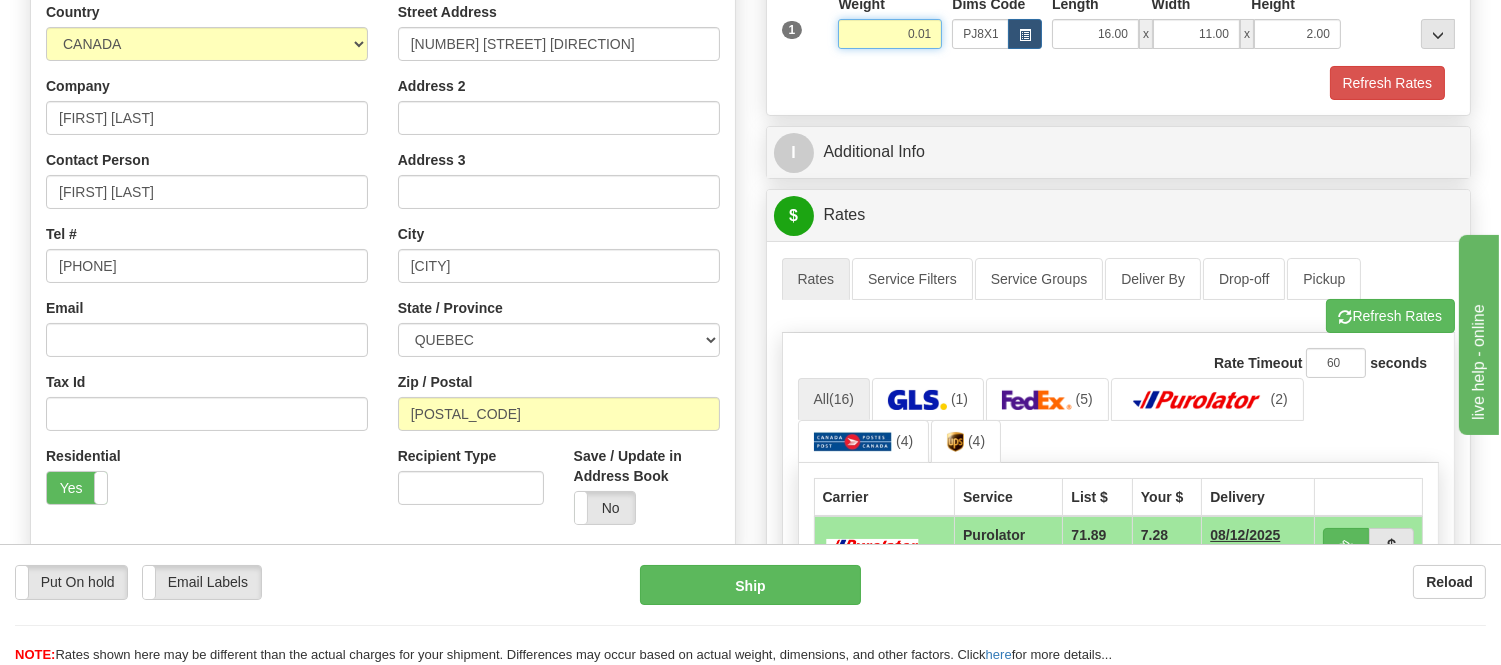drag, startPoint x: 935, startPoint y: 27, endPoint x: 833, endPoint y: 51, distance: 104.78549 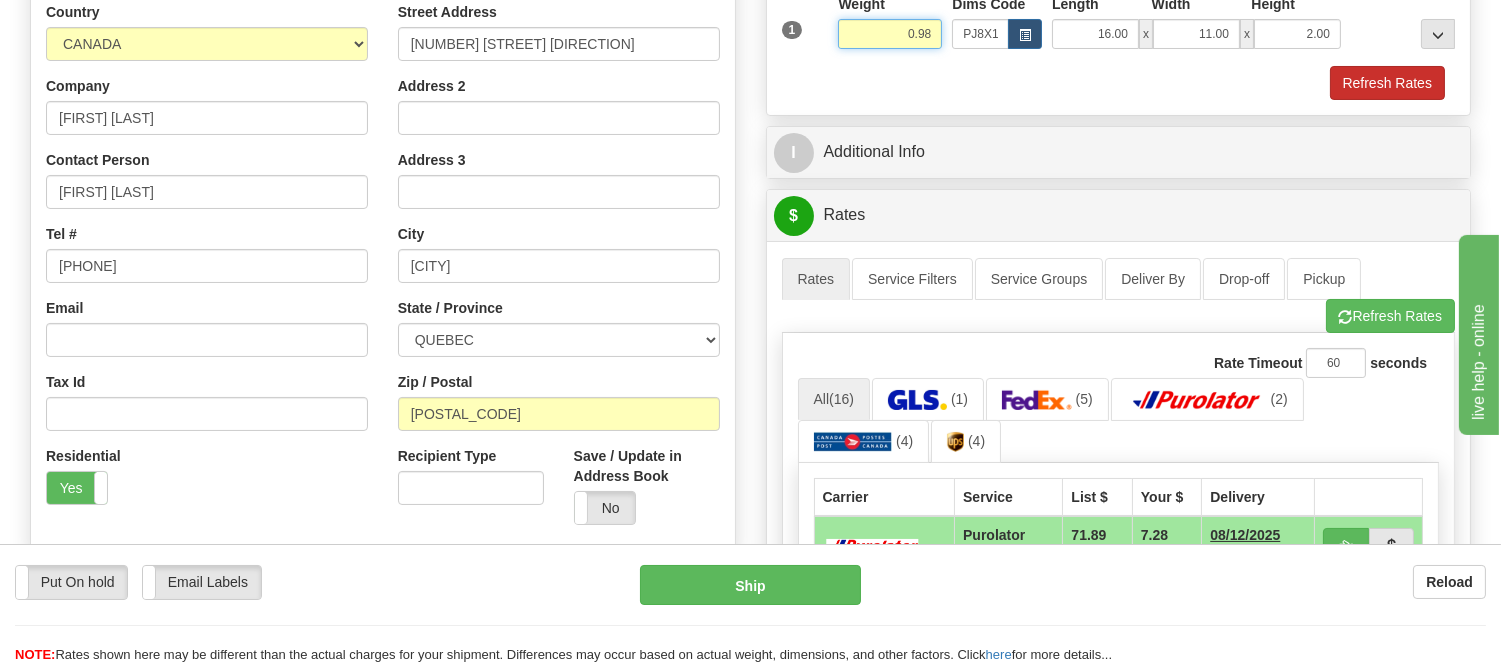 type on "0.98" 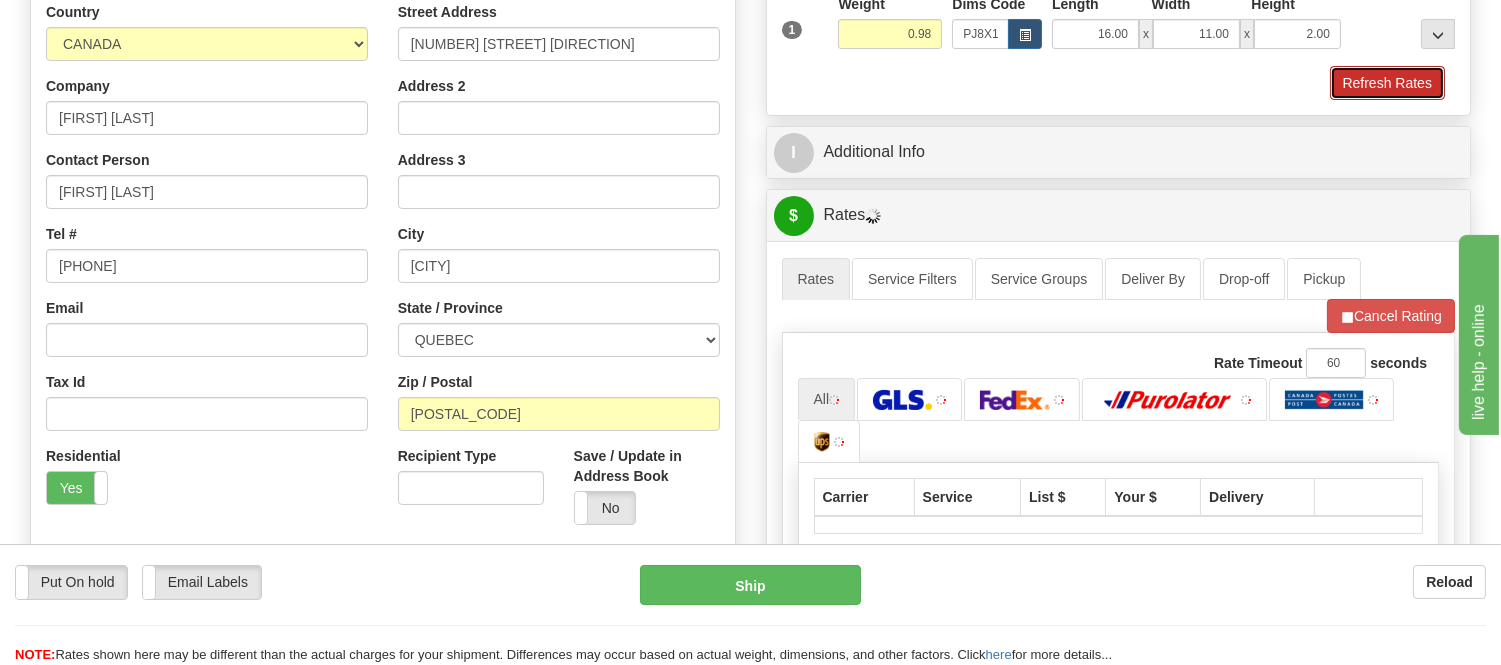 click on "Refresh Rates" at bounding box center [1387, 83] 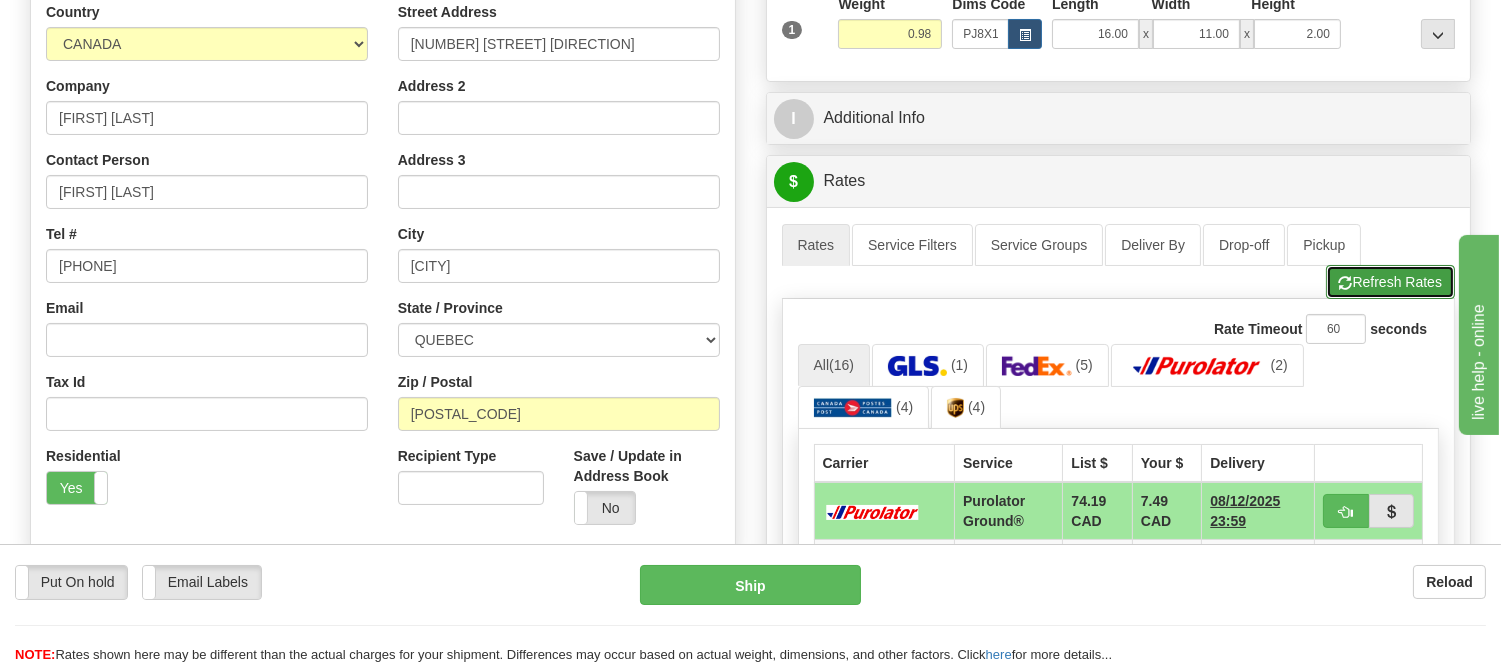 click on "Refresh Rates" at bounding box center [1390, 282] 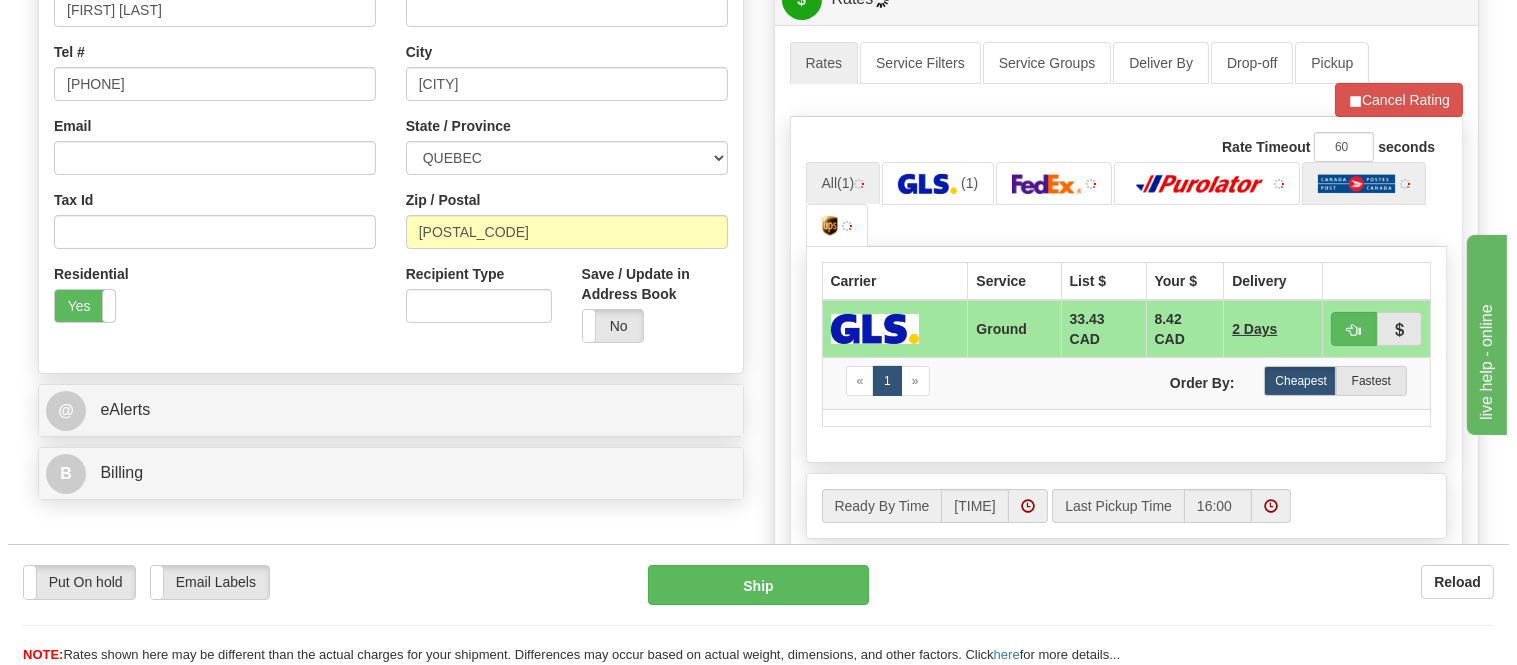 scroll, scrollTop: 555, scrollLeft: 0, axis: vertical 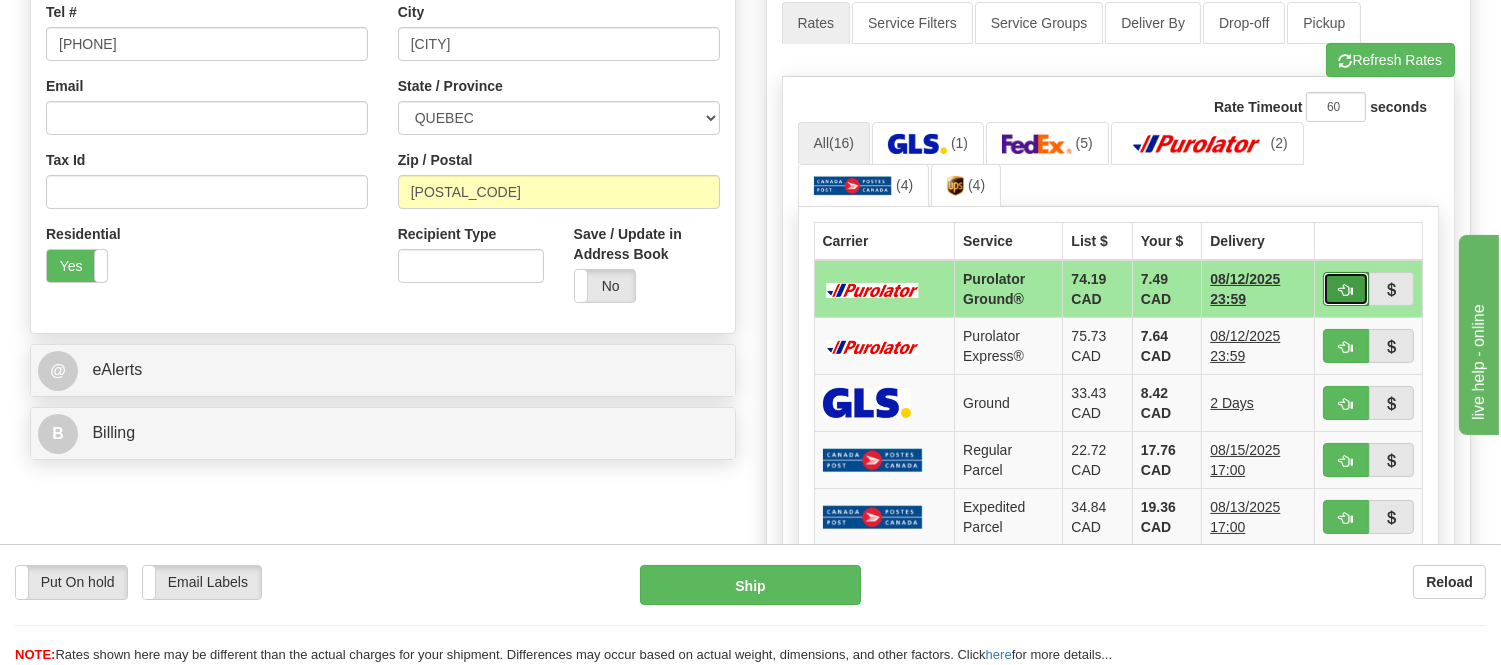 click at bounding box center [1346, 289] 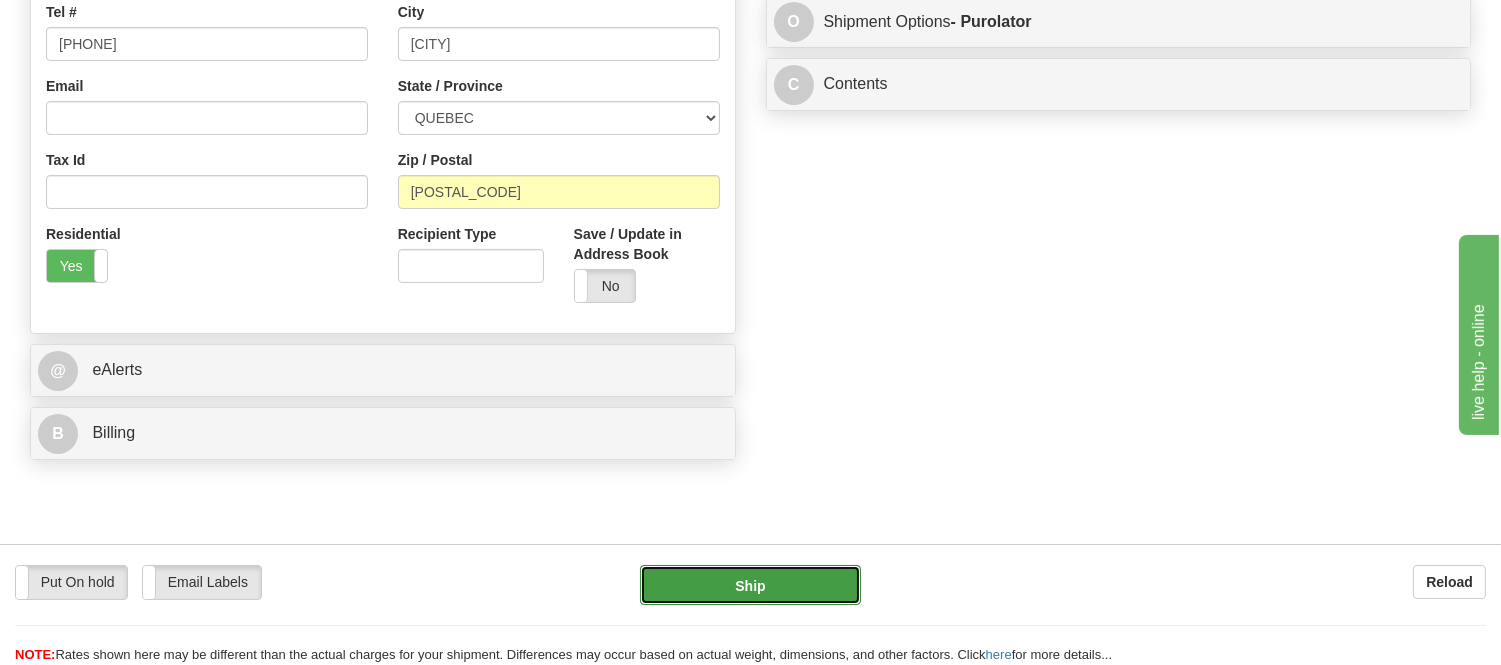 click on "Ship" at bounding box center (750, 585) 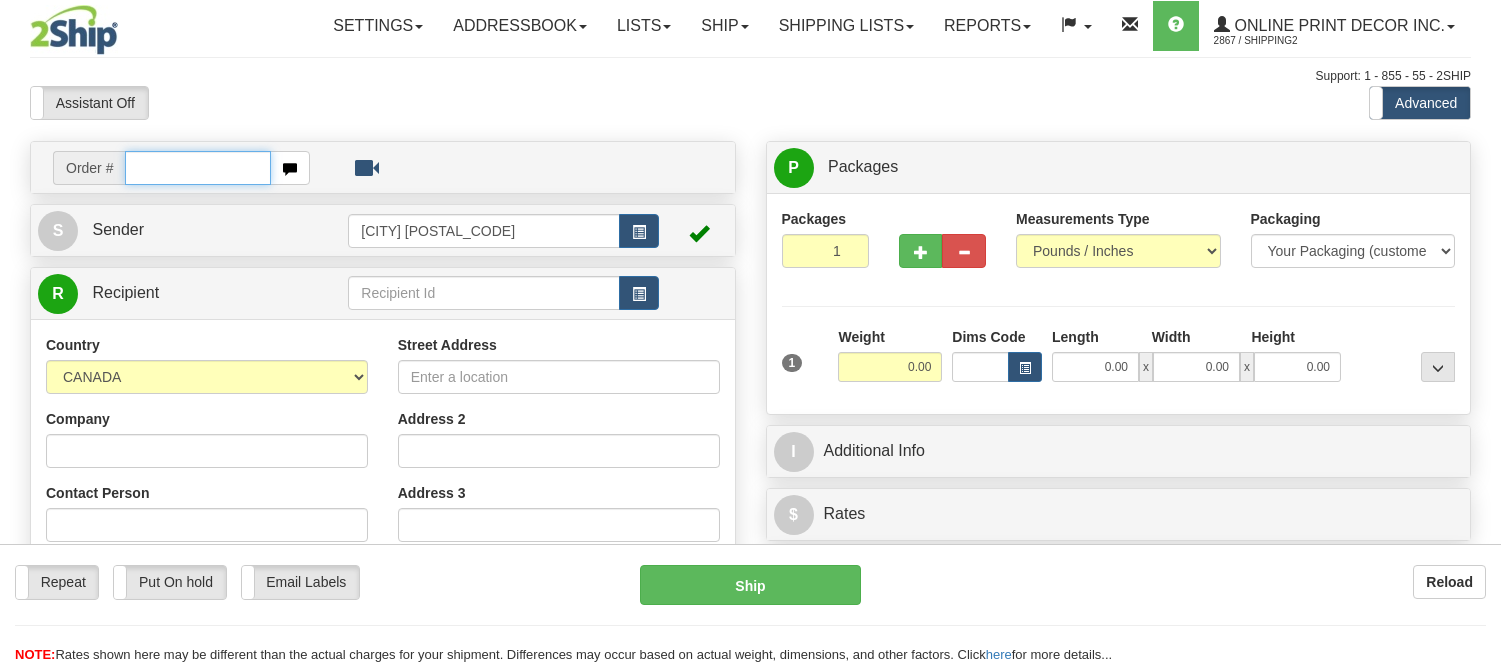 scroll, scrollTop: 0, scrollLeft: 0, axis: both 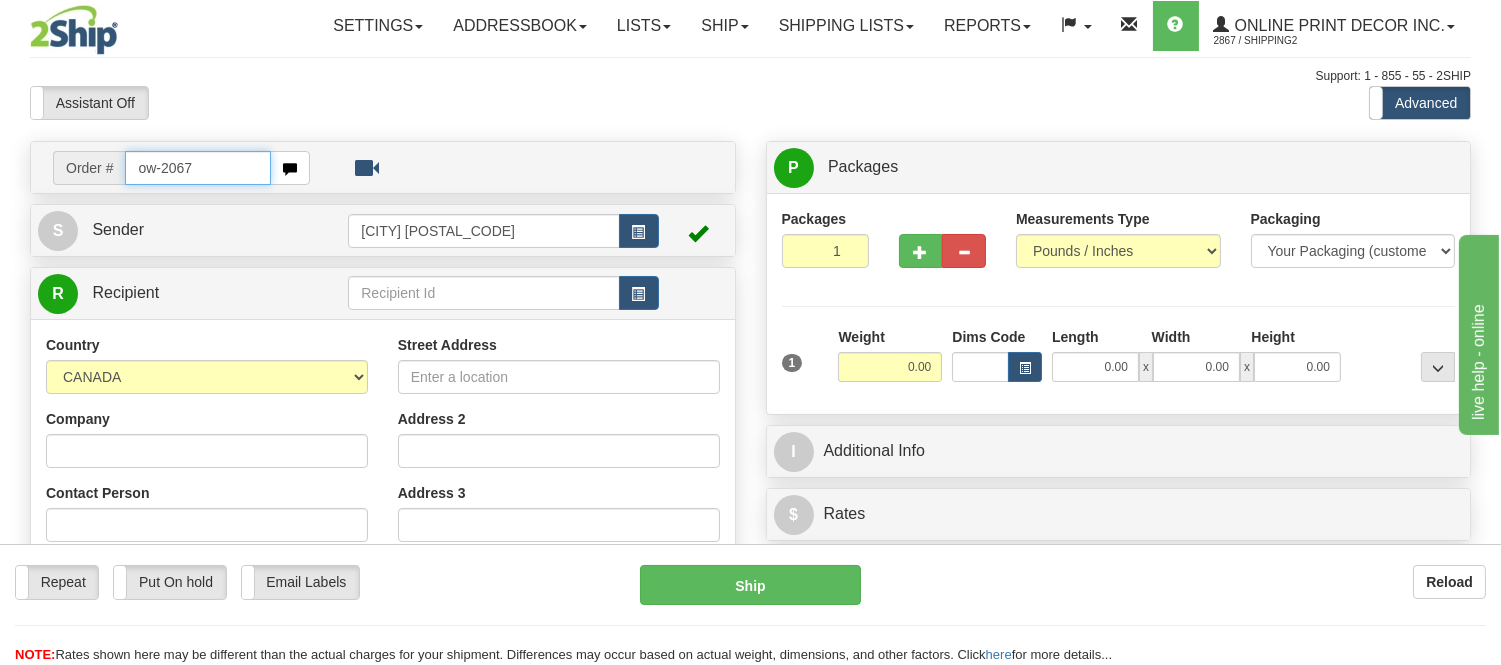 type on "ow-2067" 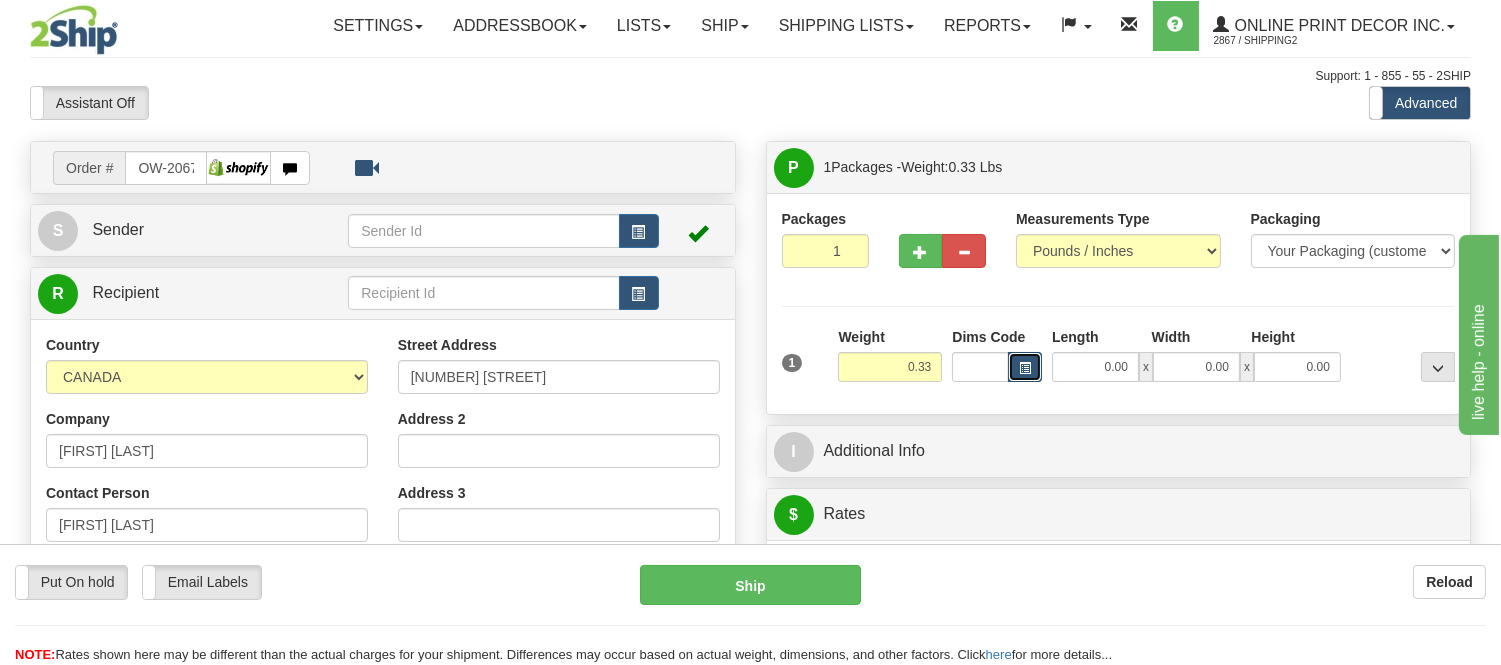 click at bounding box center [1025, 367] 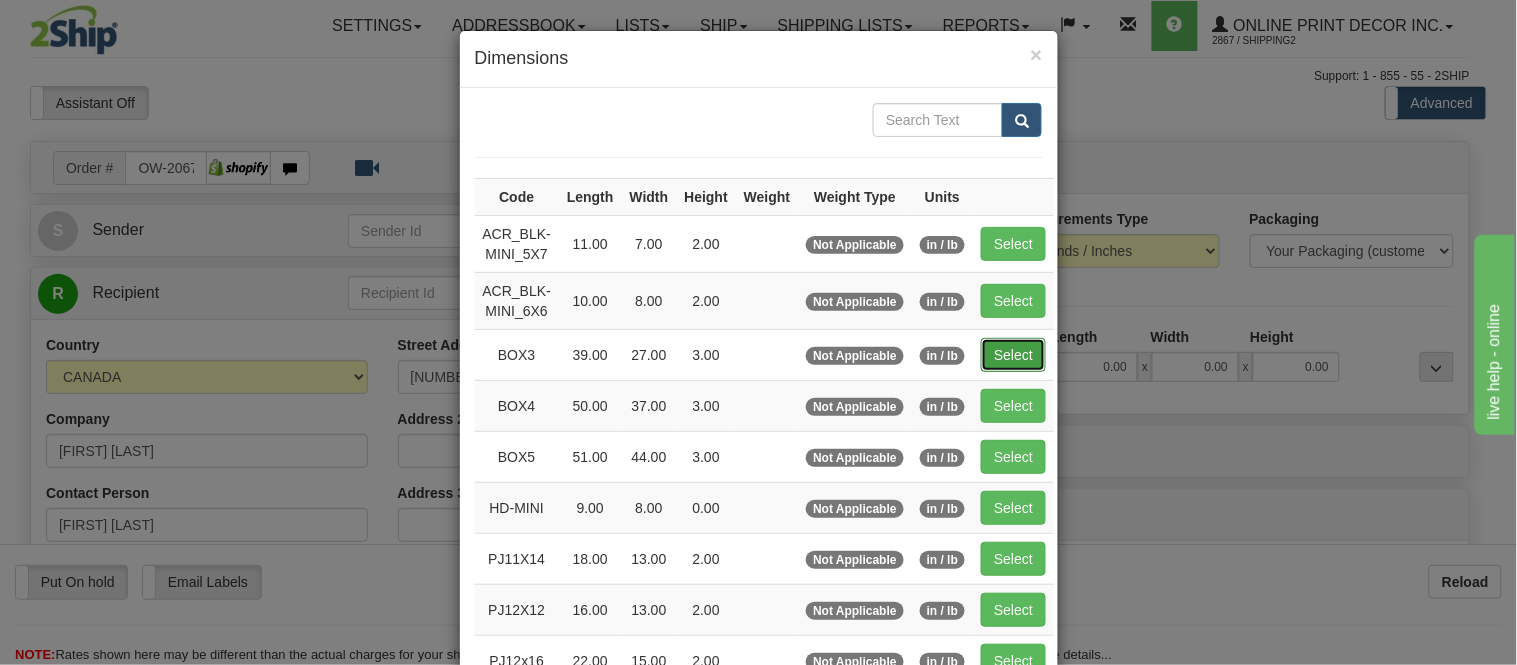 click on "Select" at bounding box center [1013, 355] 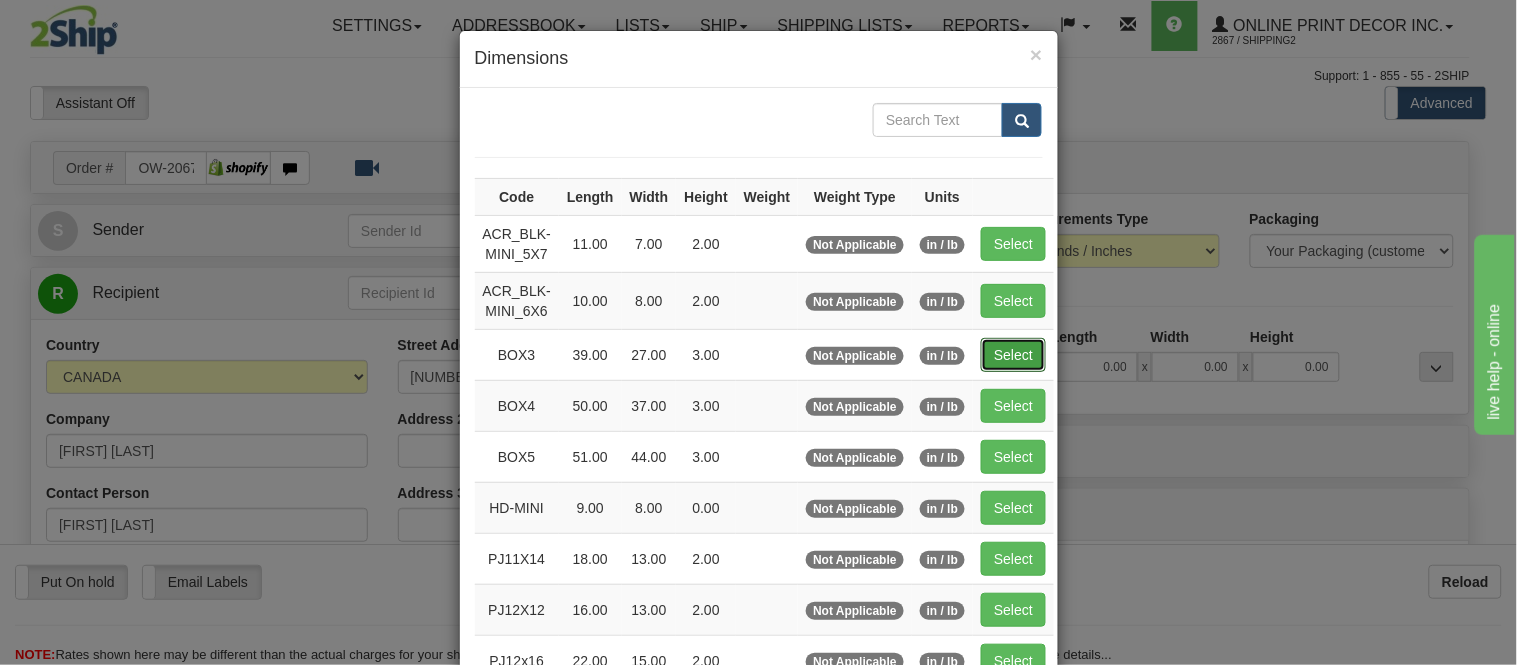 type on "39.00" 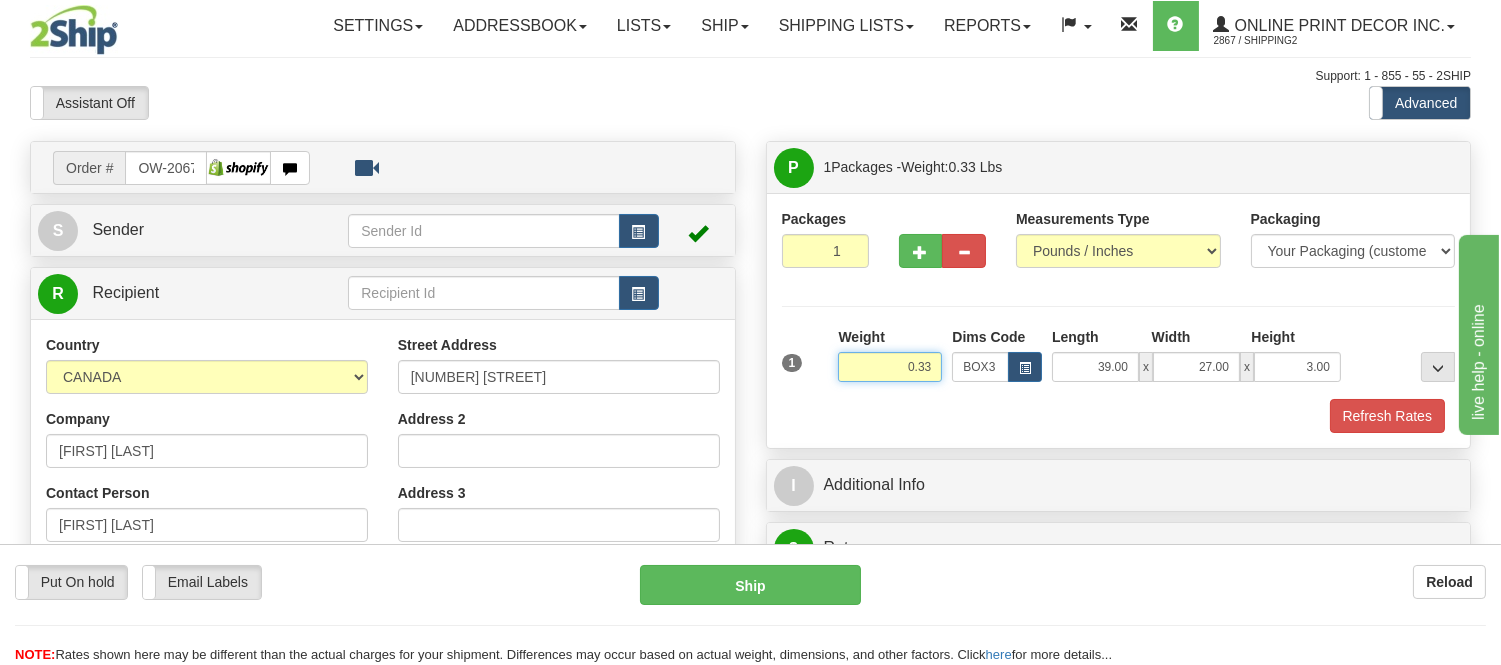 drag, startPoint x: 936, startPoint y: 367, endPoint x: 817, endPoint y: 373, distance: 119.15116 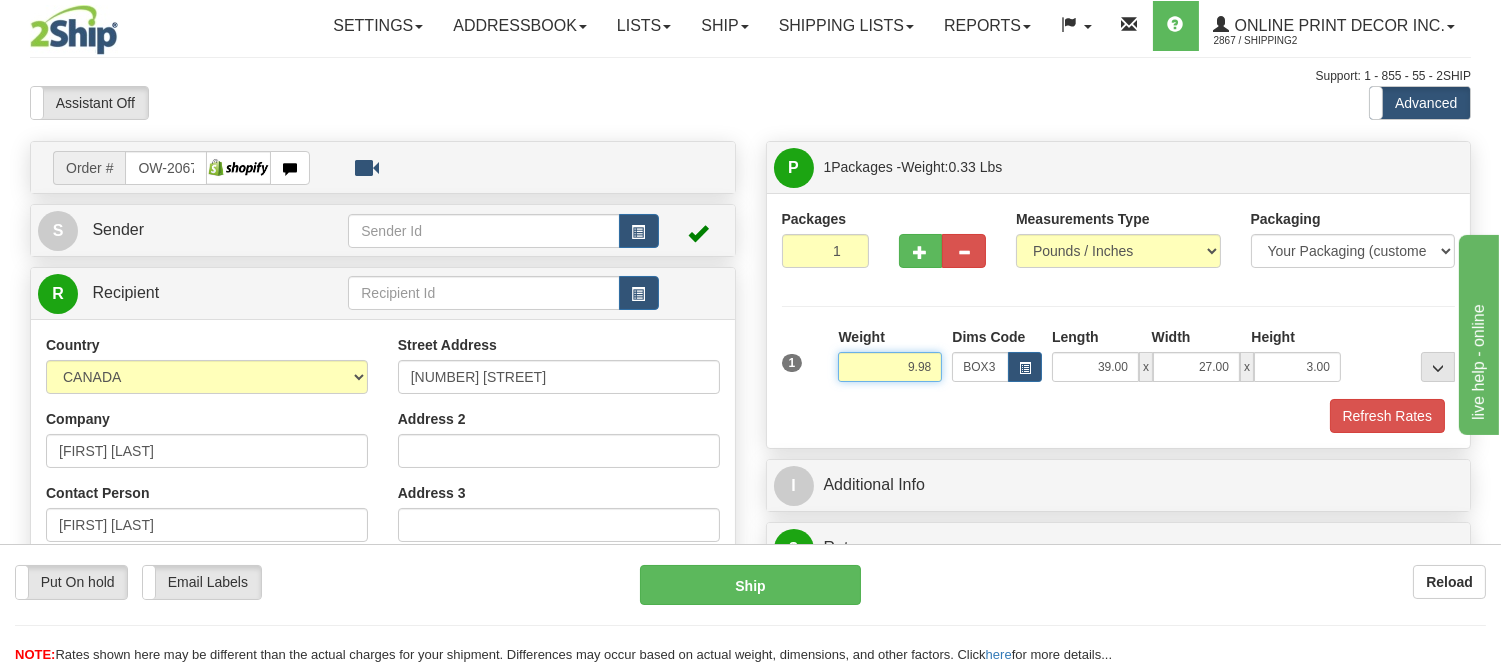 click on "9.98" at bounding box center [890, 367] 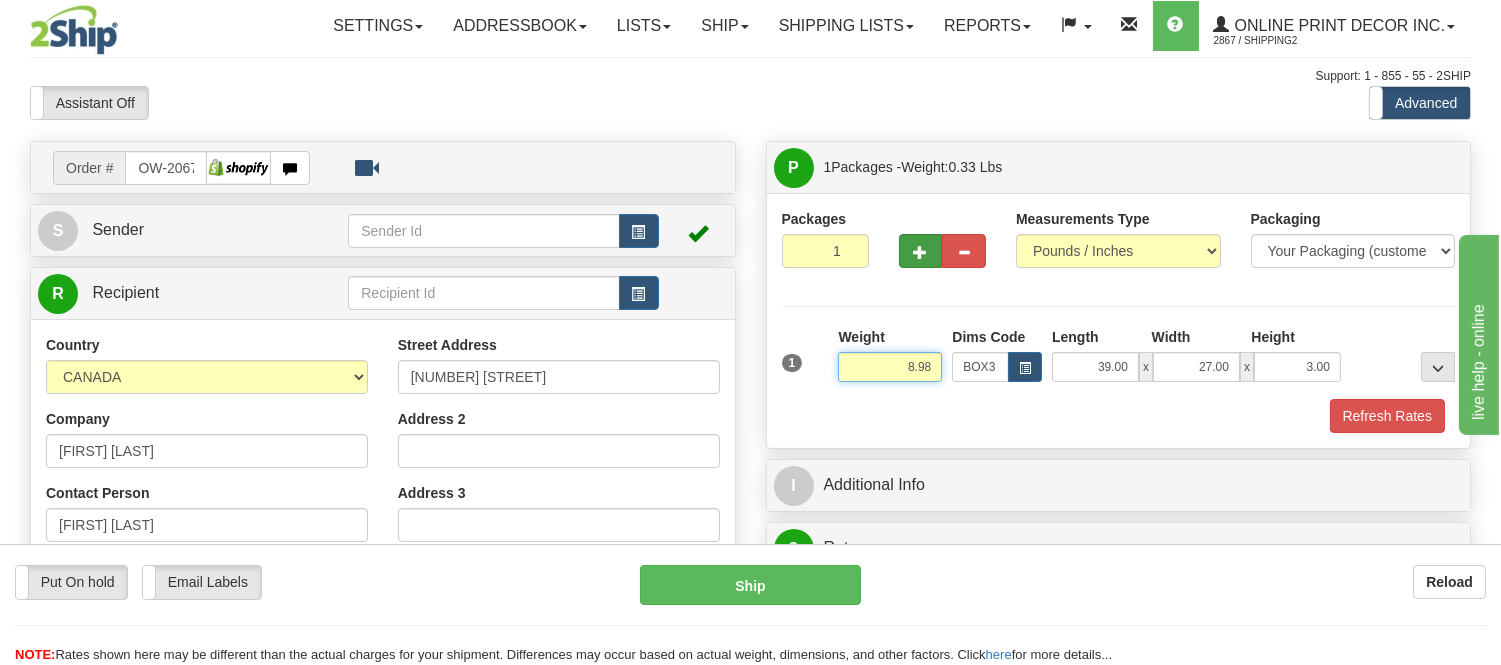 type on "8.98" 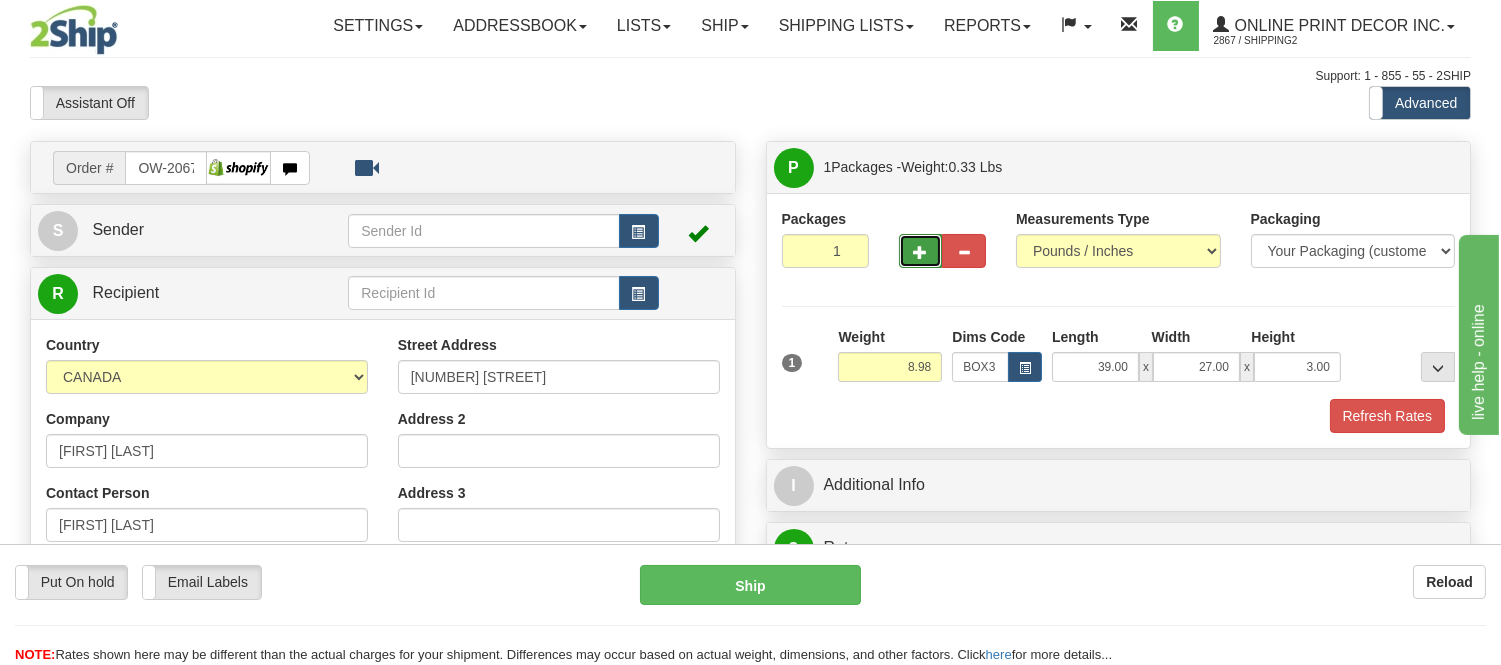 click at bounding box center (921, 252) 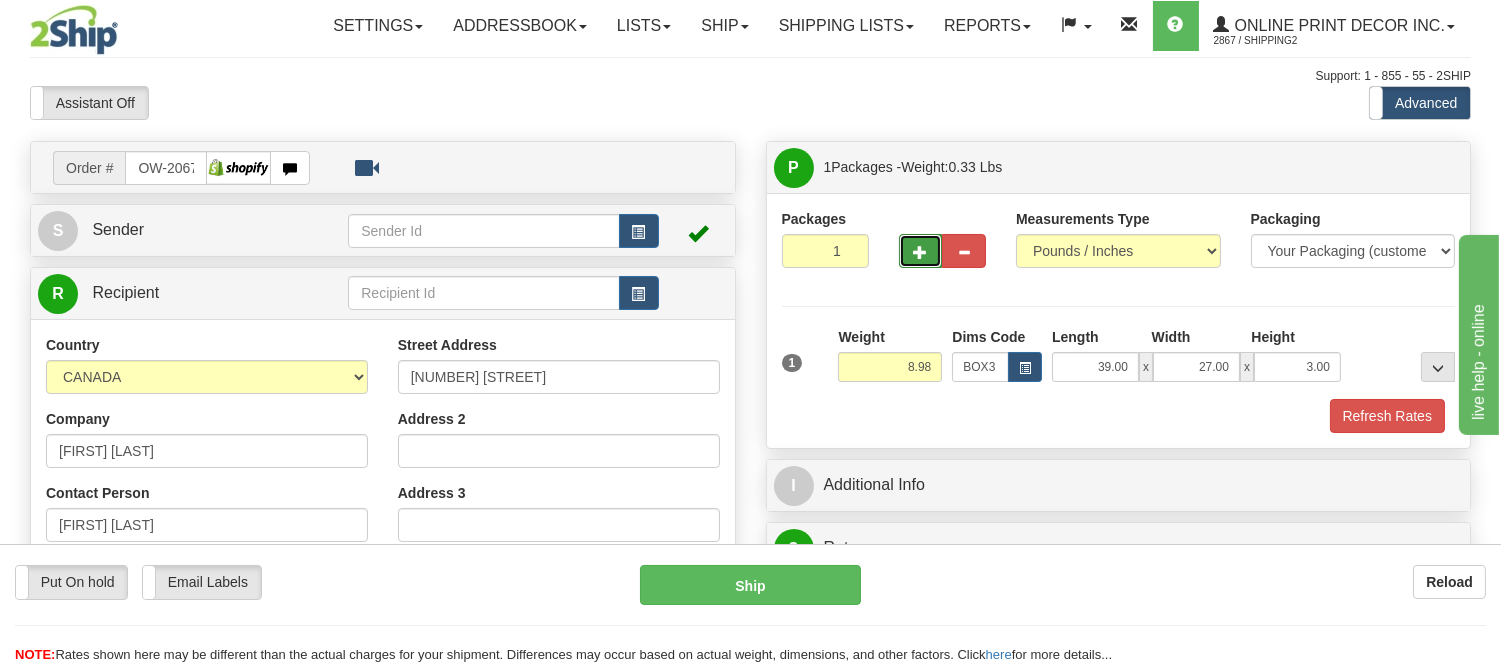 radio on "true" 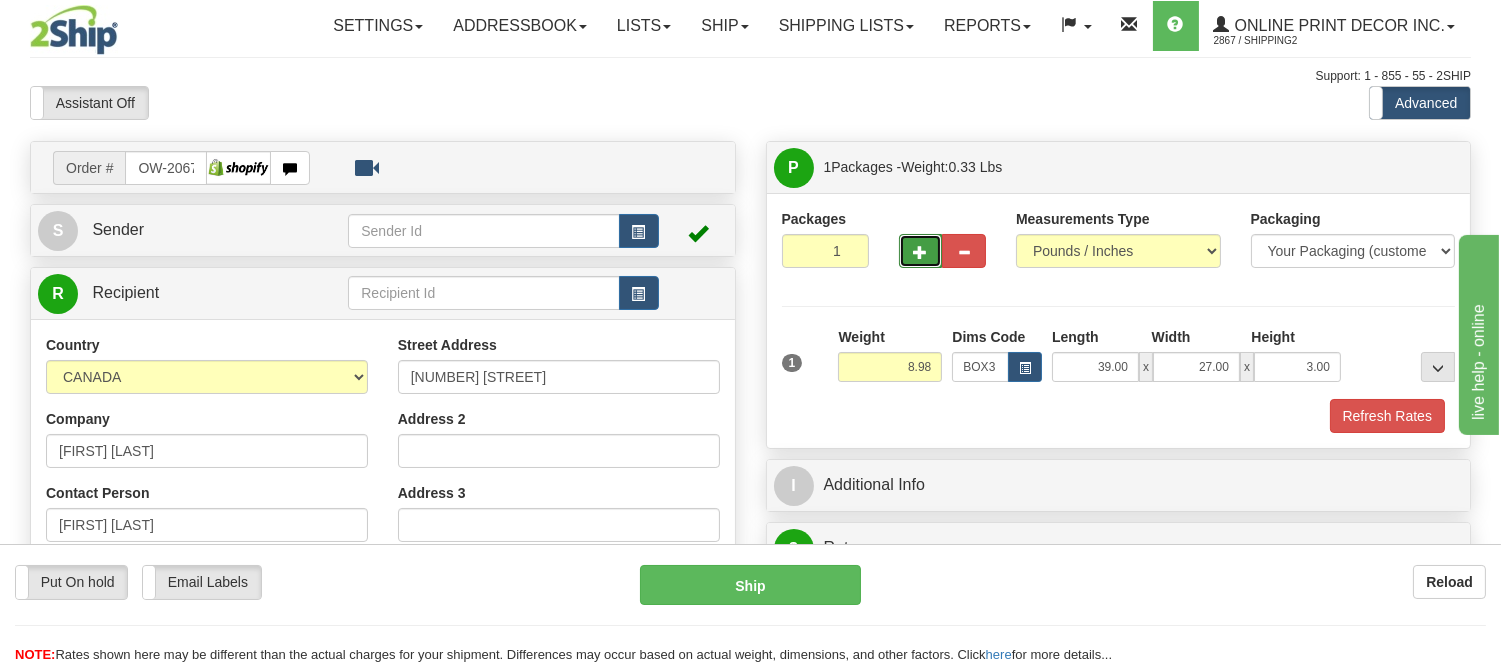 type on "2" 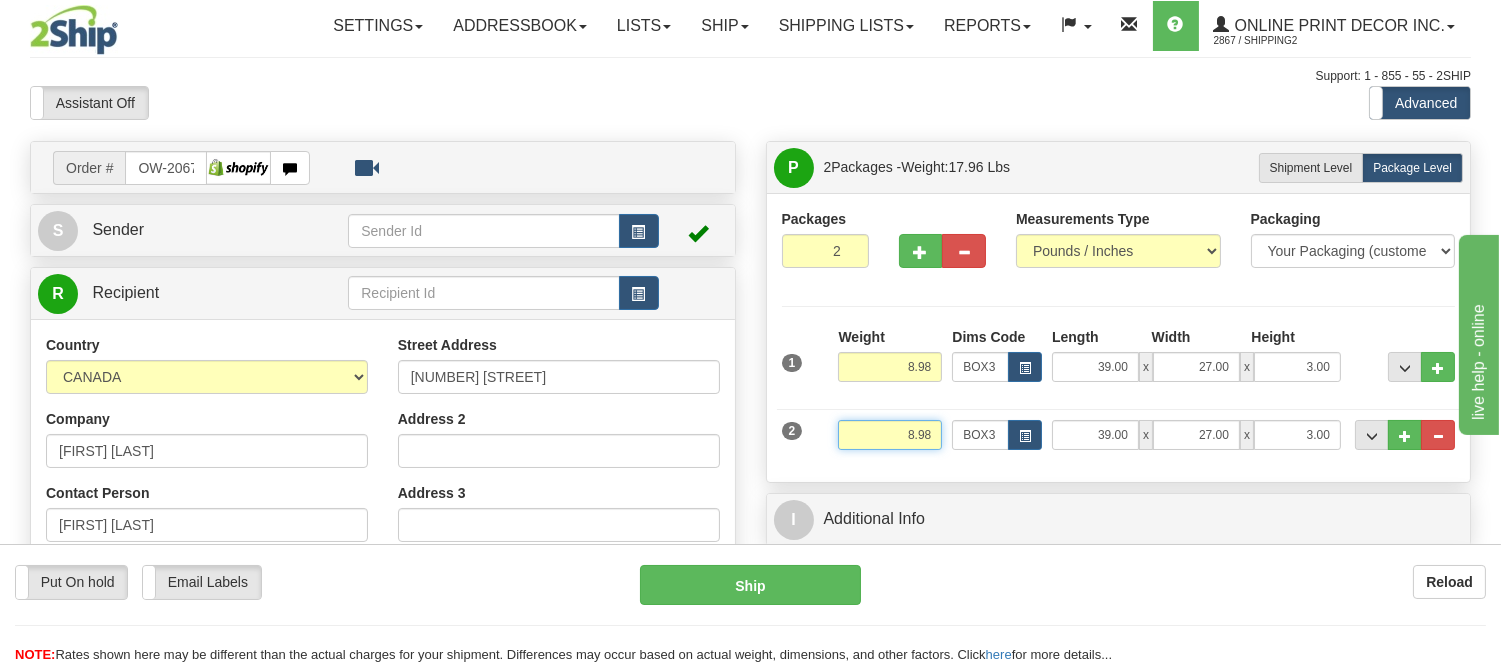 drag, startPoint x: 931, startPoint y: 437, endPoint x: 863, endPoint y: 441, distance: 68.117546 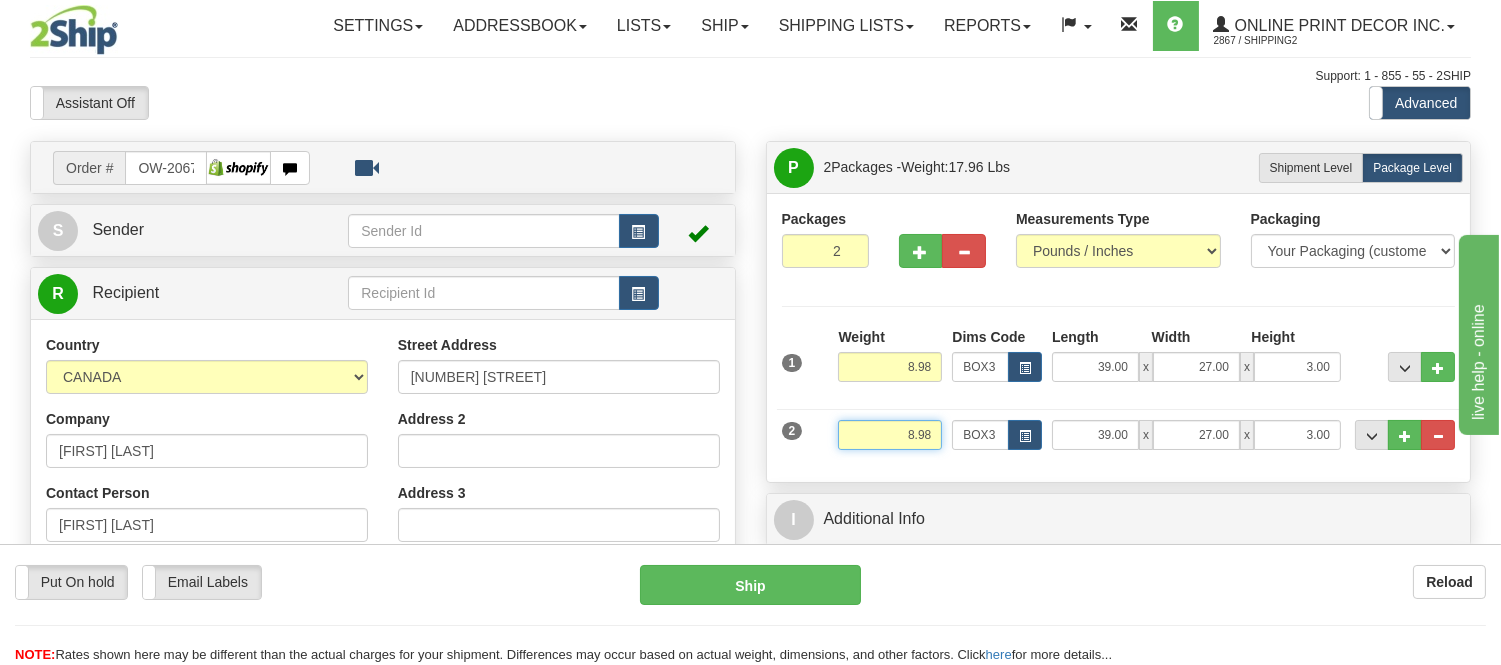 click on "8.98" at bounding box center [890, 435] 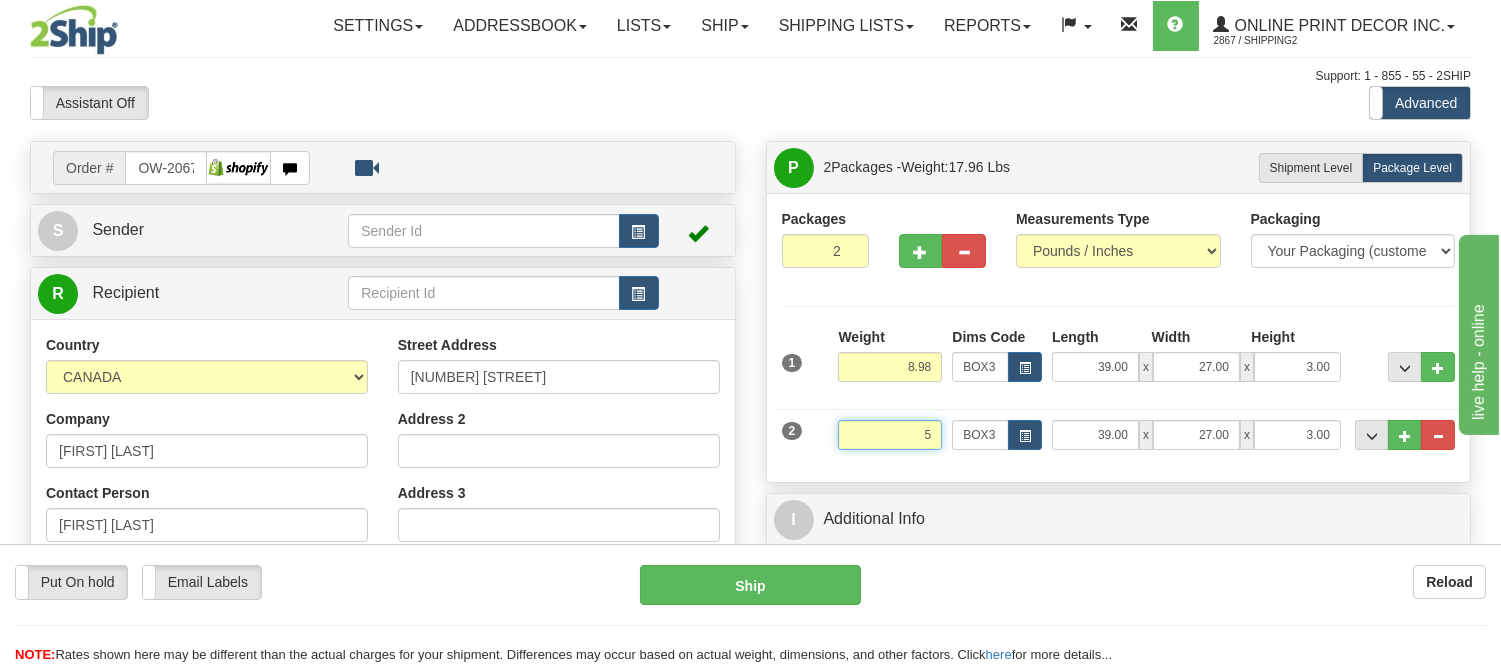click on "Delete" at bounding box center [0, 0] 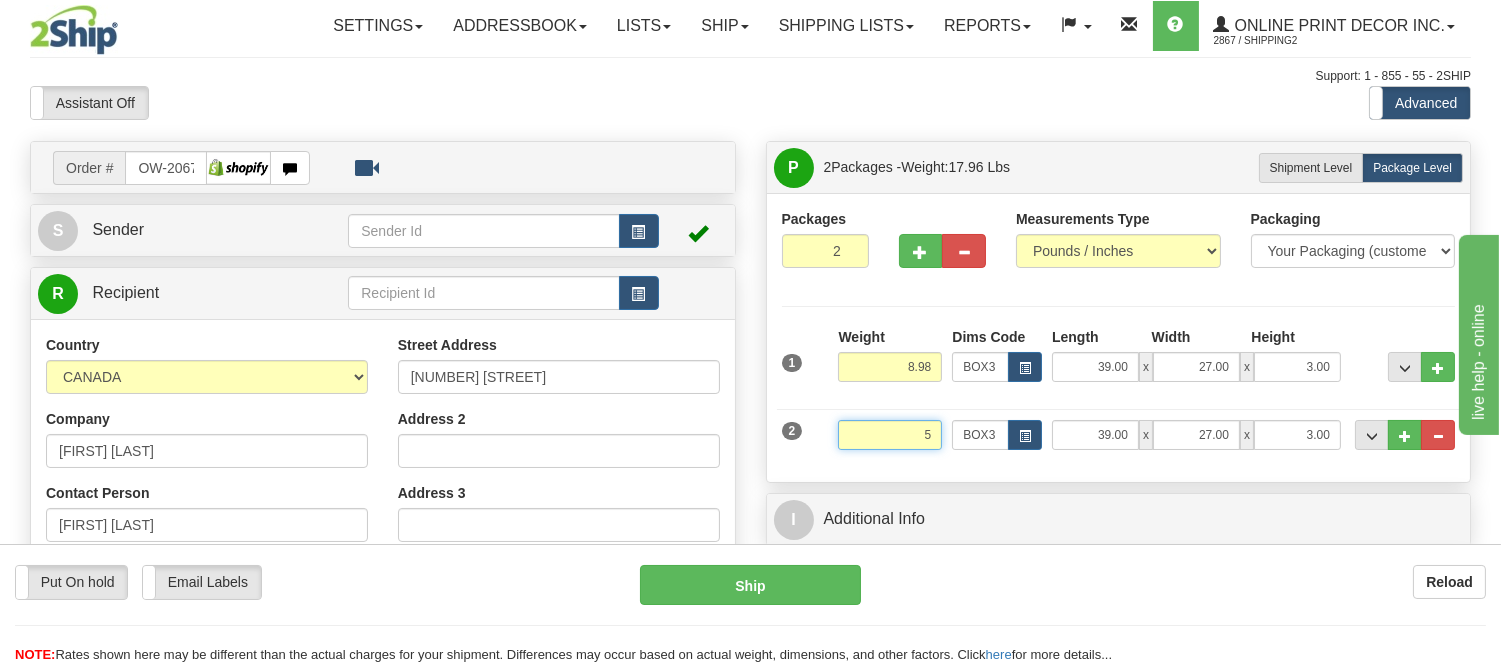 type on "5.00" 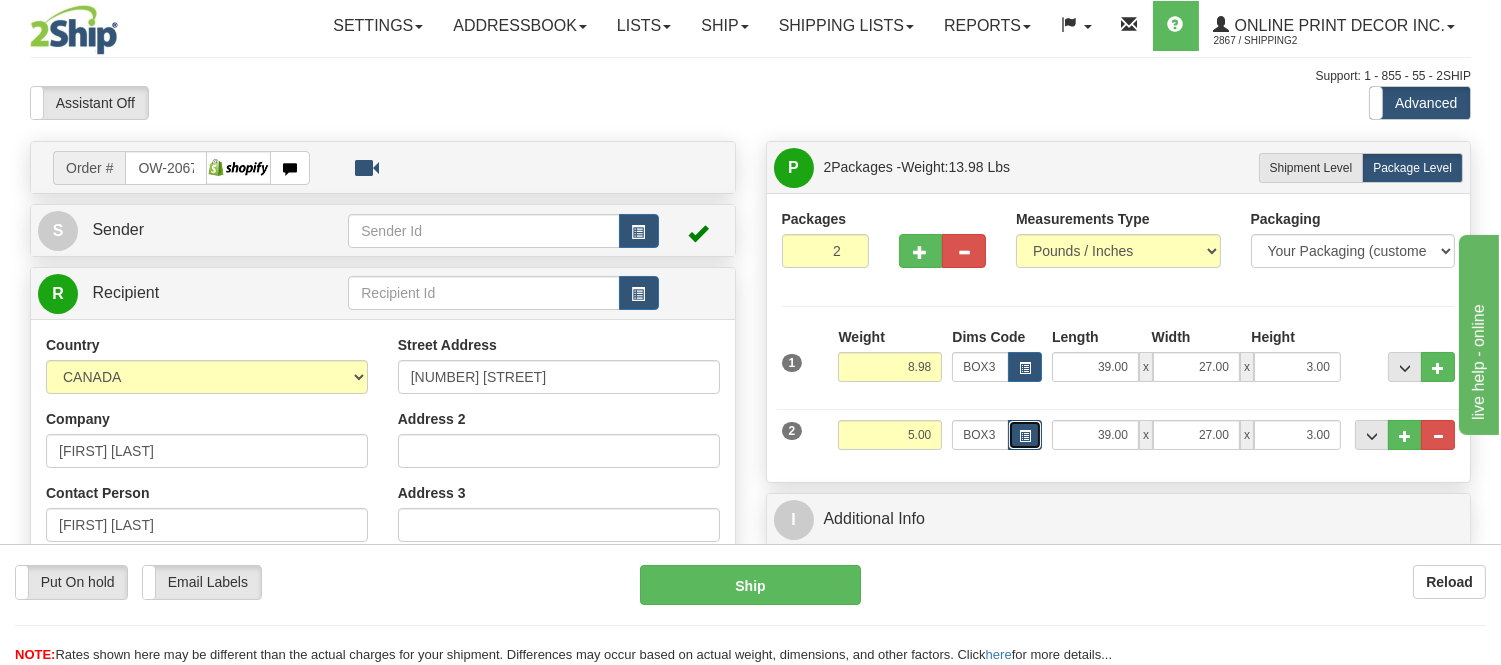 click at bounding box center [1025, 435] 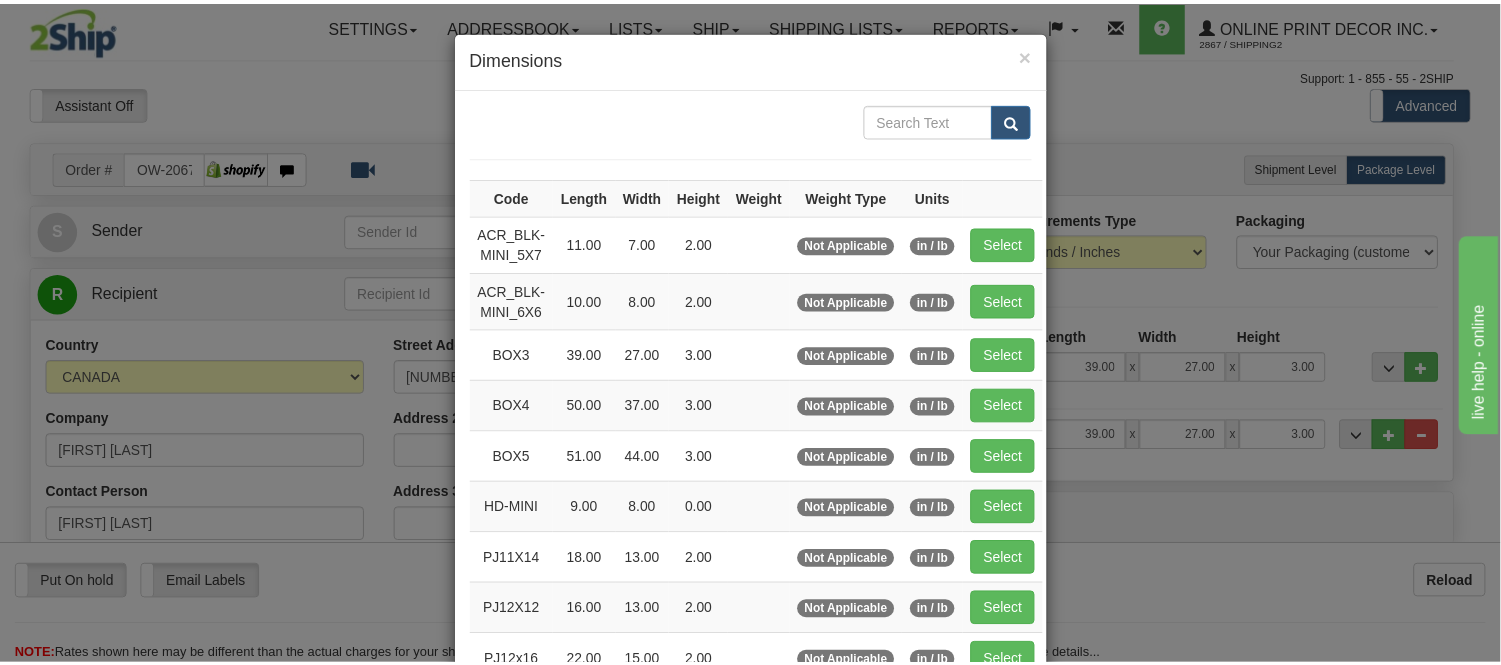 scroll, scrollTop: 222, scrollLeft: 0, axis: vertical 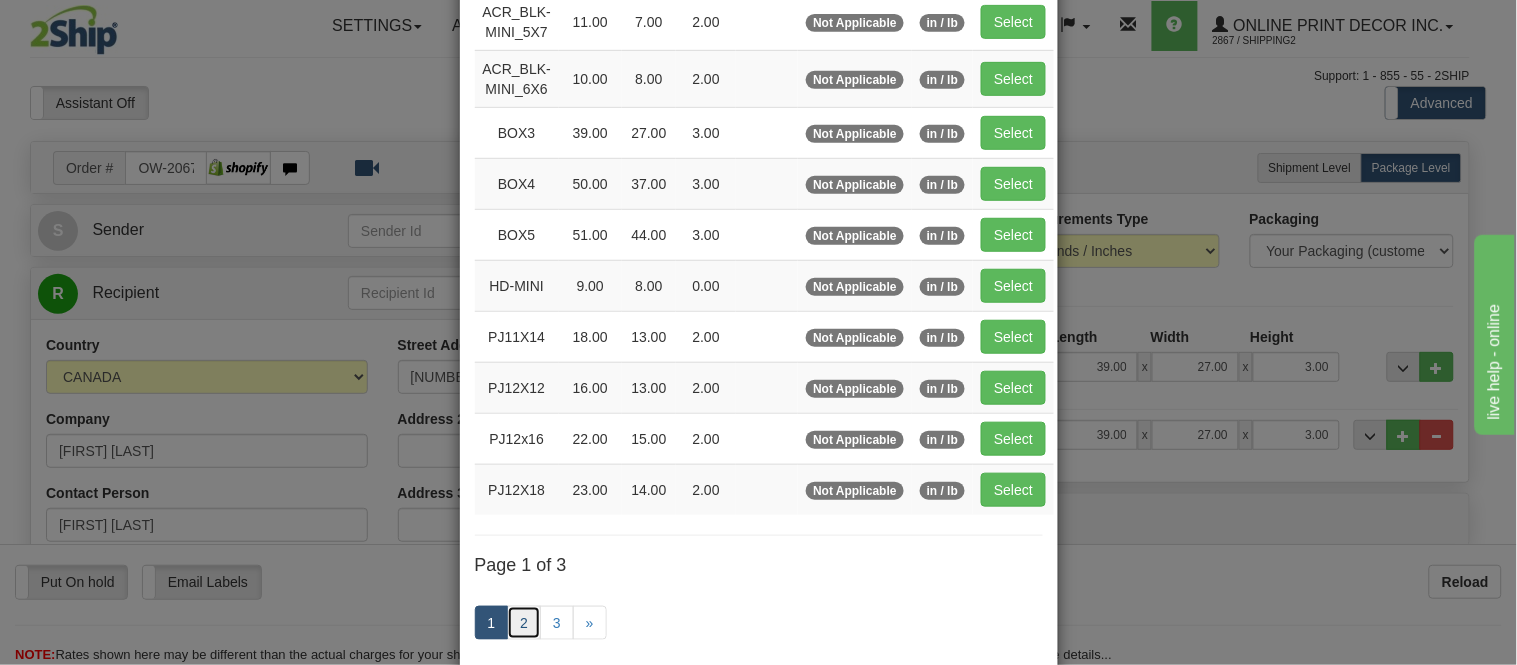 click on "2" at bounding box center [524, 623] 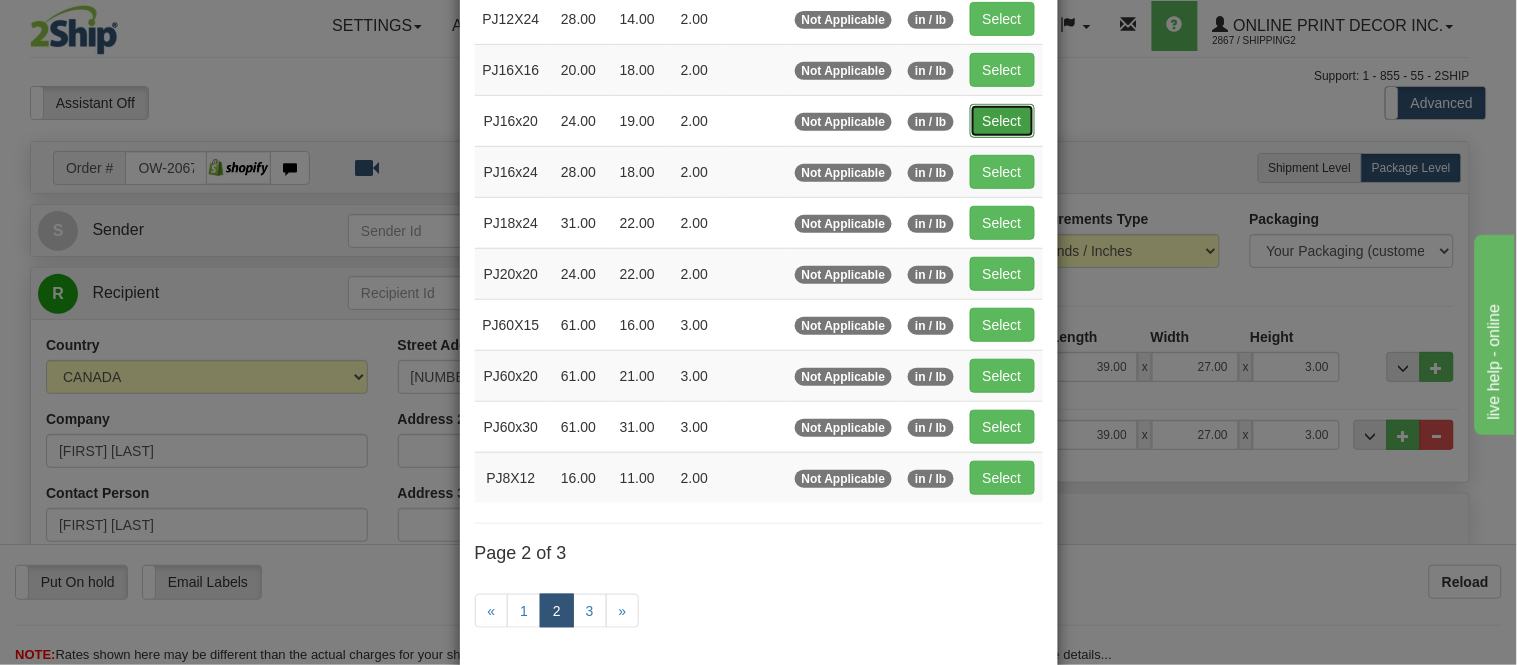 click on "Select" at bounding box center (1002, 121) 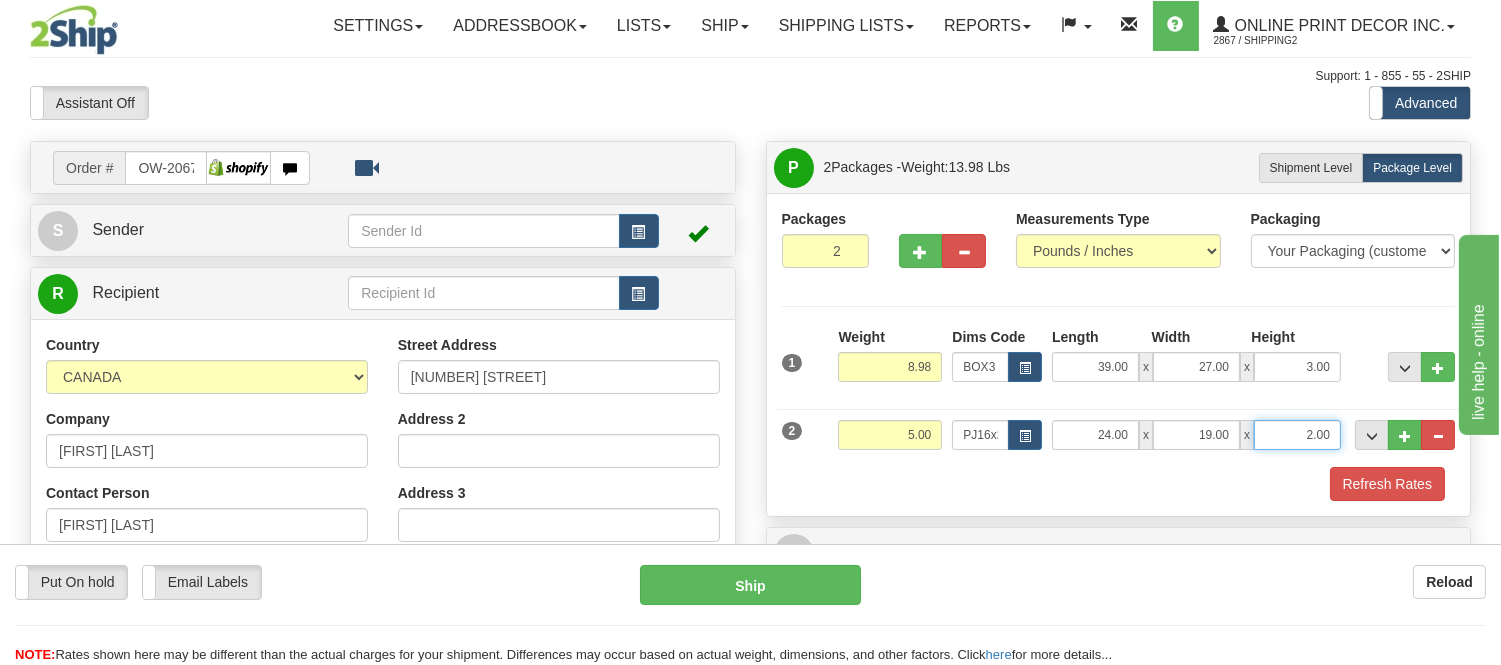 drag, startPoint x: 1335, startPoint y: 427, endPoint x: 1264, endPoint y: 427, distance: 71 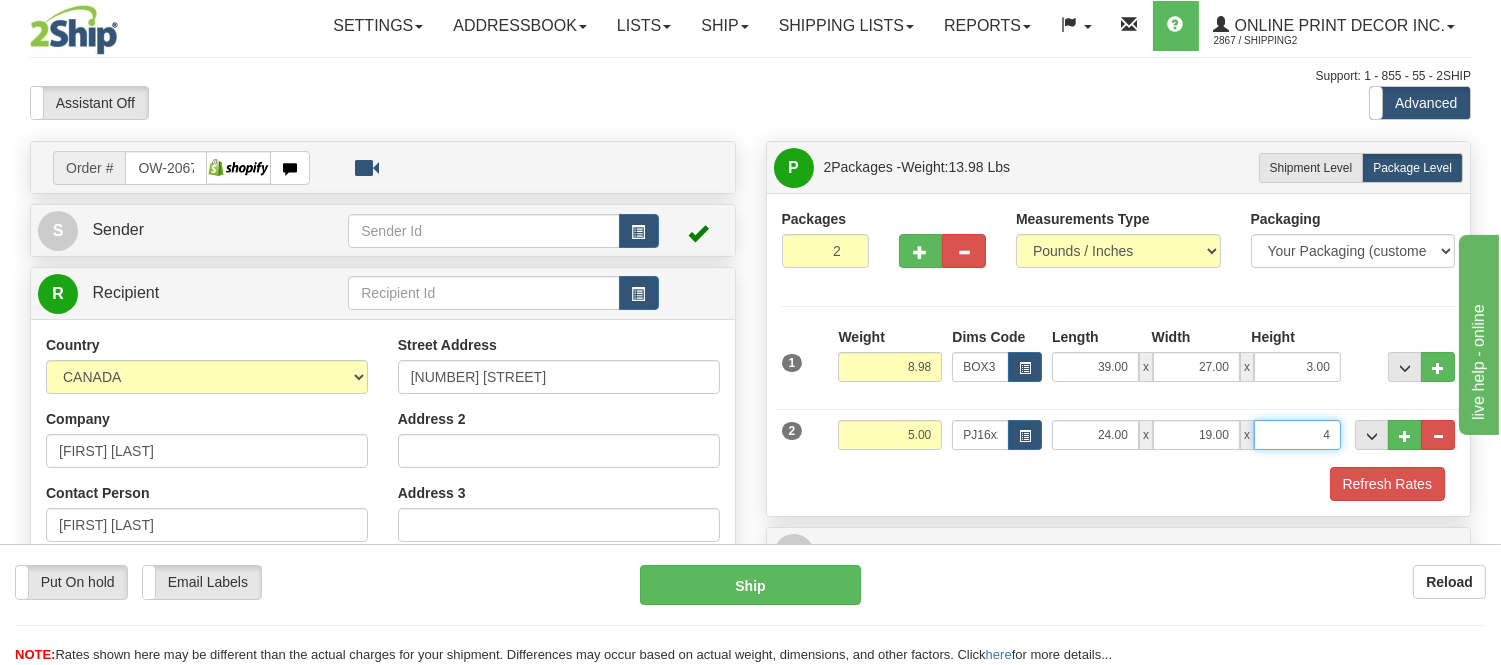click on "Delete" at bounding box center [0, 0] 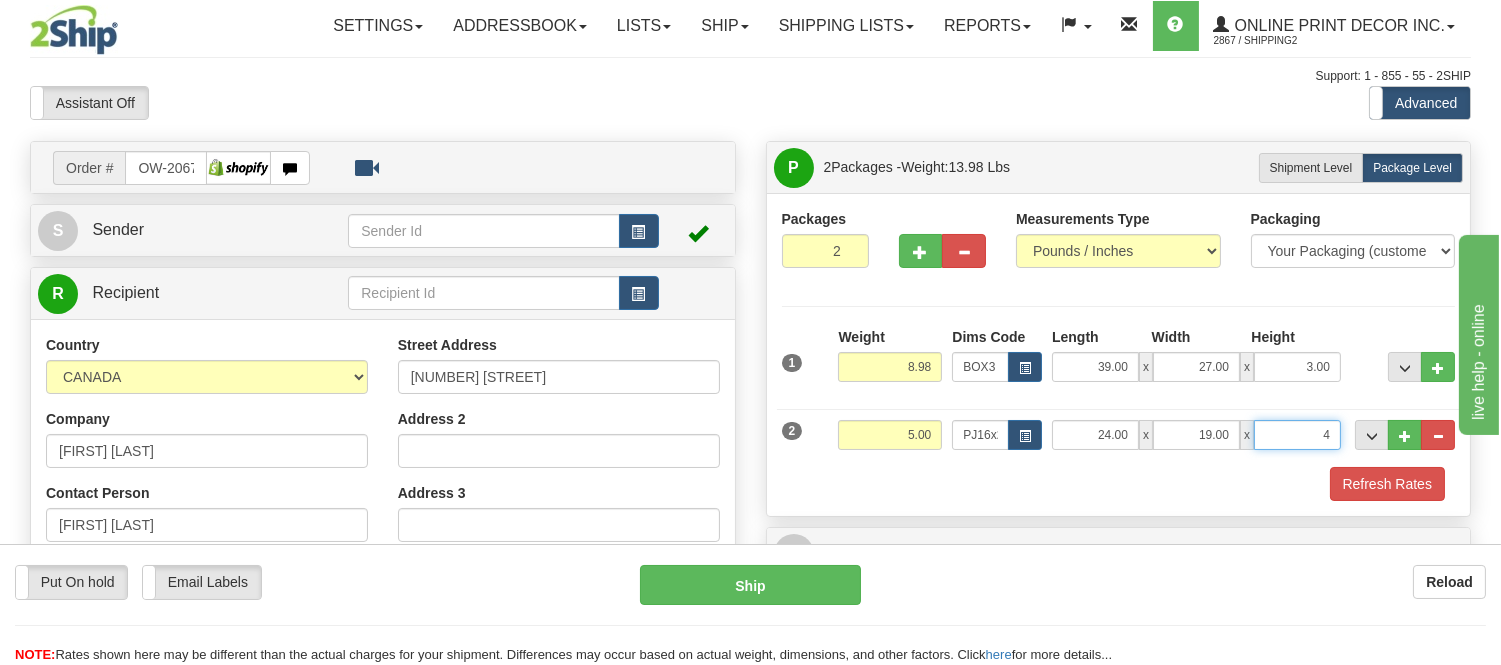 type on "4.00" 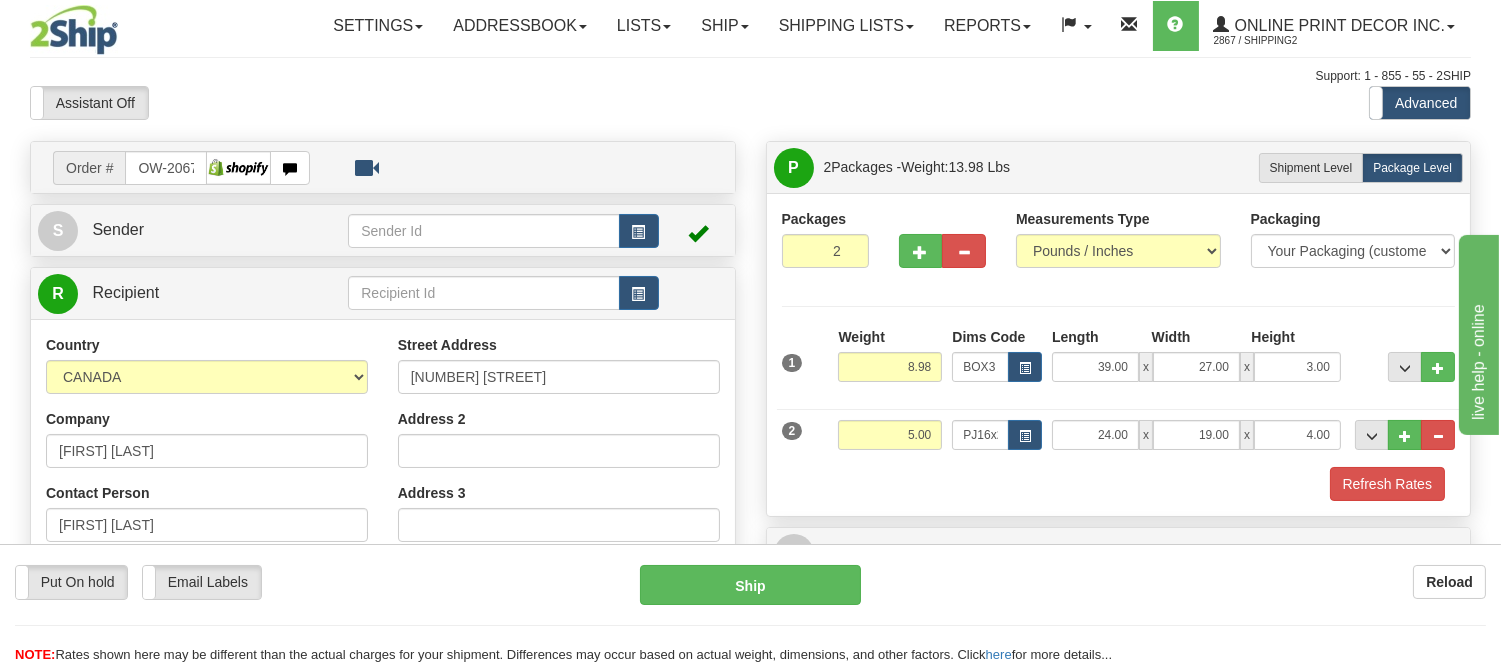 click on "Packaging
Your Packaging (customer supplied)
Envelope (carrier supplied)
Pack (carrier supplied)
Box (carrier supplied)
Tube (carrier supplied)
10 KG Box (carrier supplied)
25 KG Box (carrier supplied)
Pallet
Non Standard Package
PO" at bounding box center [1146, 466] 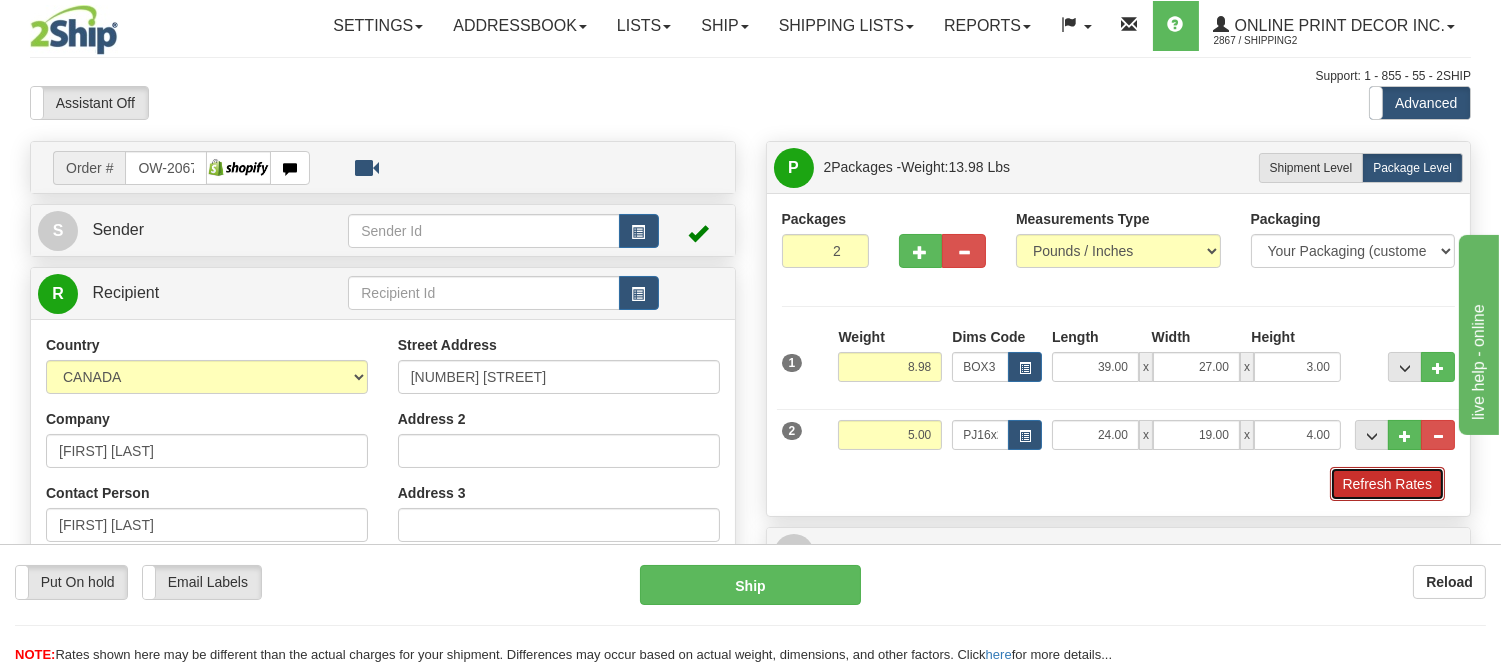 click on "Refresh Rates" at bounding box center (1387, 484) 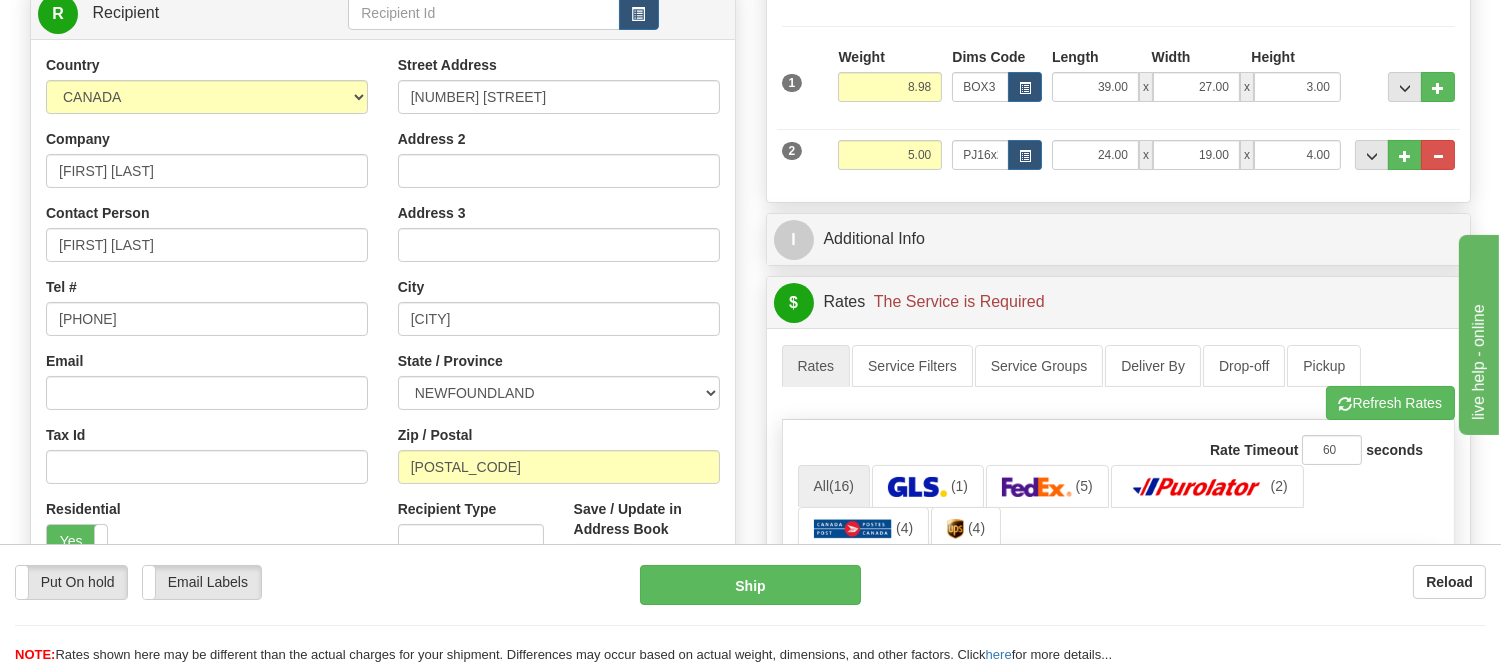 scroll, scrollTop: 333, scrollLeft: 0, axis: vertical 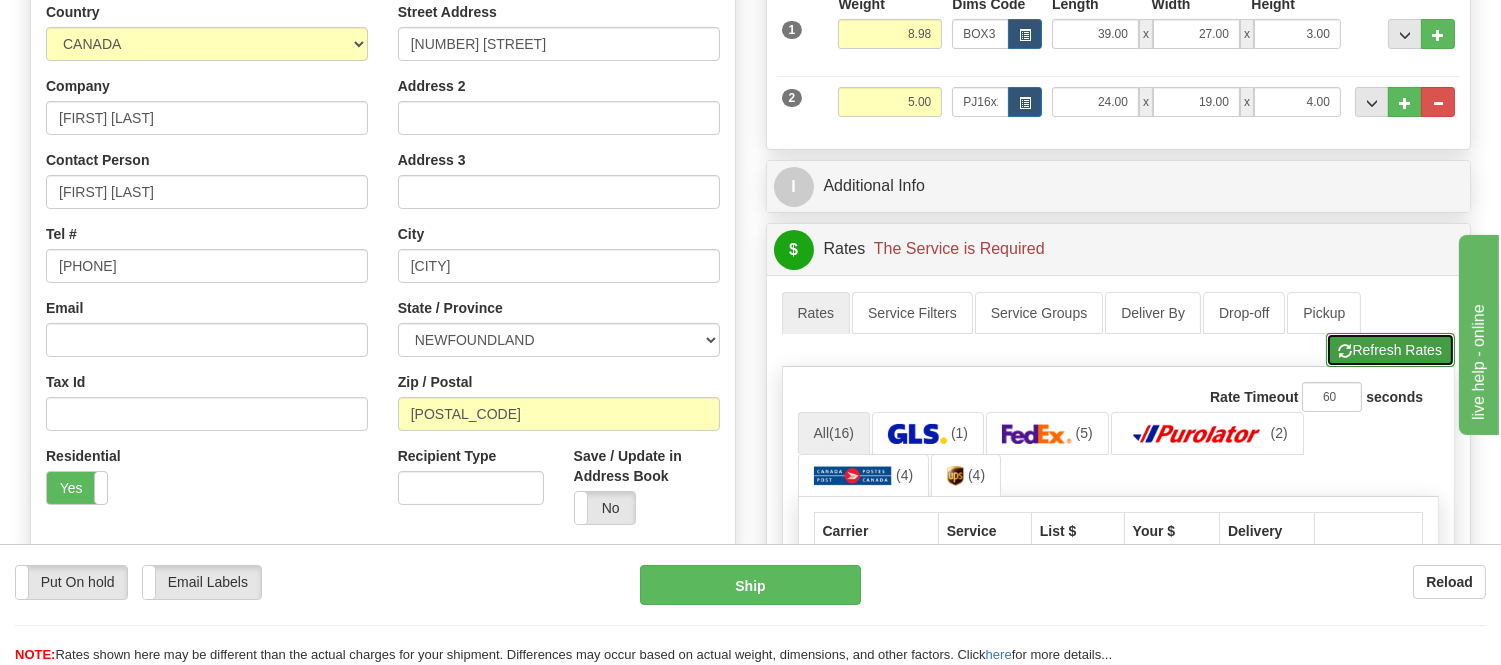 click on "Refresh Rates" at bounding box center (1390, 350) 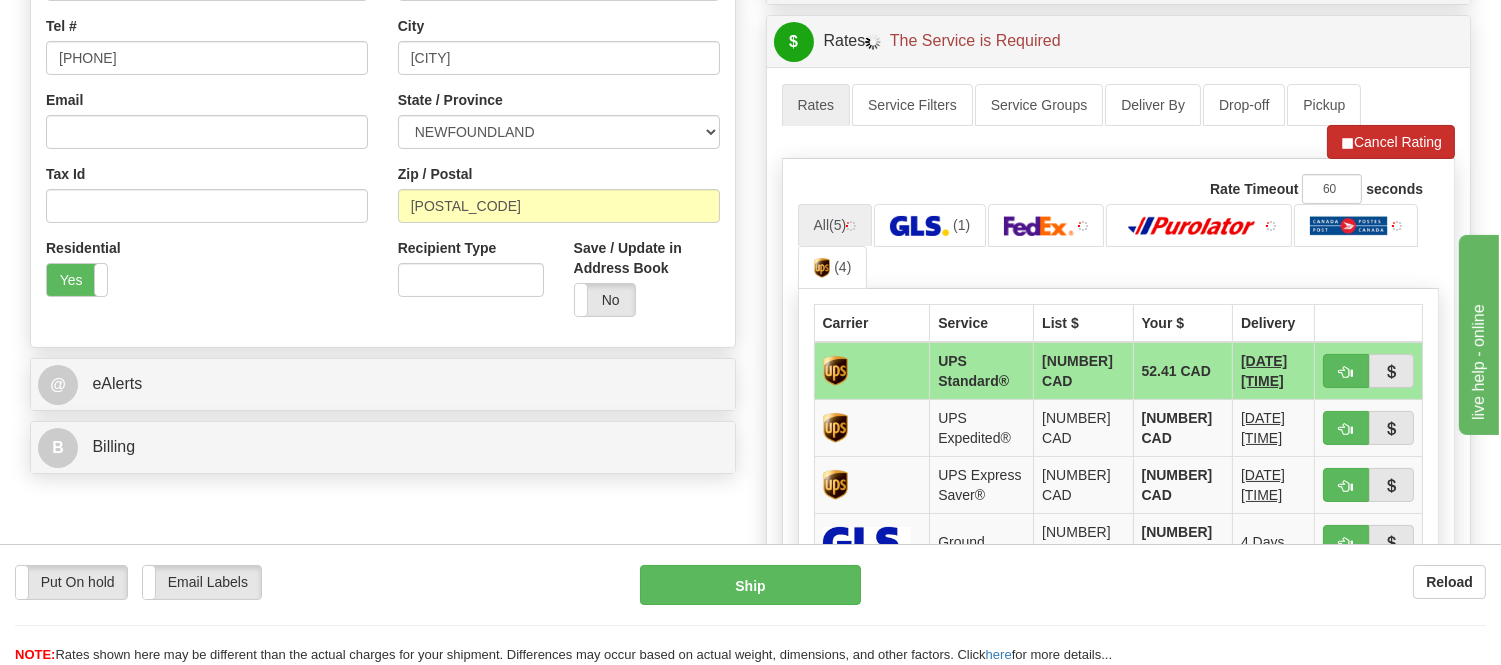 scroll, scrollTop: 555, scrollLeft: 0, axis: vertical 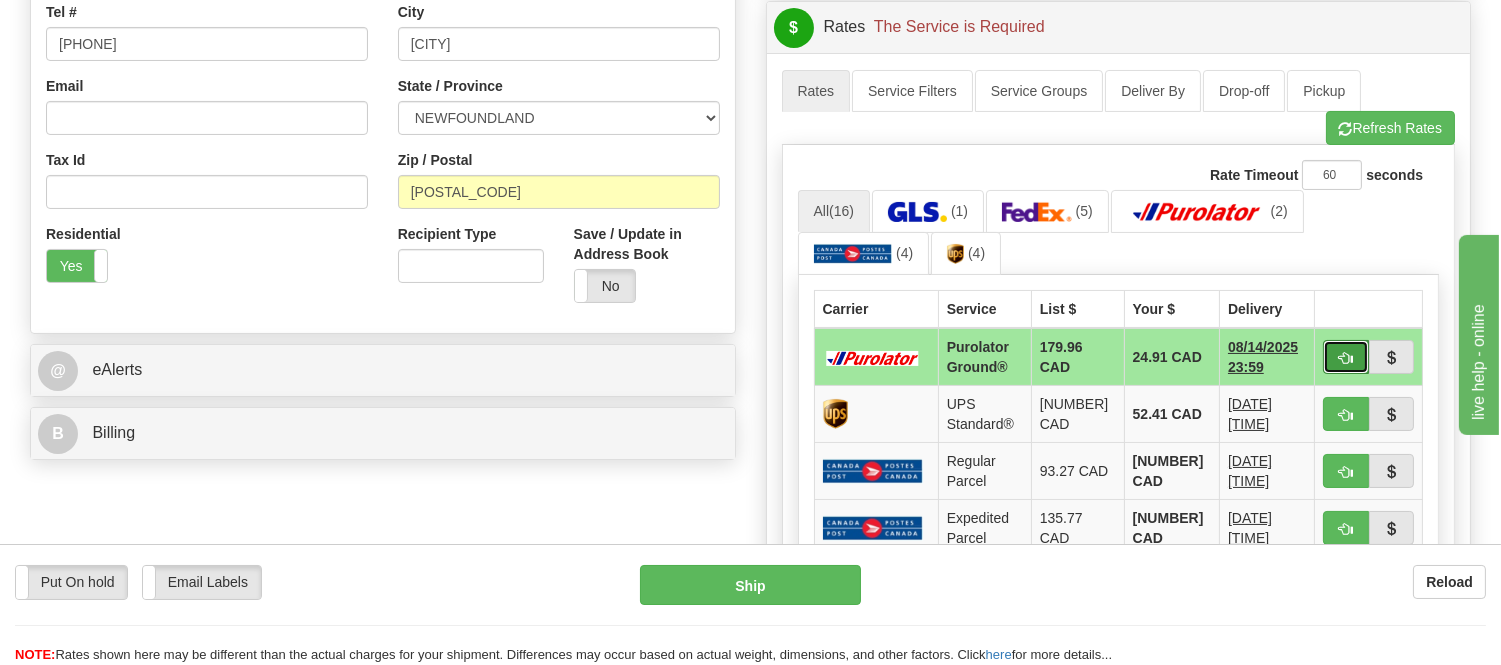 click at bounding box center [1346, 357] 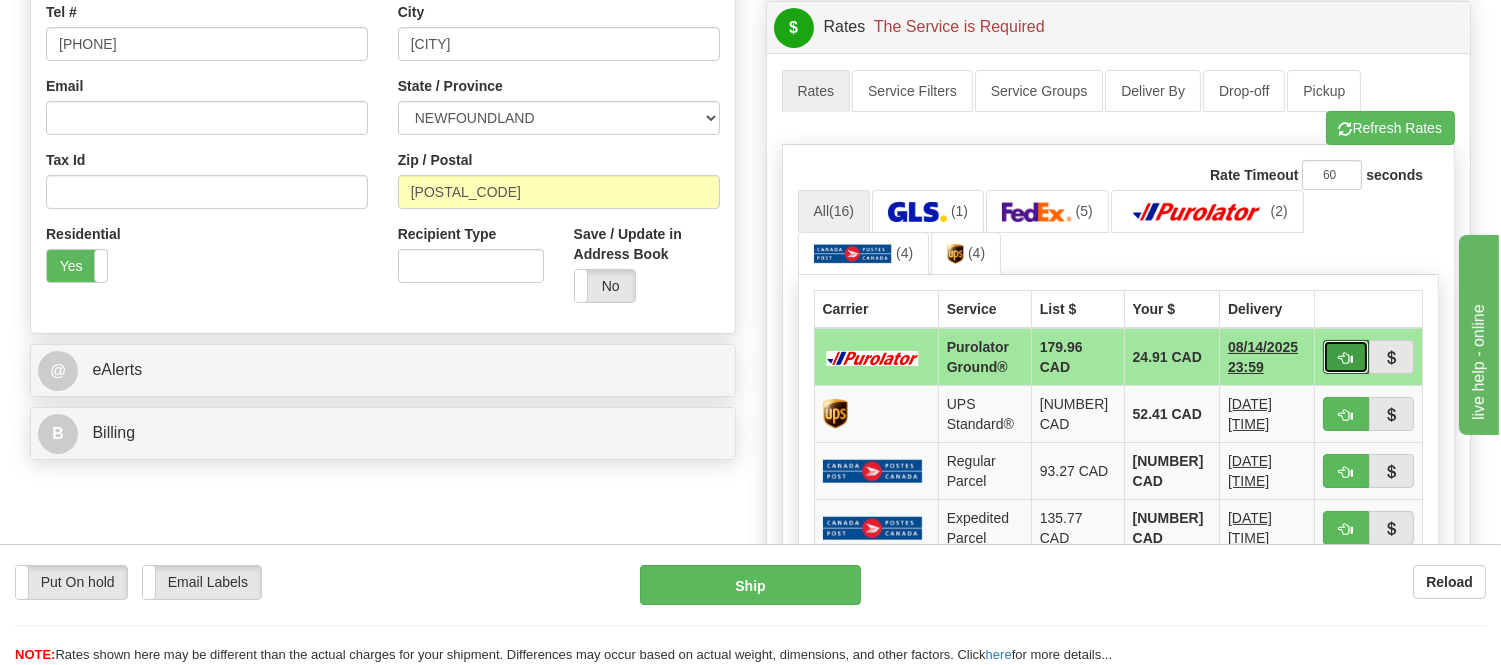 type on "260" 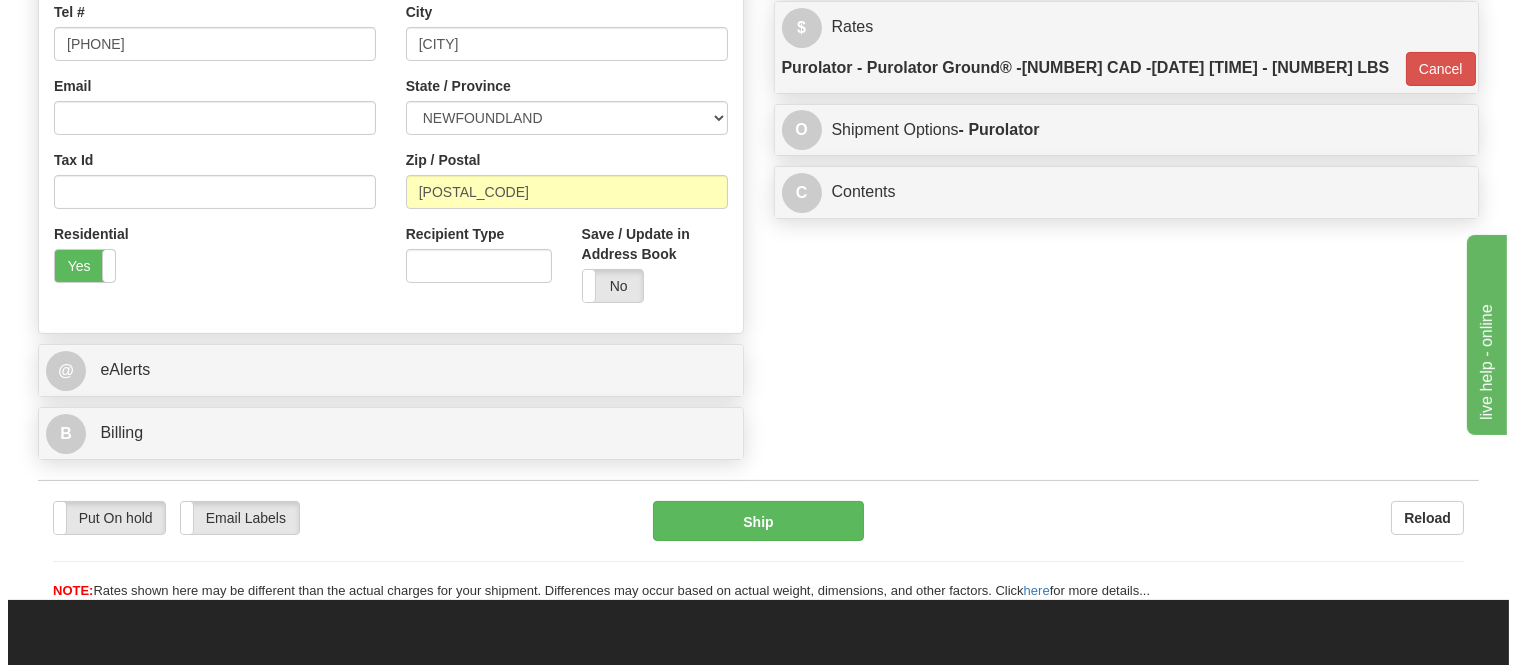 scroll, scrollTop: 222, scrollLeft: 0, axis: vertical 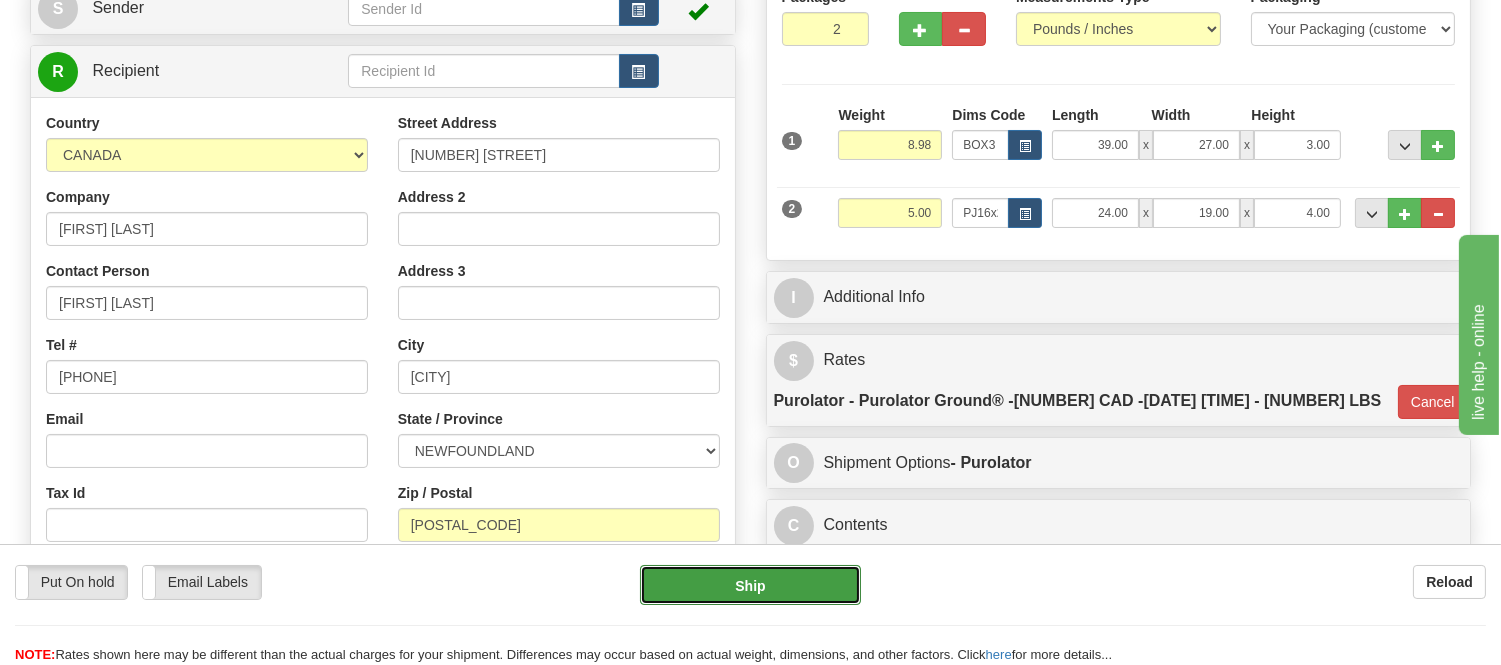 click on "Ship" at bounding box center [750, 585] 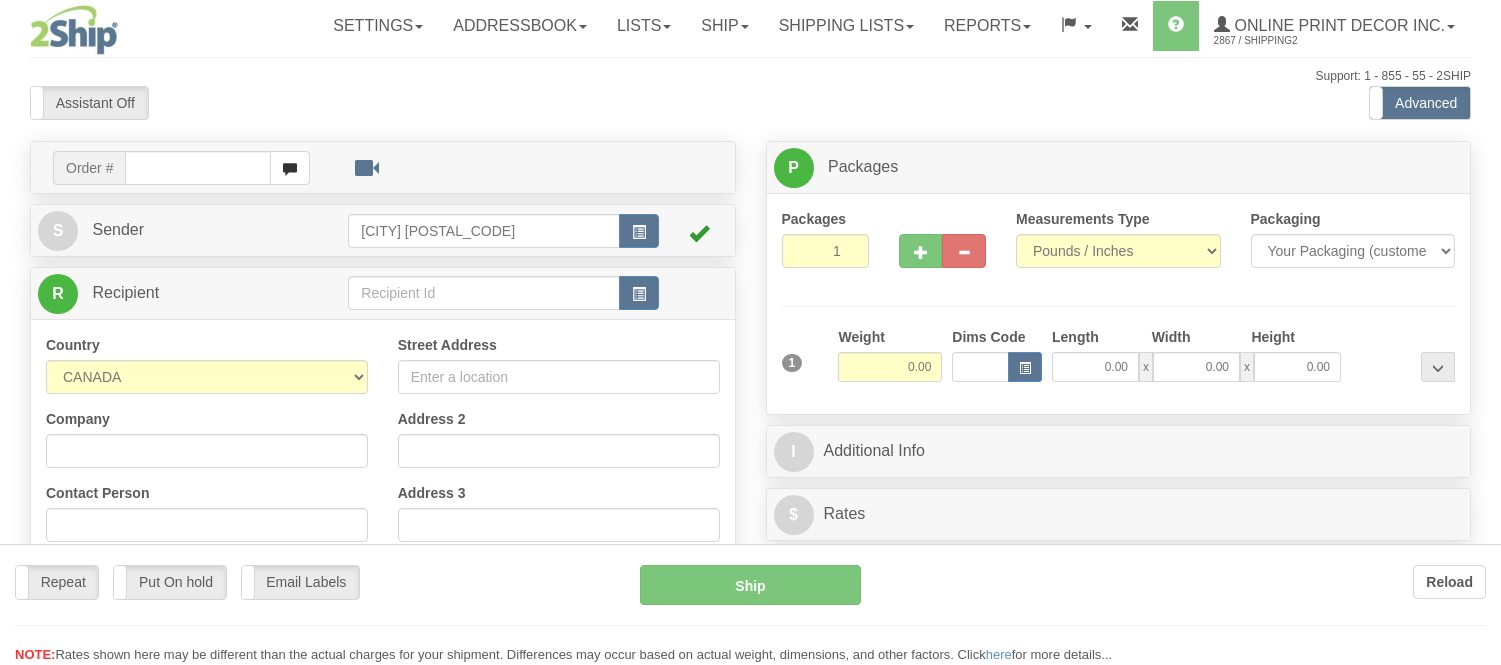 scroll, scrollTop: 0, scrollLeft: 0, axis: both 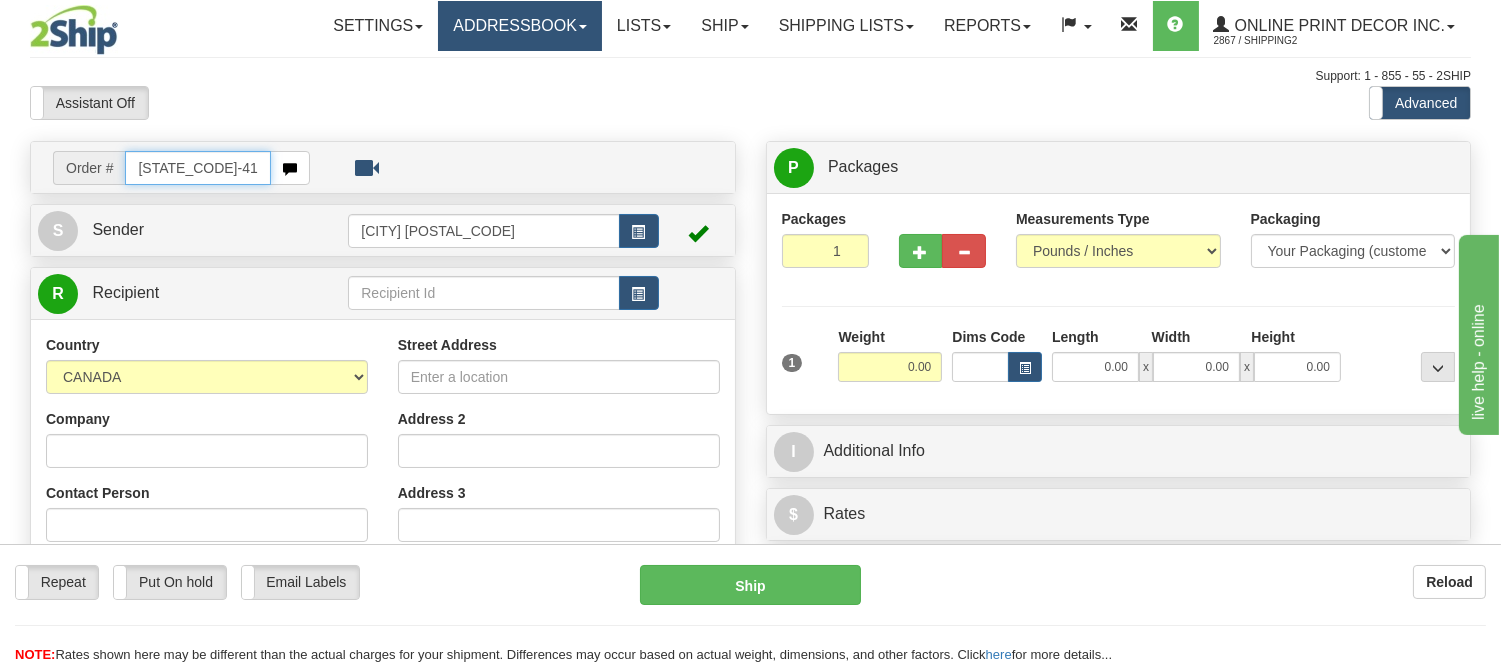 type on "[STATE_CODE]-419006" 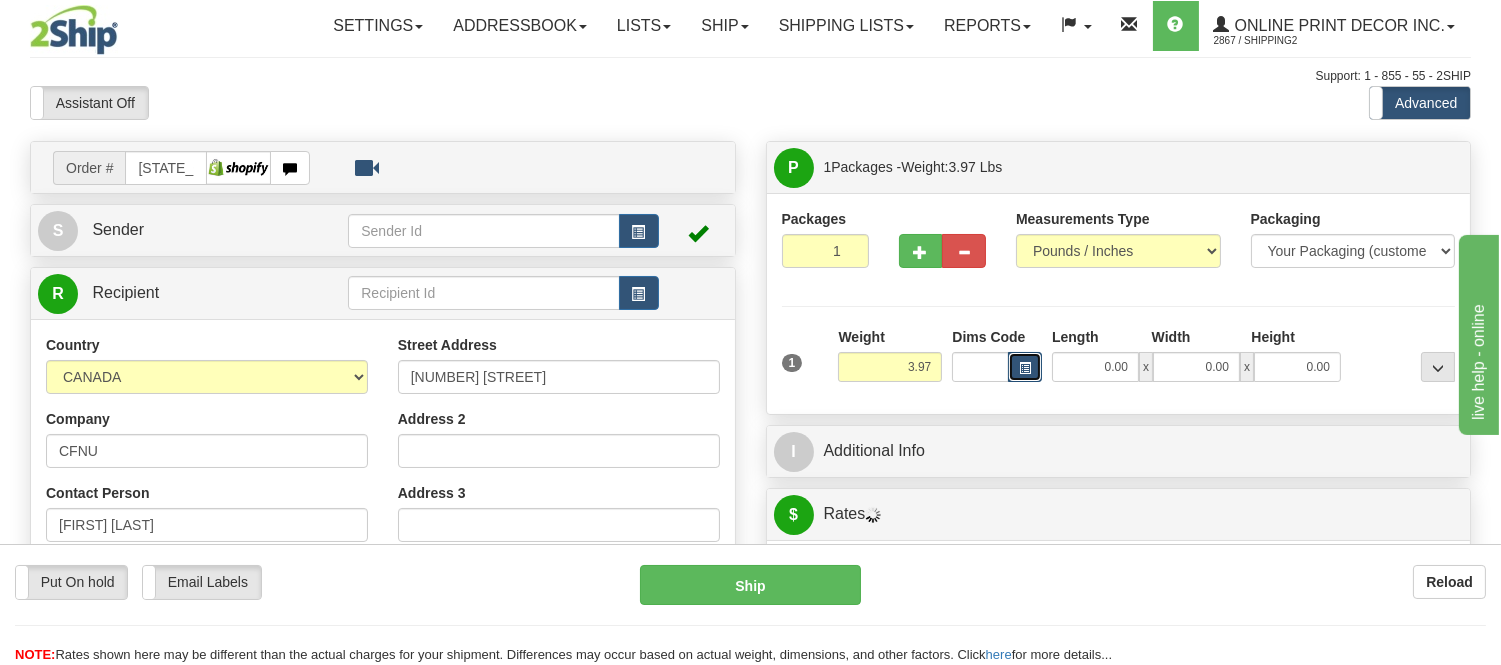 click at bounding box center [1025, 367] 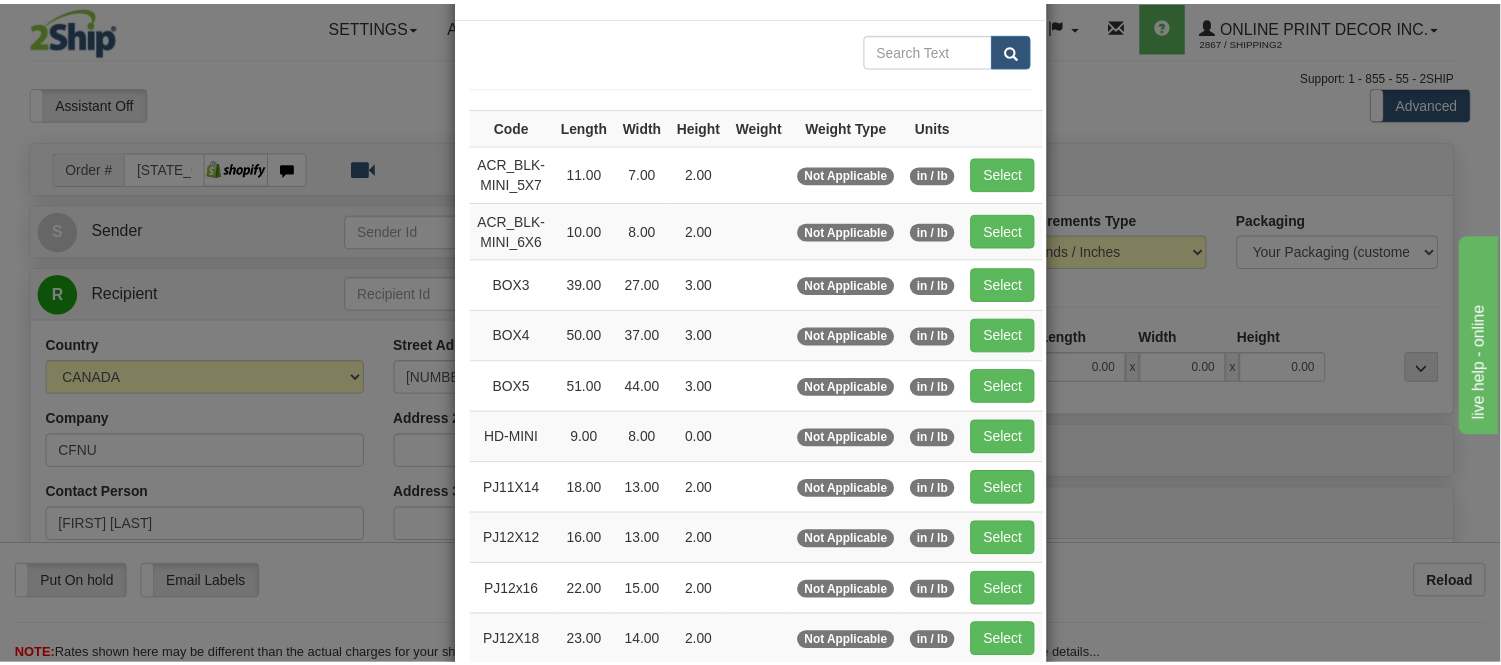 scroll, scrollTop: 111, scrollLeft: 0, axis: vertical 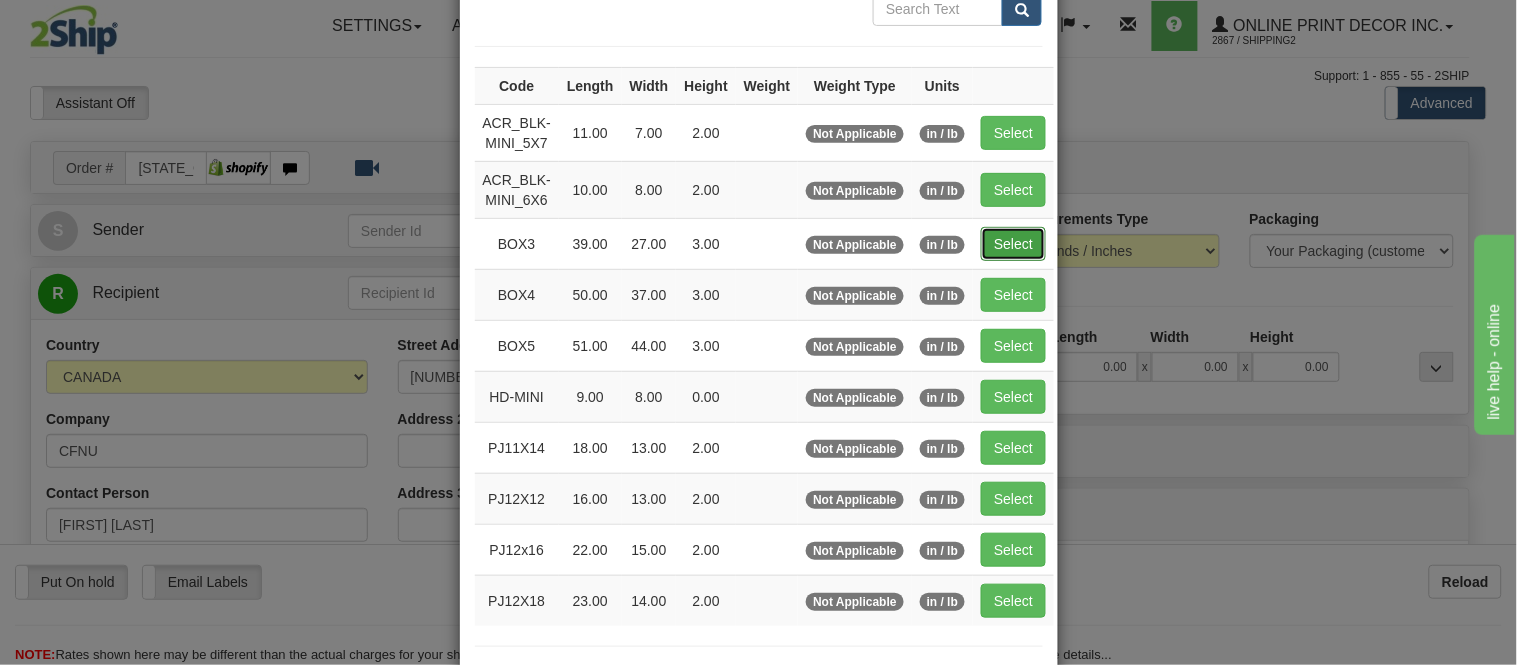 click on "Select" at bounding box center (1013, 244) 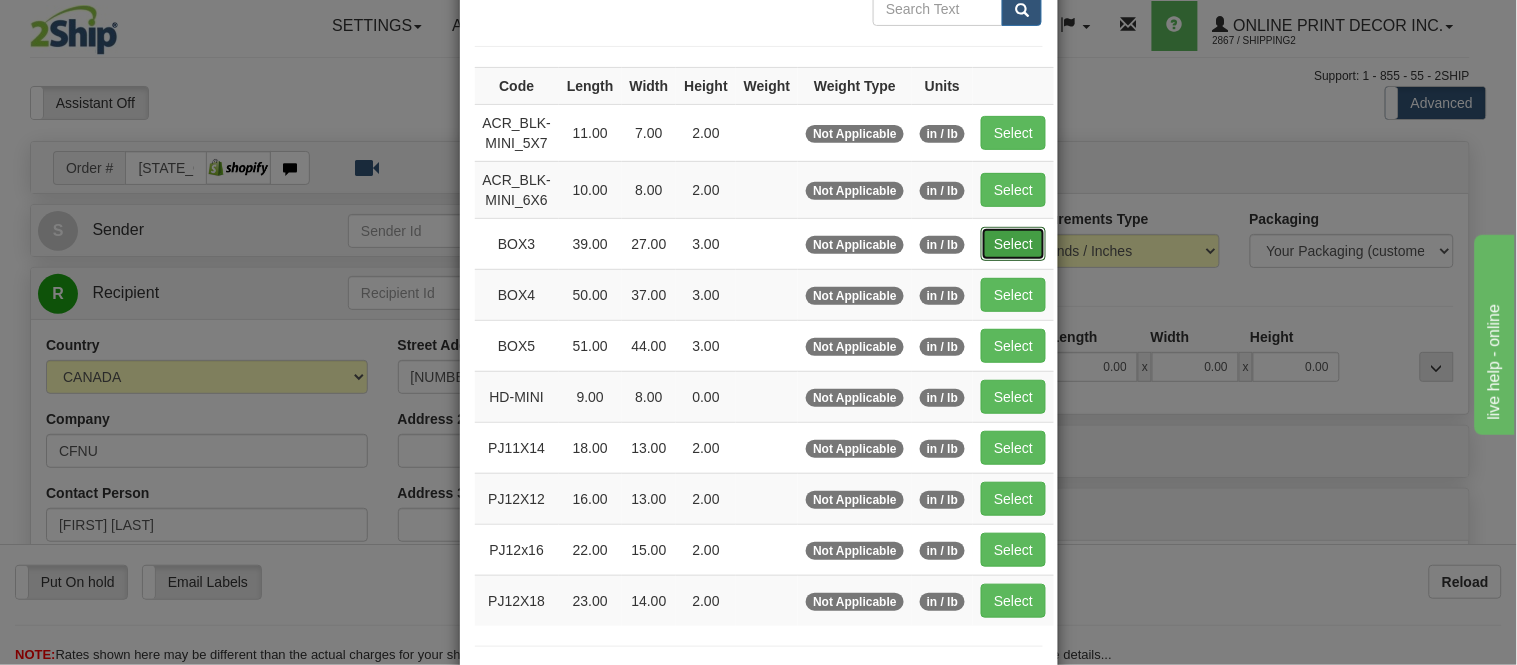 type on "39.00" 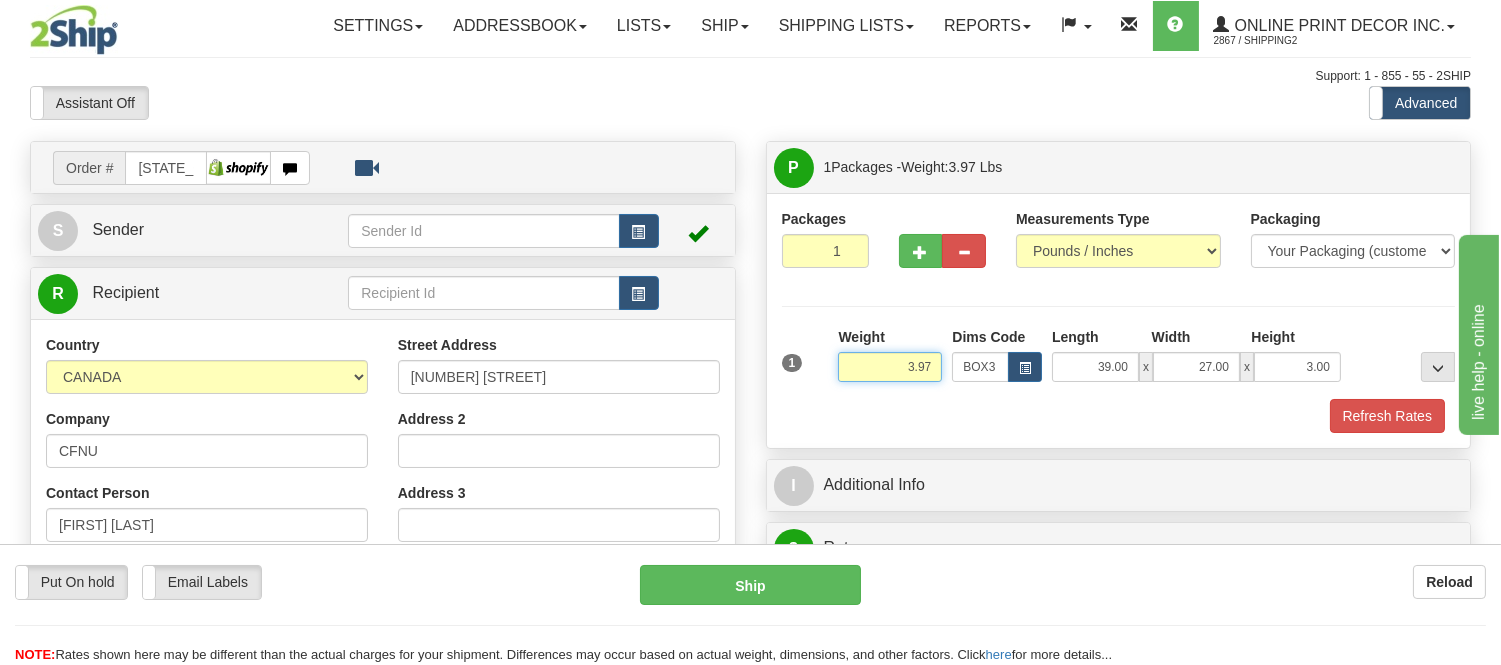 drag, startPoint x: 934, startPoint y: 366, endPoint x: 857, endPoint y: 363, distance: 77.05842 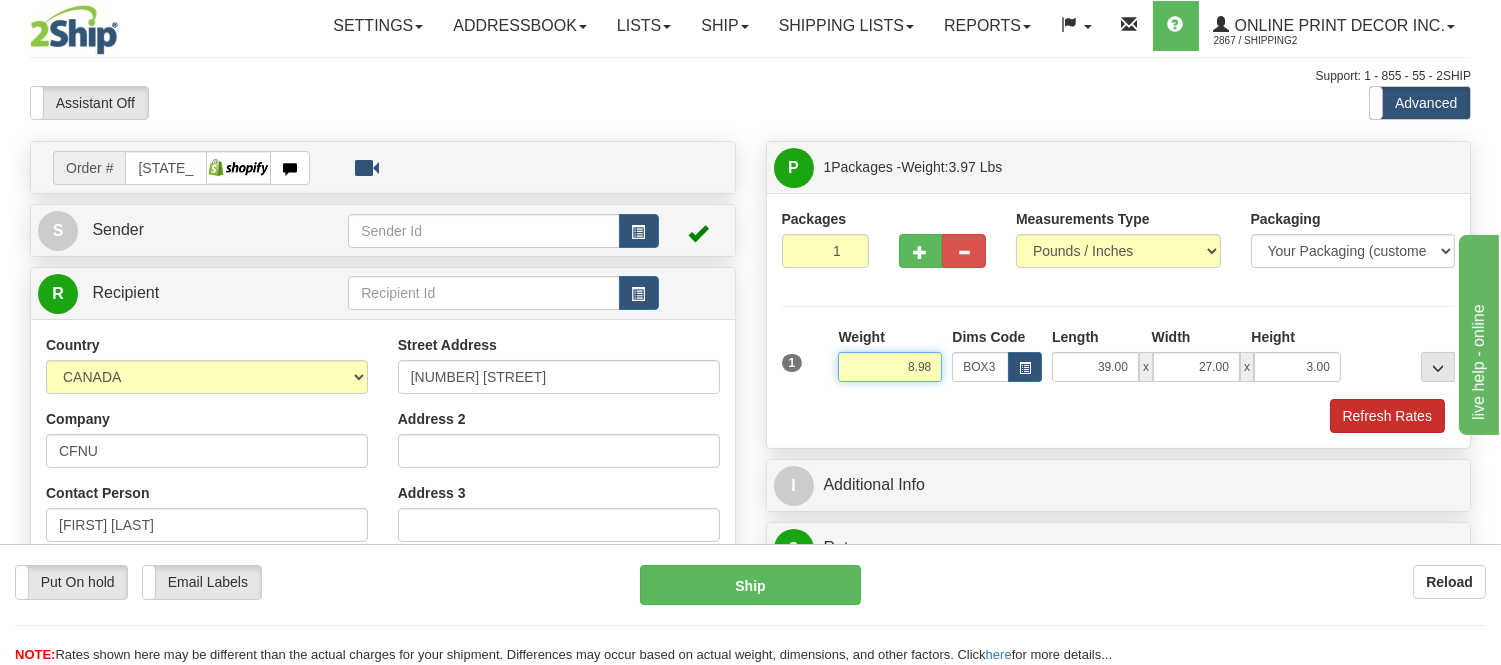 type on "8.98" 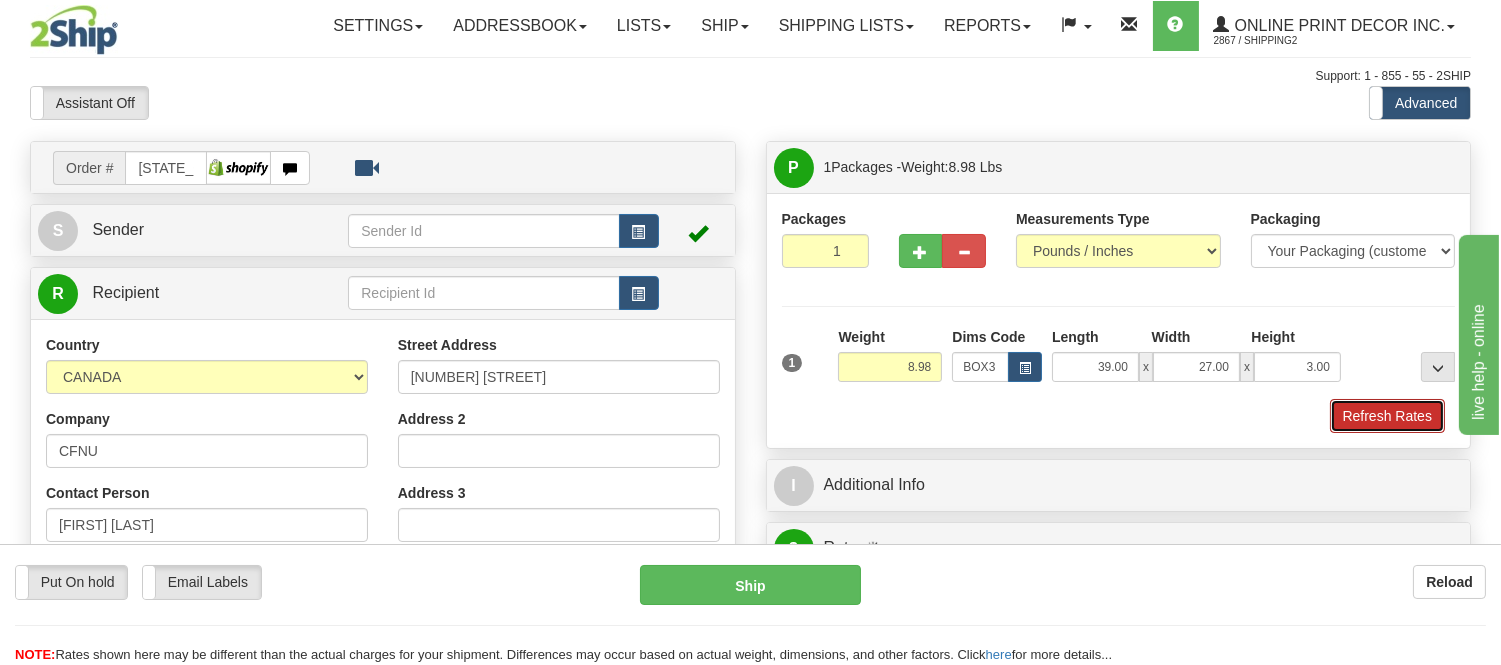 click on "Refresh Rates" at bounding box center (1387, 416) 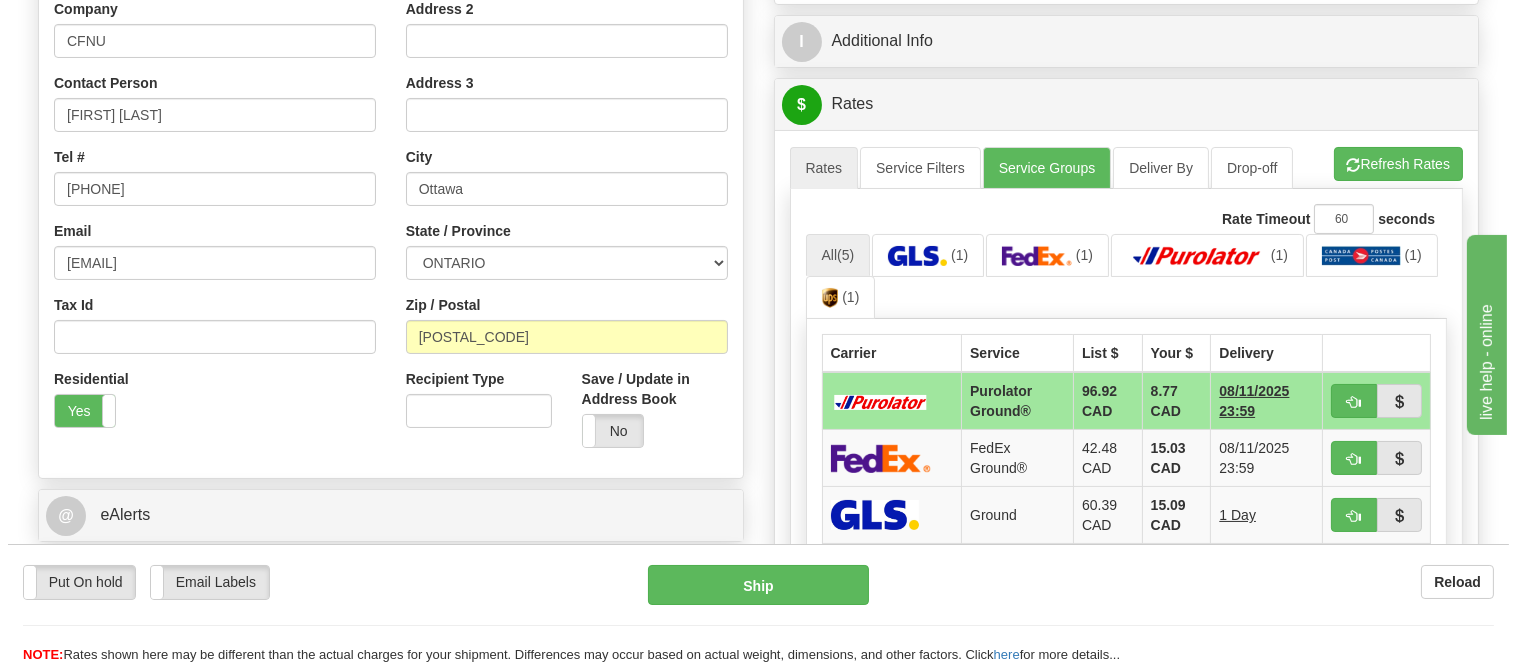scroll, scrollTop: 444, scrollLeft: 0, axis: vertical 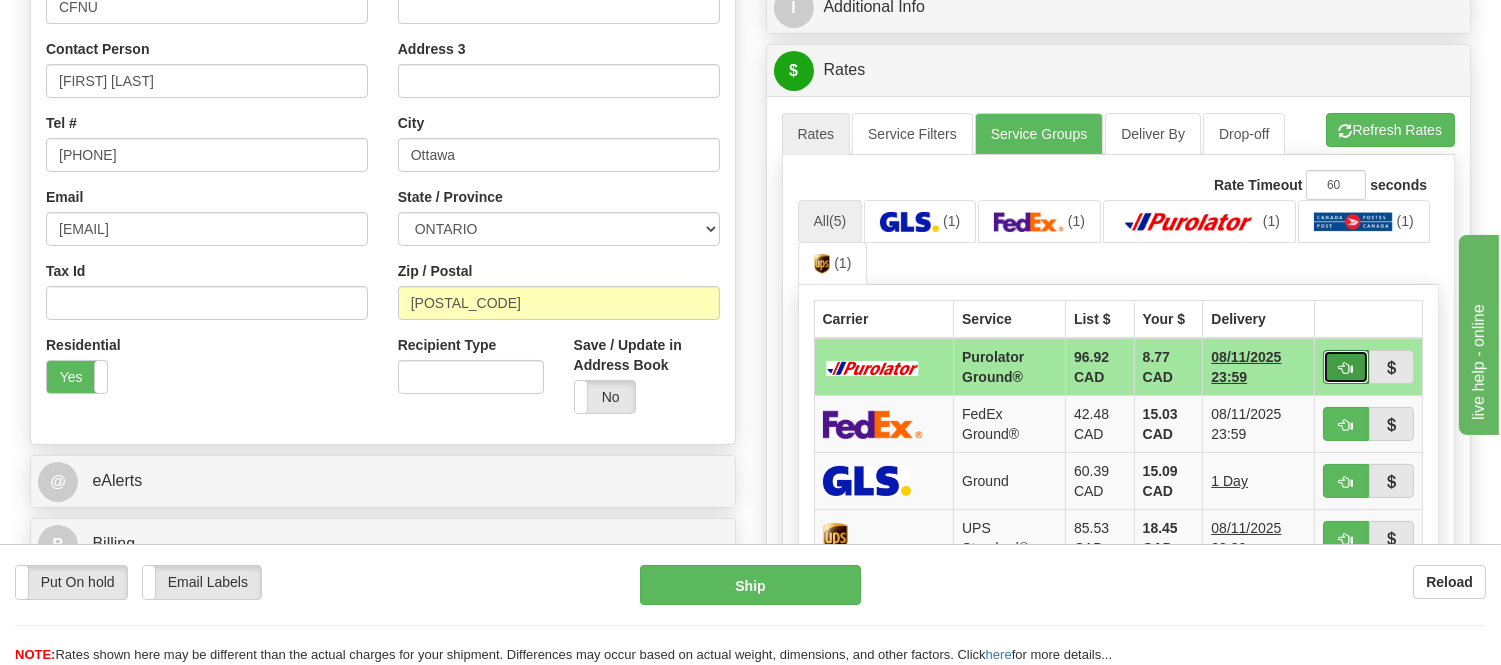 click at bounding box center [1346, 367] 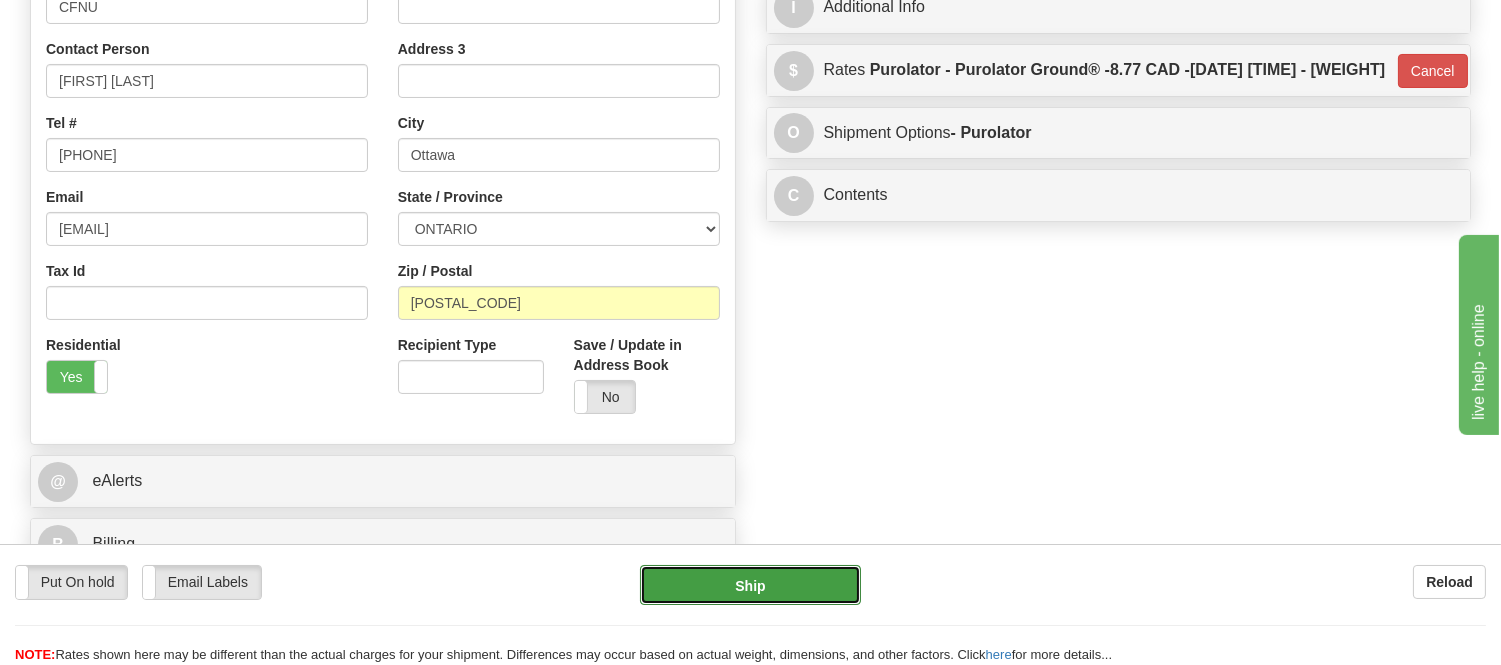 click on "Ship" at bounding box center [750, 585] 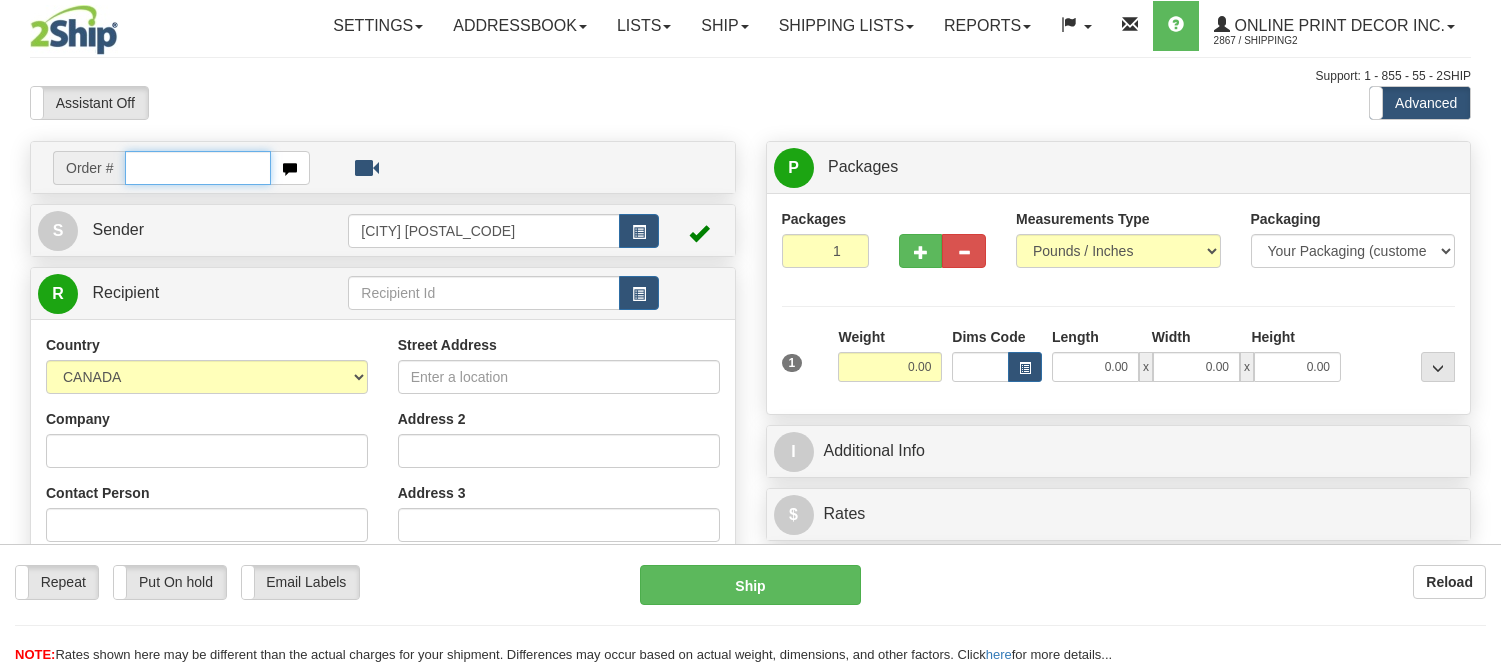 scroll, scrollTop: 0, scrollLeft: 0, axis: both 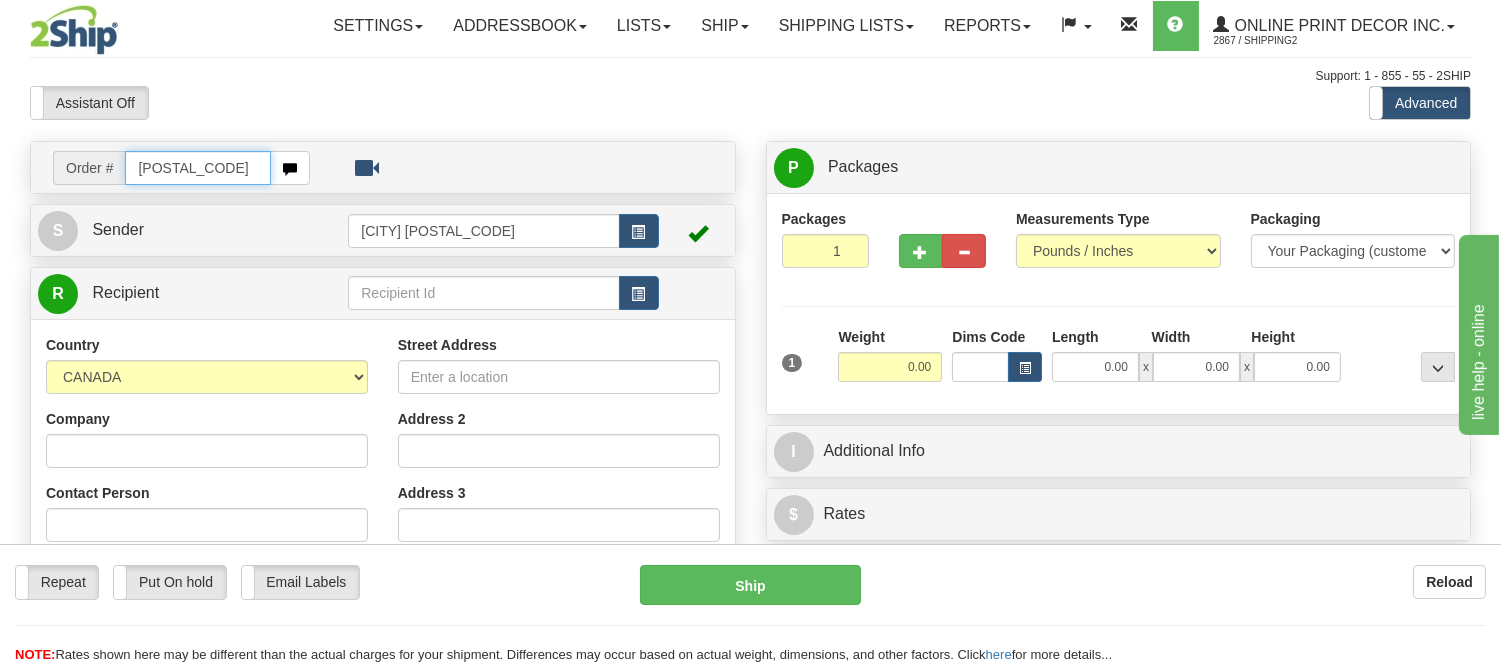 type on "[POSTAL_CODE]" 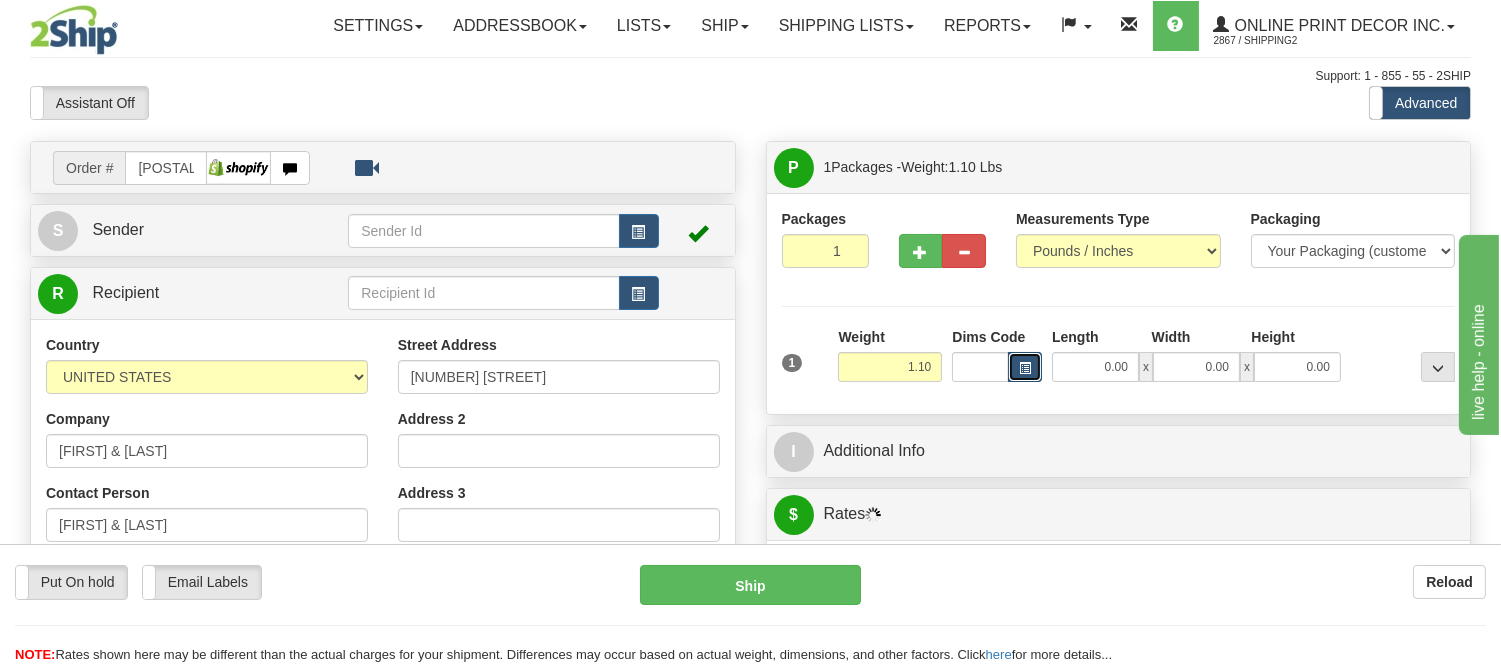 click at bounding box center (1025, 367) 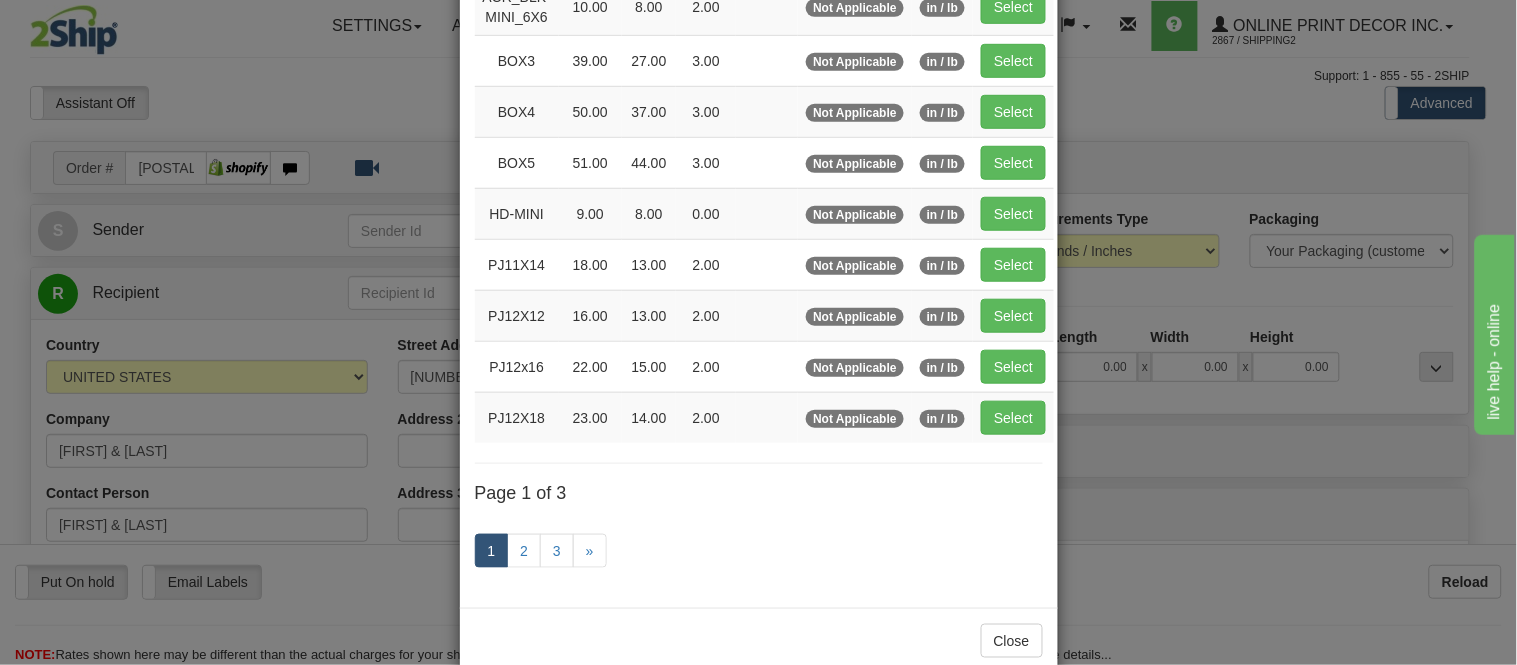 scroll, scrollTop: 333, scrollLeft: 0, axis: vertical 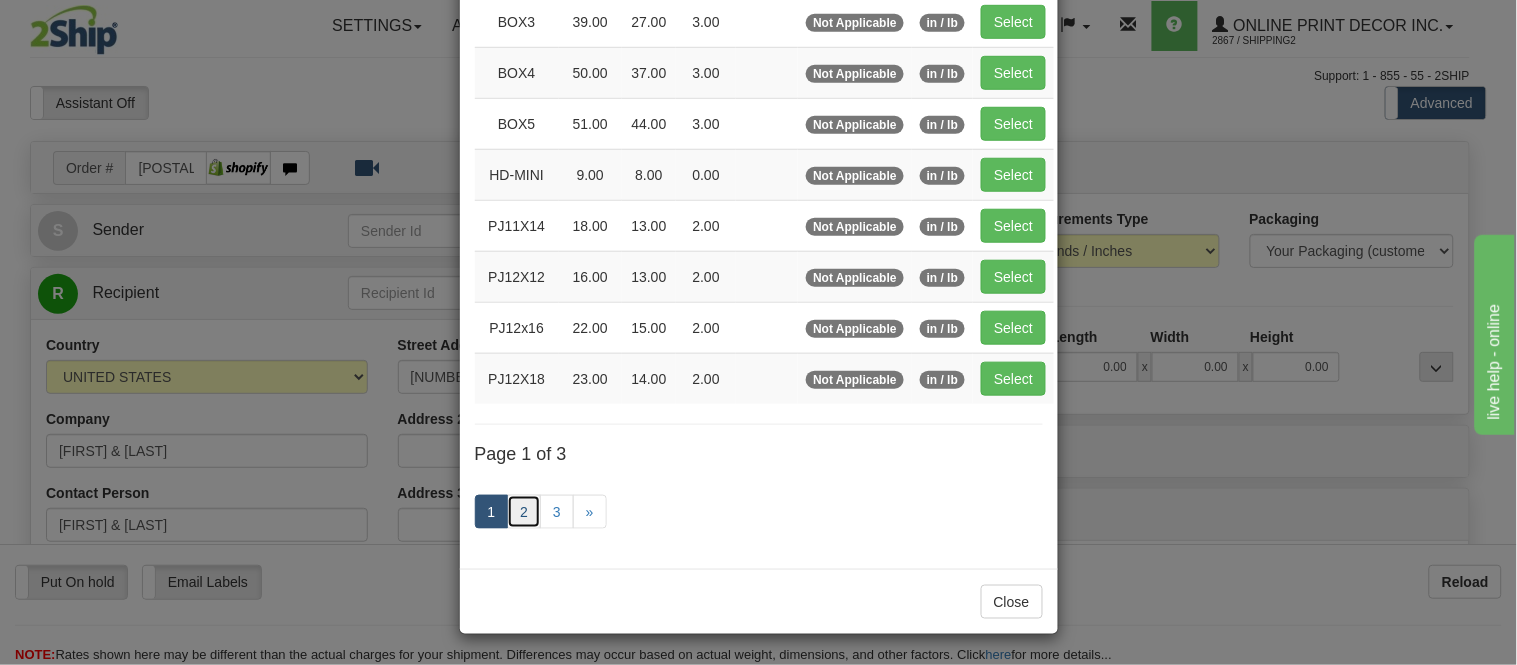 click on "2" at bounding box center (524, 512) 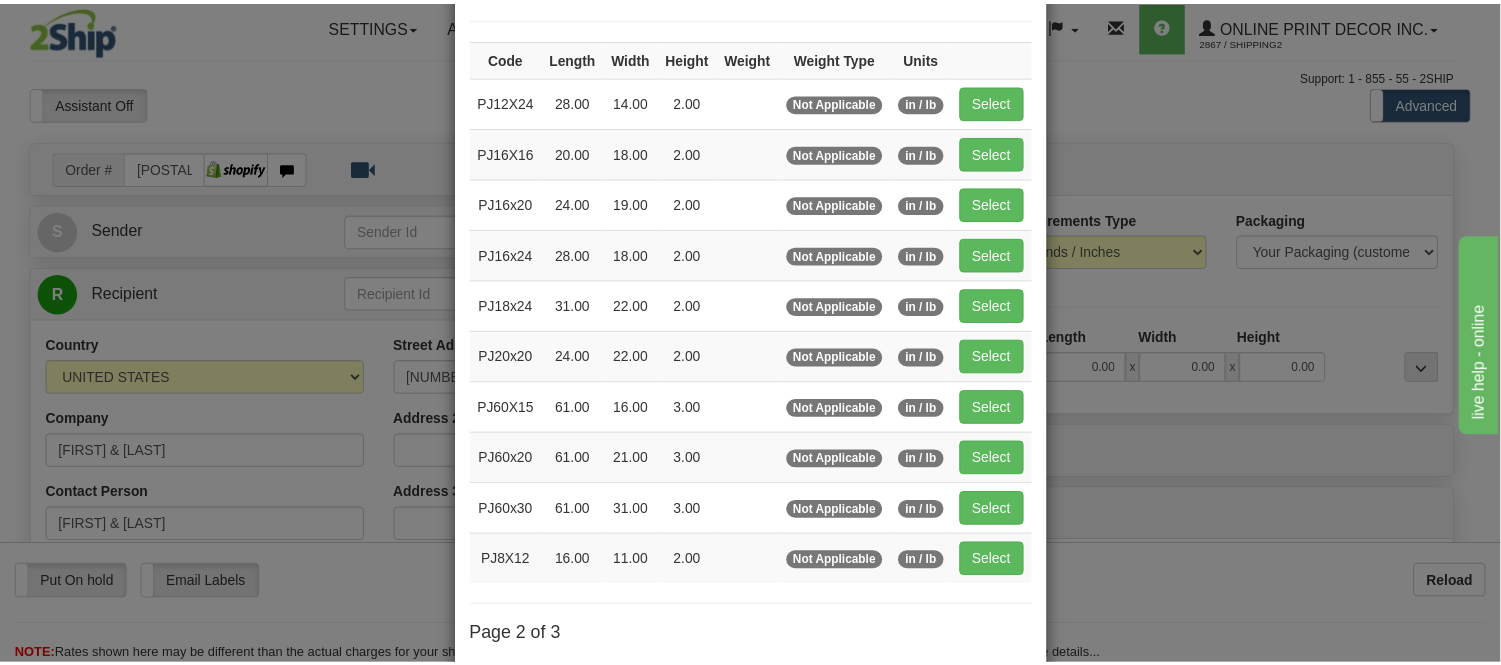 scroll, scrollTop: 325, scrollLeft: 0, axis: vertical 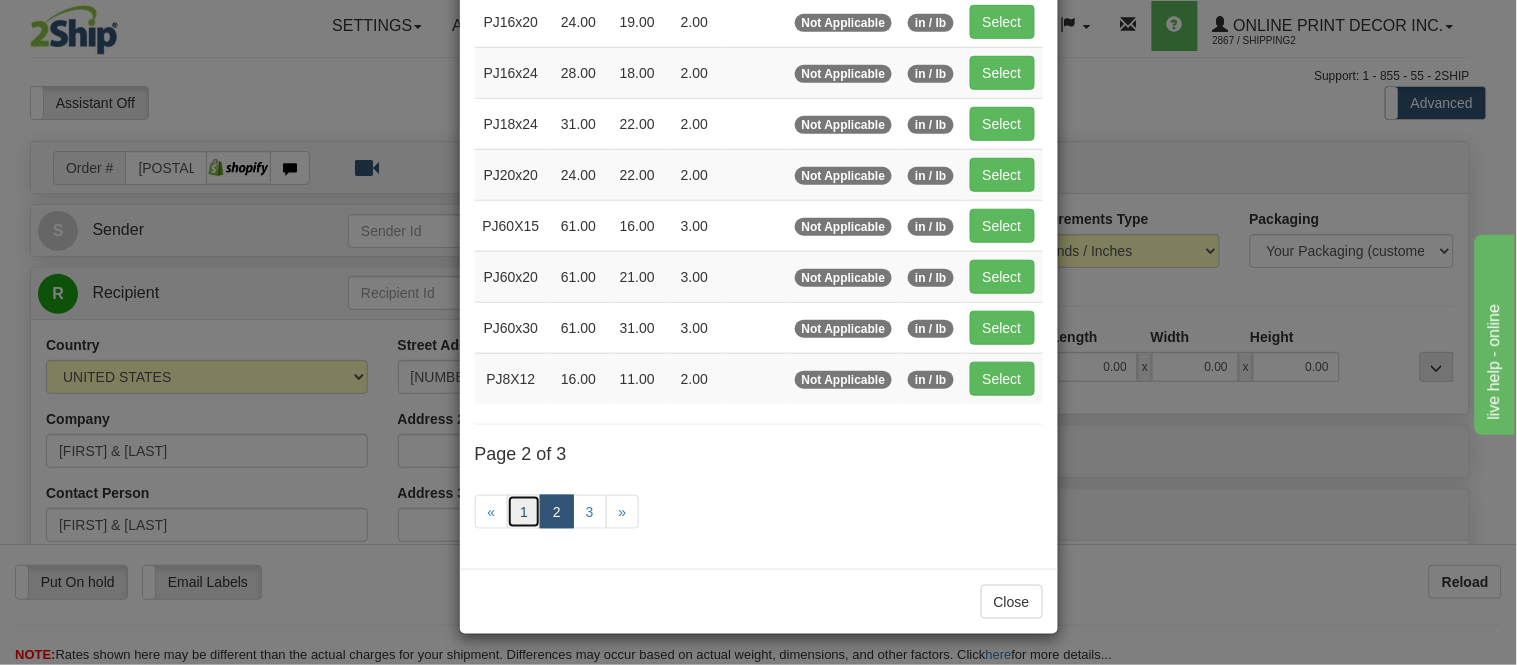click on "1" at bounding box center (524, 512) 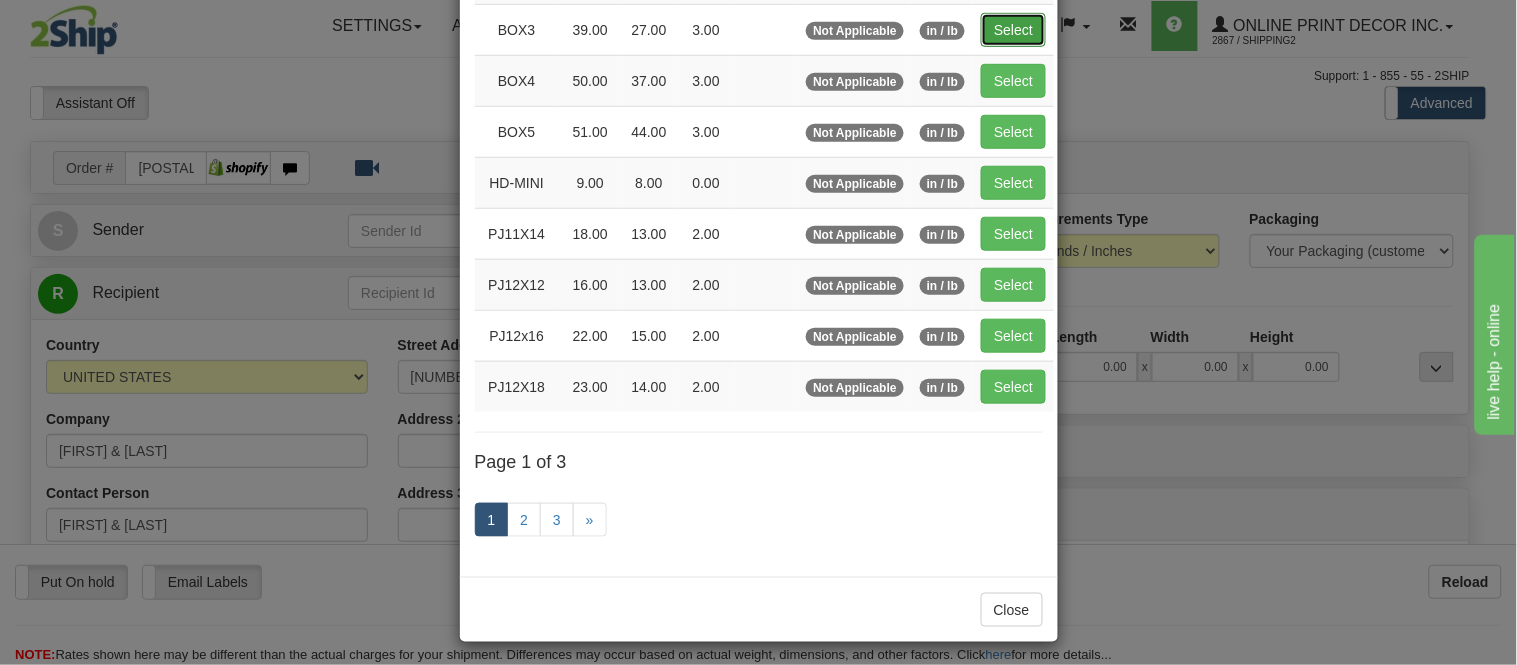 click on "Select" at bounding box center (1013, 30) 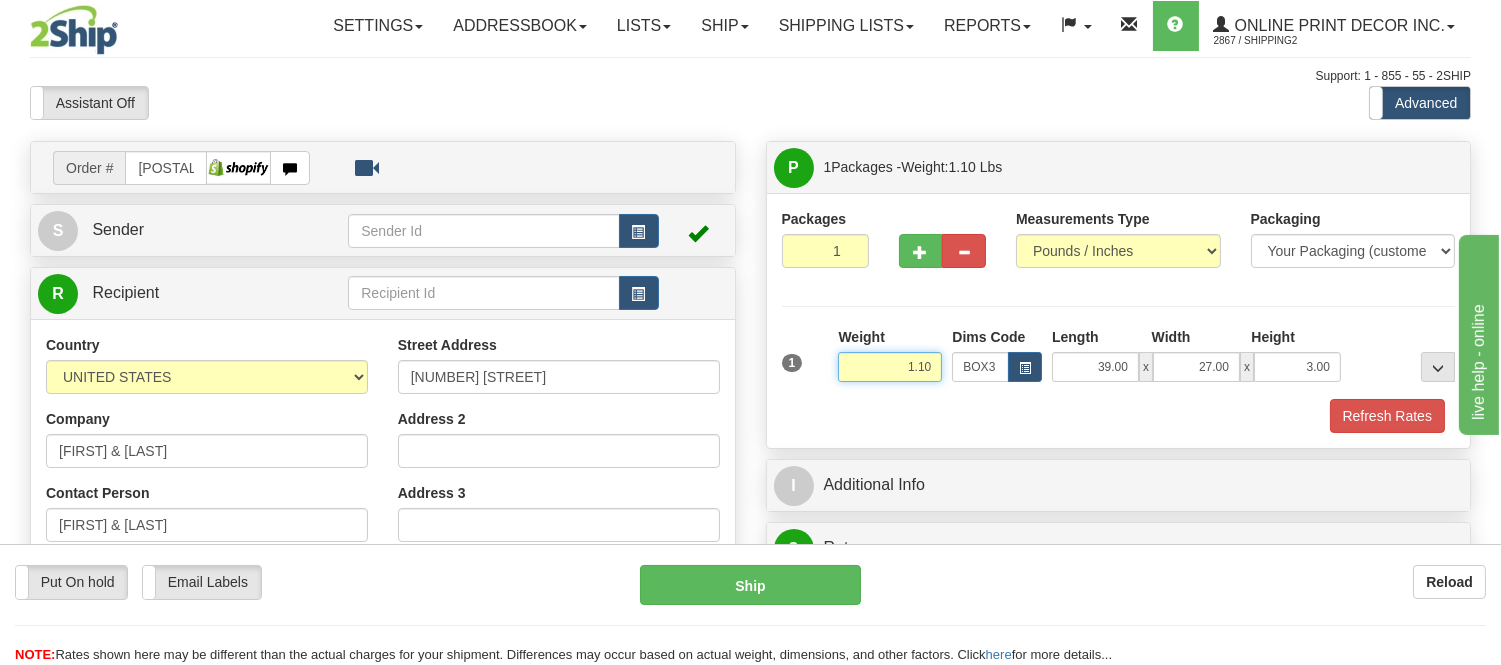 drag, startPoint x: 932, startPoint y: 367, endPoint x: 778, endPoint y: 357, distance: 154.32434 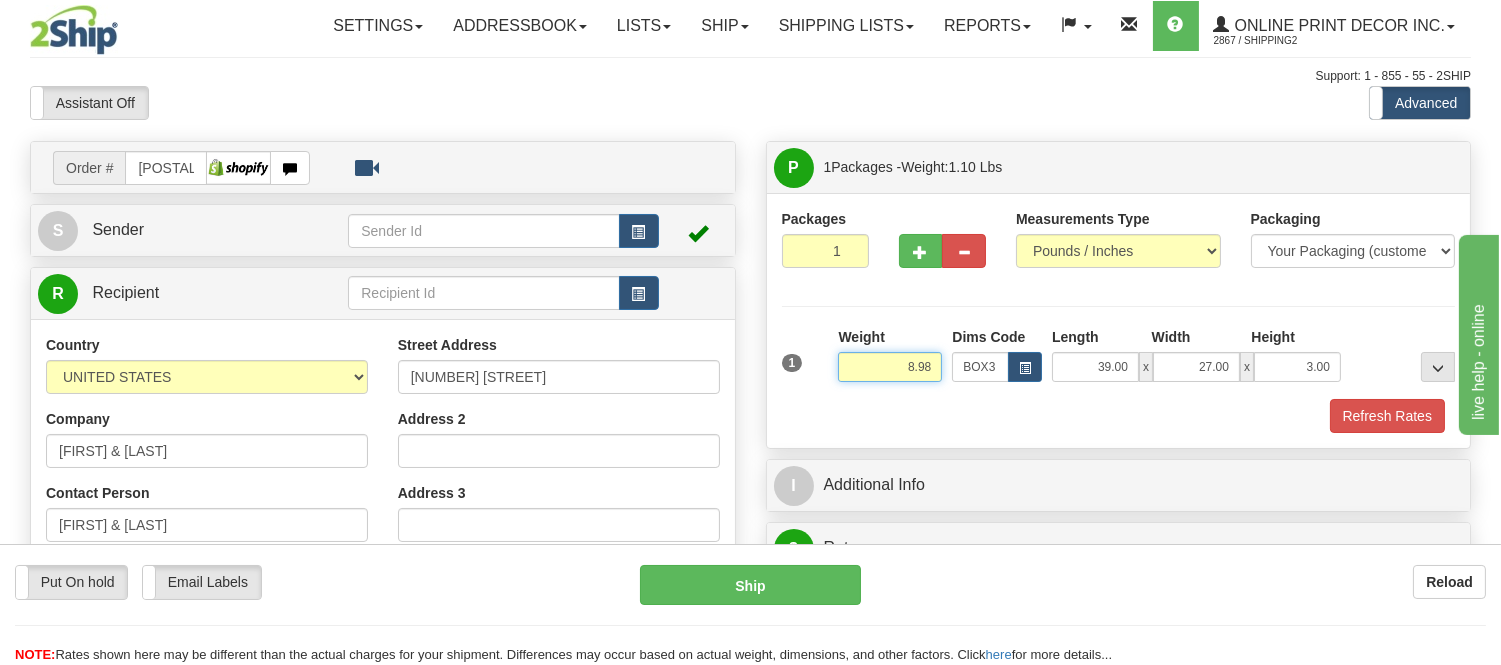 type on "8.98" 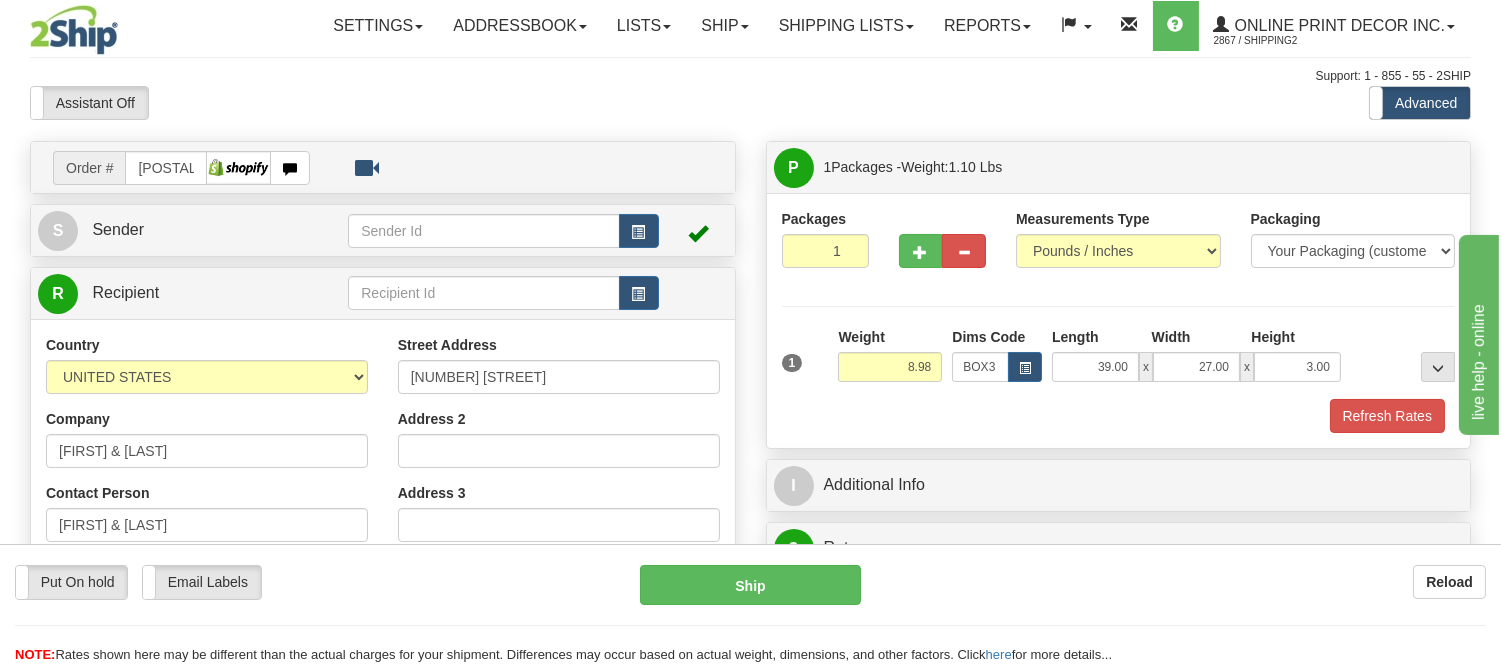click on "Packages                                              1
1
Measurements Type" at bounding box center (1119, 320) 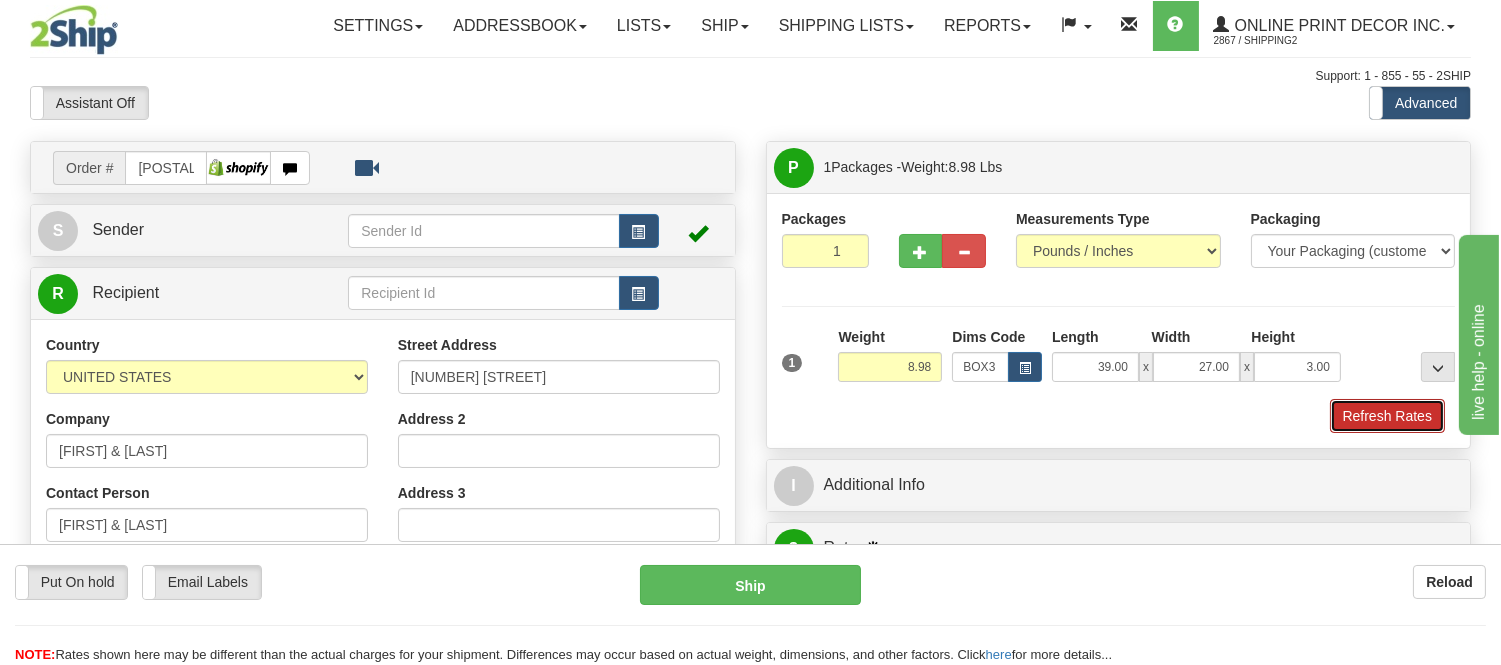 click on "Refresh Rates" at bounding box center (1387, 416) 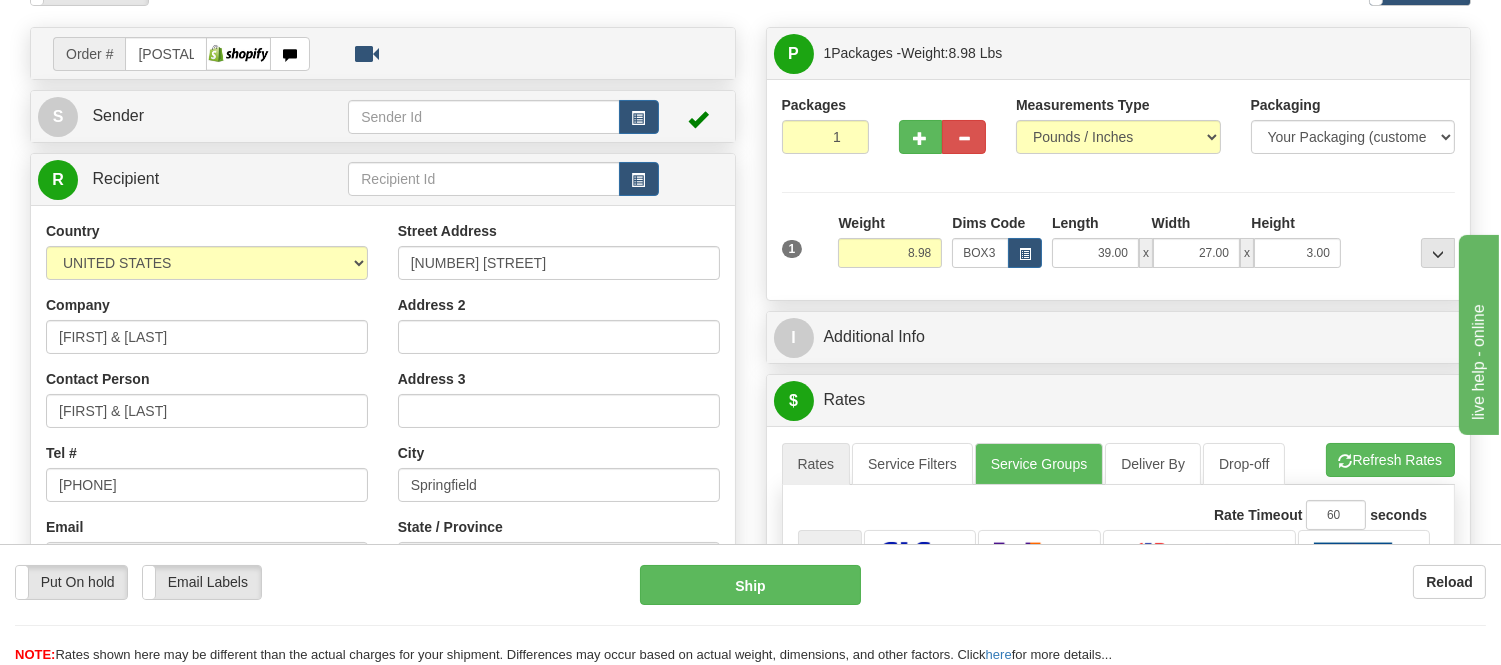 scroll, scrollTop: 172, scrollLeft: 0, axis: vertical 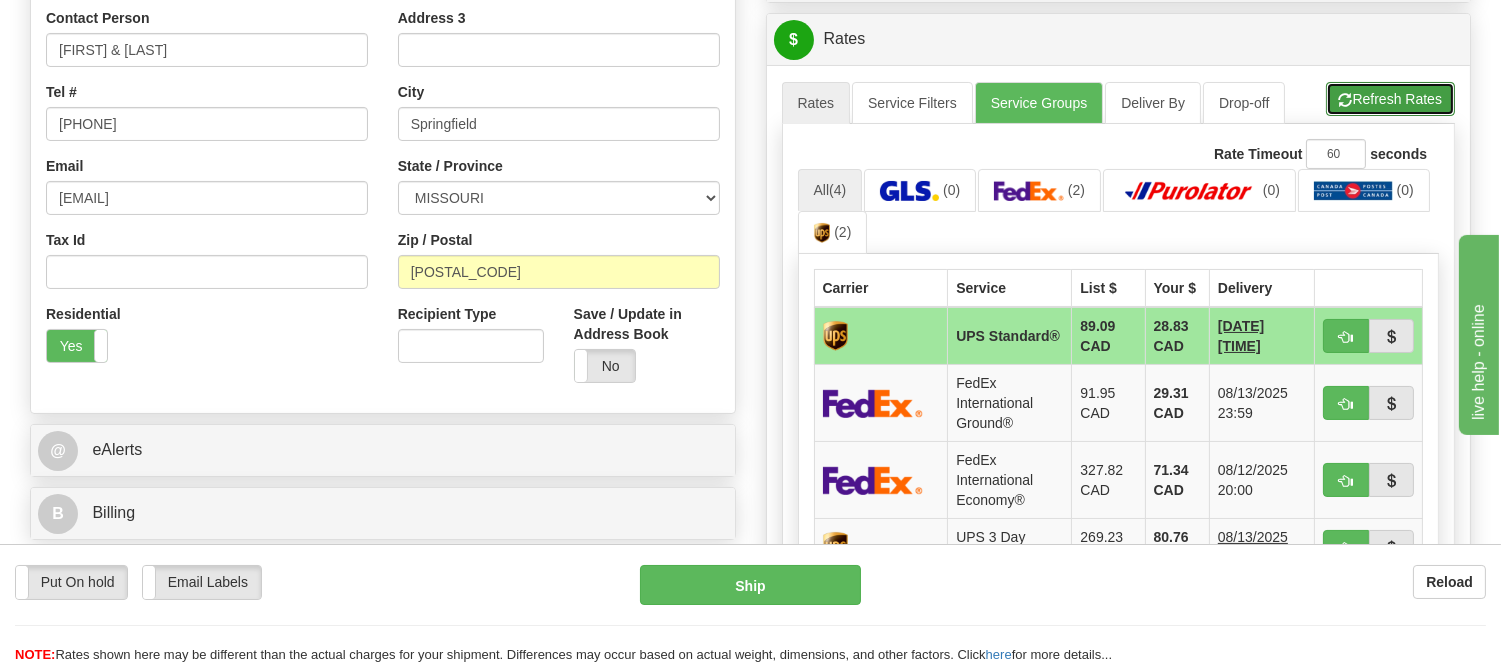 click on "Refresh Rates" at bounding box center [1390, 99] 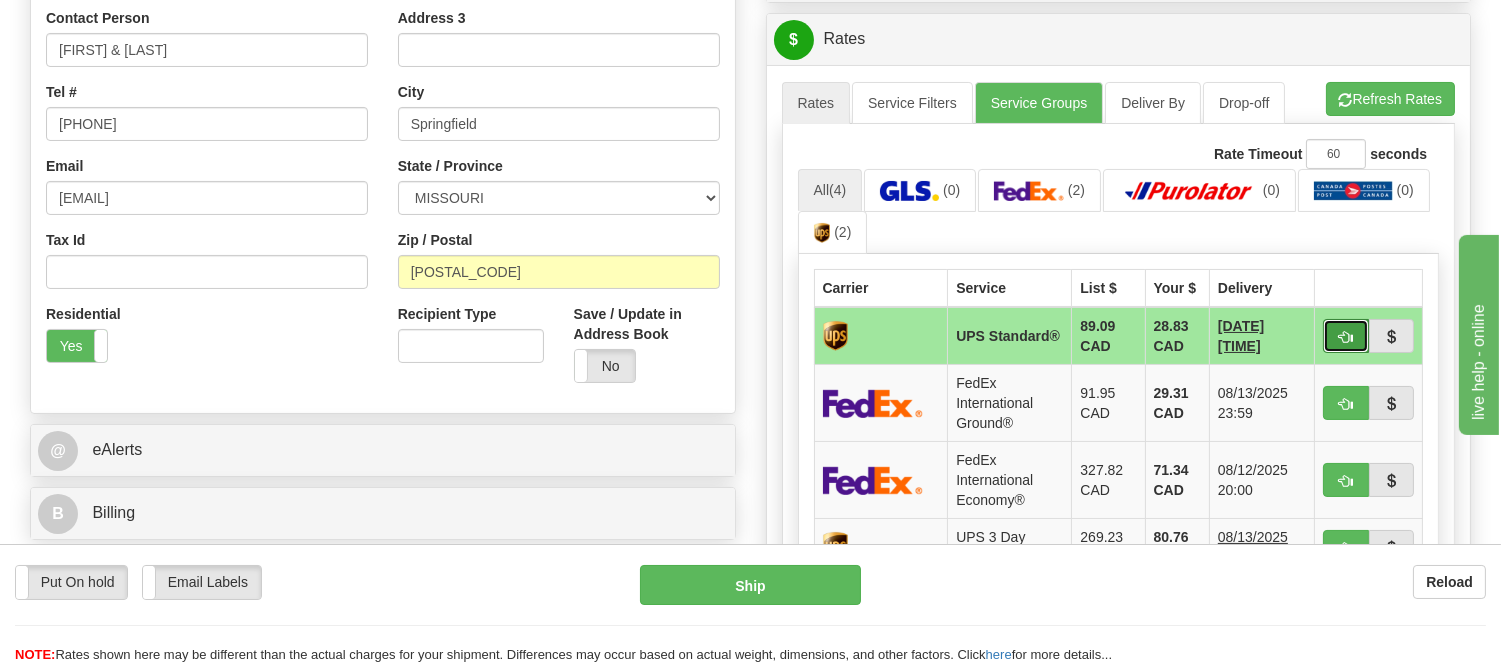 click at bounding box center (1346, 337) 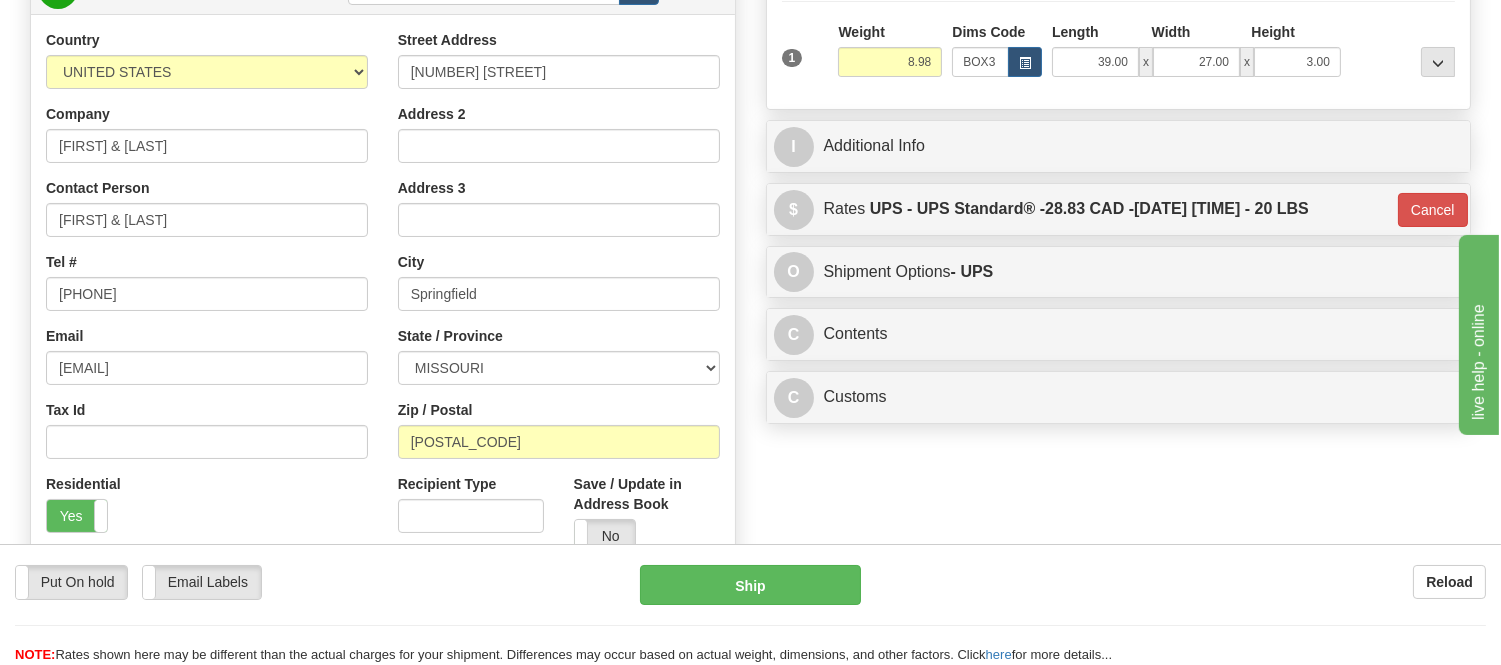 scroll, scrollTop: 253, scrollLeft: 0, axis: vertical 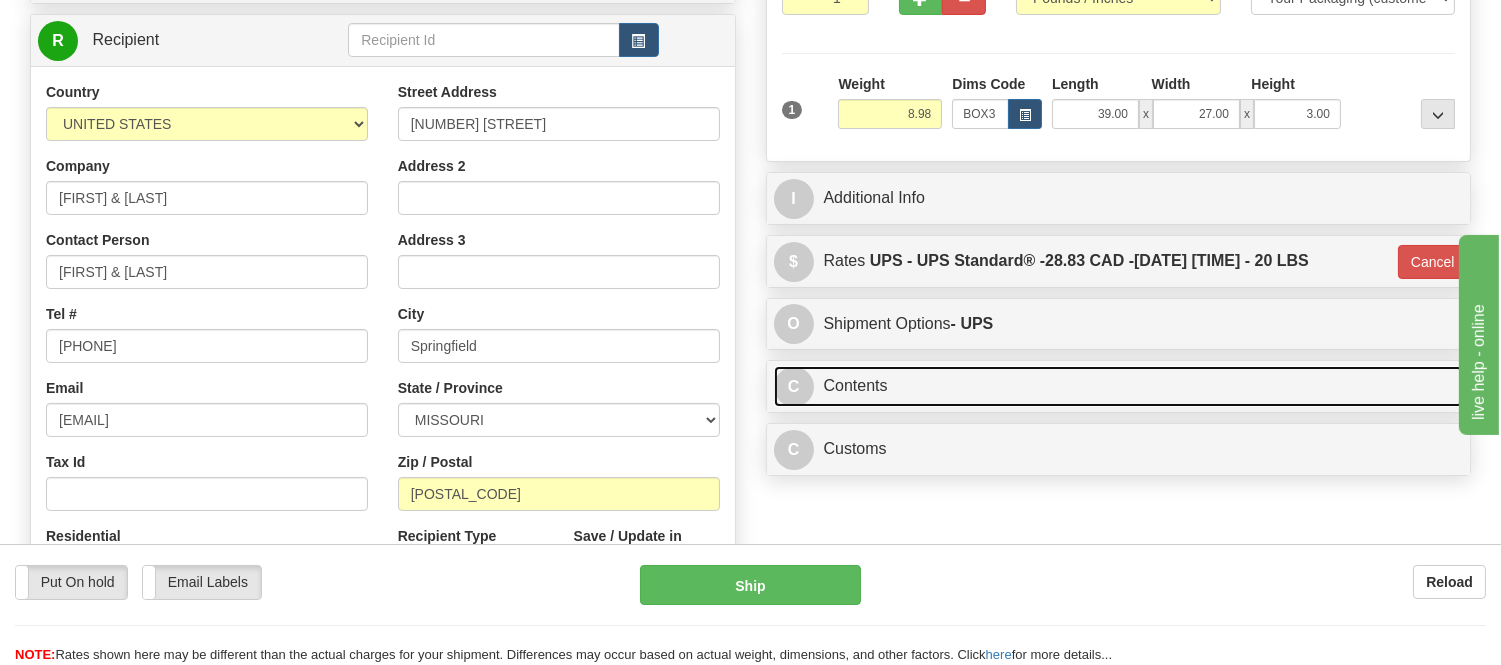 click on "C Contents" at bounding box center (1119, 386) 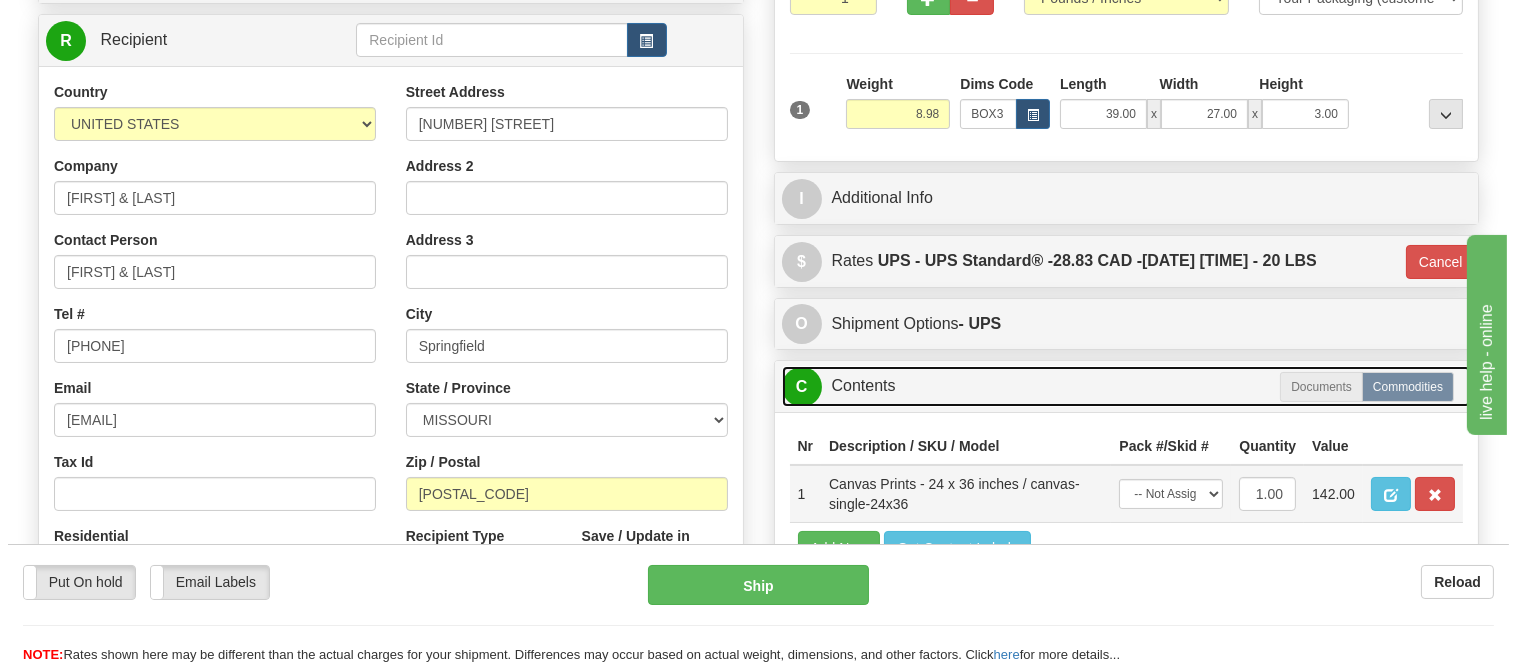 scroll, scrollTop: 364, scrollLeft: 0, axis: vertical 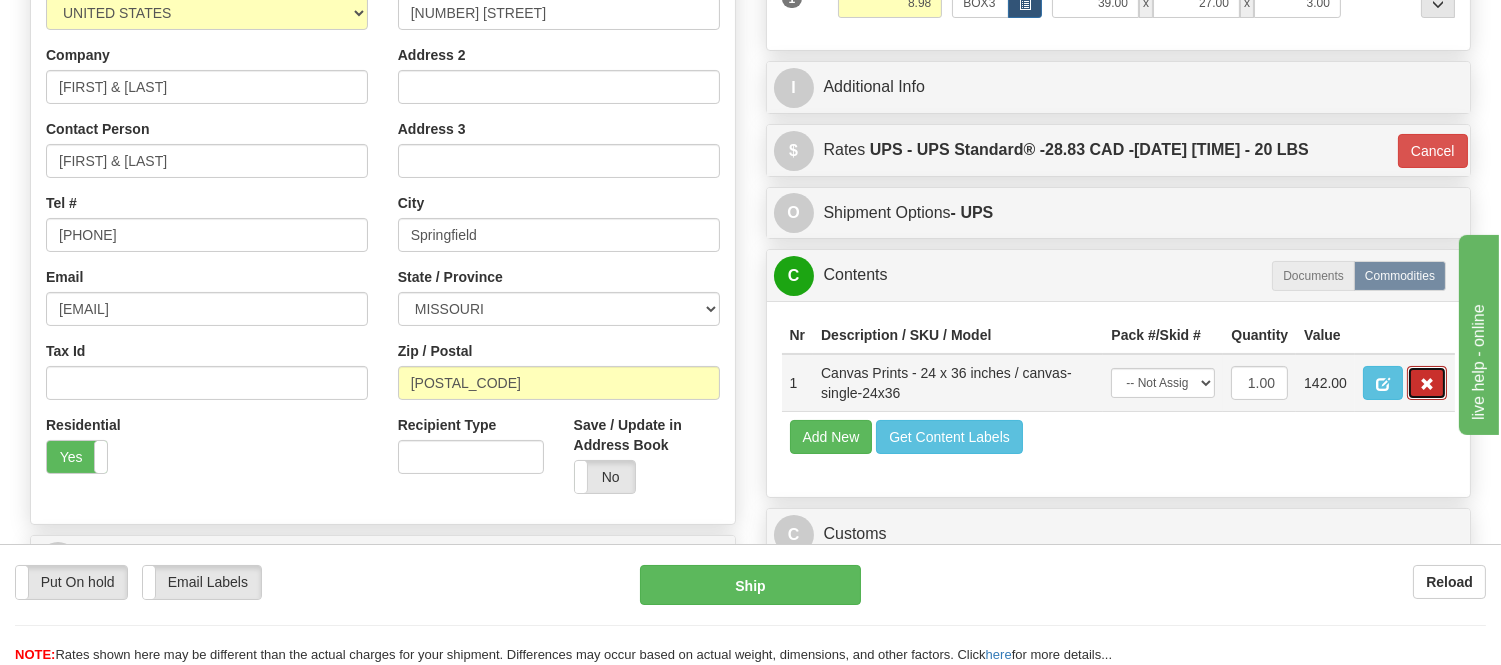 click at bounding box center (1427, 383) 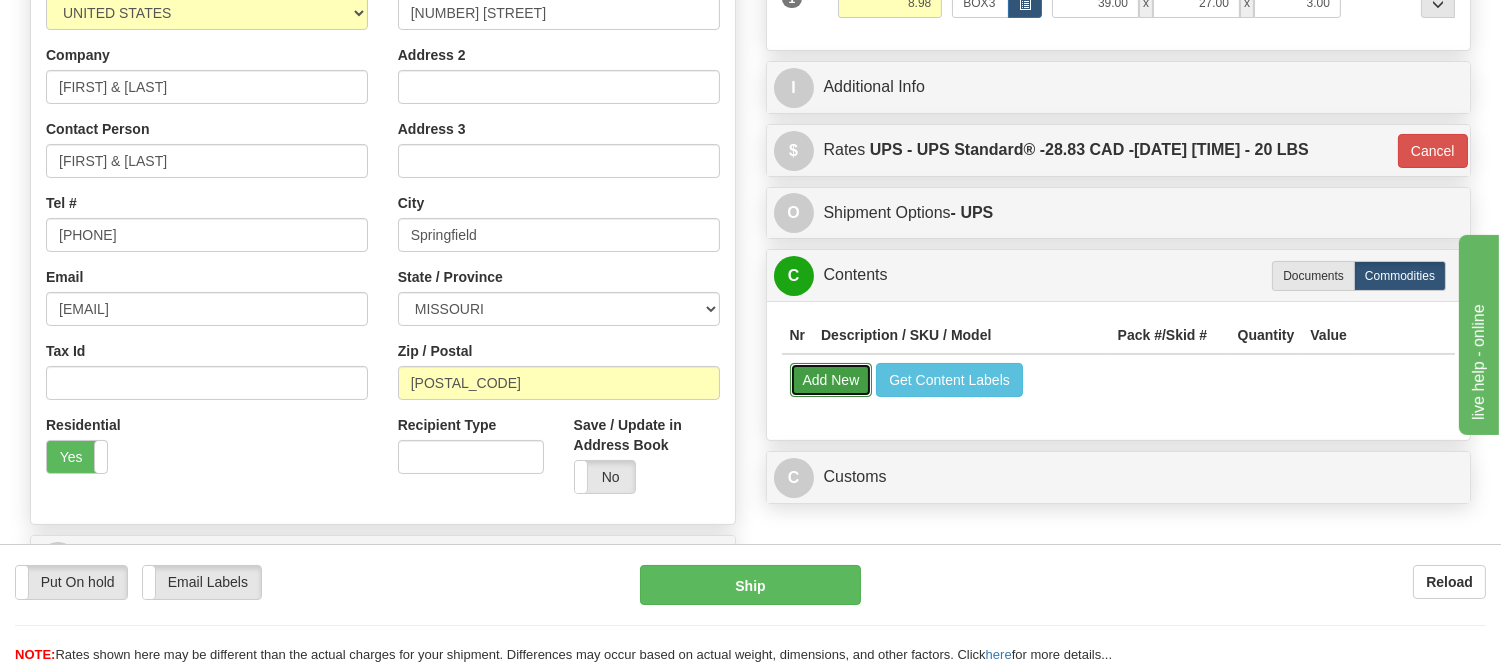 click on "Add New" at bounding box center [831, 380] 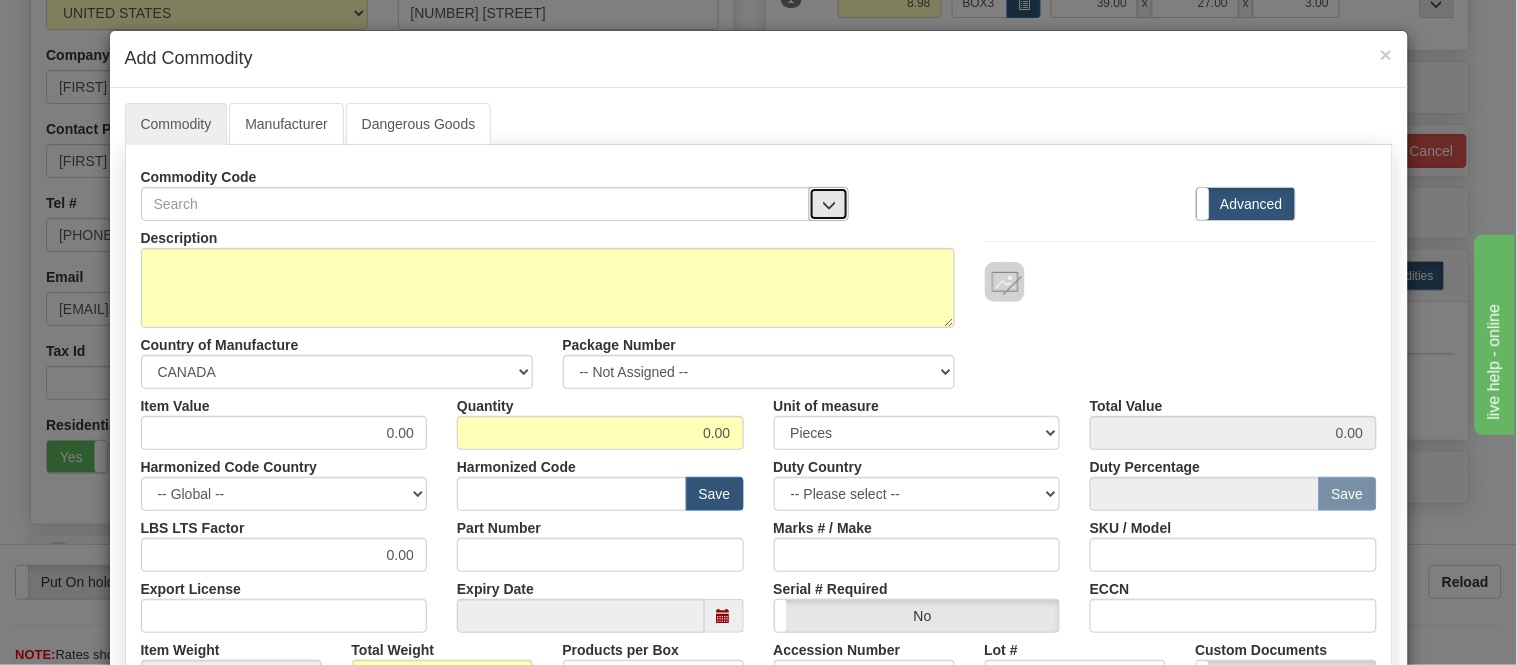 click at bounding box center [829, 205] 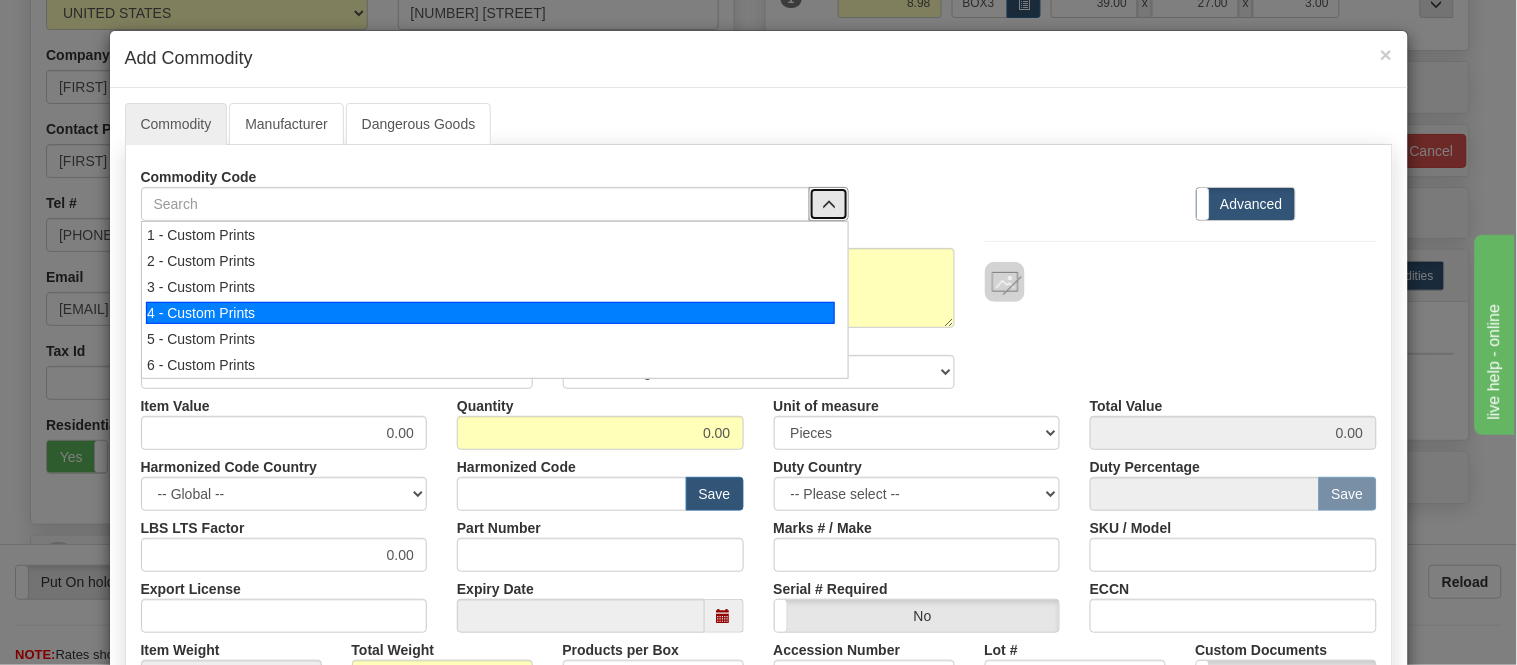 click on "4 - Custom Prints" at bounding box center [490, 313] 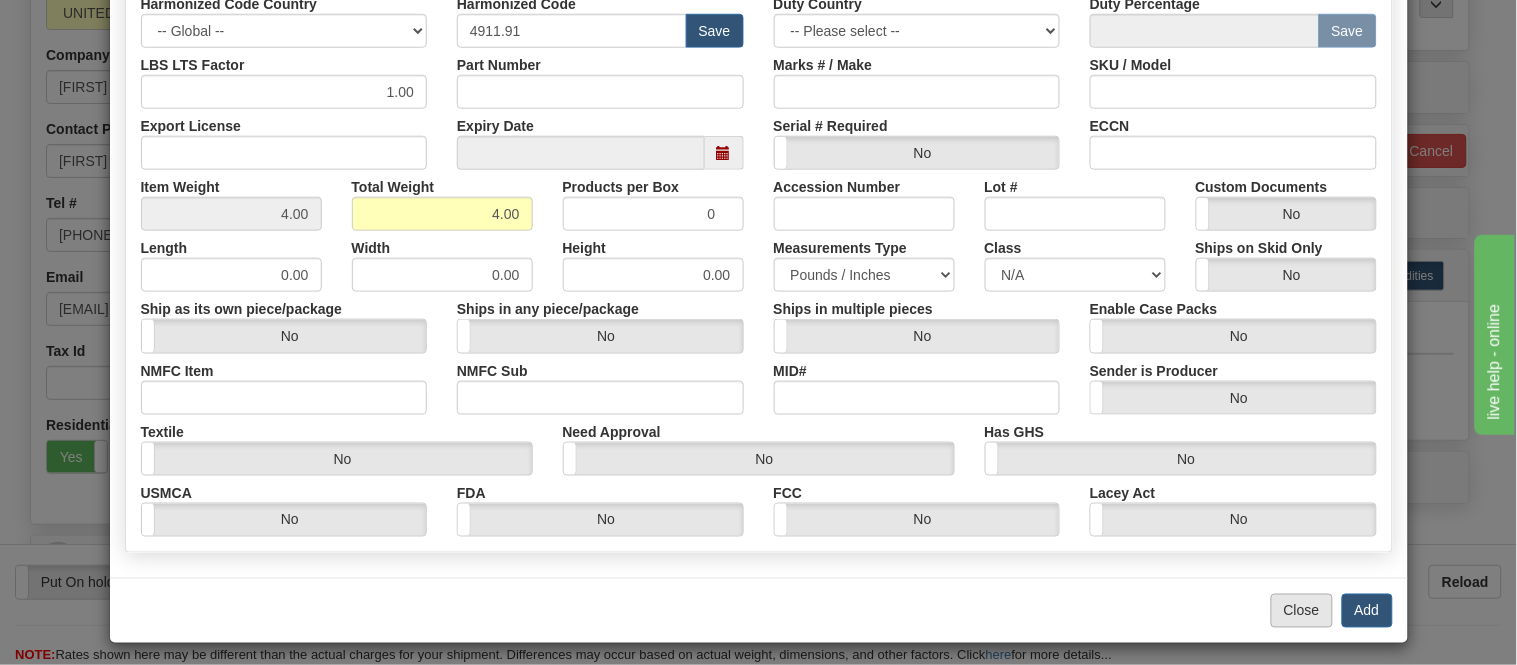 scroll, scrollTop: 472, scrollLeft: 0, axis: vertical 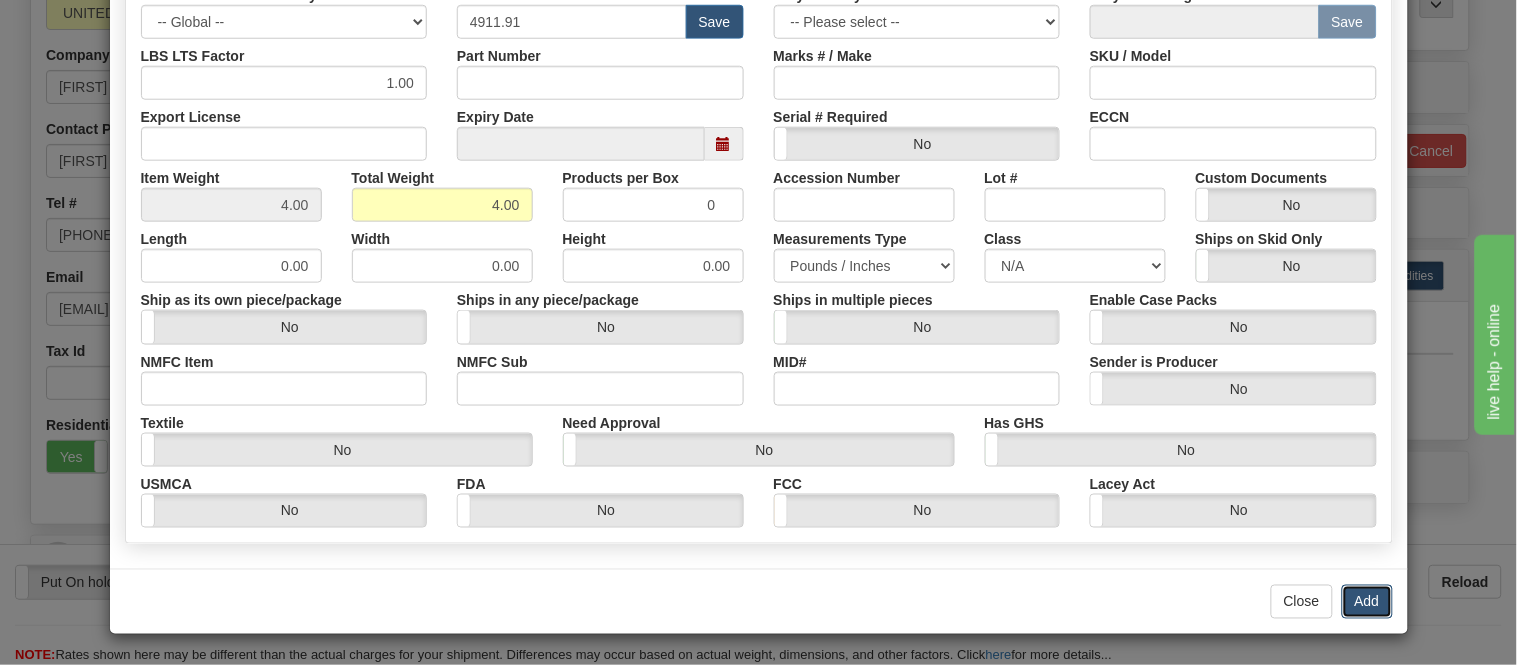 click on "Add" at bounding box center (1367, 602) 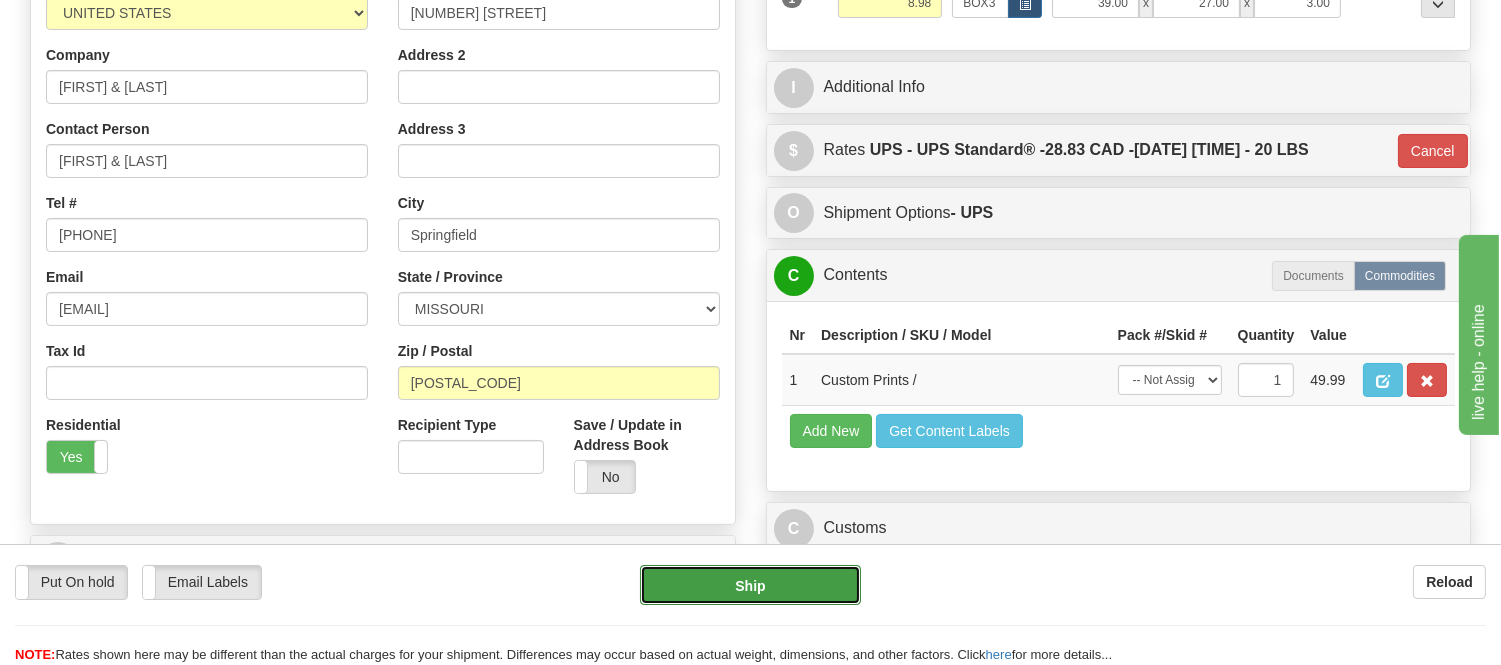 click on "Ship" at bounding box center [750, 585] 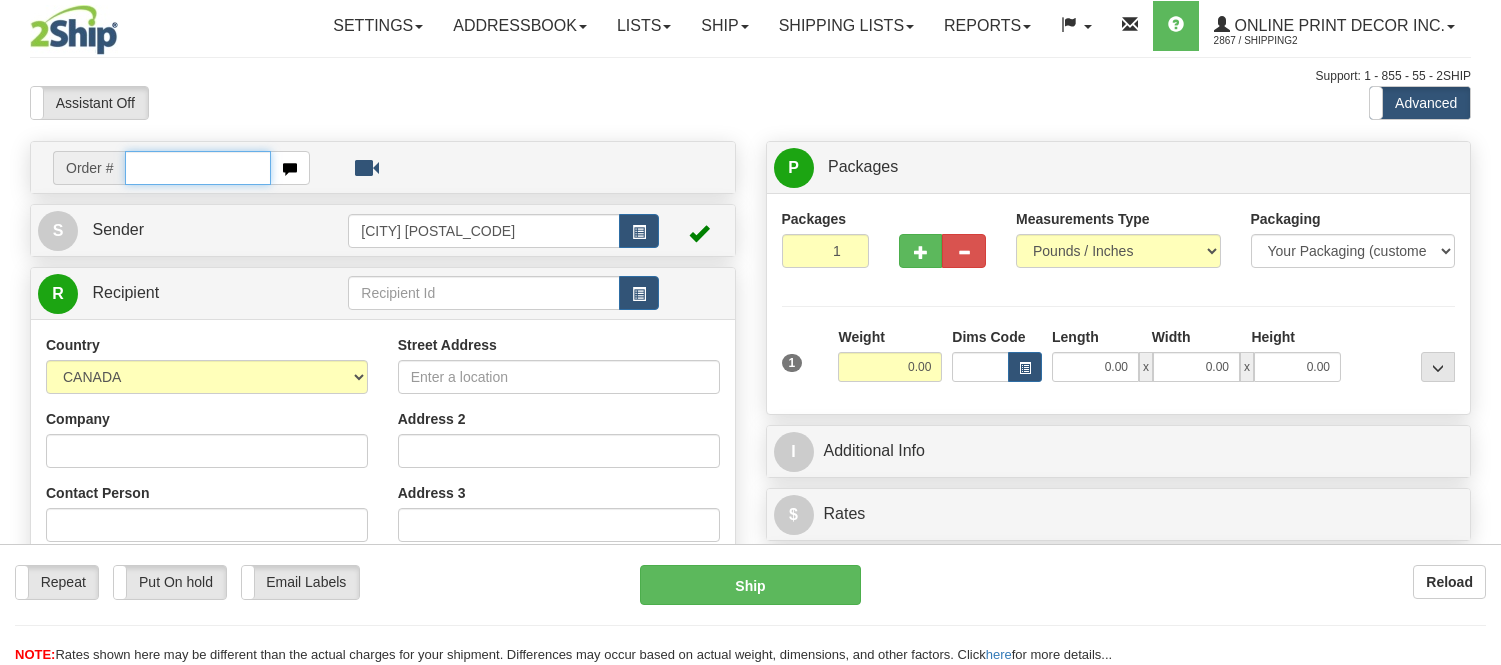 scroll, scrollTop: 0, scrollLeft: 0, axis: both 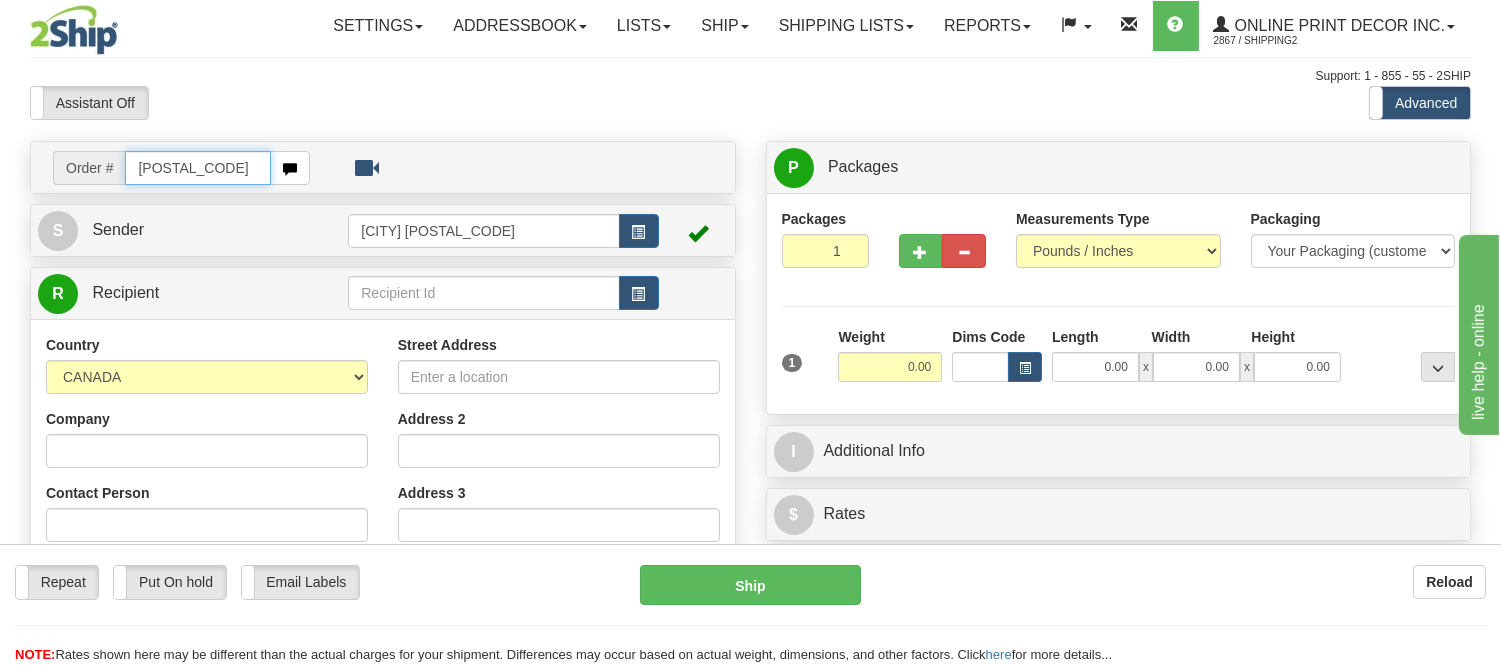 type on "[POSTAL_CODE]" 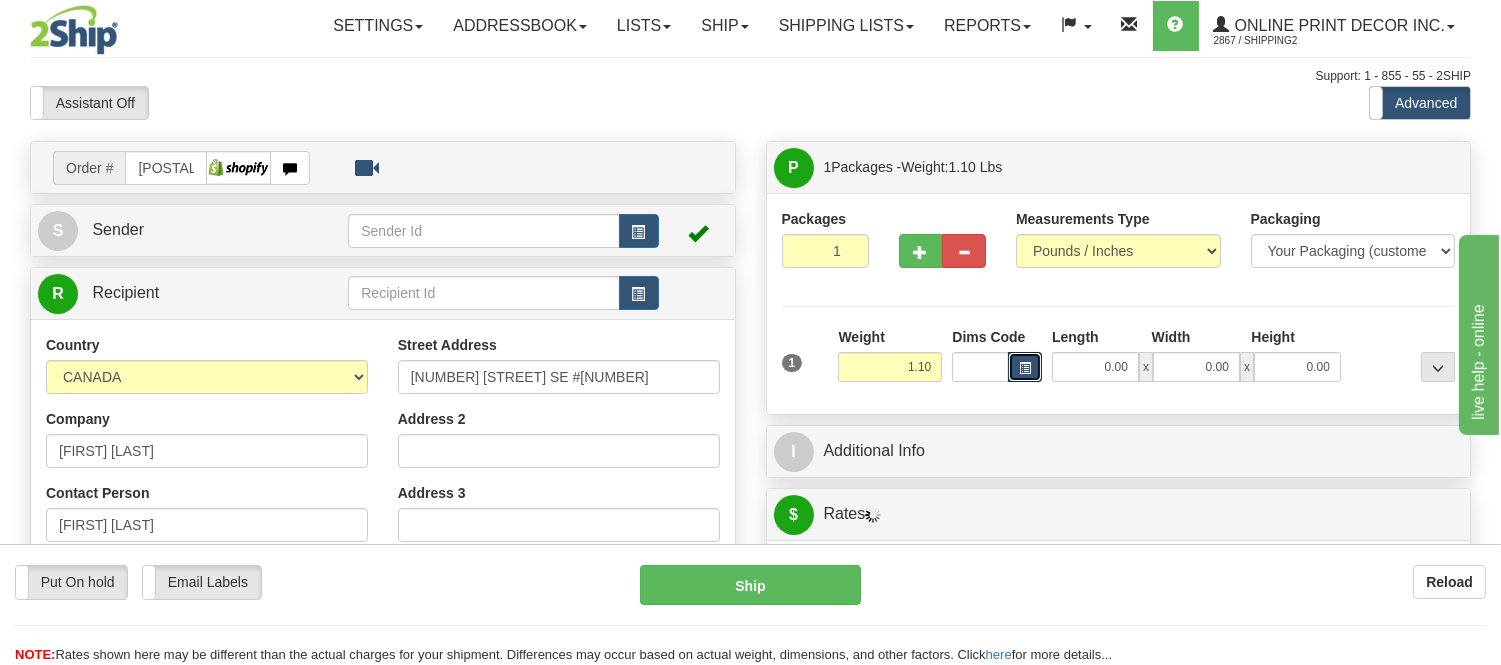 click at bounding box center [1025, 367] 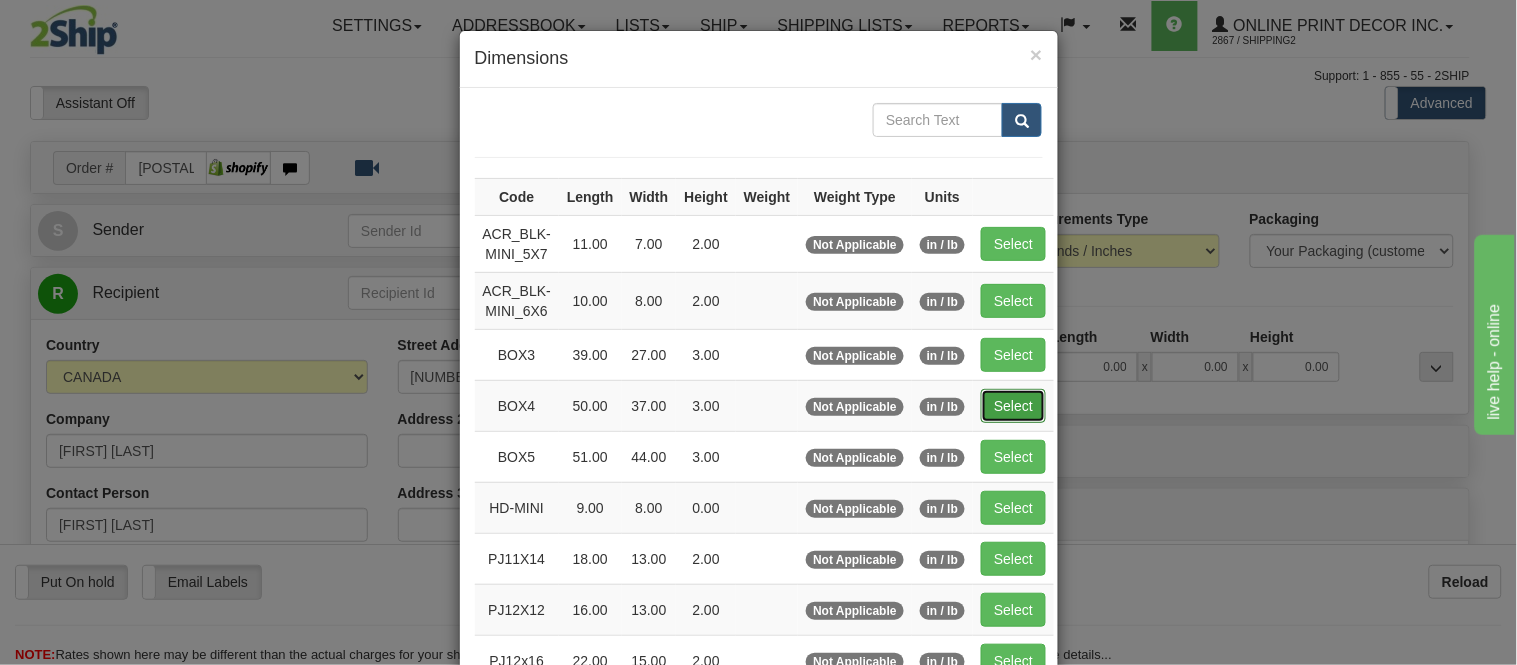 click on "Select" at bounding box center (1013, 406) 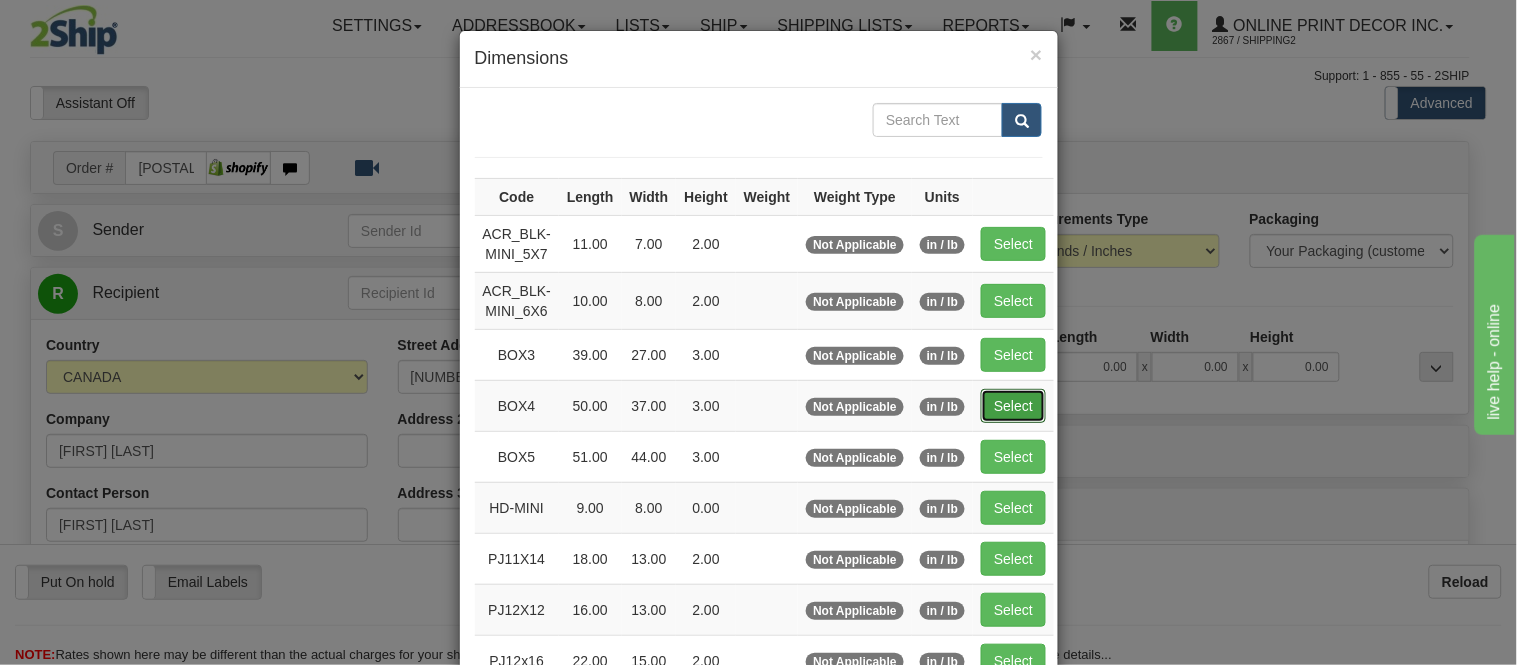 type on "50.00" 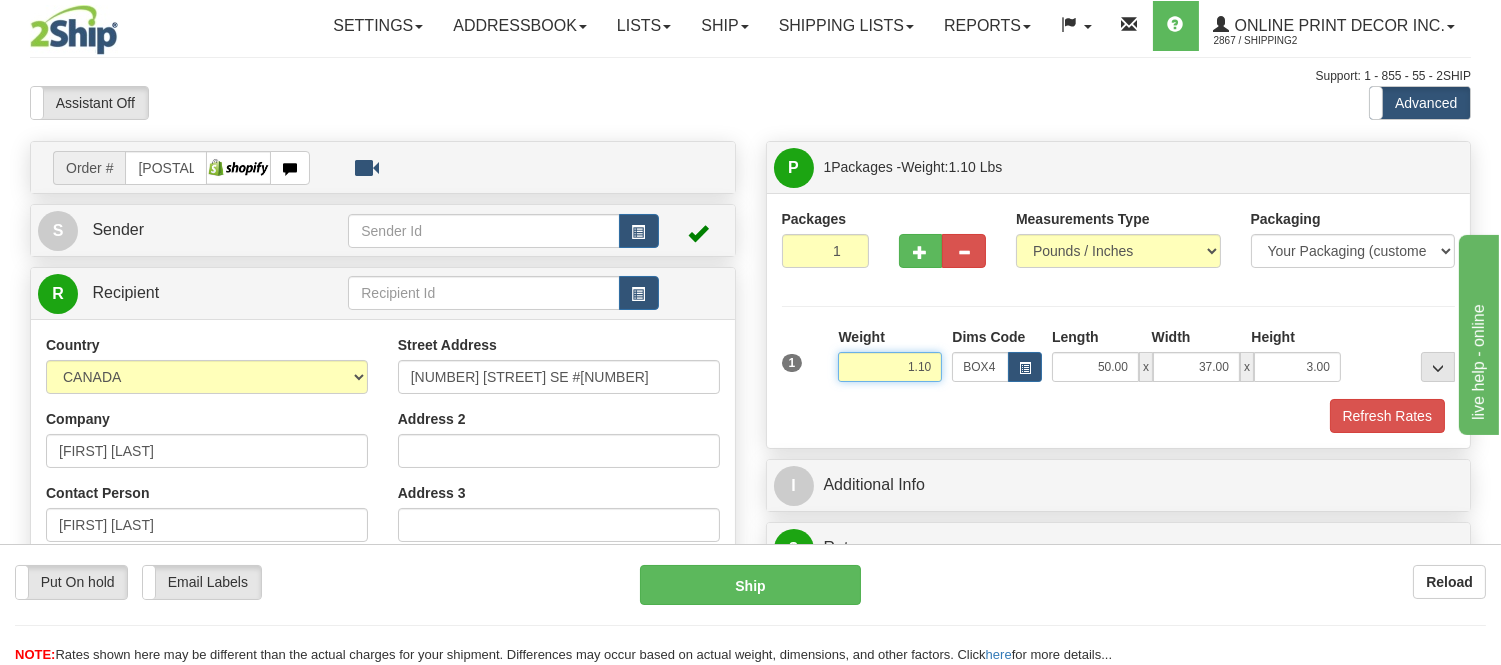 drag, startPoint x: 928, startPoint y: 370, endPoint x: 818, endPoint y: 351, distance: 111.62885 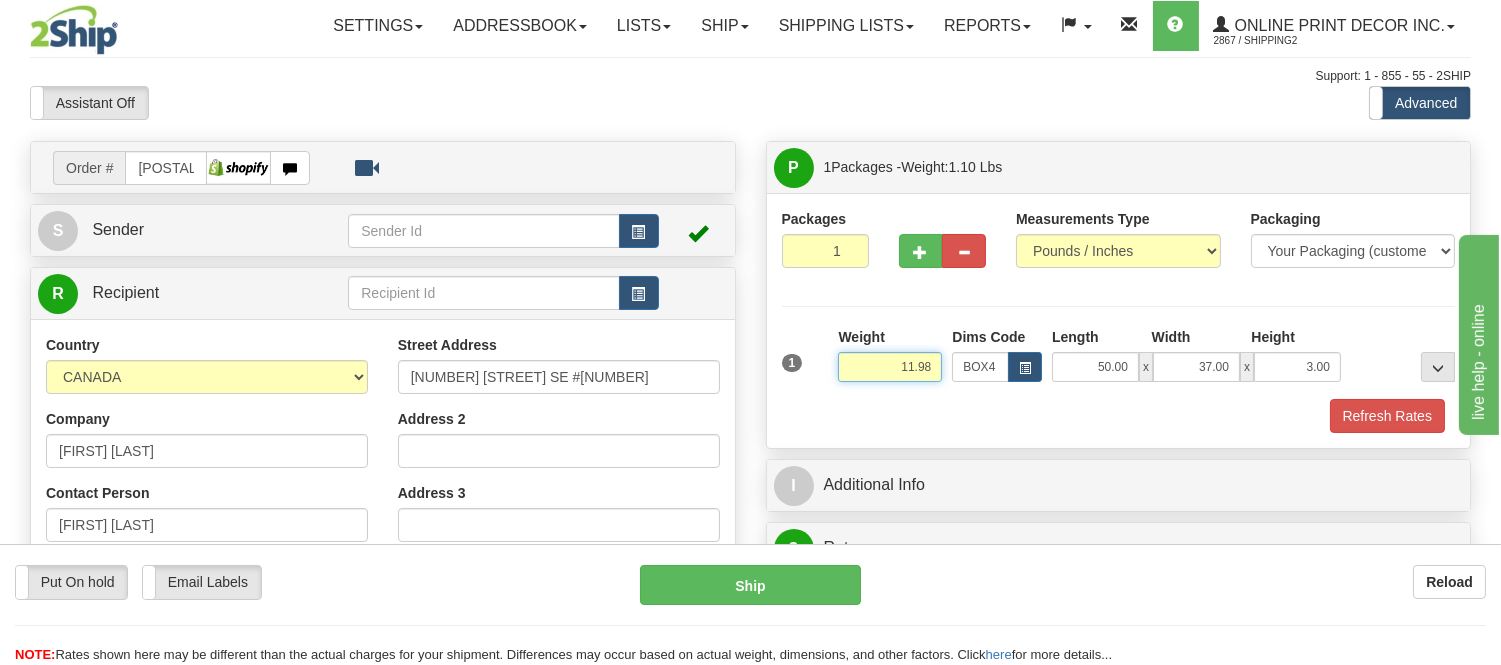 click on "11.98" at bounding box center [890, 367] 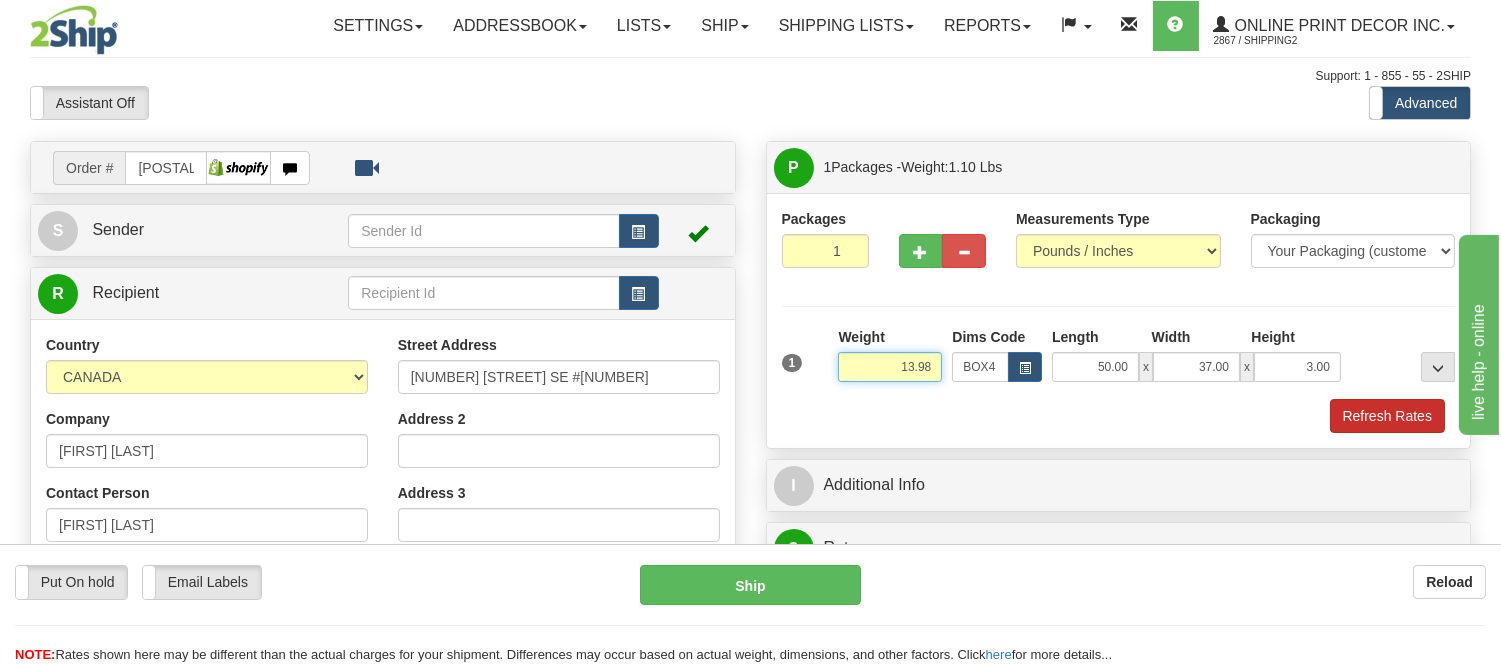 type on "13.98" 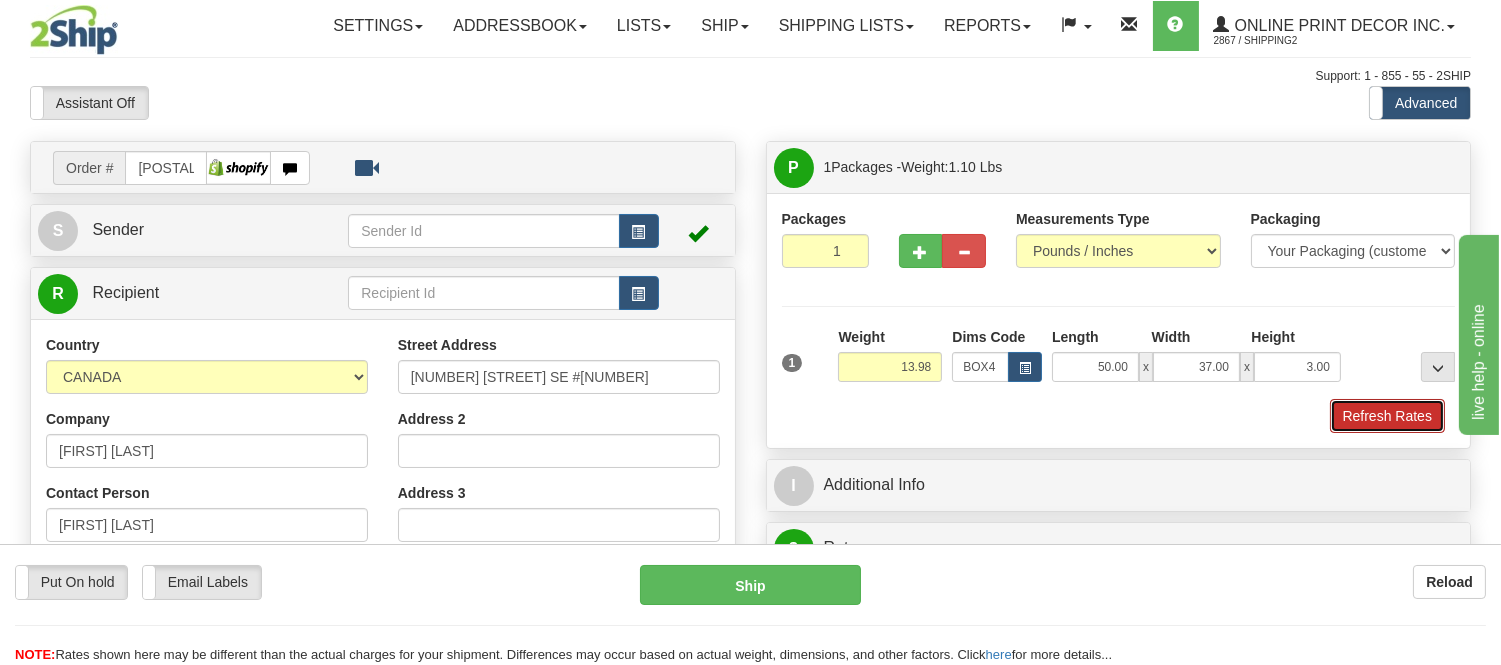 click on "Refresh Rates" at bounding box center (1387, 416) 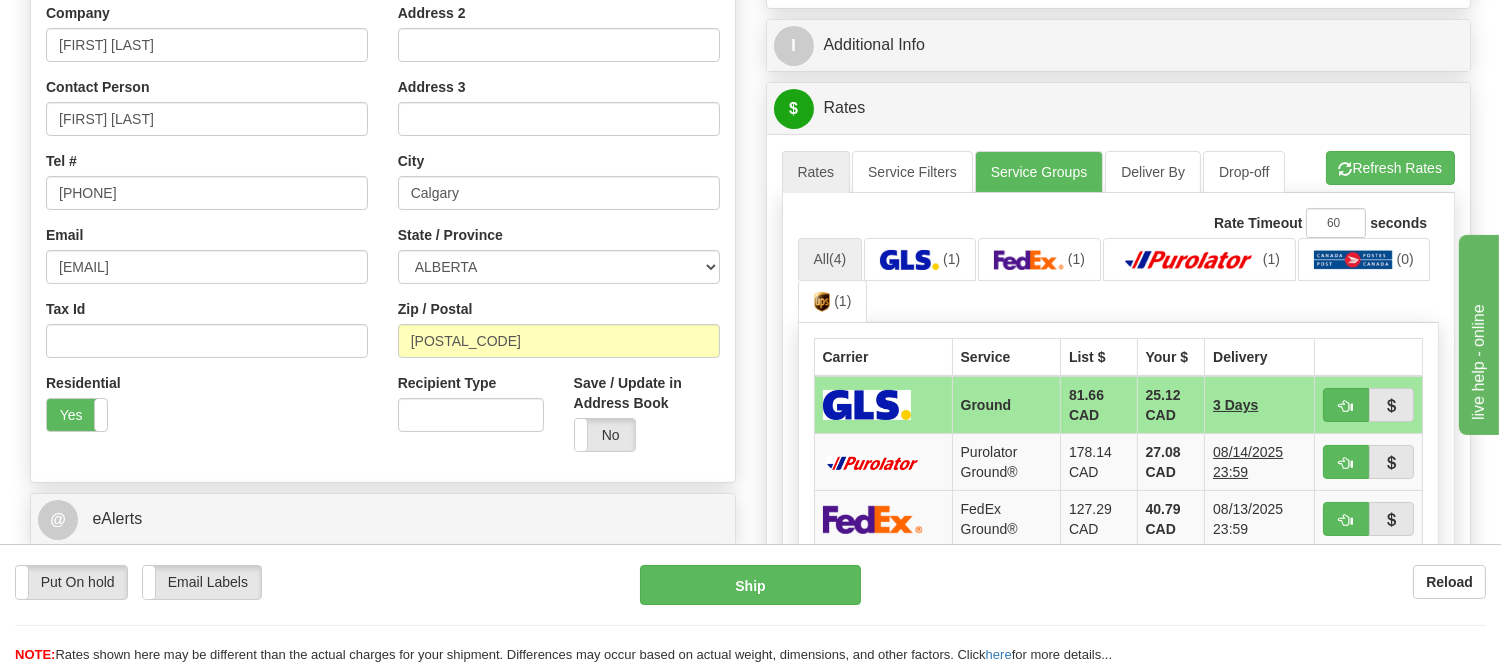scroll, scrollTop: 444, scrollLeft: 0, axis: vertical 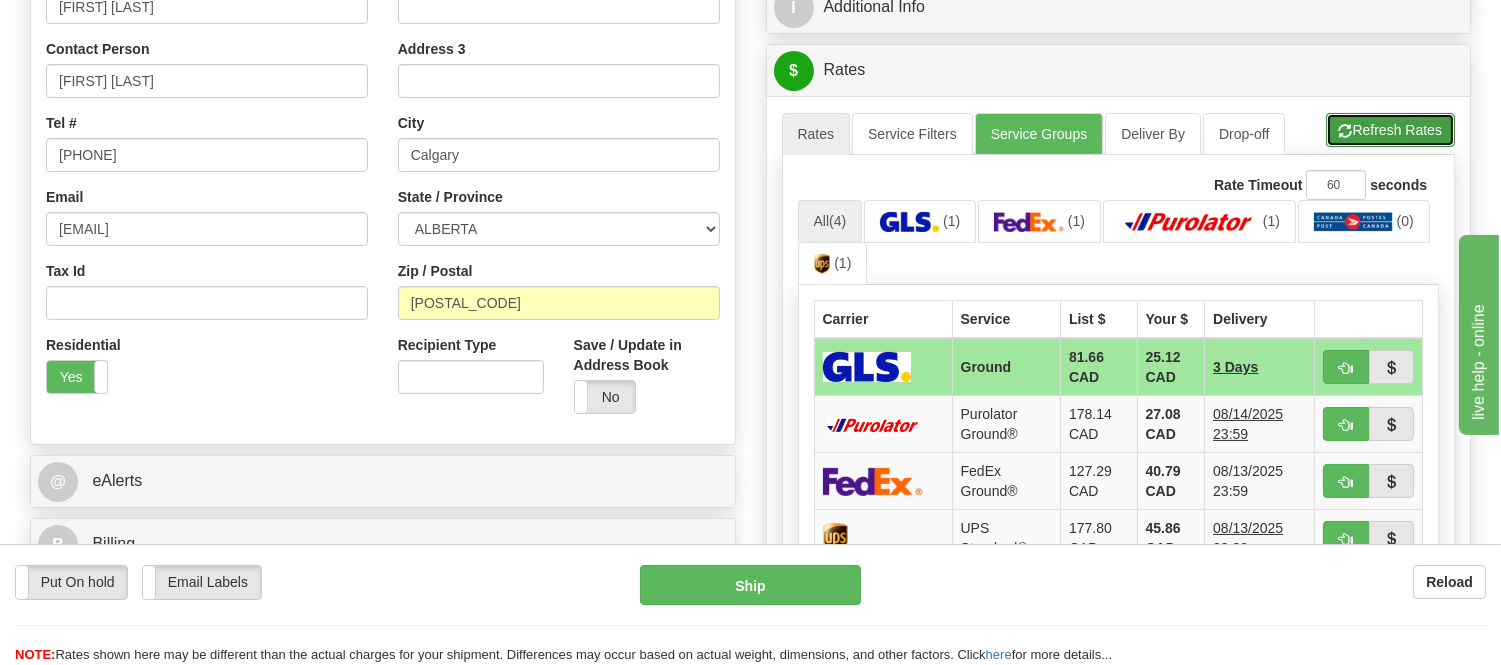click on "Refresh Rates" at bounding box center [1390, 130] 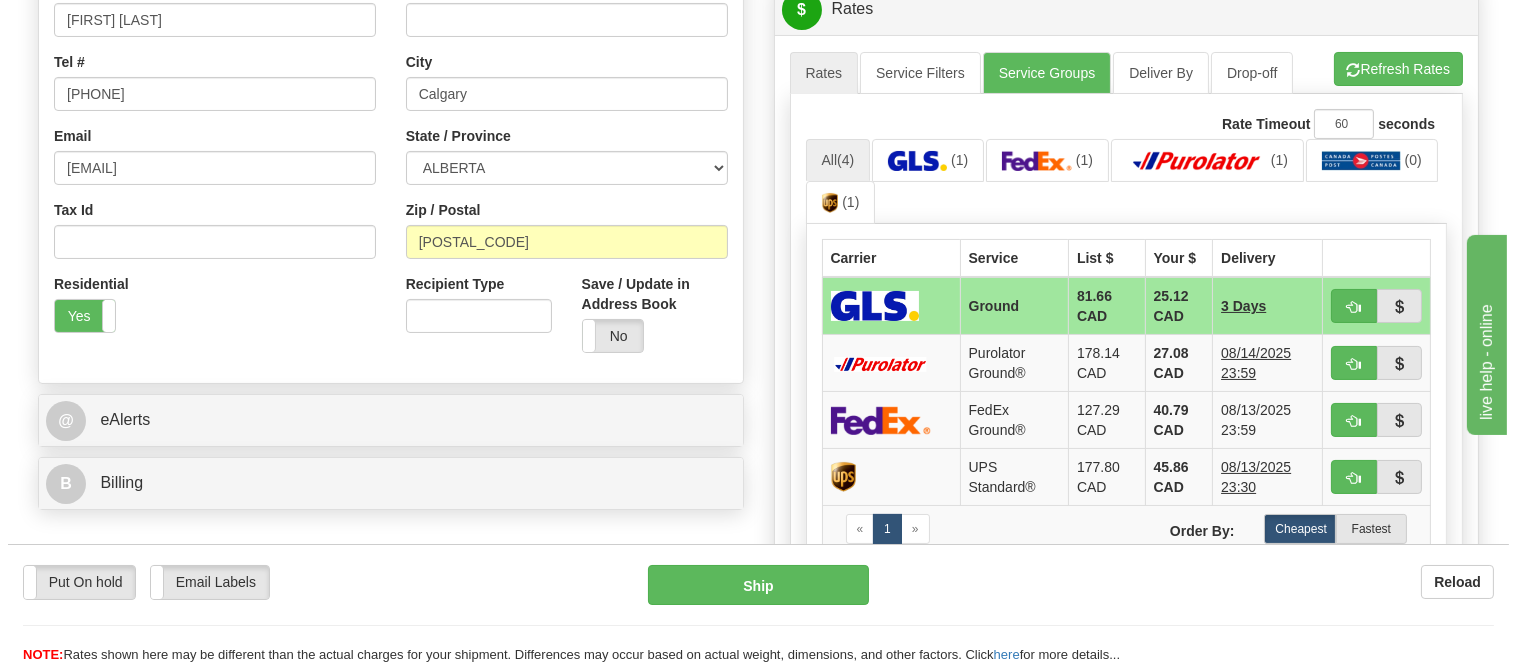 scroll, scrollTop: 555, scrollLeft: 0, axis: vertical 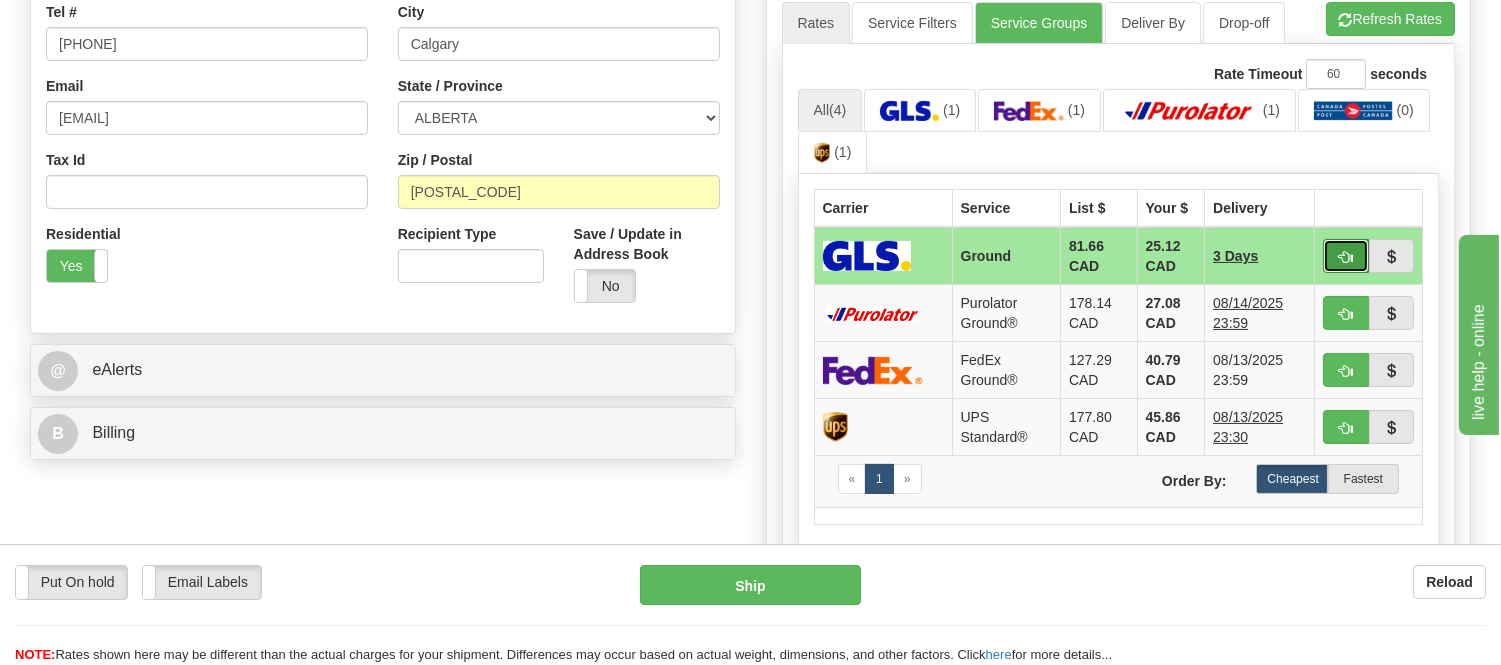 click at bounding box center (1346, 257) 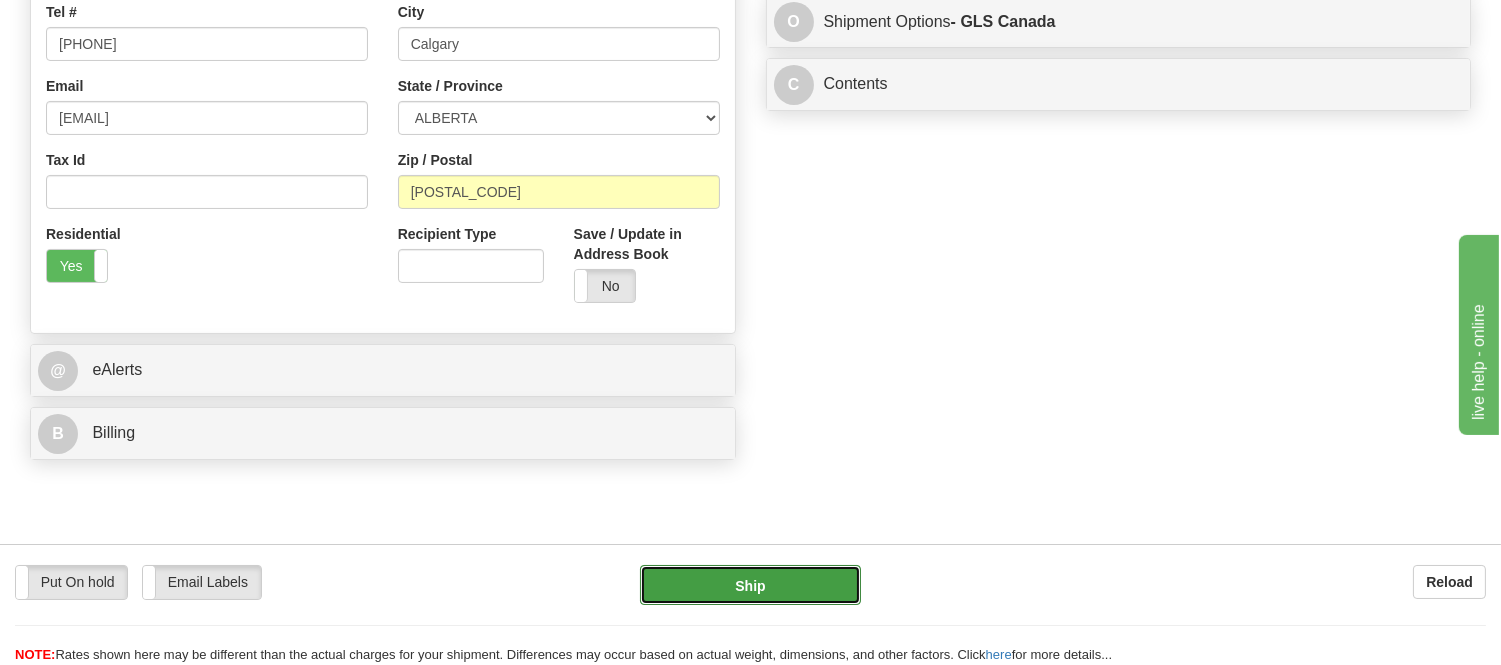 click on "Ship" at bounding box center (750, 585) 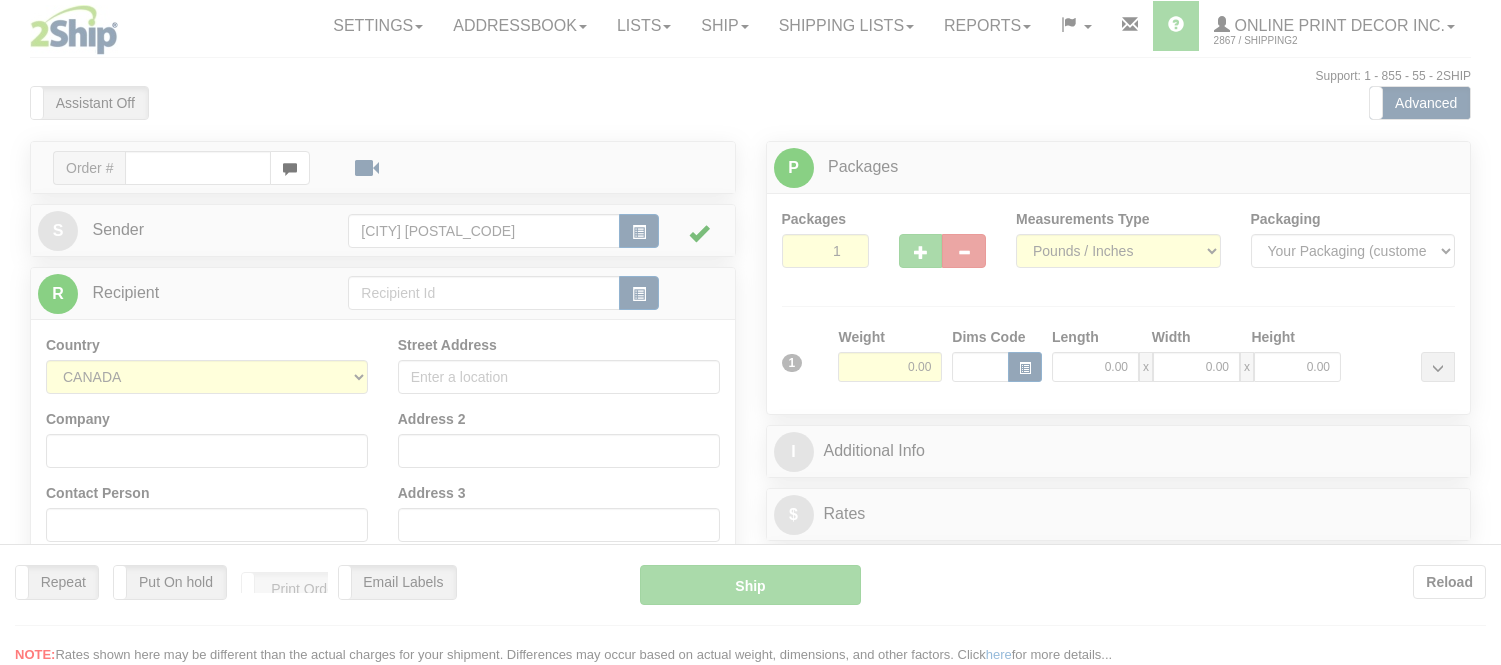 scroll, scrollTop: 0, scrollLeft: 0, axis: both 